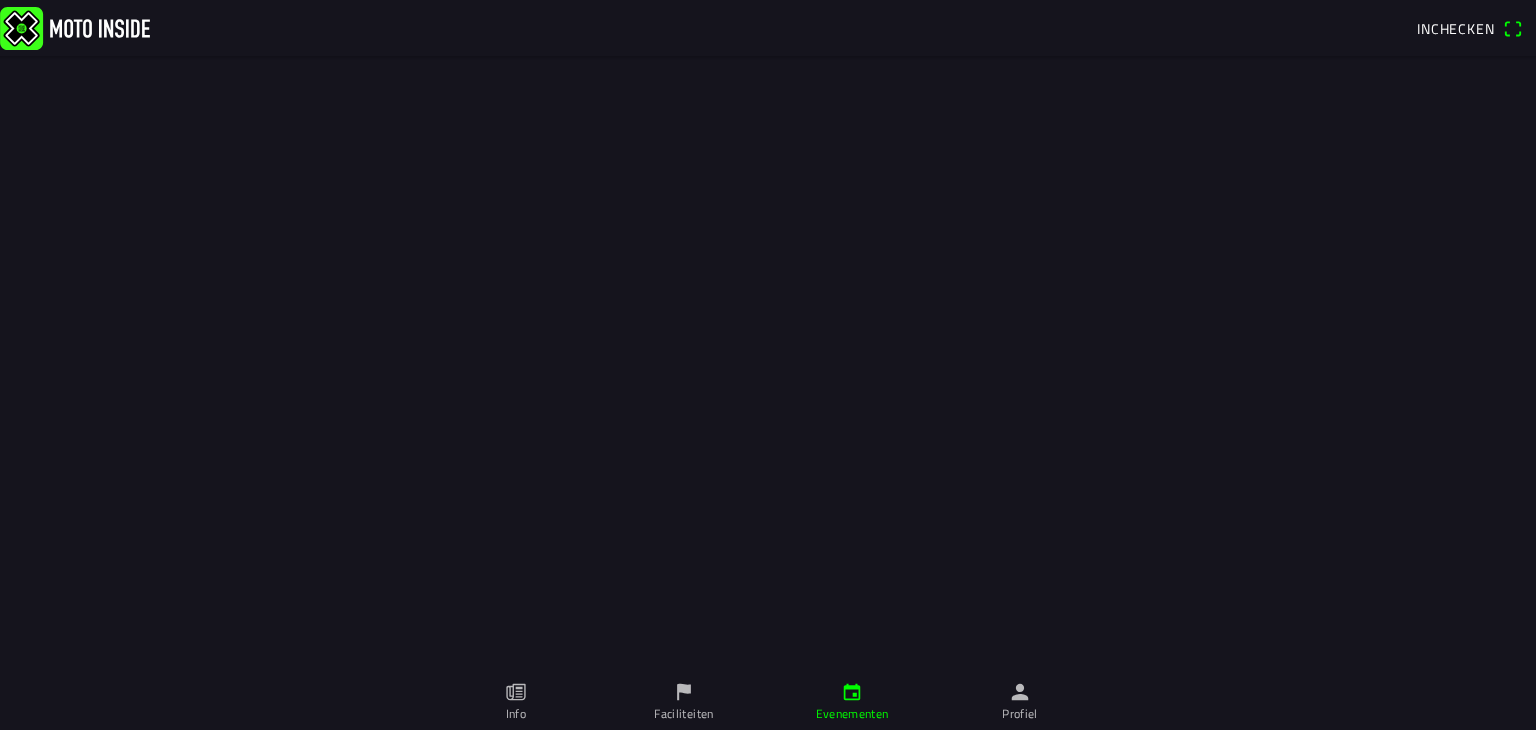 scroll, scrollTop: 0, scrollLeft: 0, axis: both 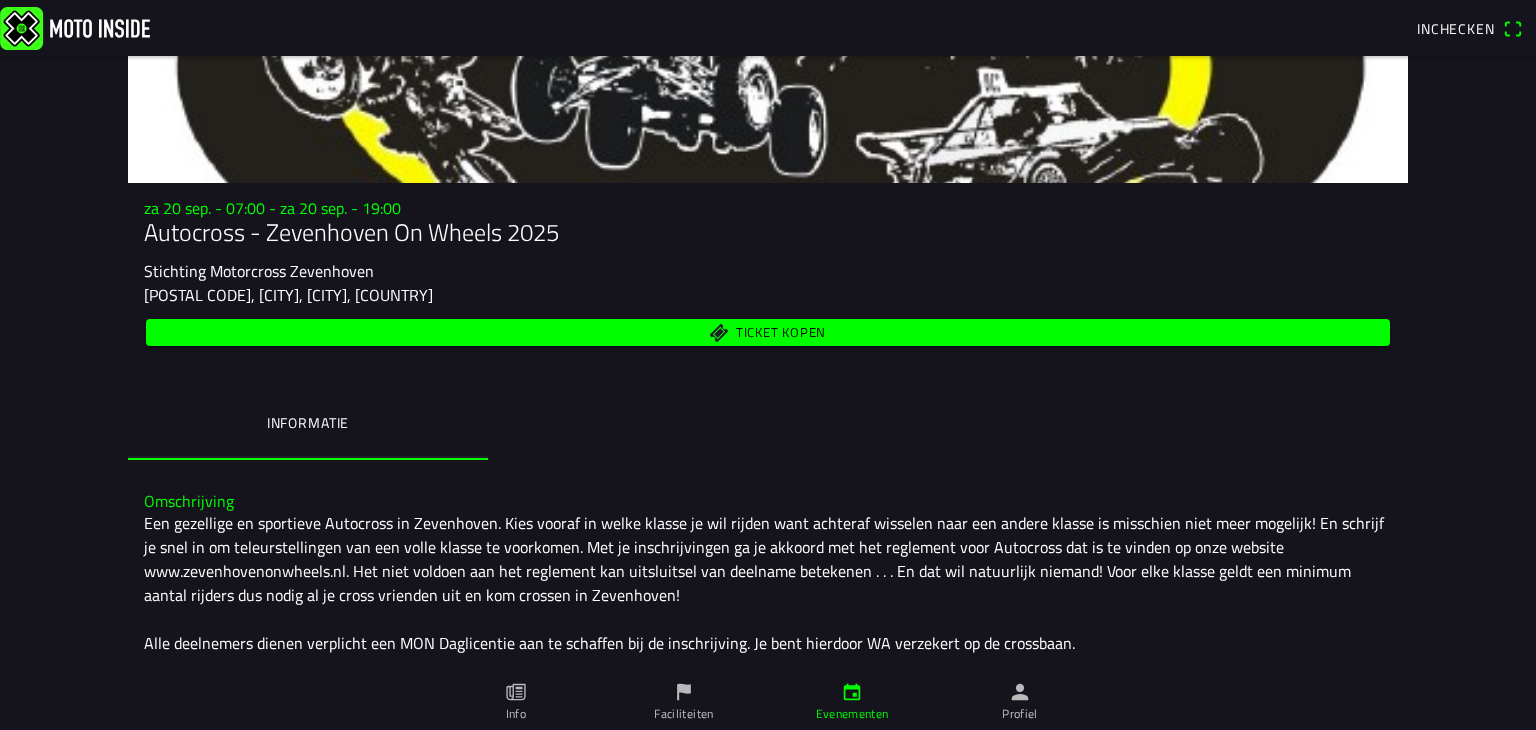 click on "Ticket kopen" at bounding box center [768, 332] 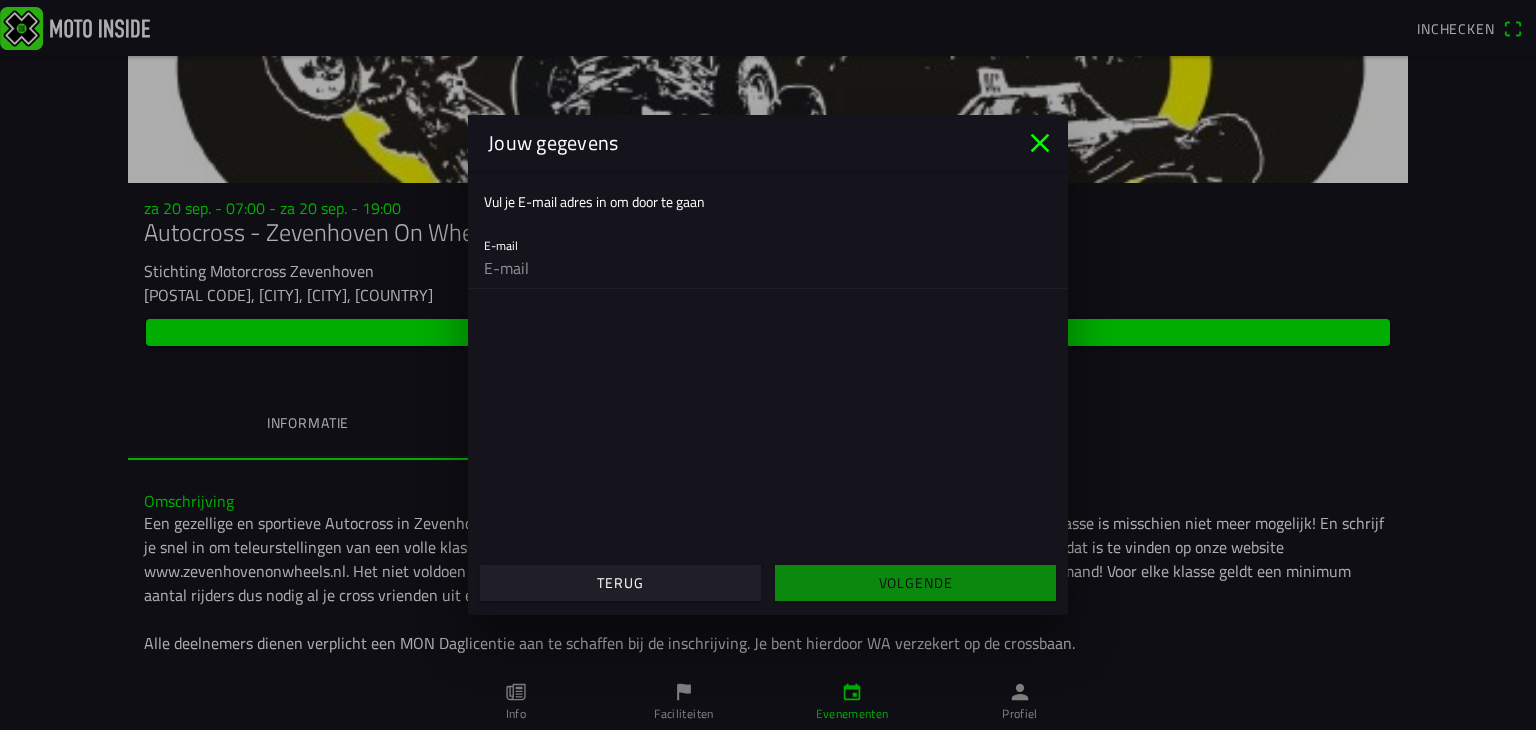 click 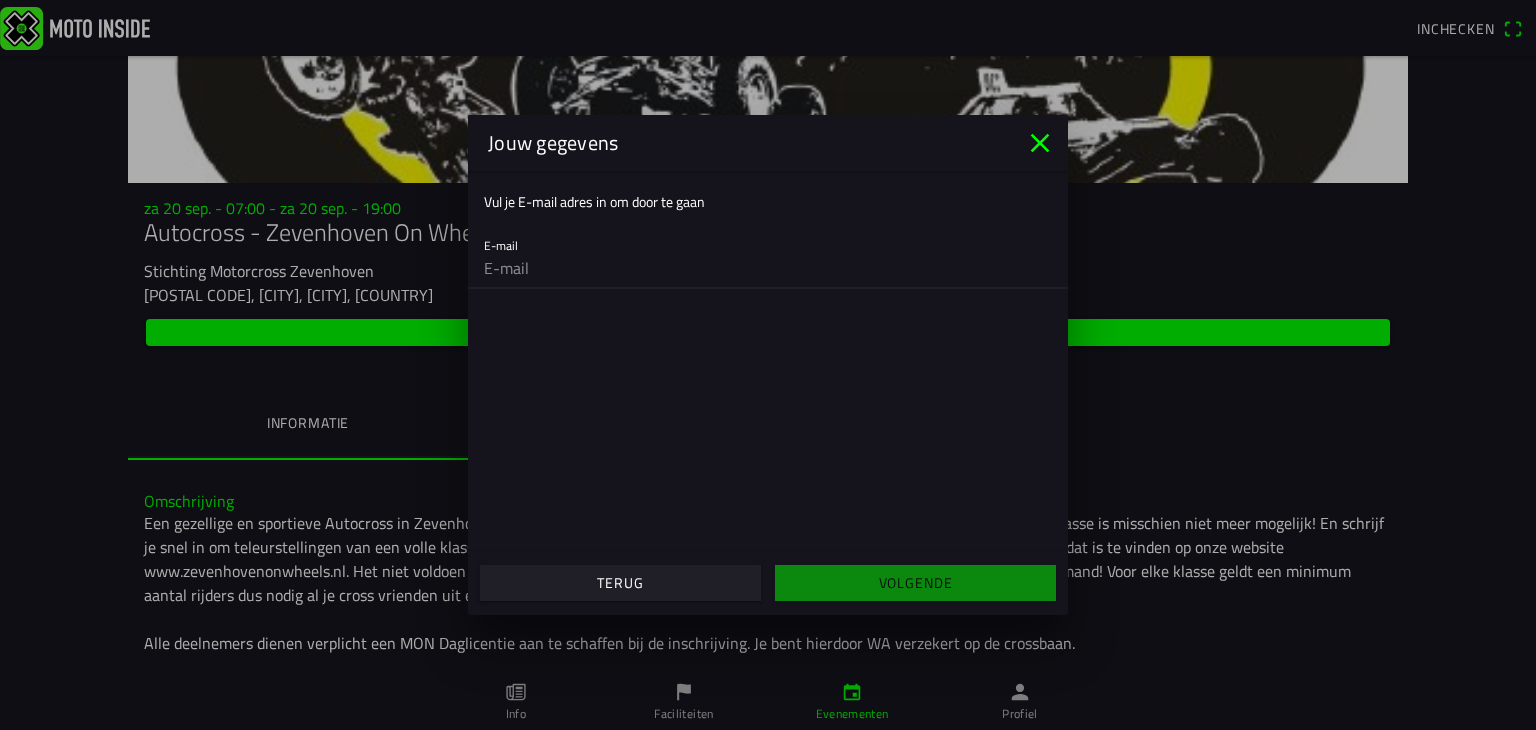 type on "[EMAIL]" 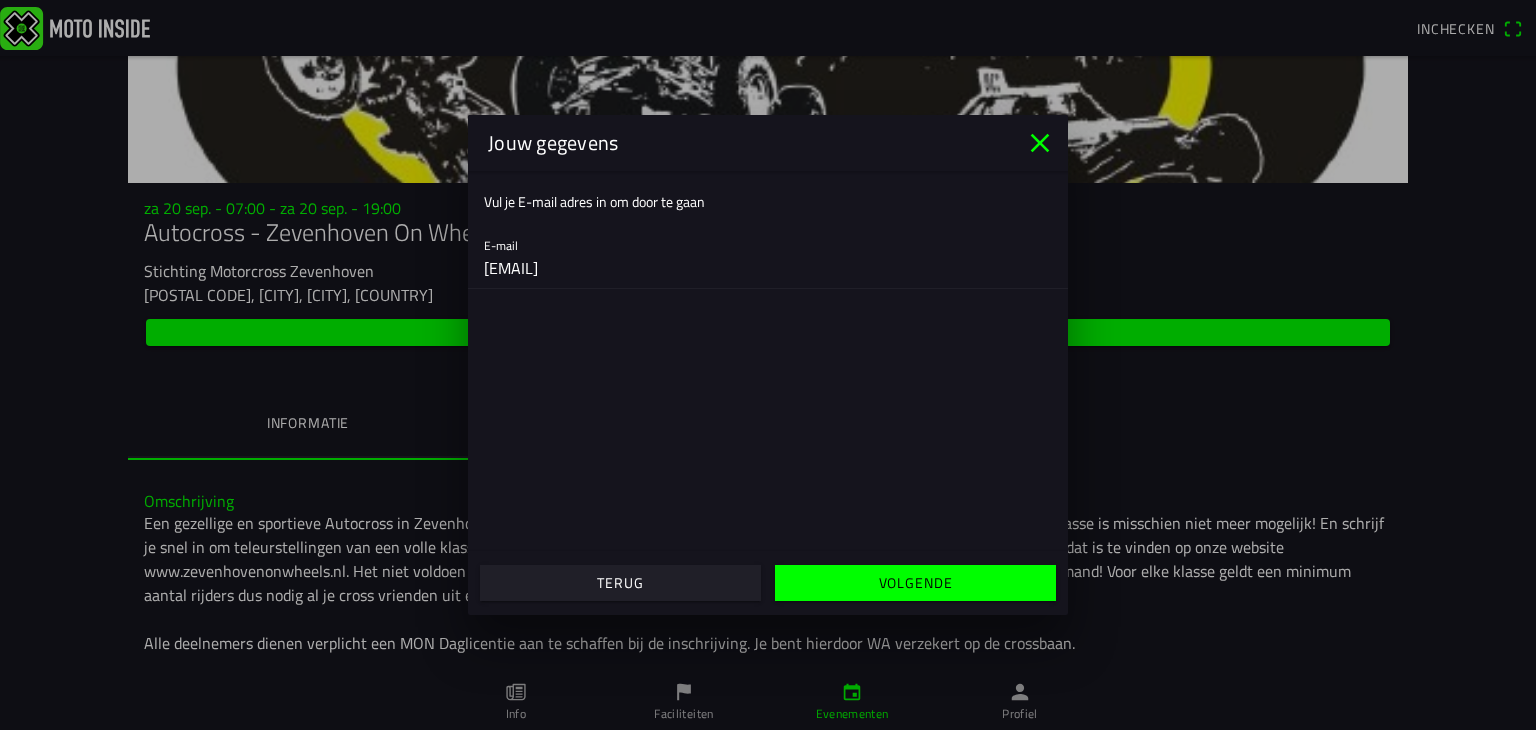 click on "Volgende" 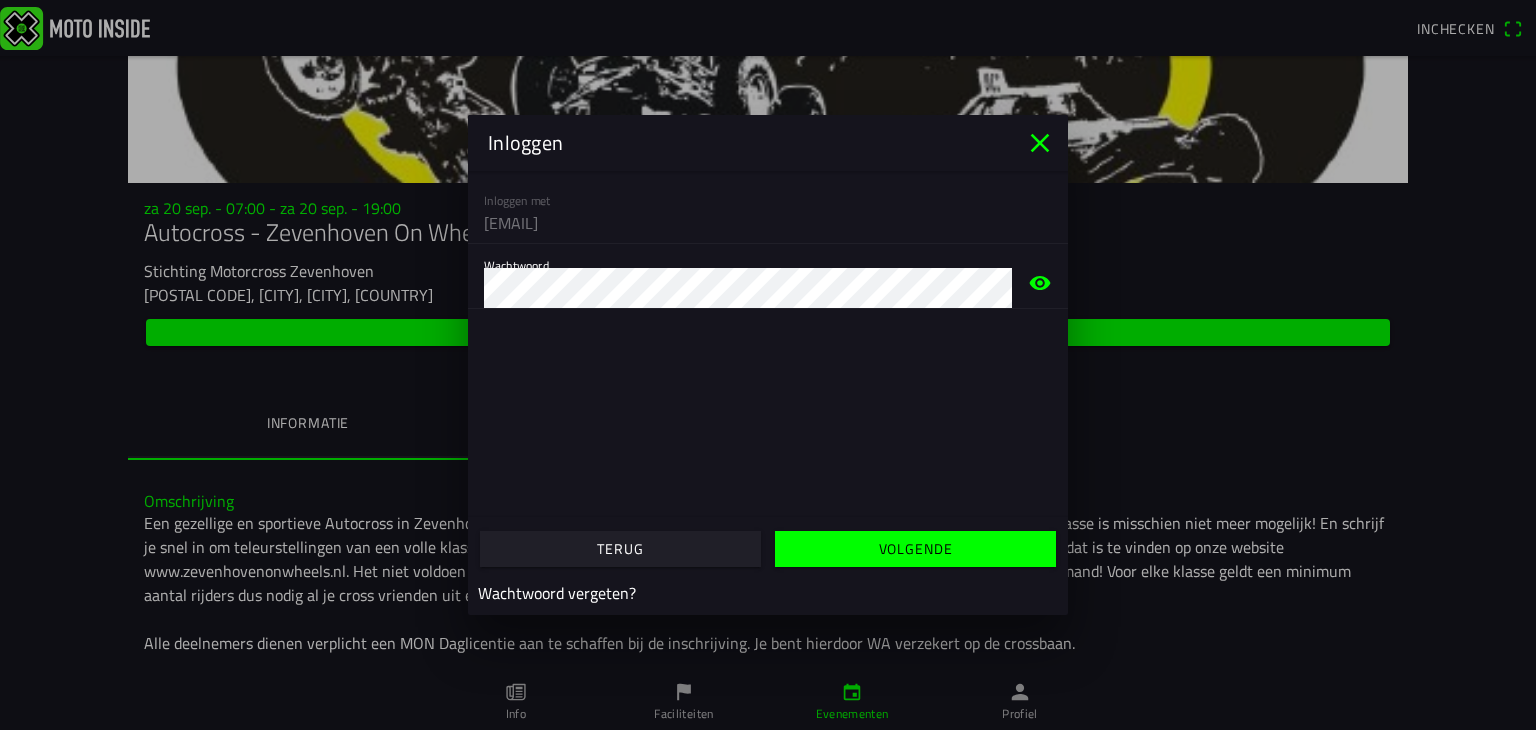 click on "Volgende" 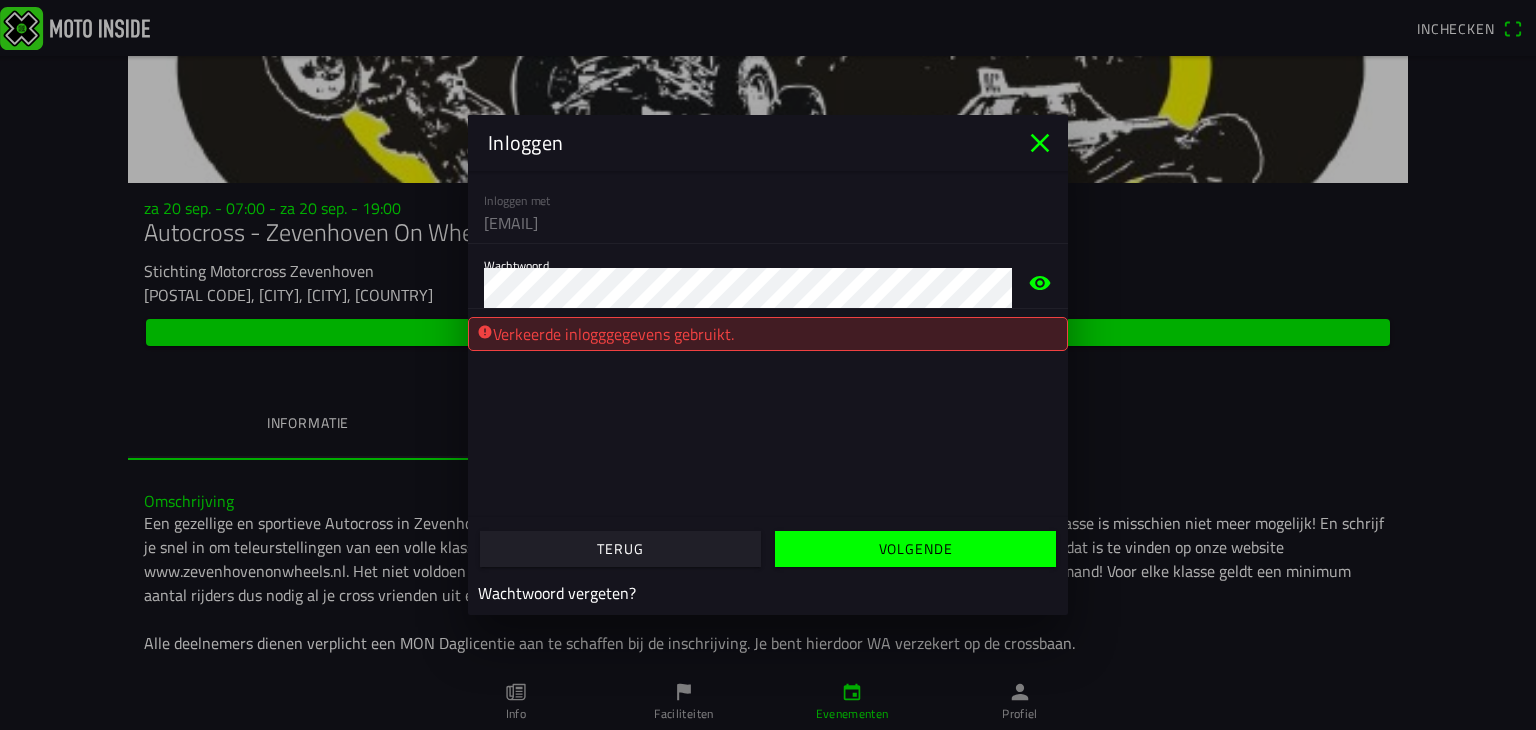 click 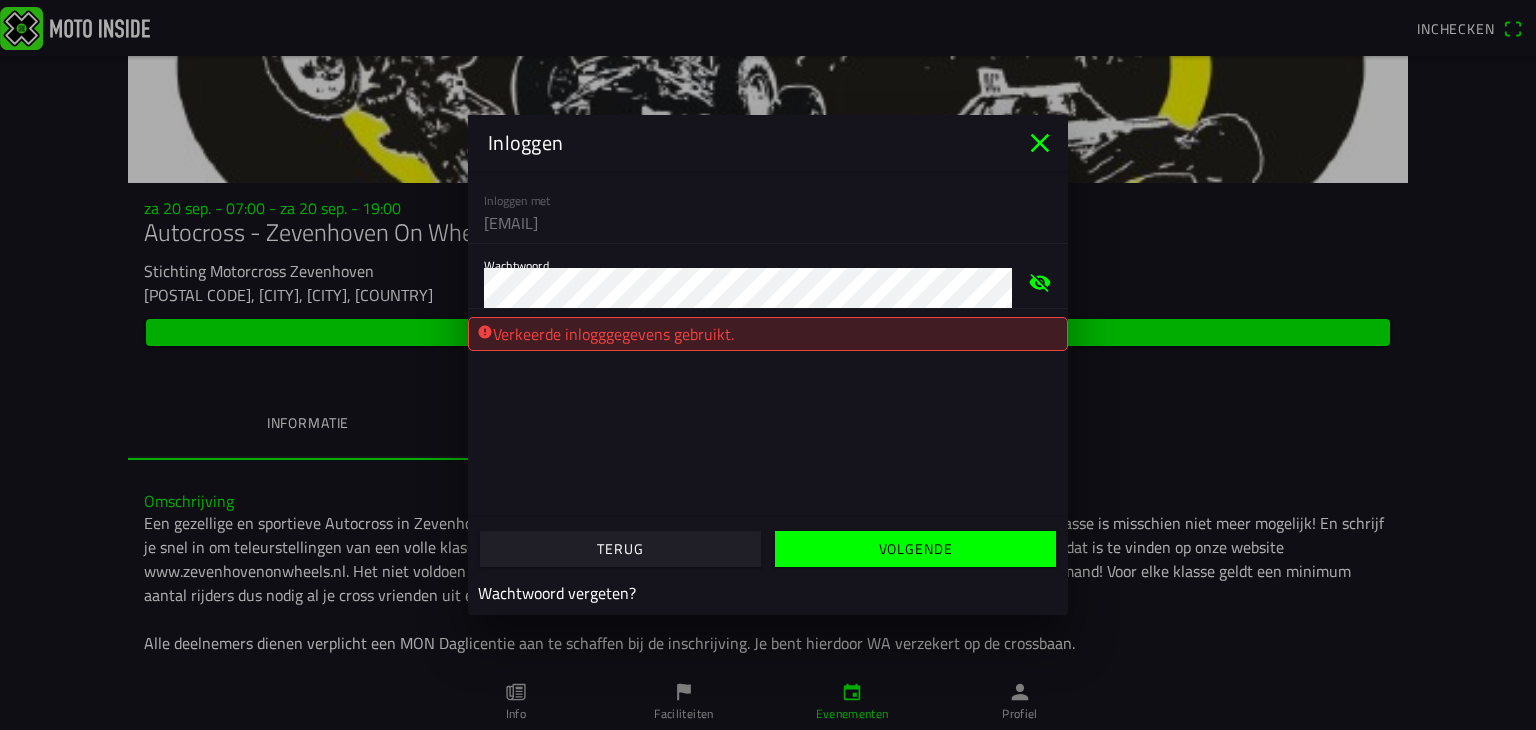 click on "Verkeerde inlogggegevens gebruikt." 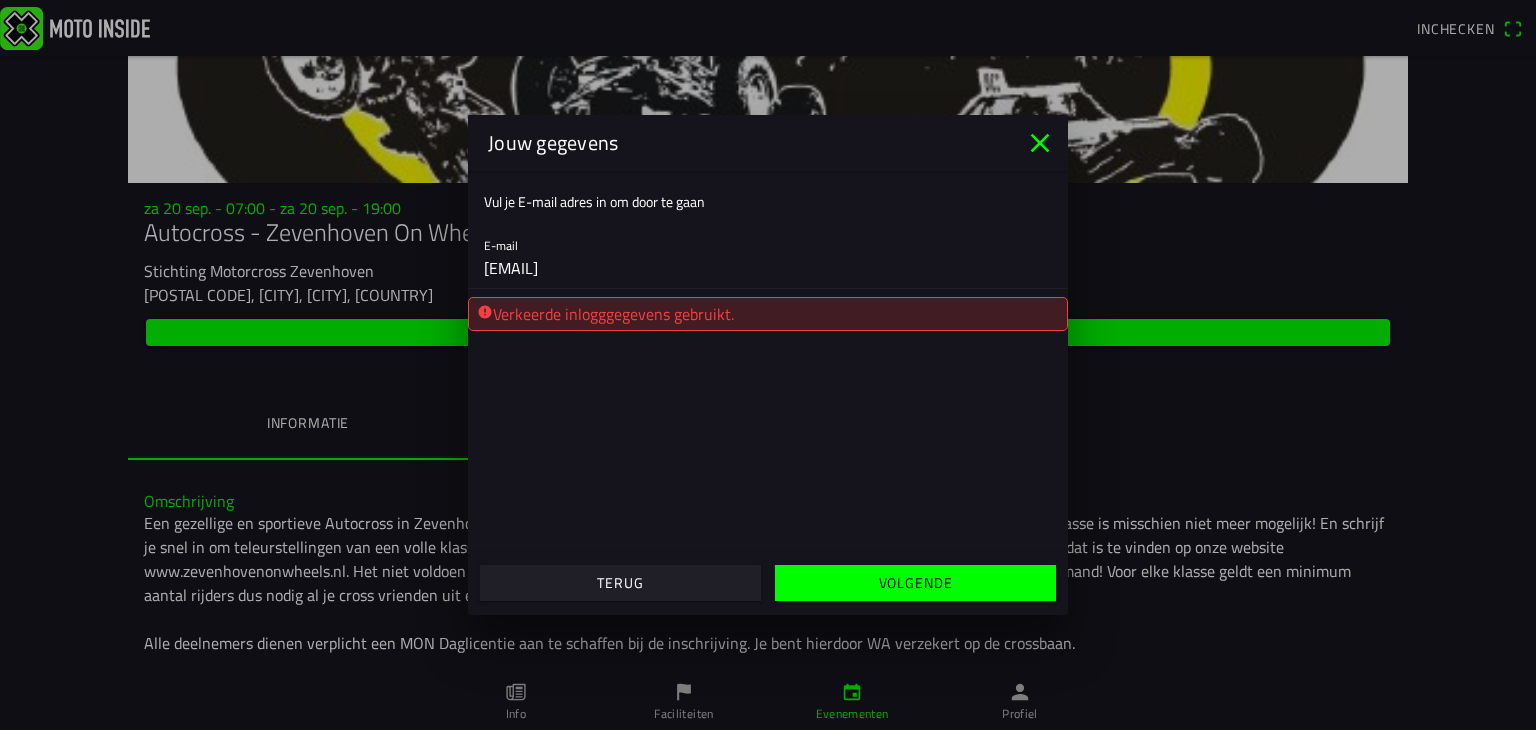 click on "Terug" 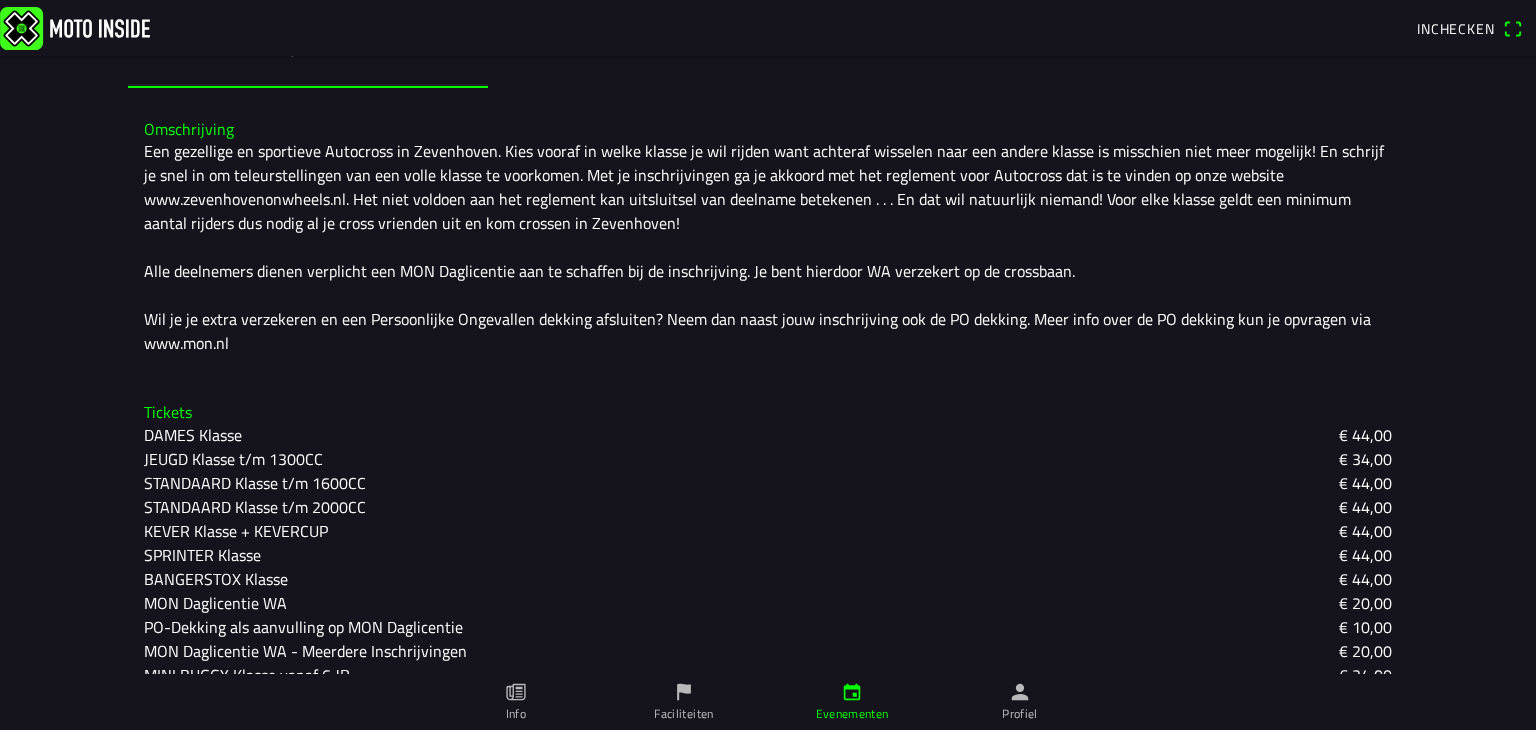scroll, scrollTop: 492, scrollLeft: 0, axis: vertical 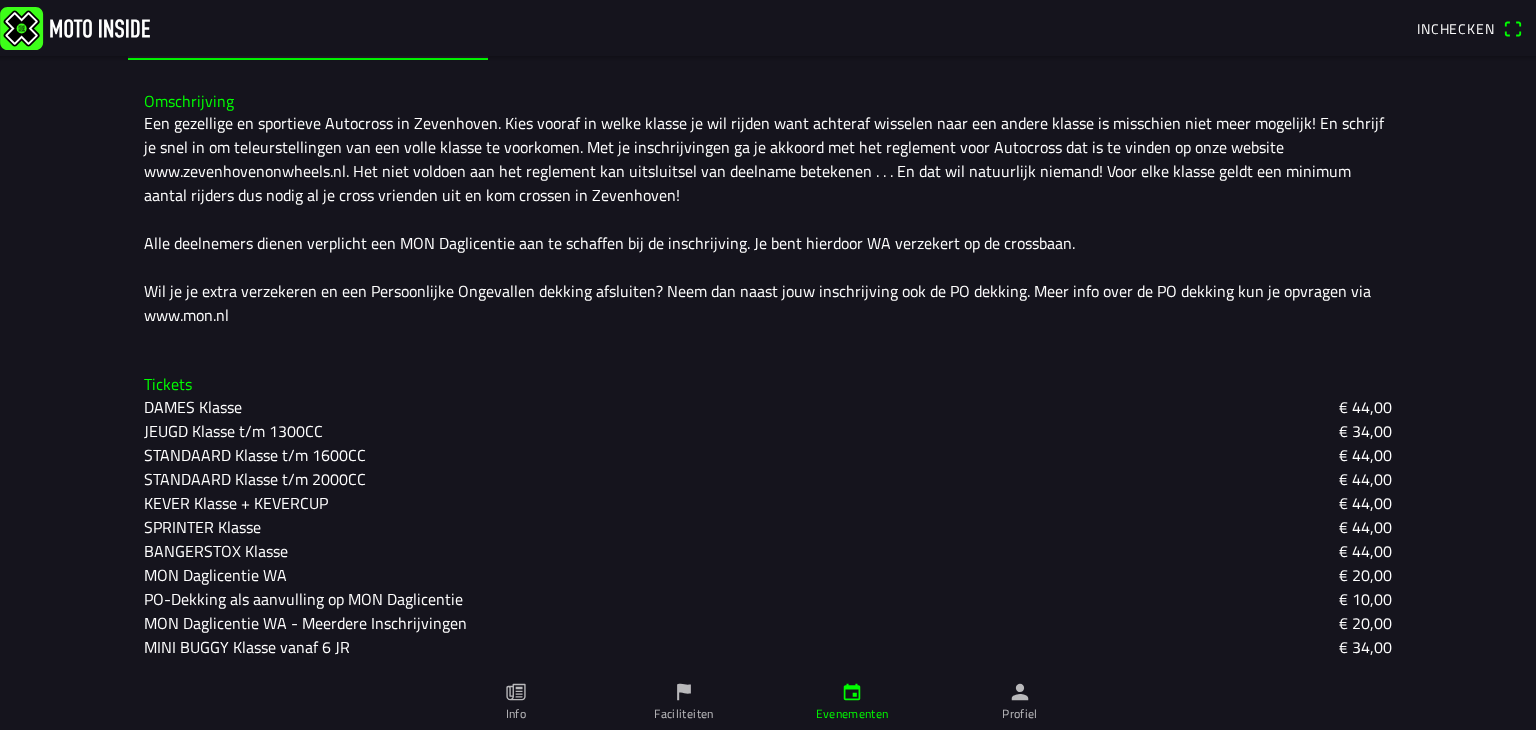 click on "KEVER Klasse + KEVERCUP" at bounding box center (0, 0) 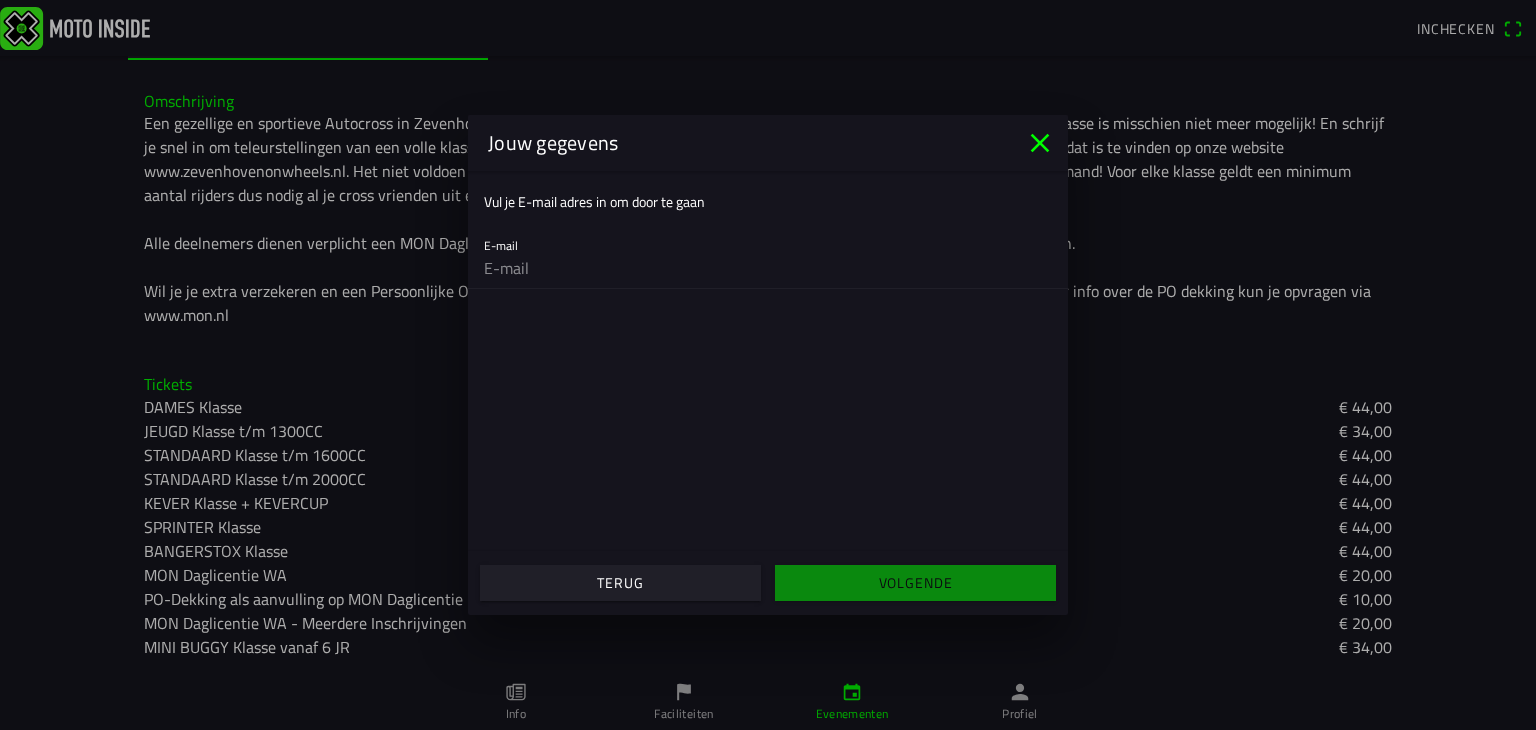 click on "E-mail" 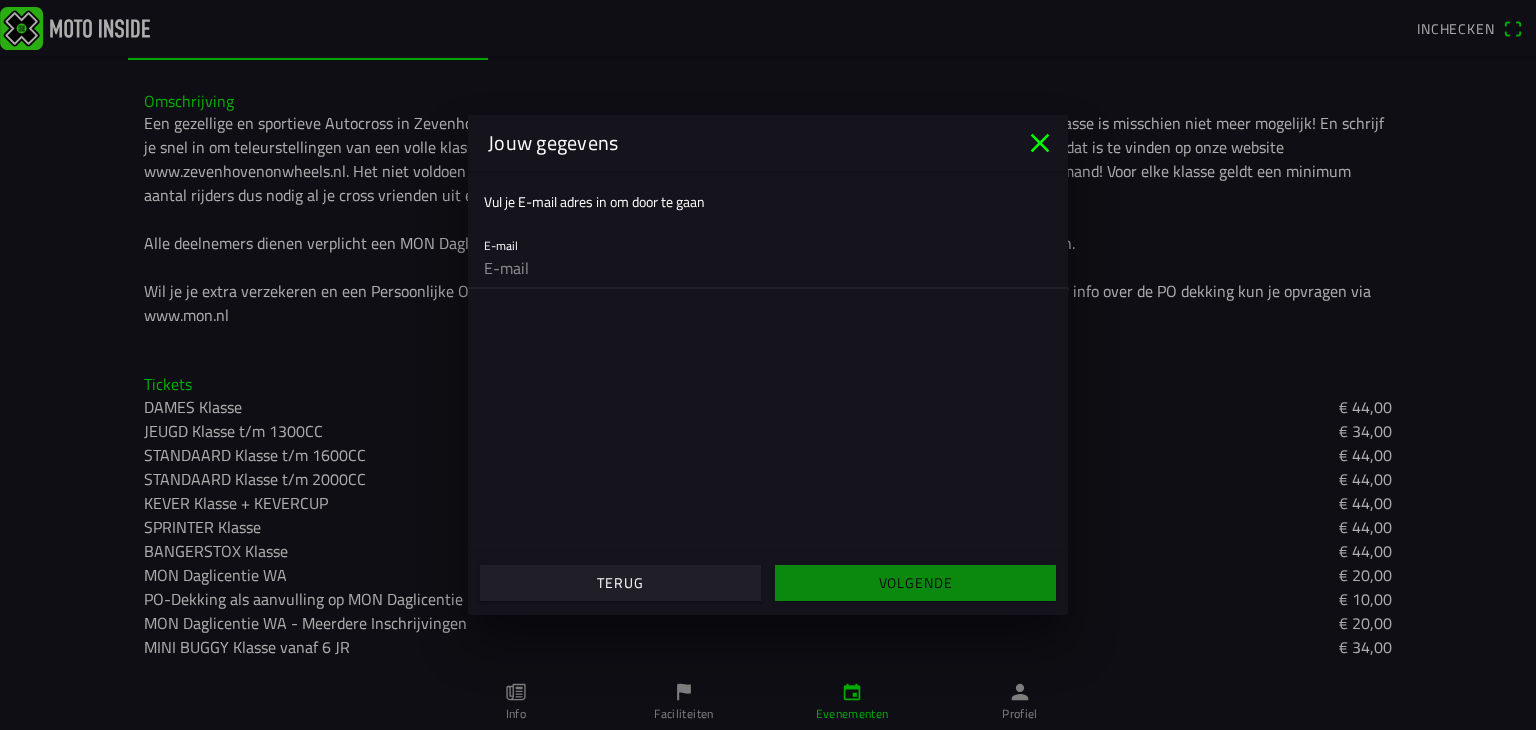 type on "[EMAIL]" 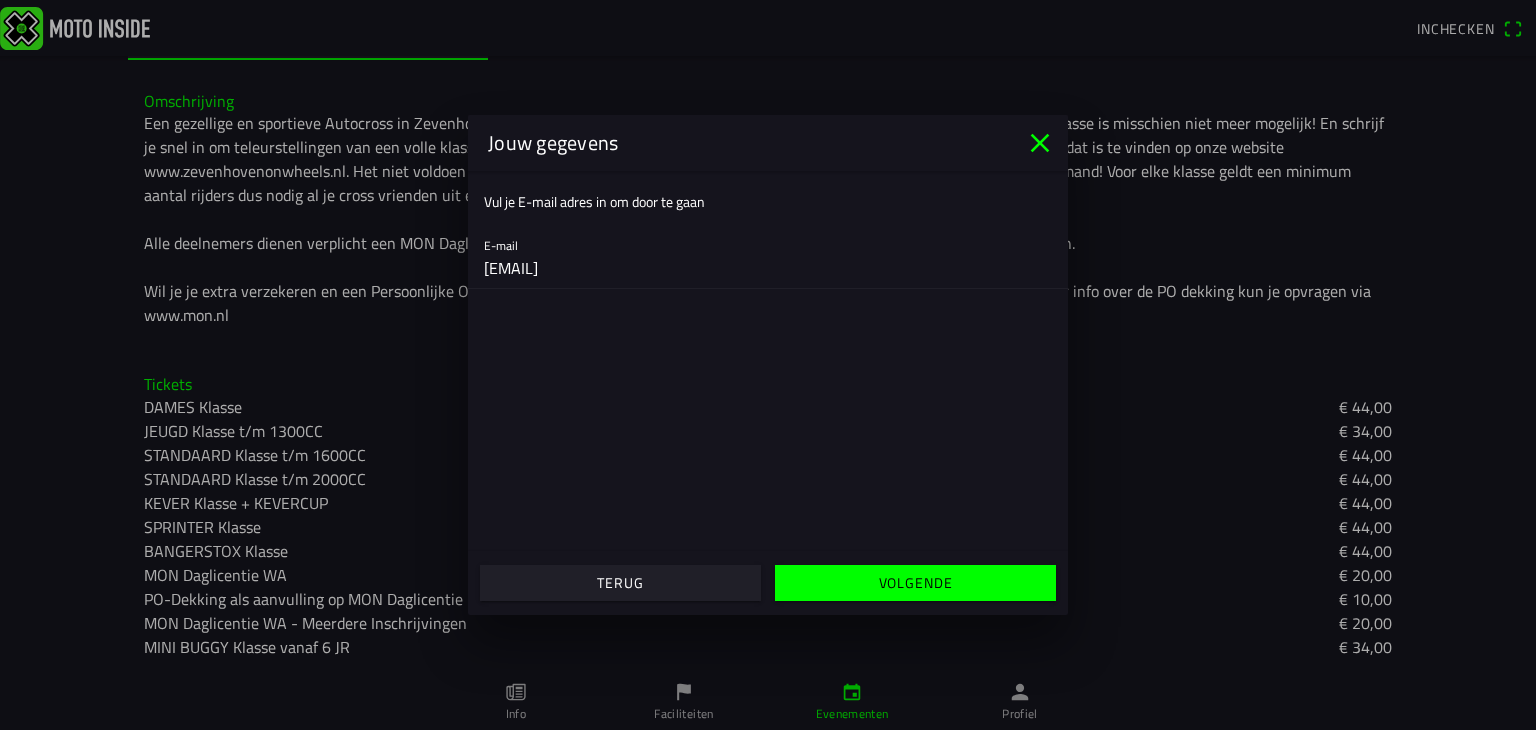 click on "Volgende" 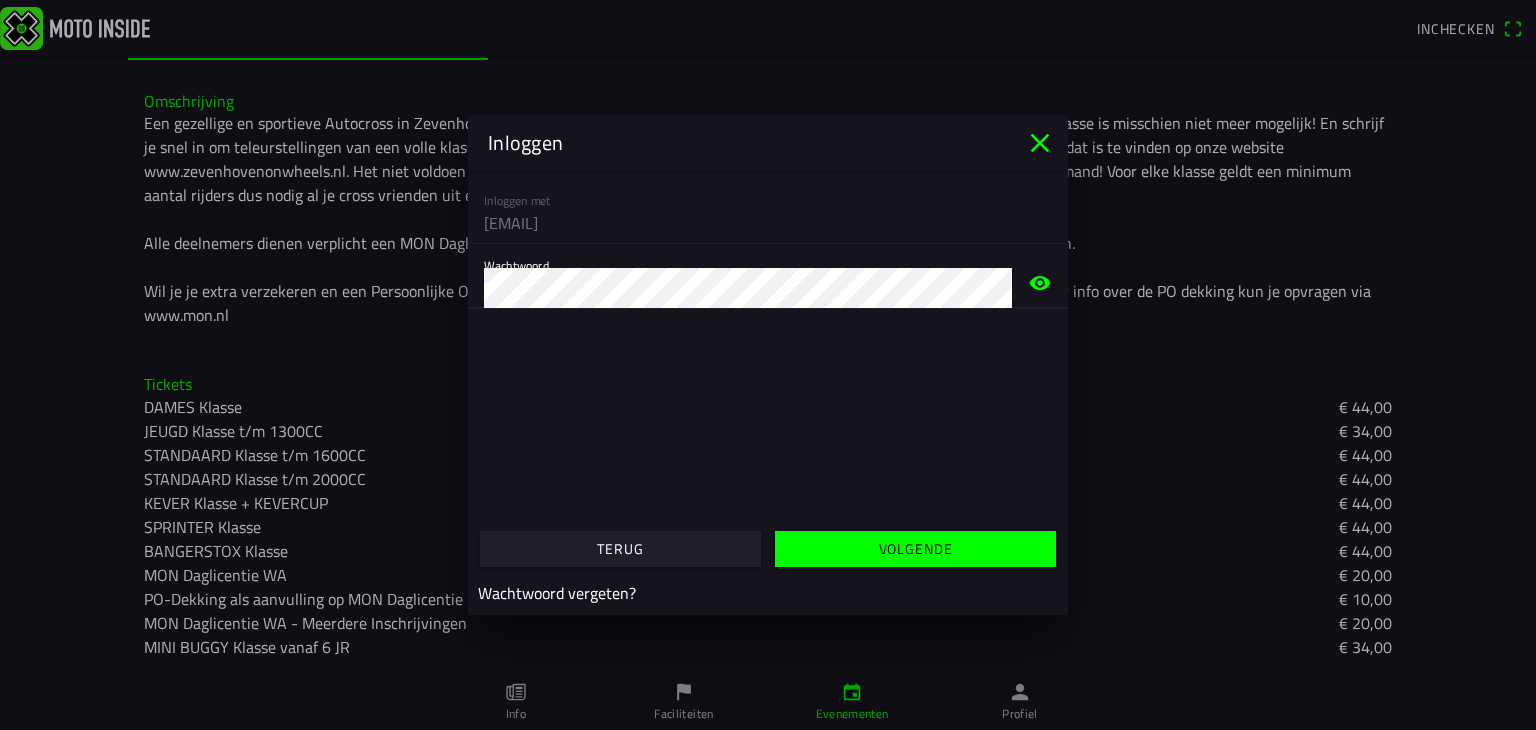 click on "Volgende" 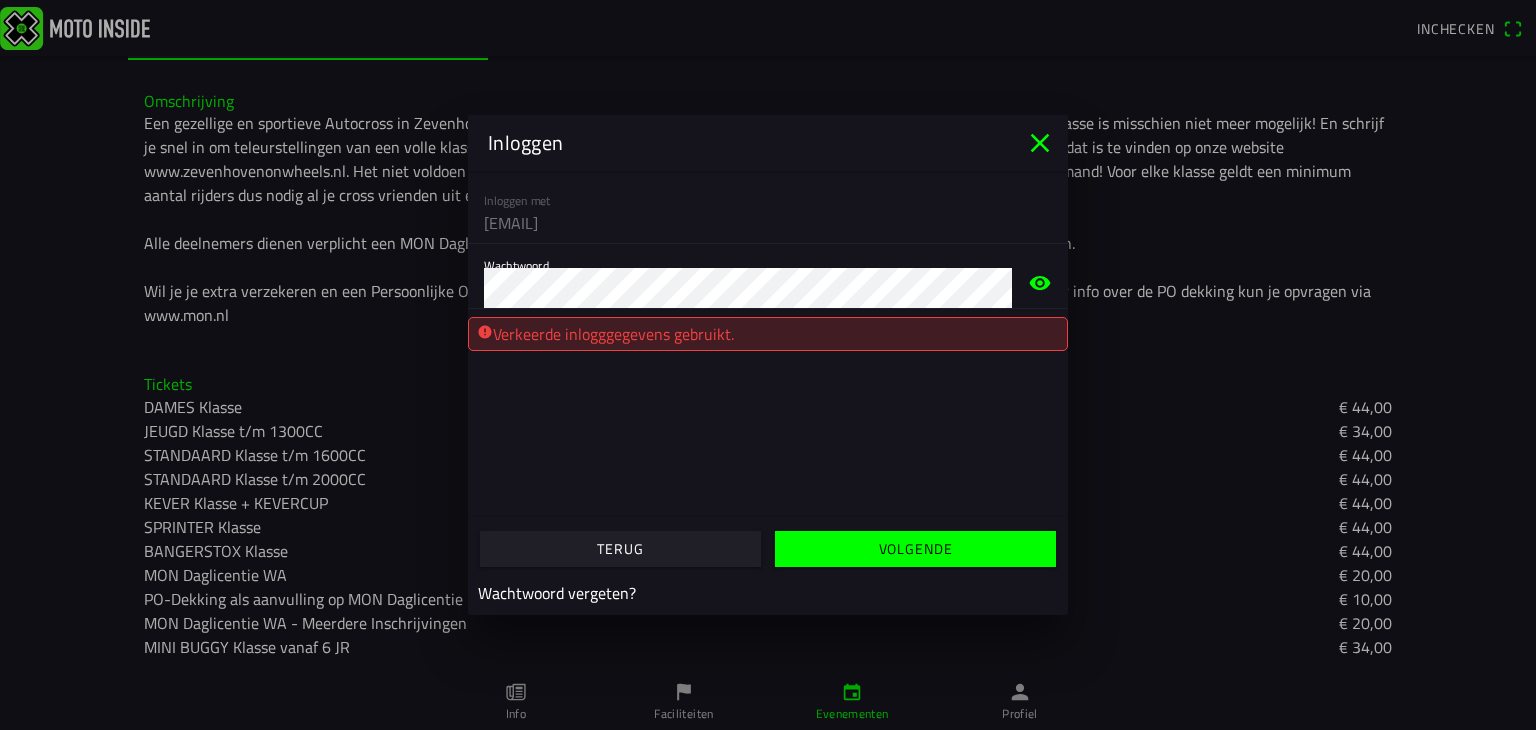 click on "Wachtwoord vergeten?" 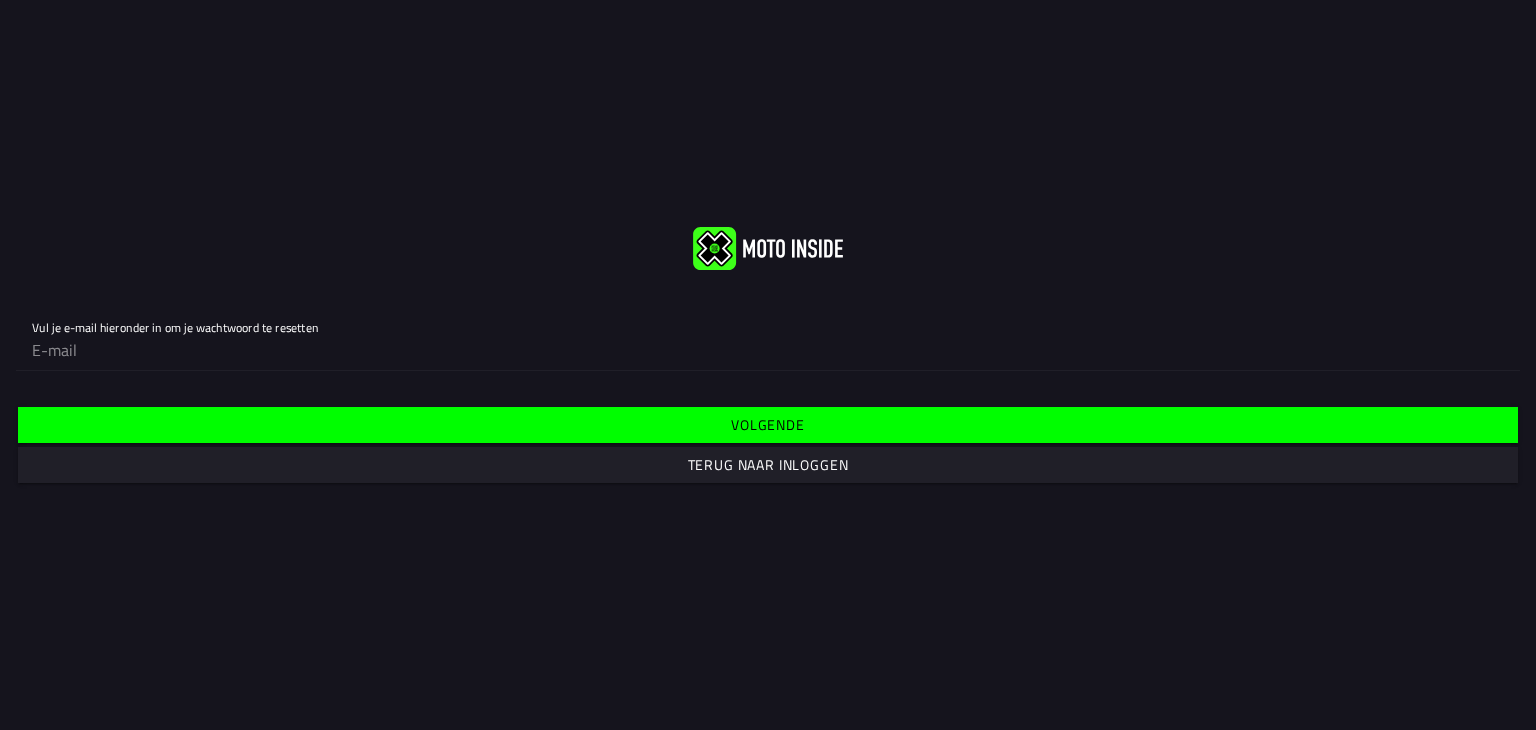 click on "Volgende" at bounding box center [0, 0] 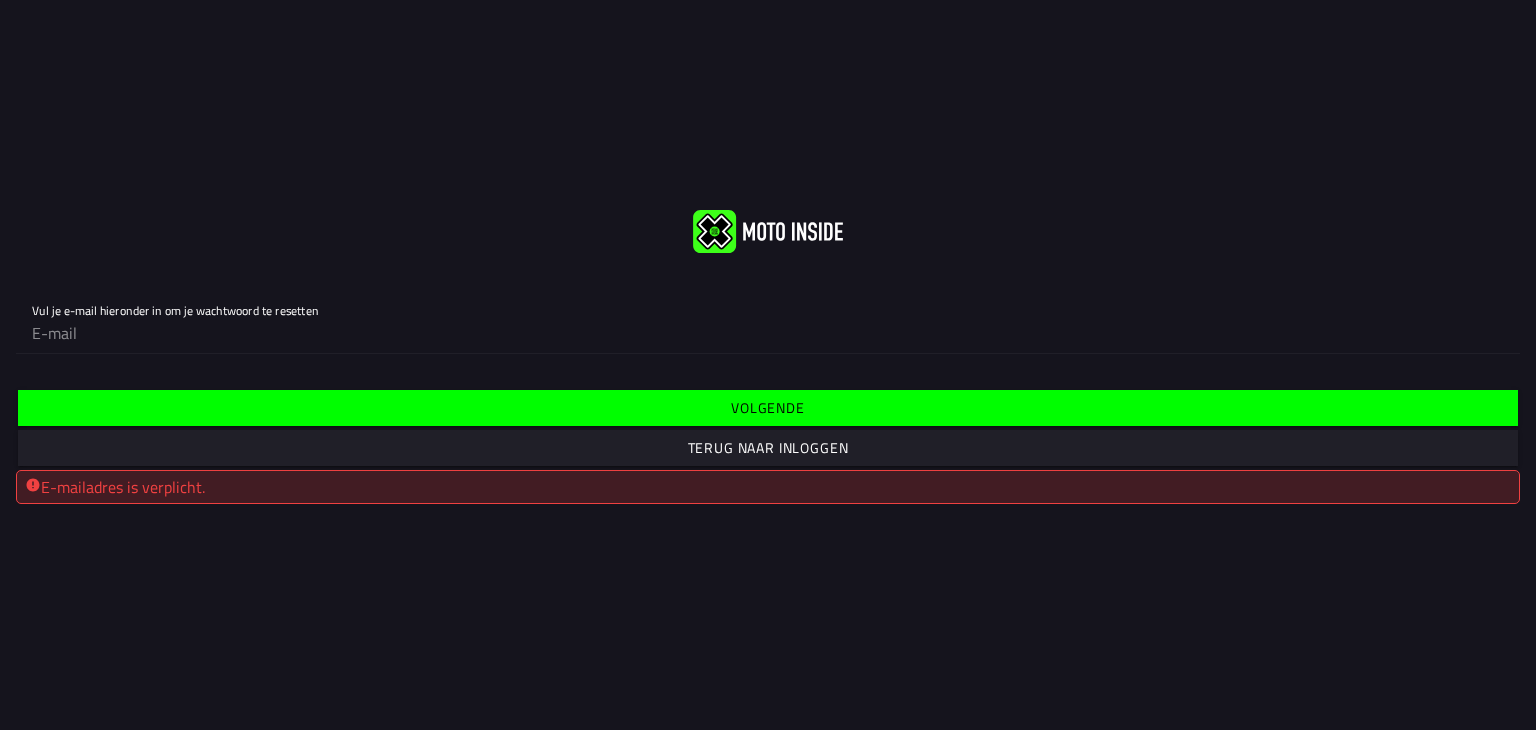 click on "E-mailadres is verplicht." at bounding box center (768, 487) 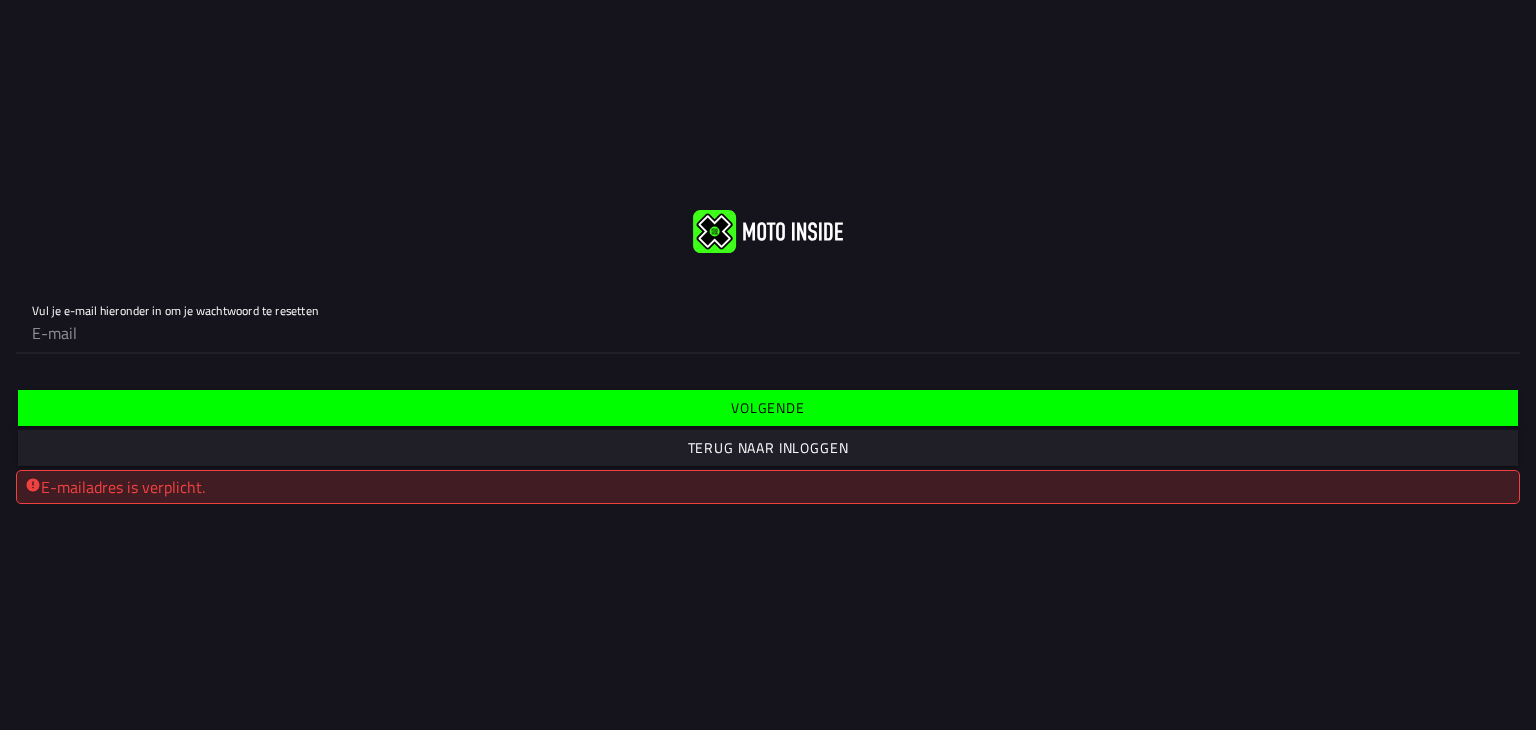 click 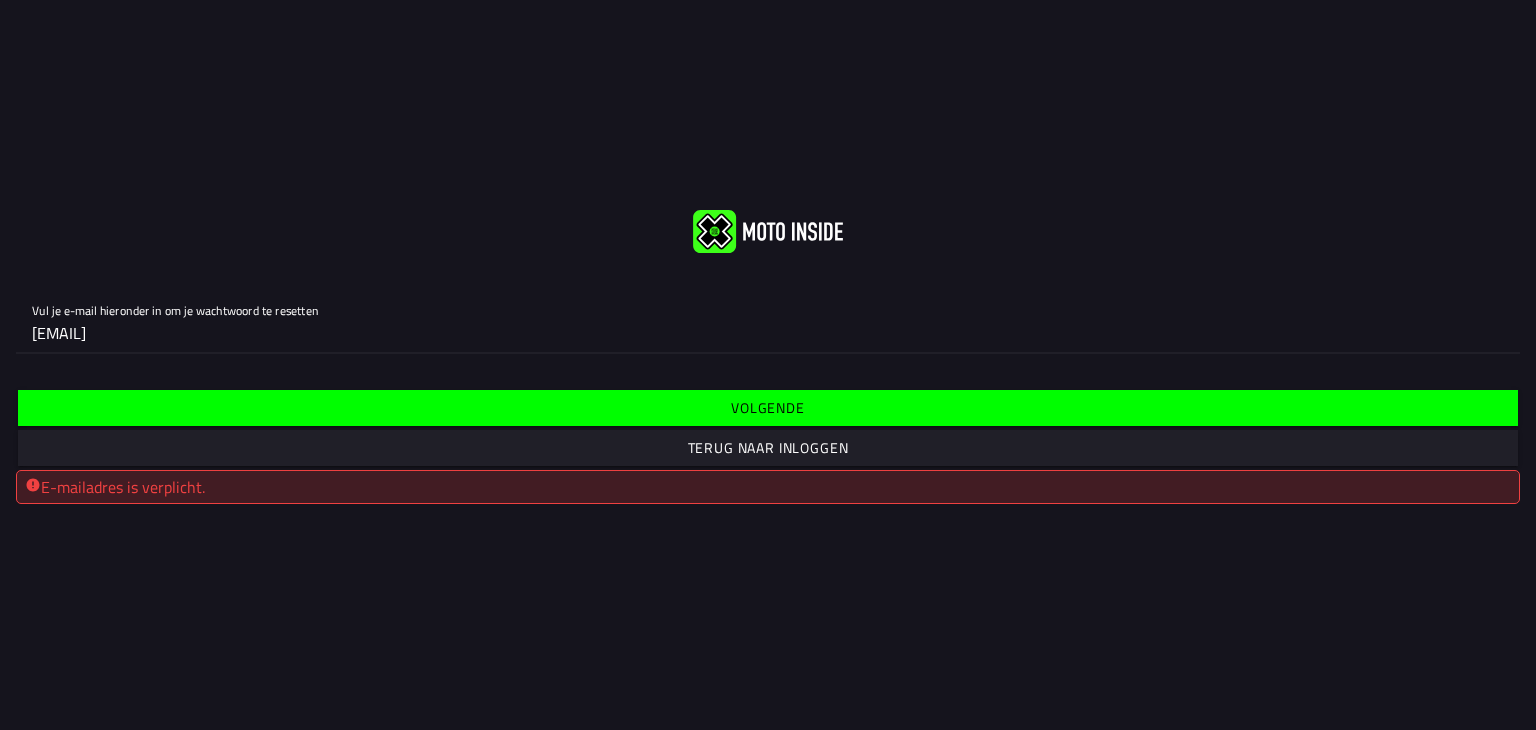 click on "Terug naar inloggen" at bounding box center [0, 0] 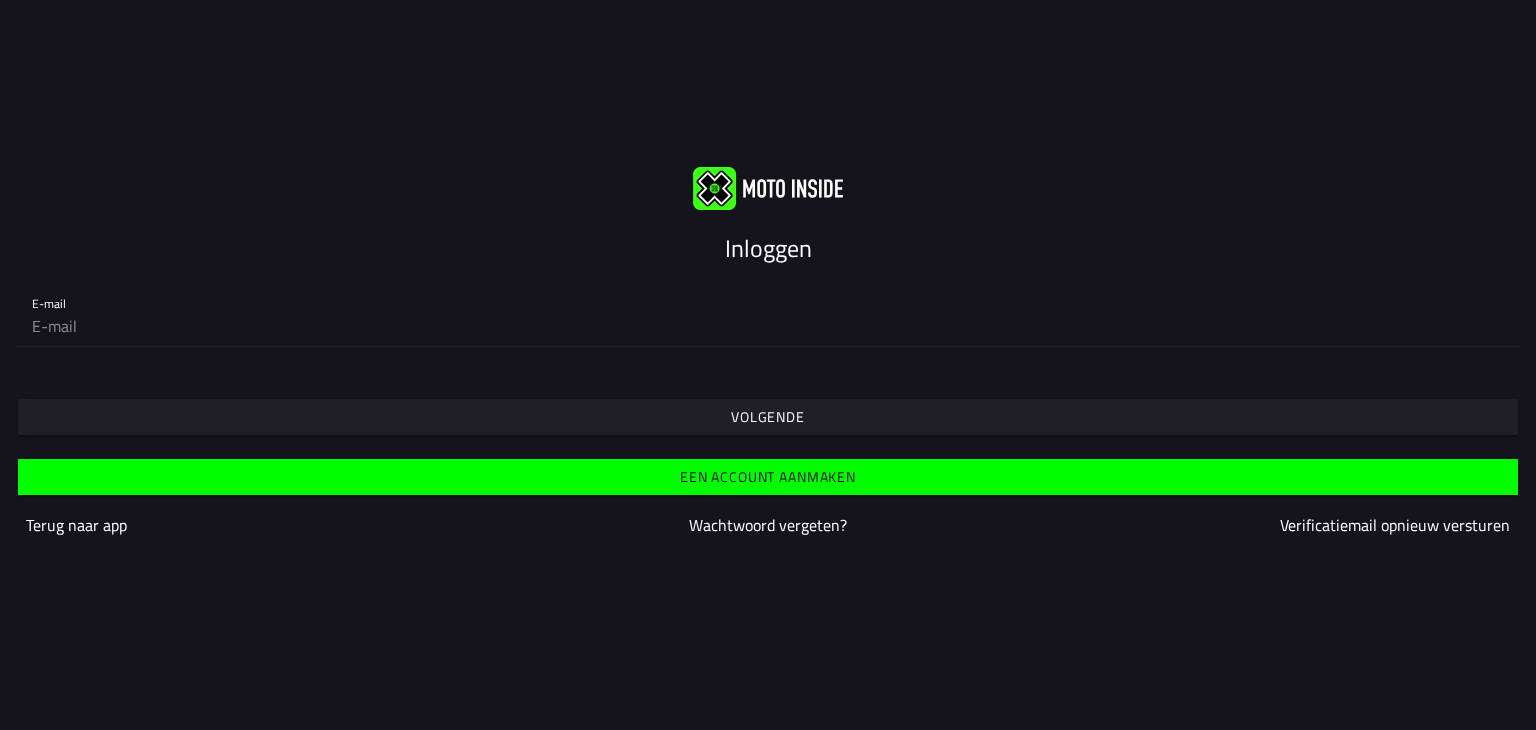 click 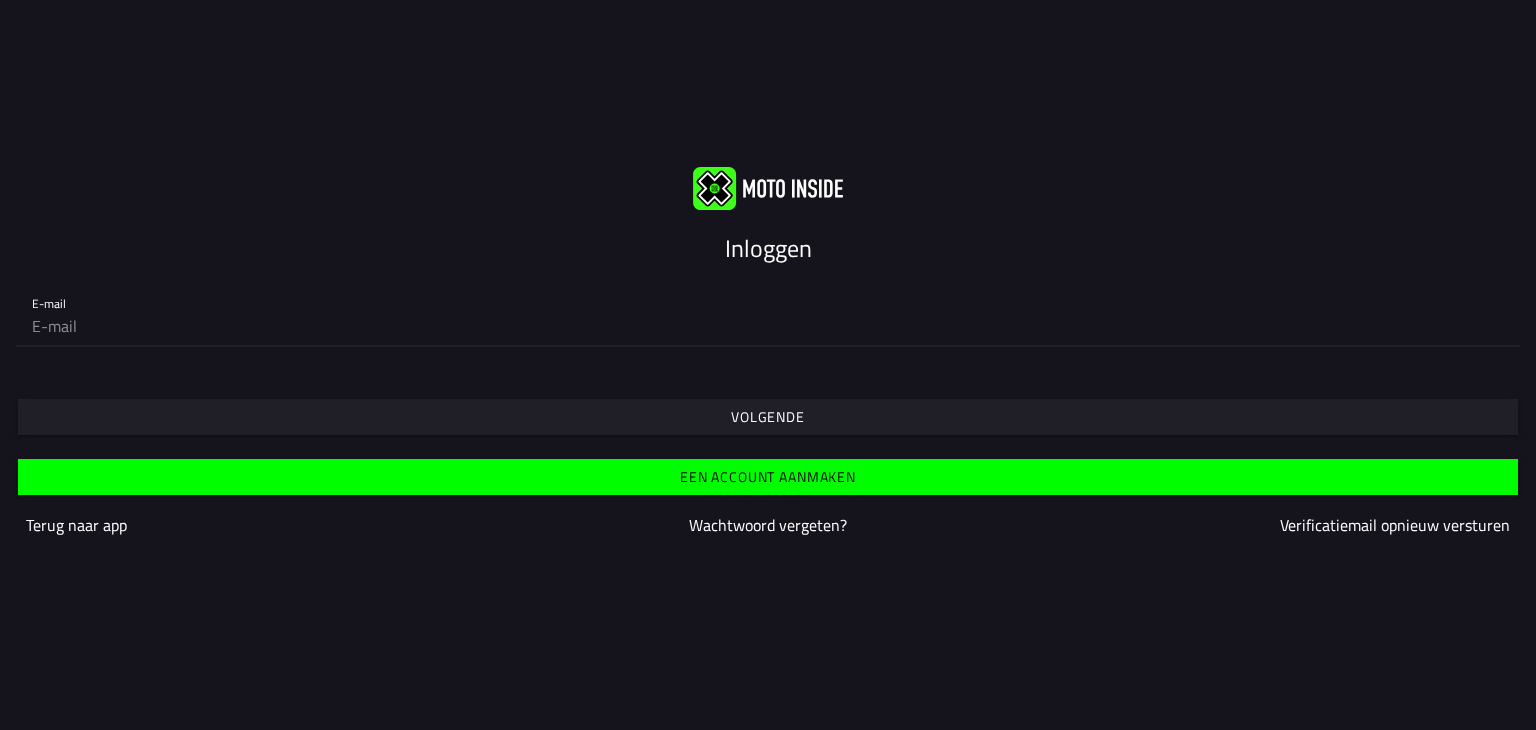 type on "[EMAIL]" 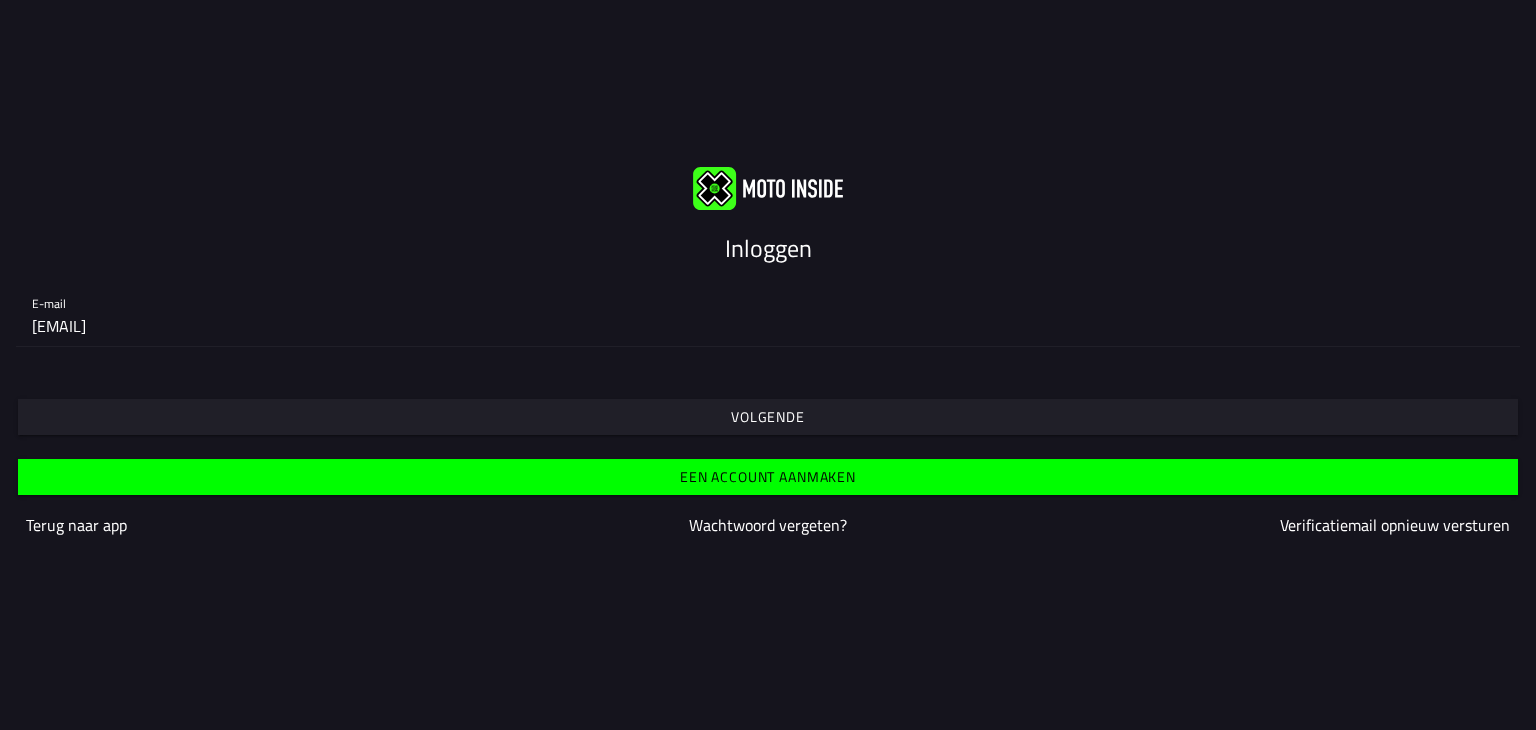click on "Wachtwoord vergeten?" 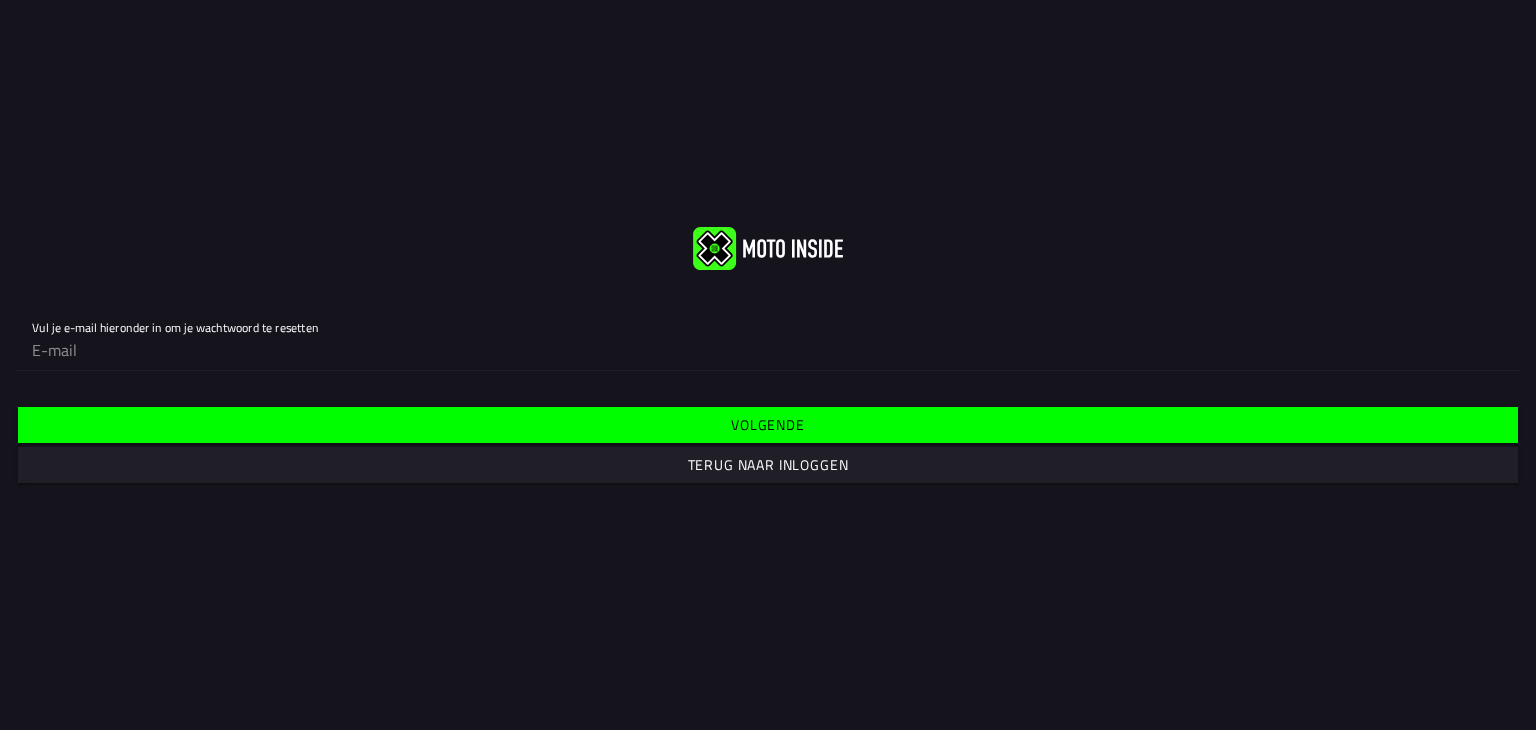 click on "Volgende" at bounding box center [767, 425] 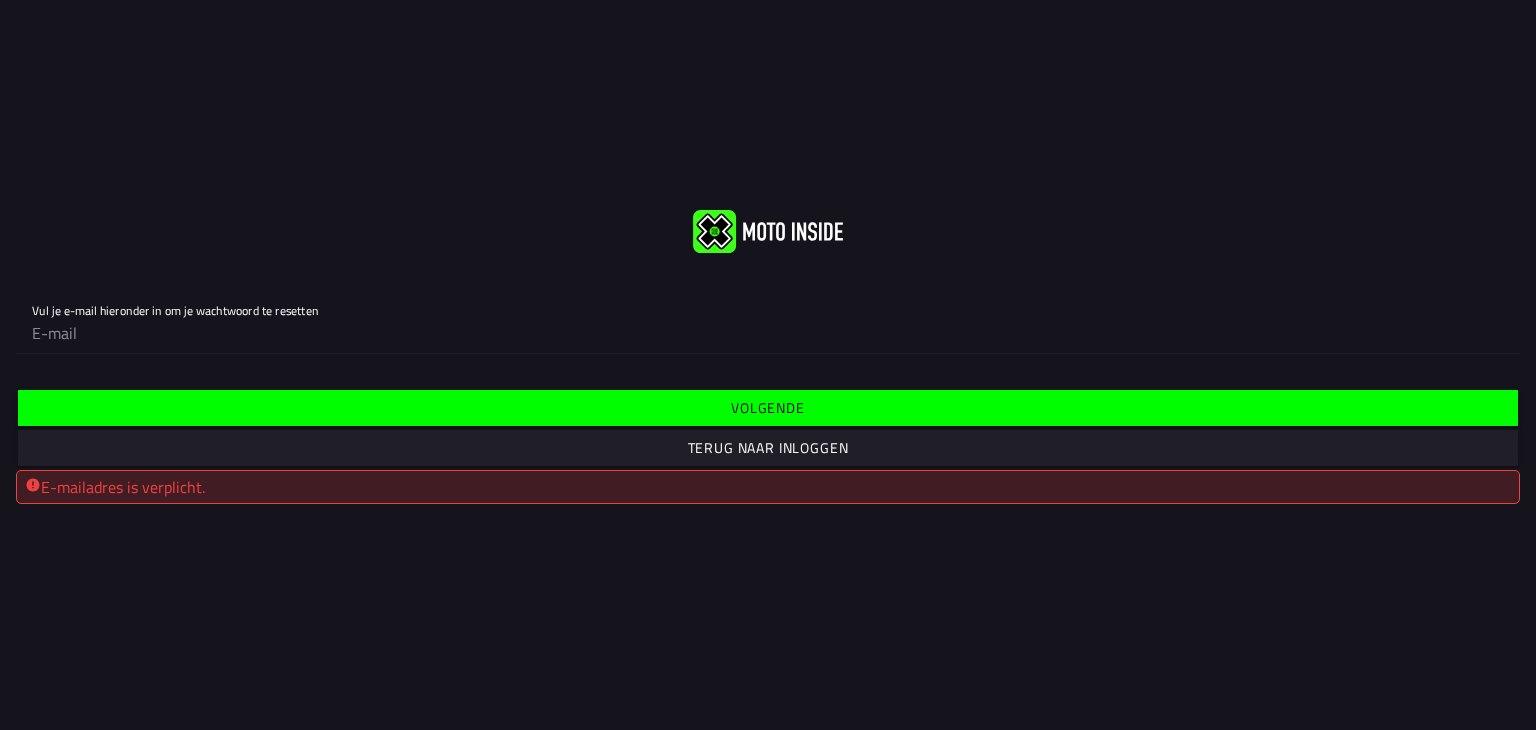 click at bounding box center [767, 408] 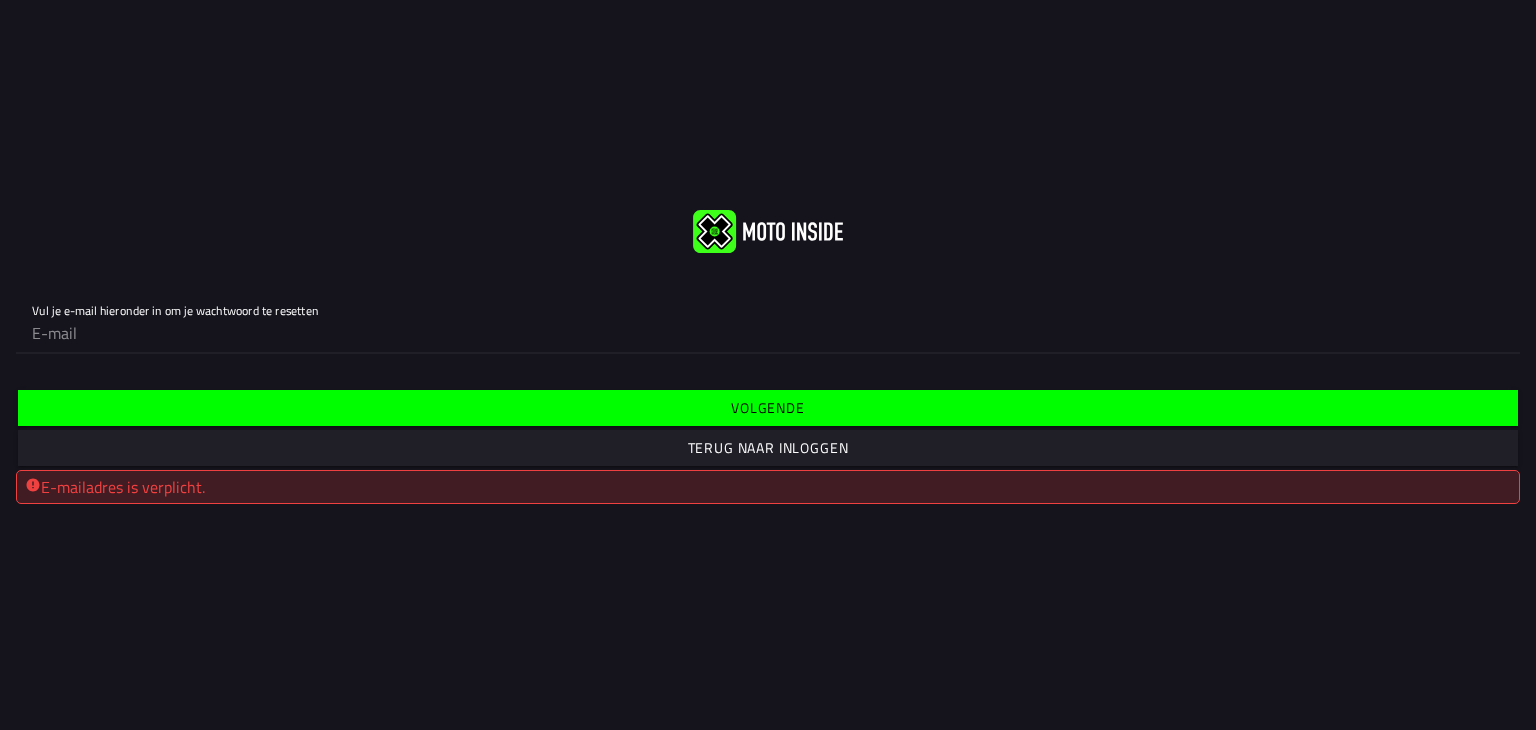 type on "[EMAIL]" 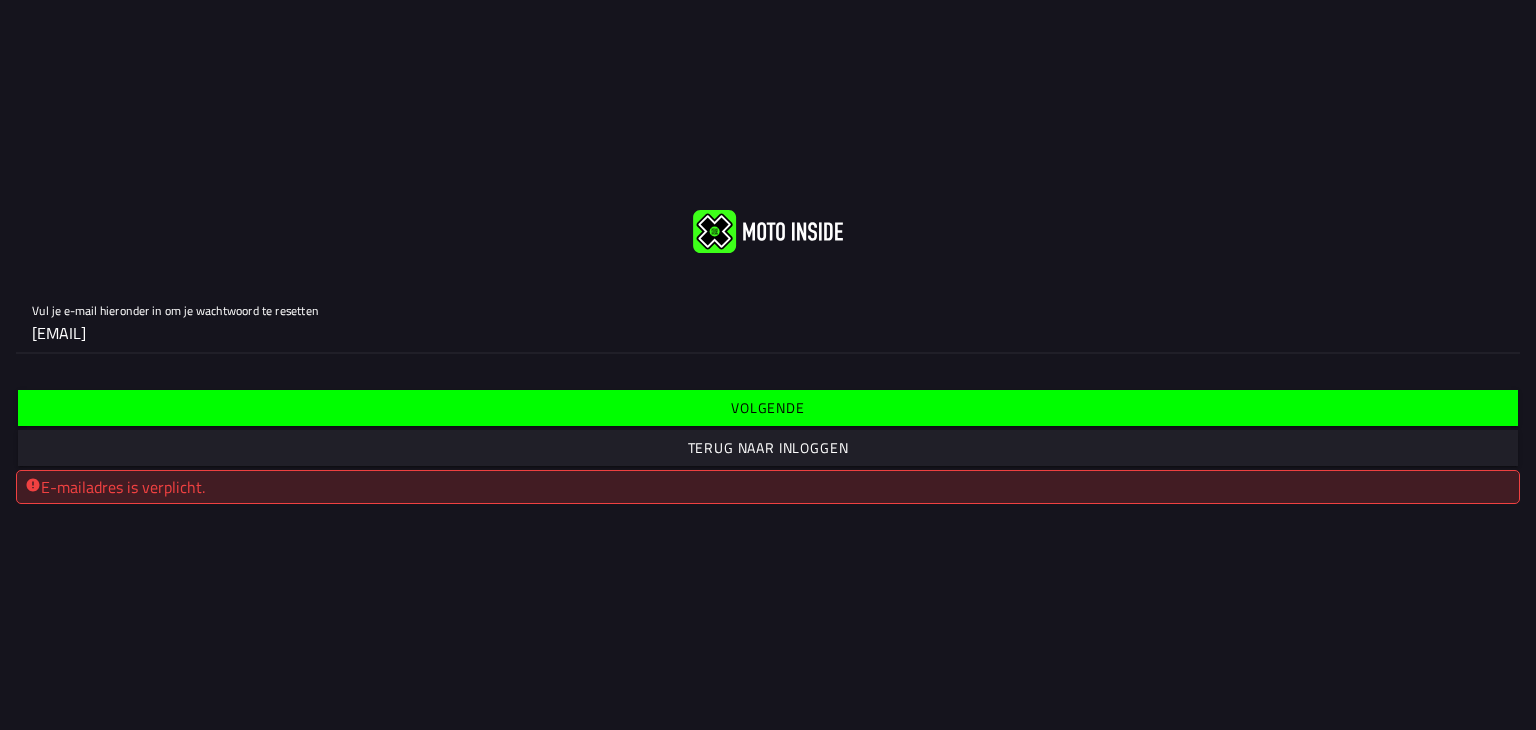 click on "Volgende" at bounding box center [0, 0] 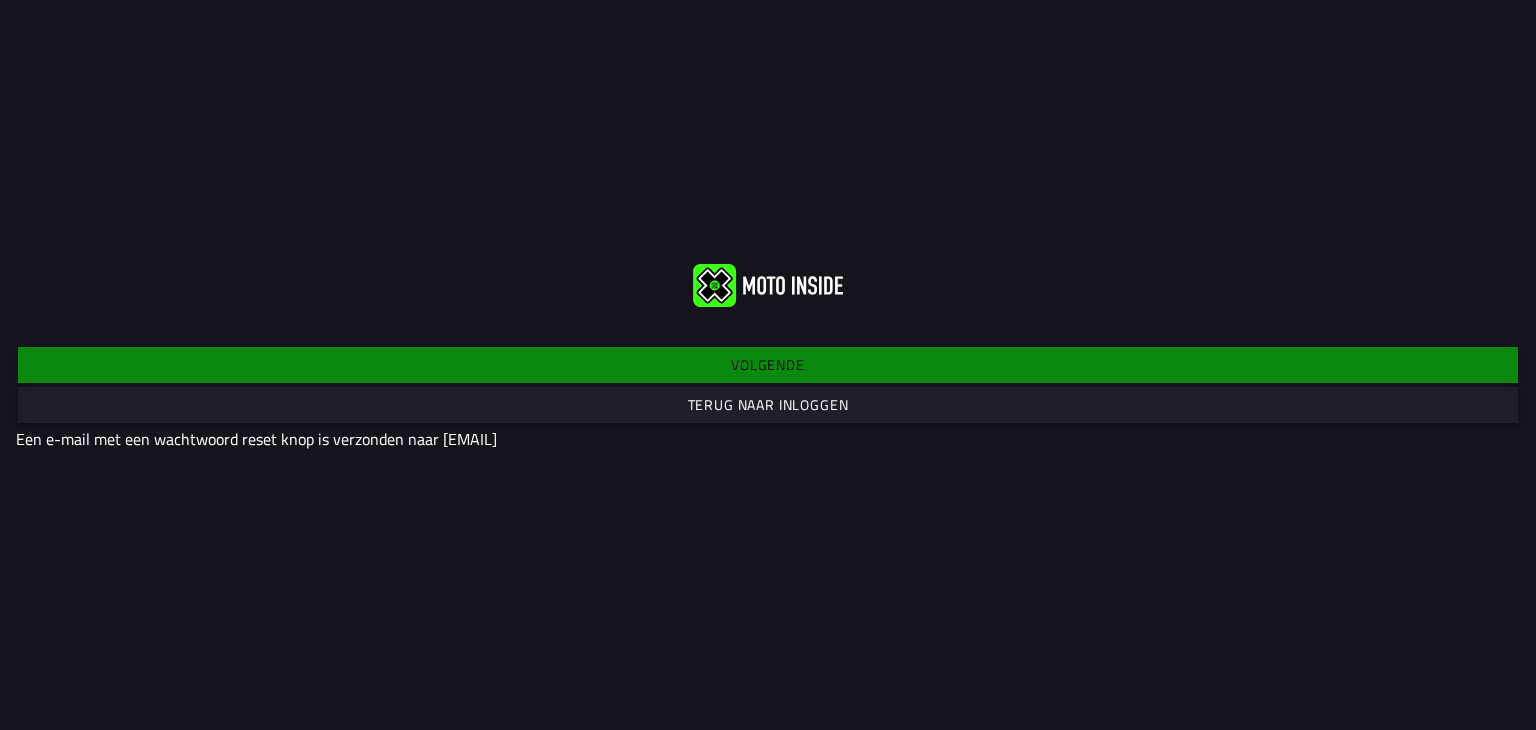 click on "Terug naar inloggen" at bounding box center [0, 0] 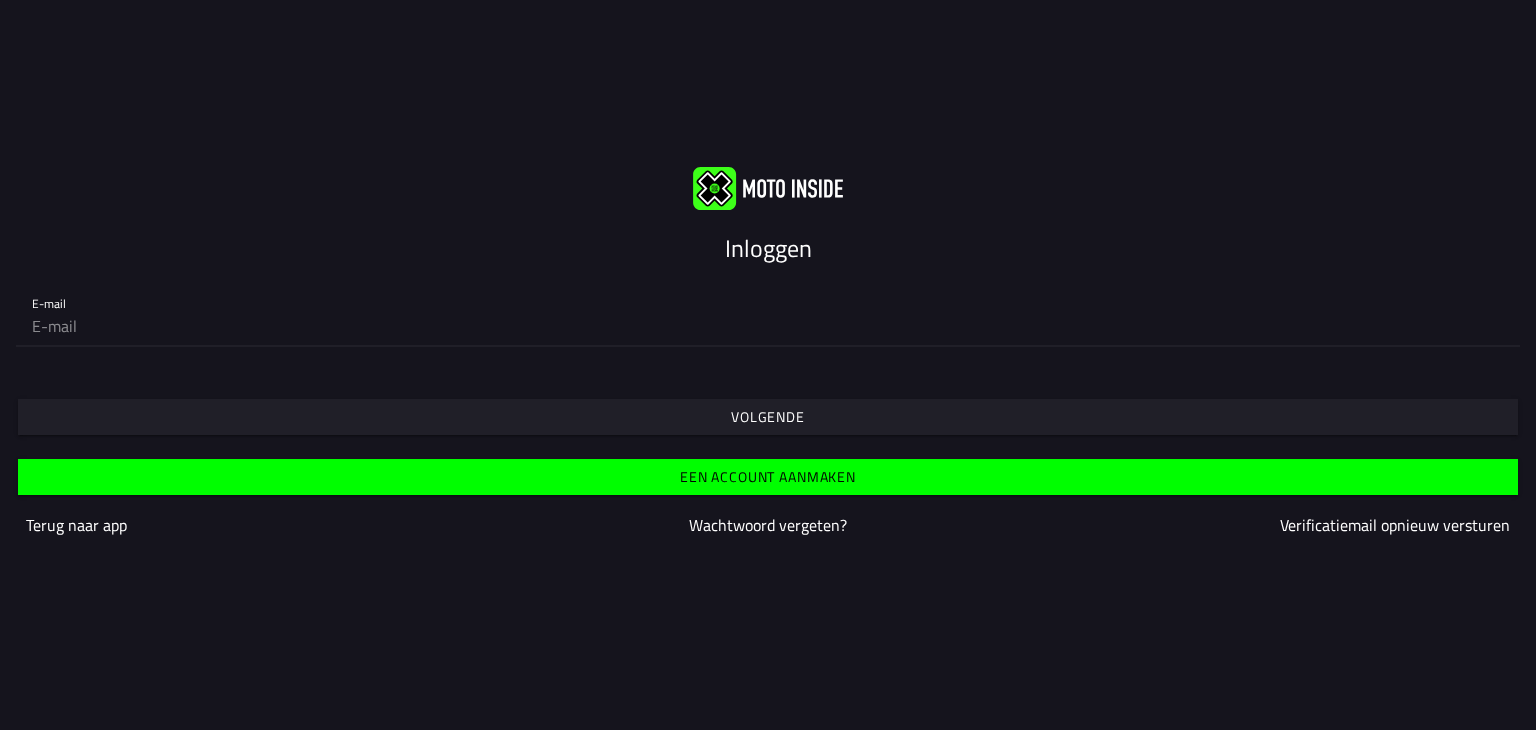 click 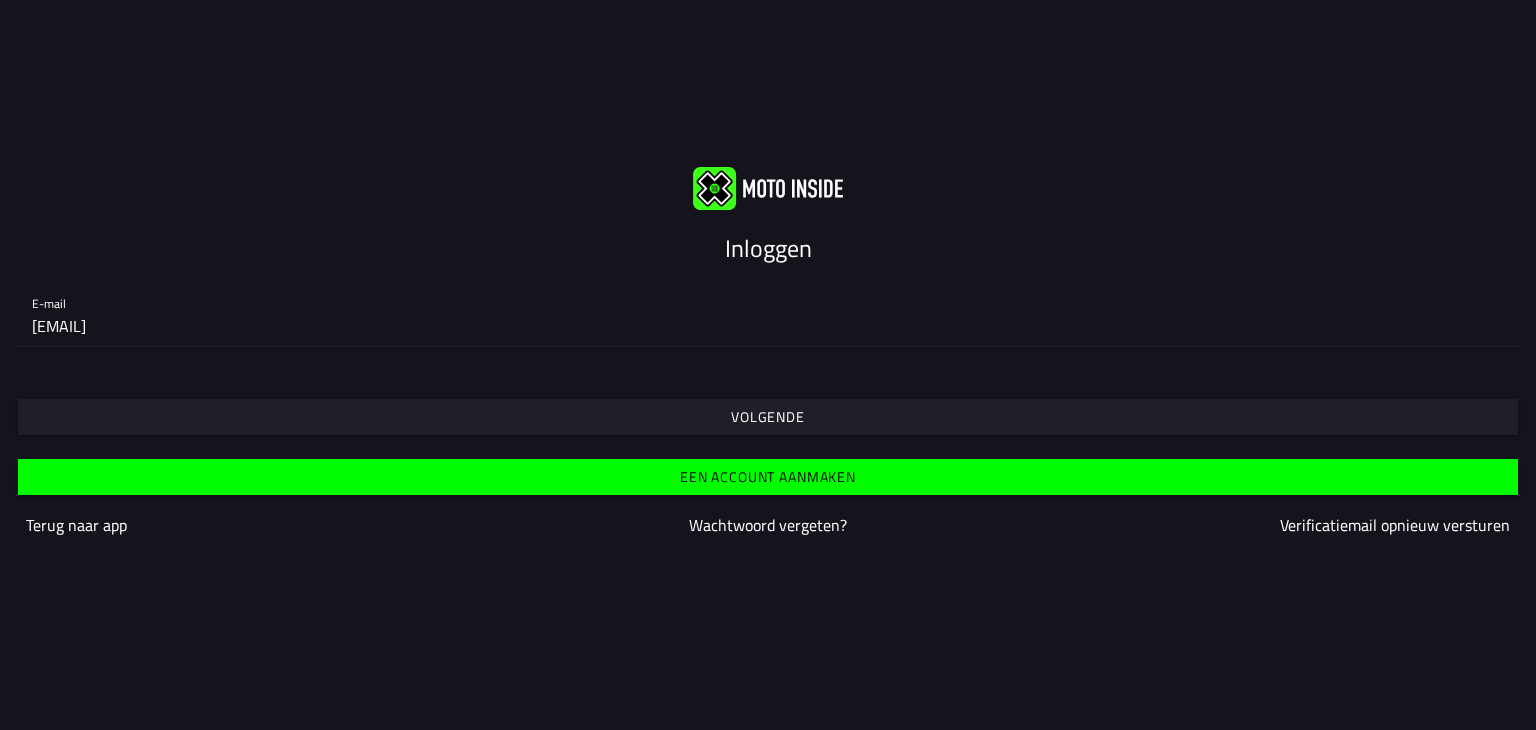 click on "Volgende" at bounding box center [0, 0] 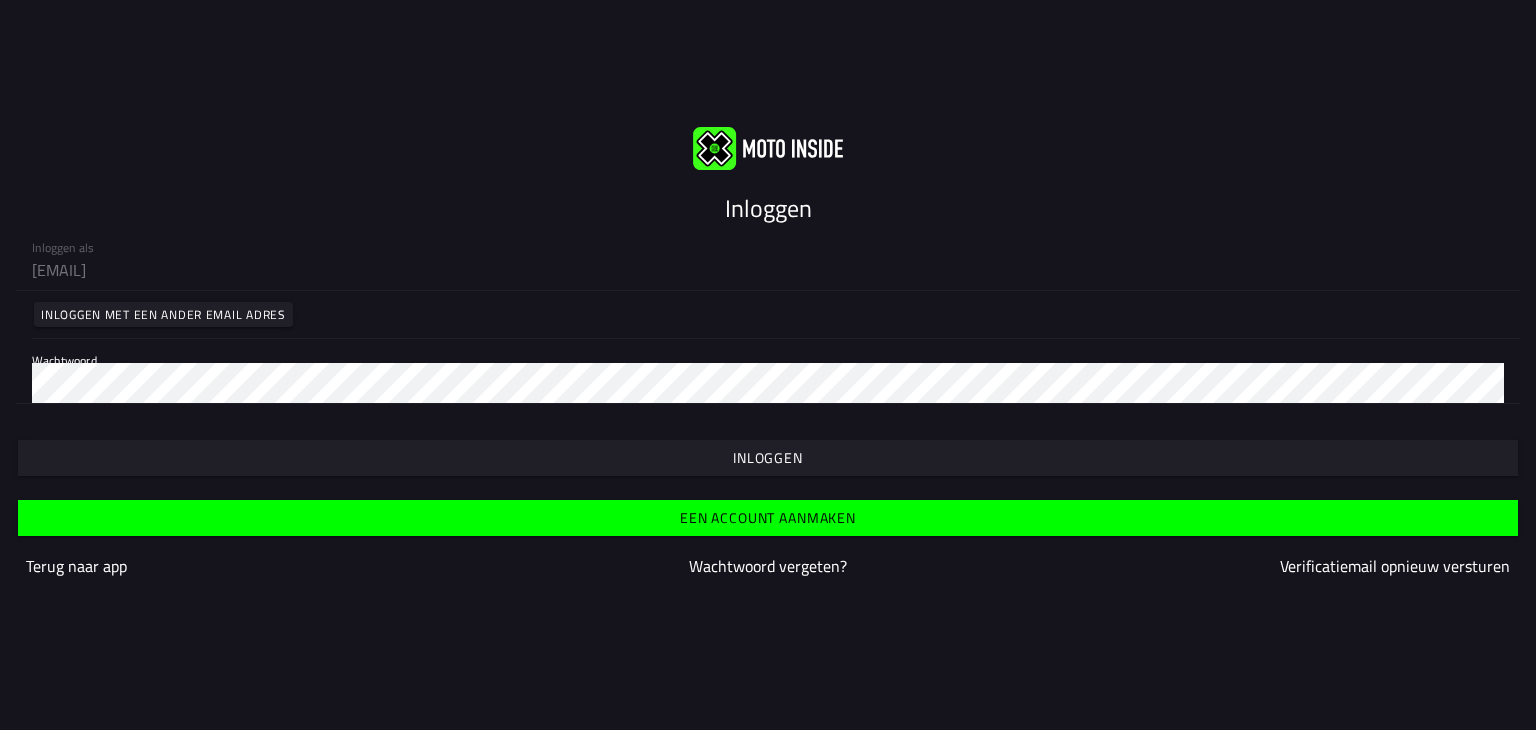 drag, startPoint x: 659, startPoint y: 536, endPoint x: 680, endPoint y: 601, distance: 68.30813 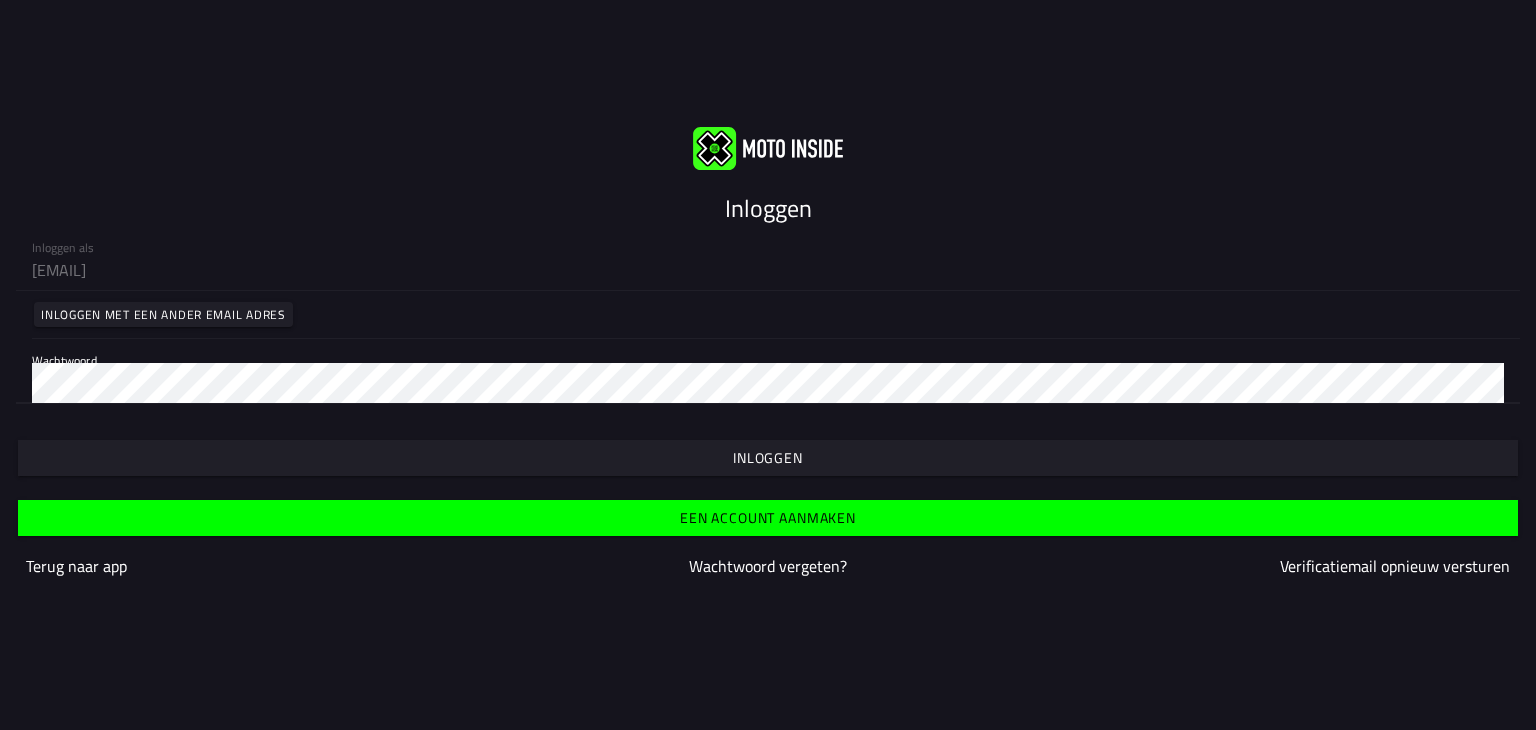 click on "Inloggen" at bounding box center (0, 0) 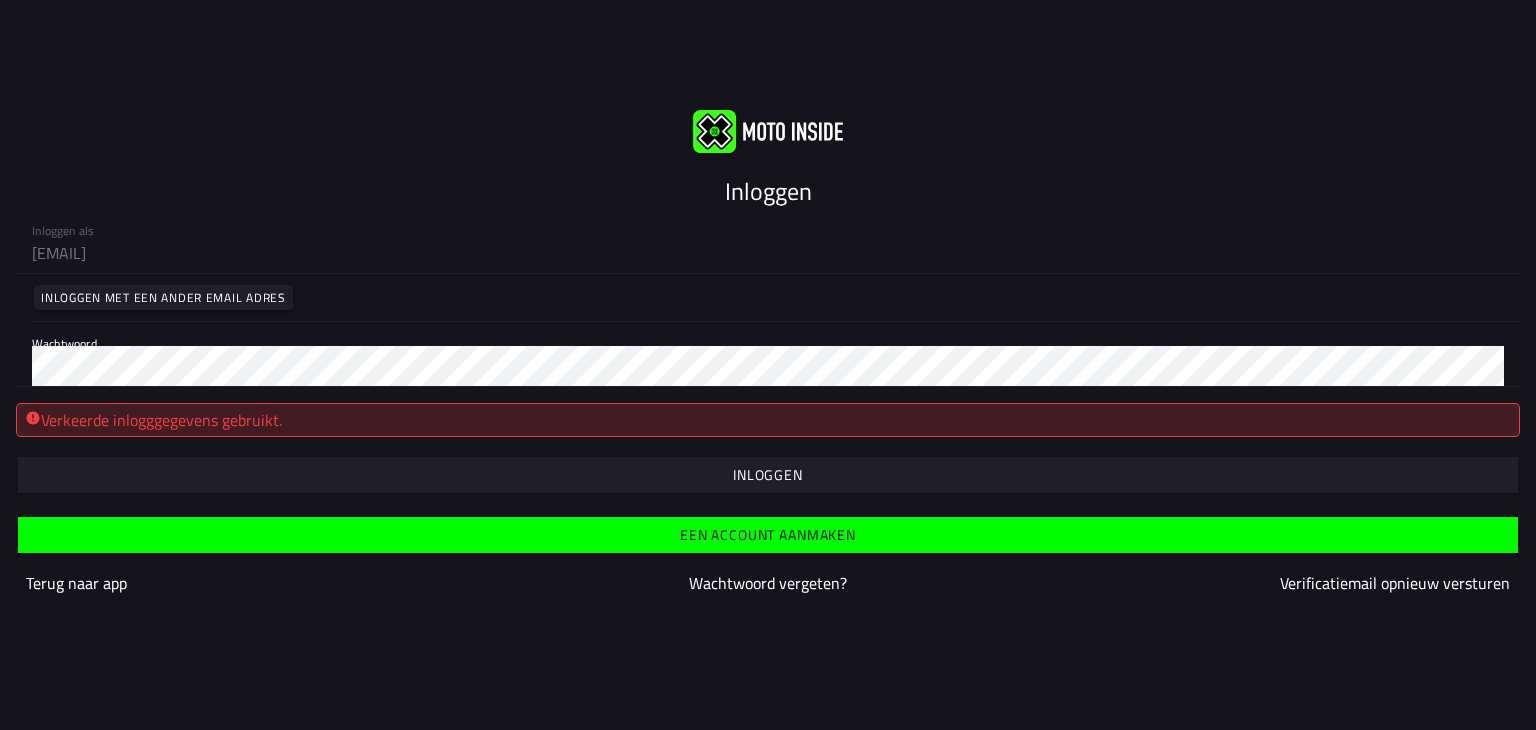 click on "Inloggen als [EMAIL] Inloggen met een ander email adres Wachtwoord" at bounding box center [768, 298] 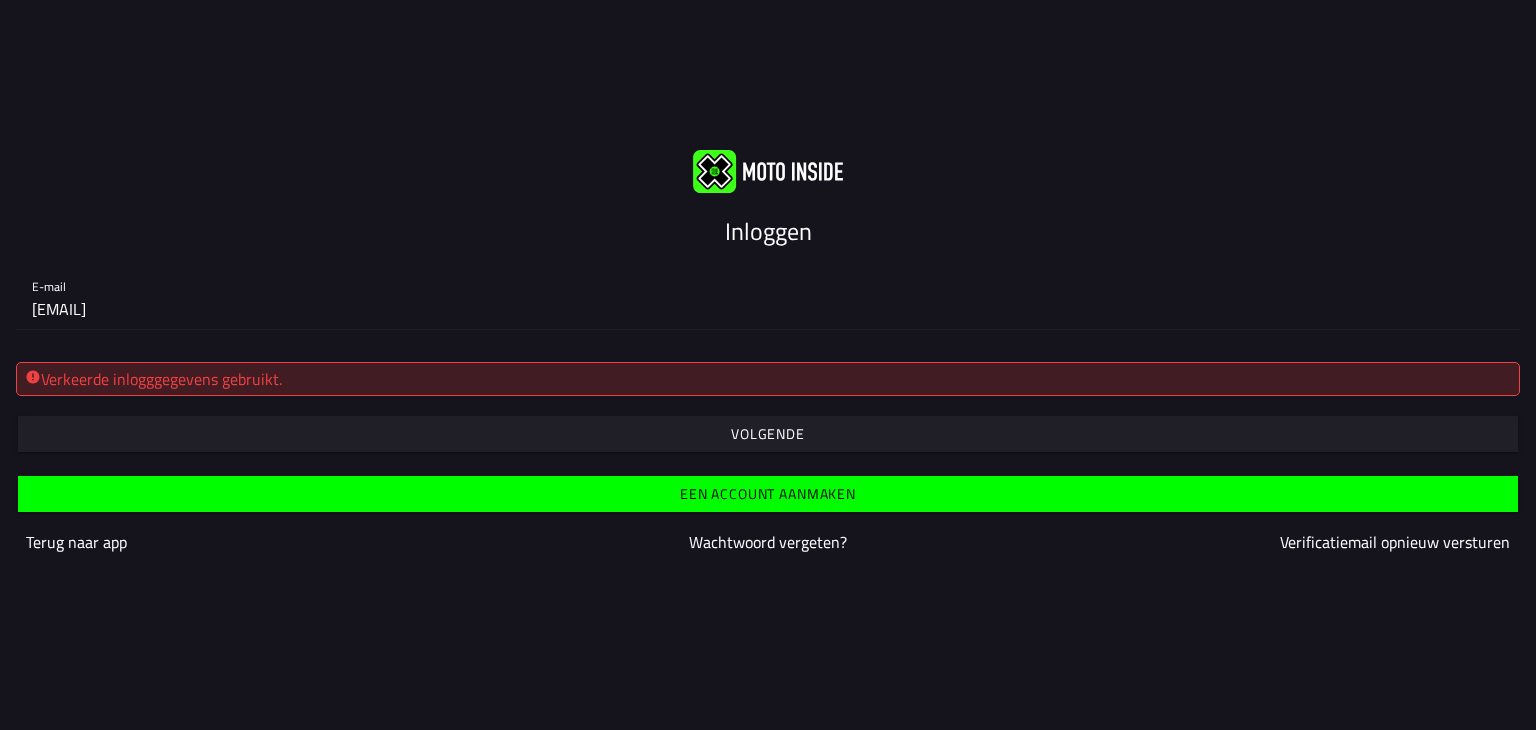click on "Verkeerde inlogggegevens gebruikt." at bounding box center (768, 379) 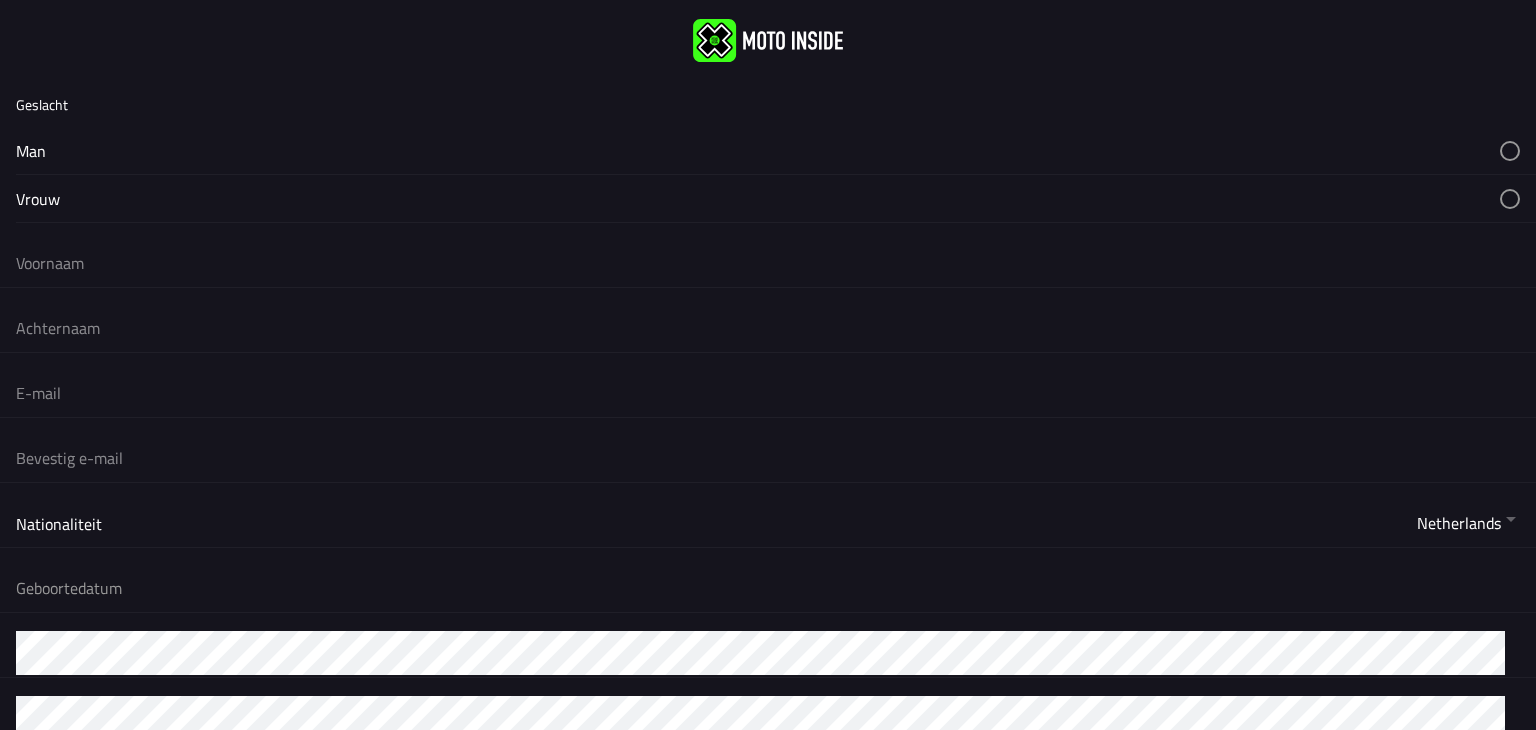 scroll, scrollTop: 0, scrollLeft: 0, axis: both 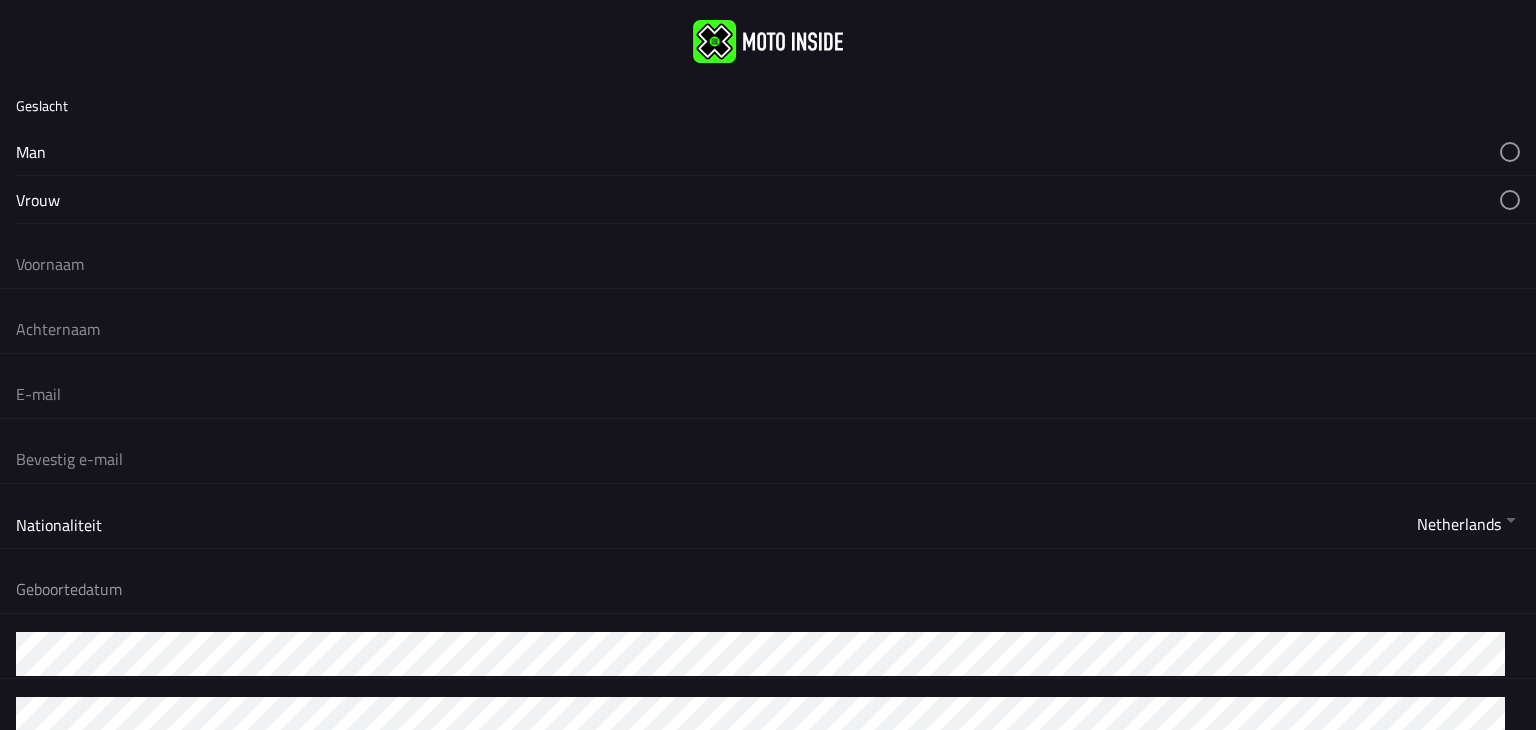 click 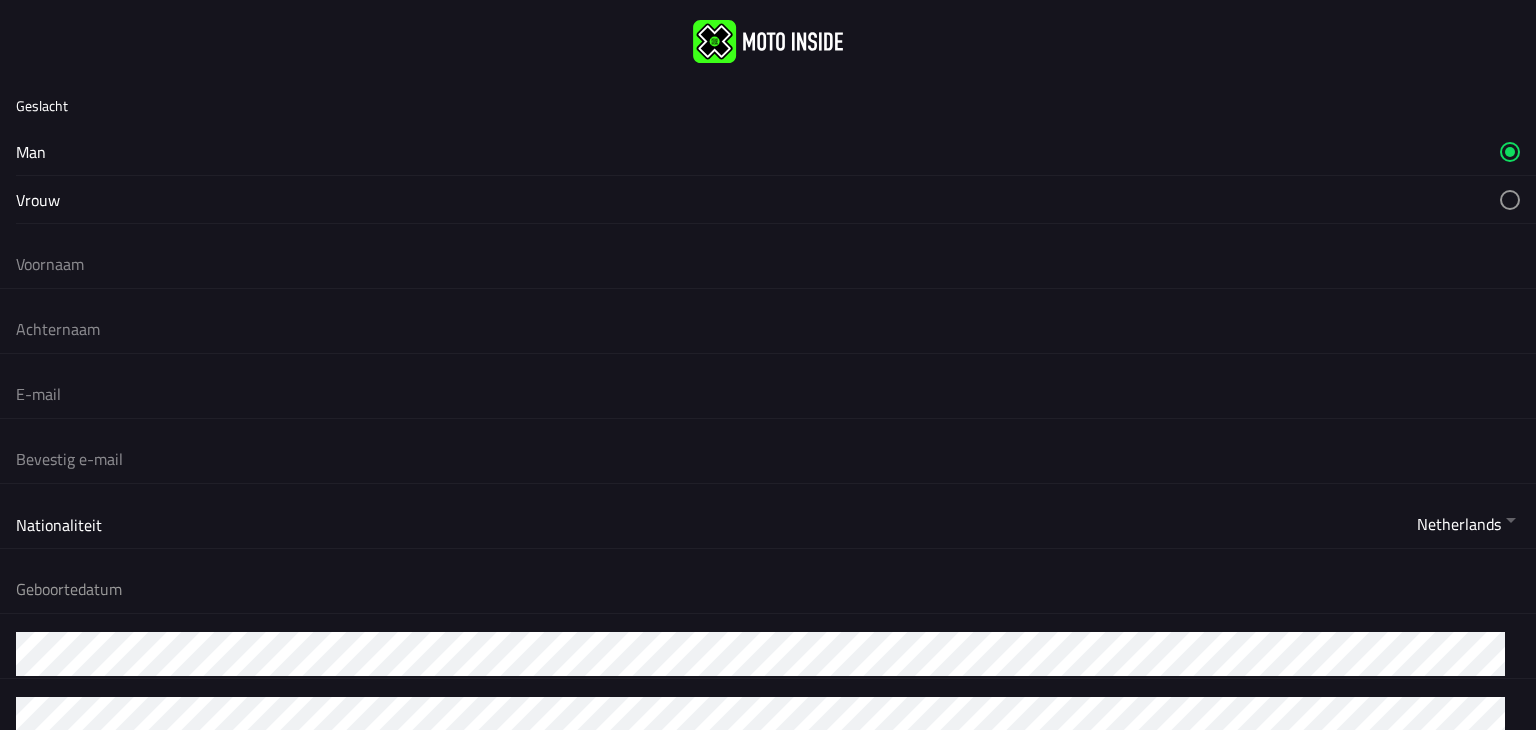 click 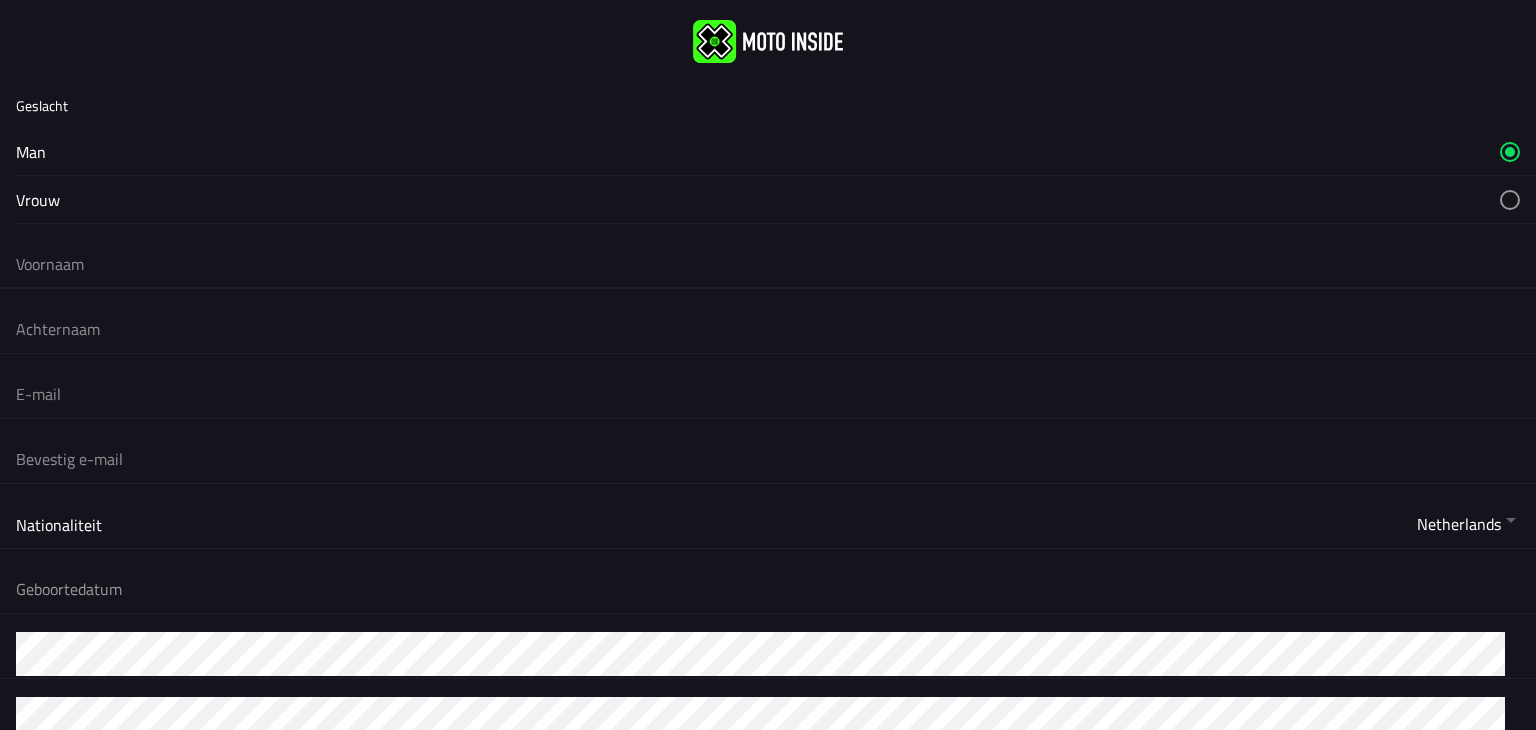 click 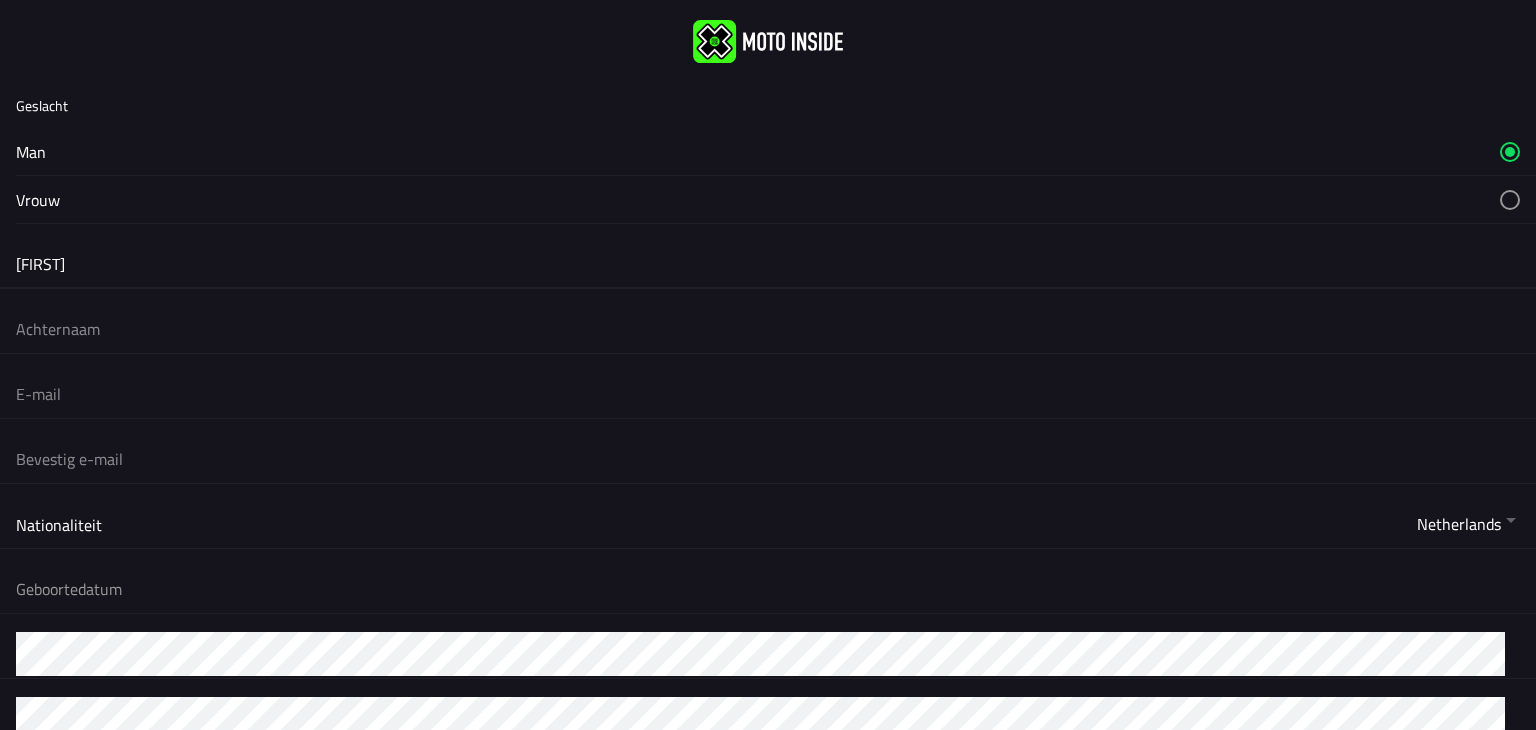type on "[LAST]" 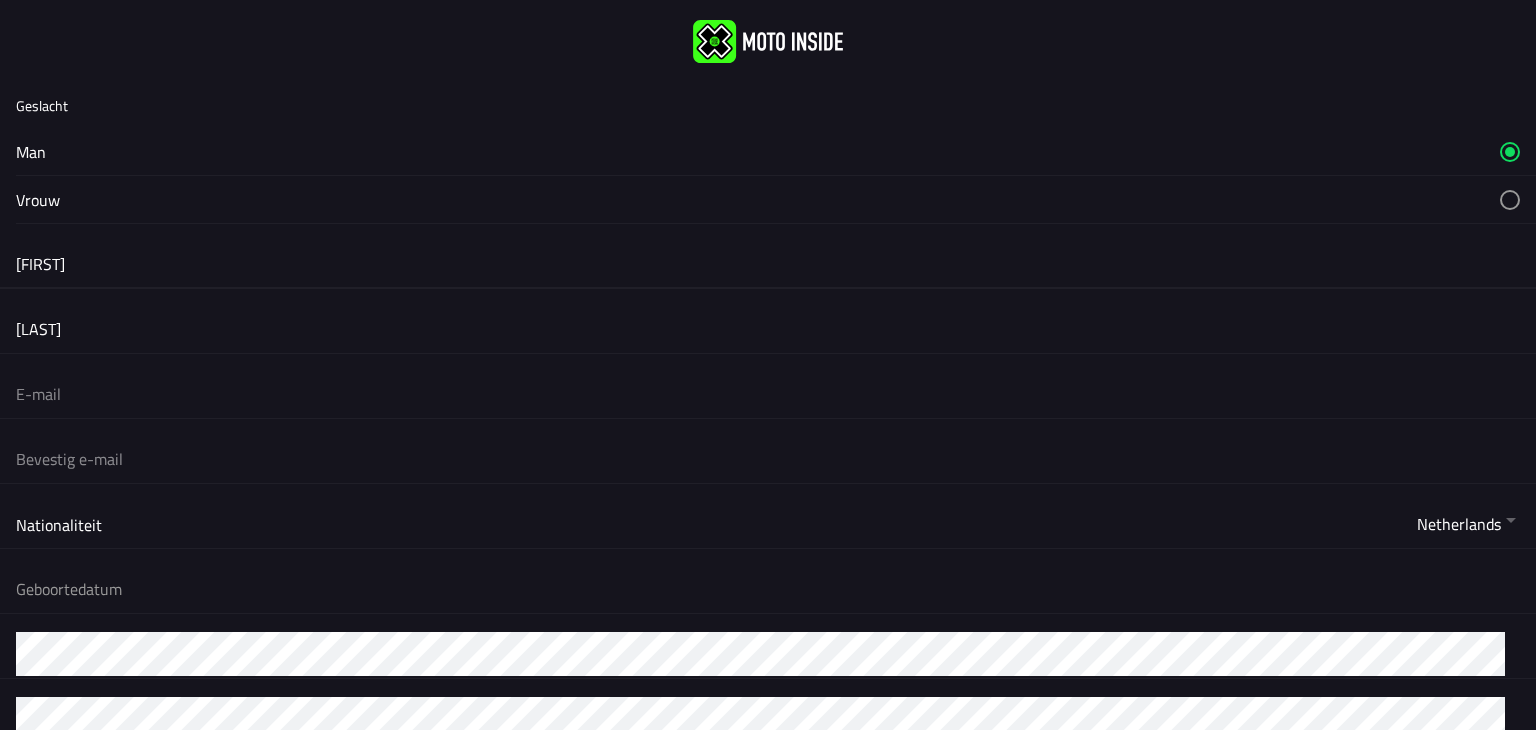 type on "[EMAIL]" 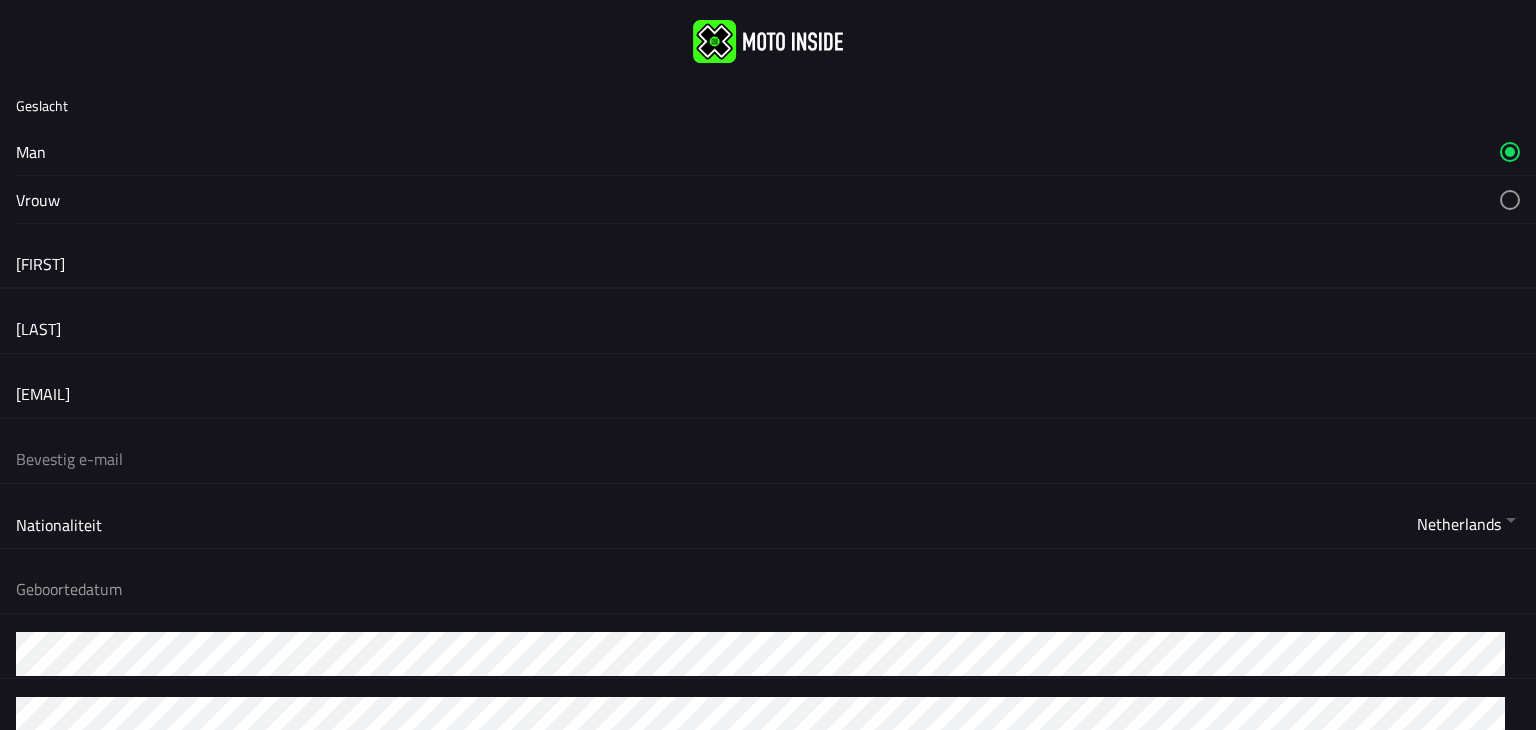 type on "[EMAIL]" 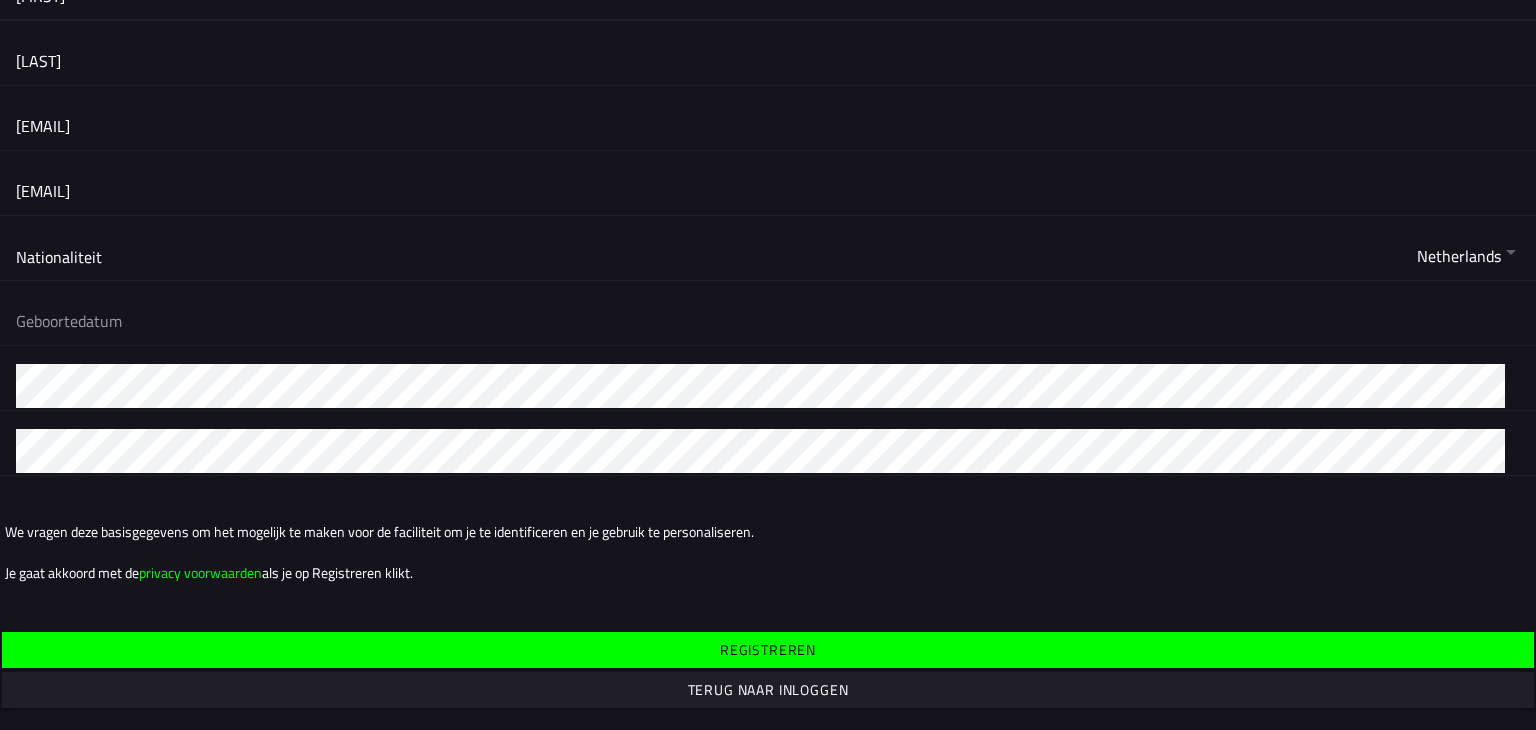 scroll, scrollTop: 268, scrollLeft: 0, axis: vertical 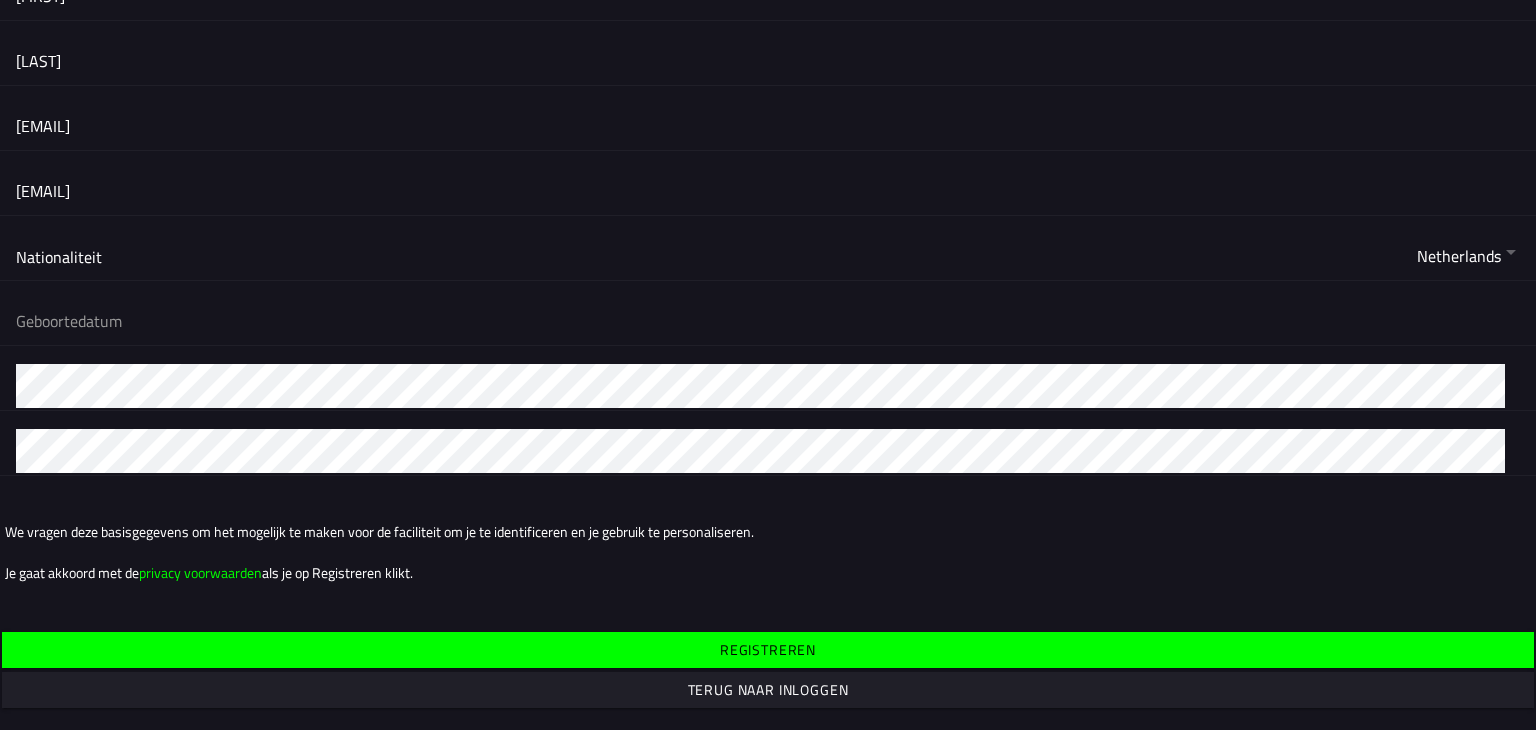 click 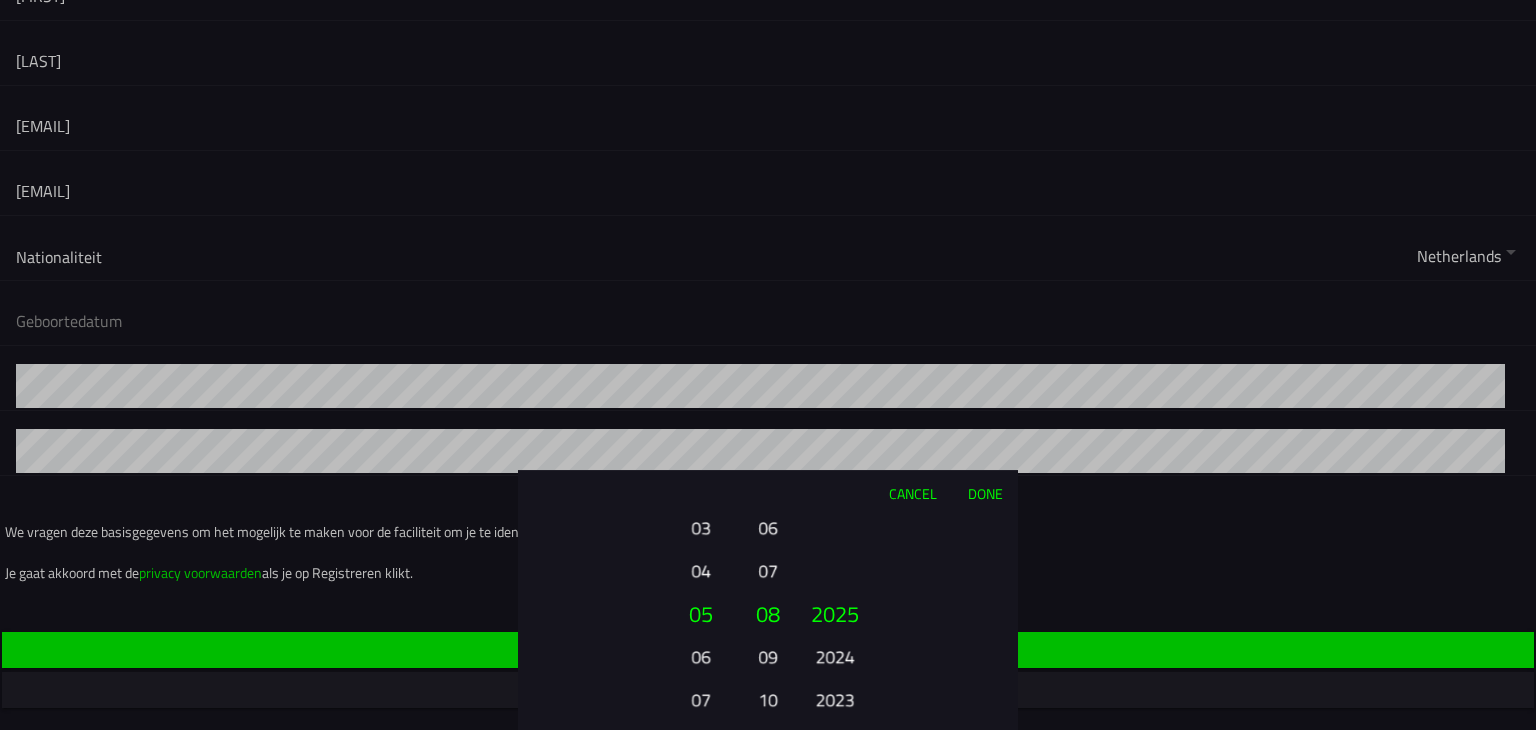 click on "06" at bounding box center [700, 656] 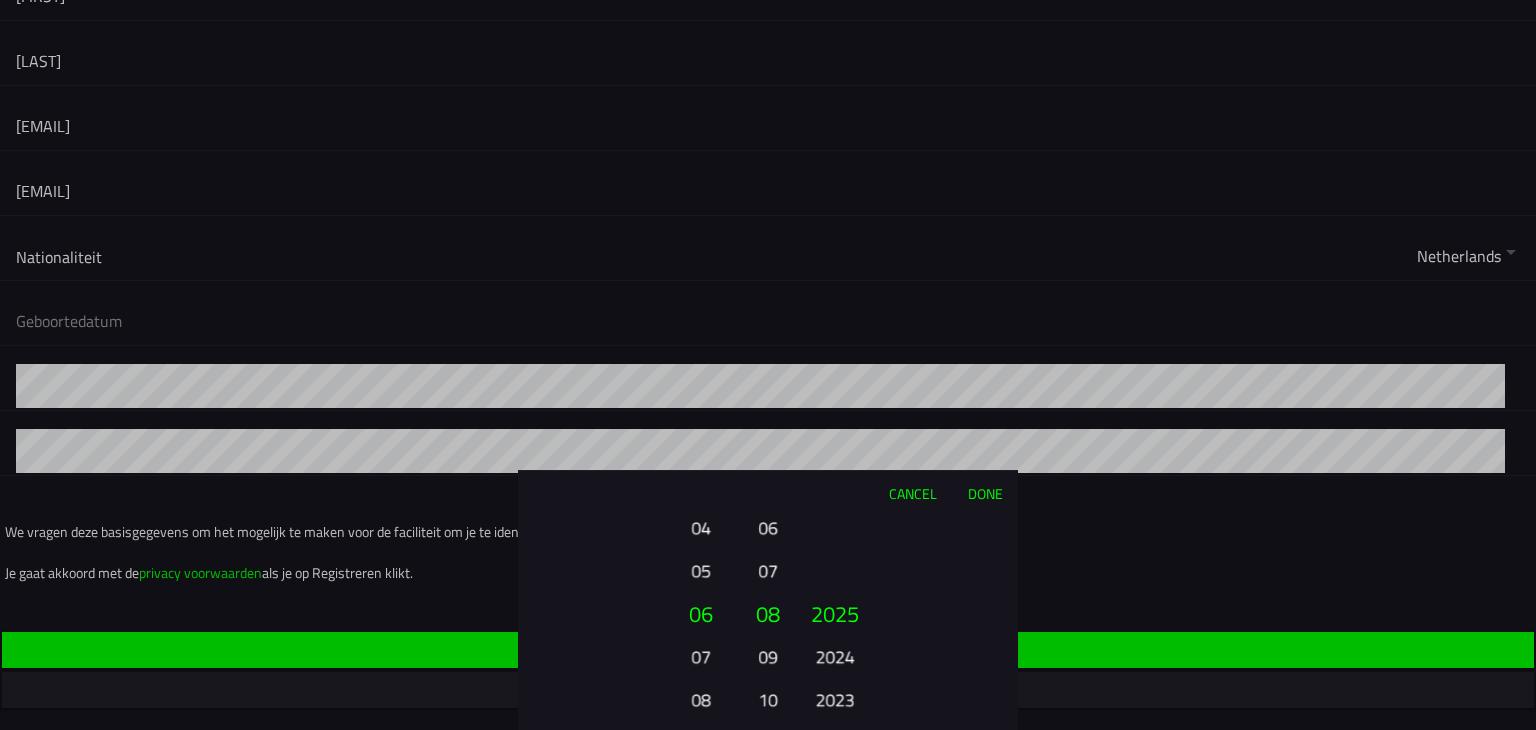 click on "06" at bounding box center [701, 613] 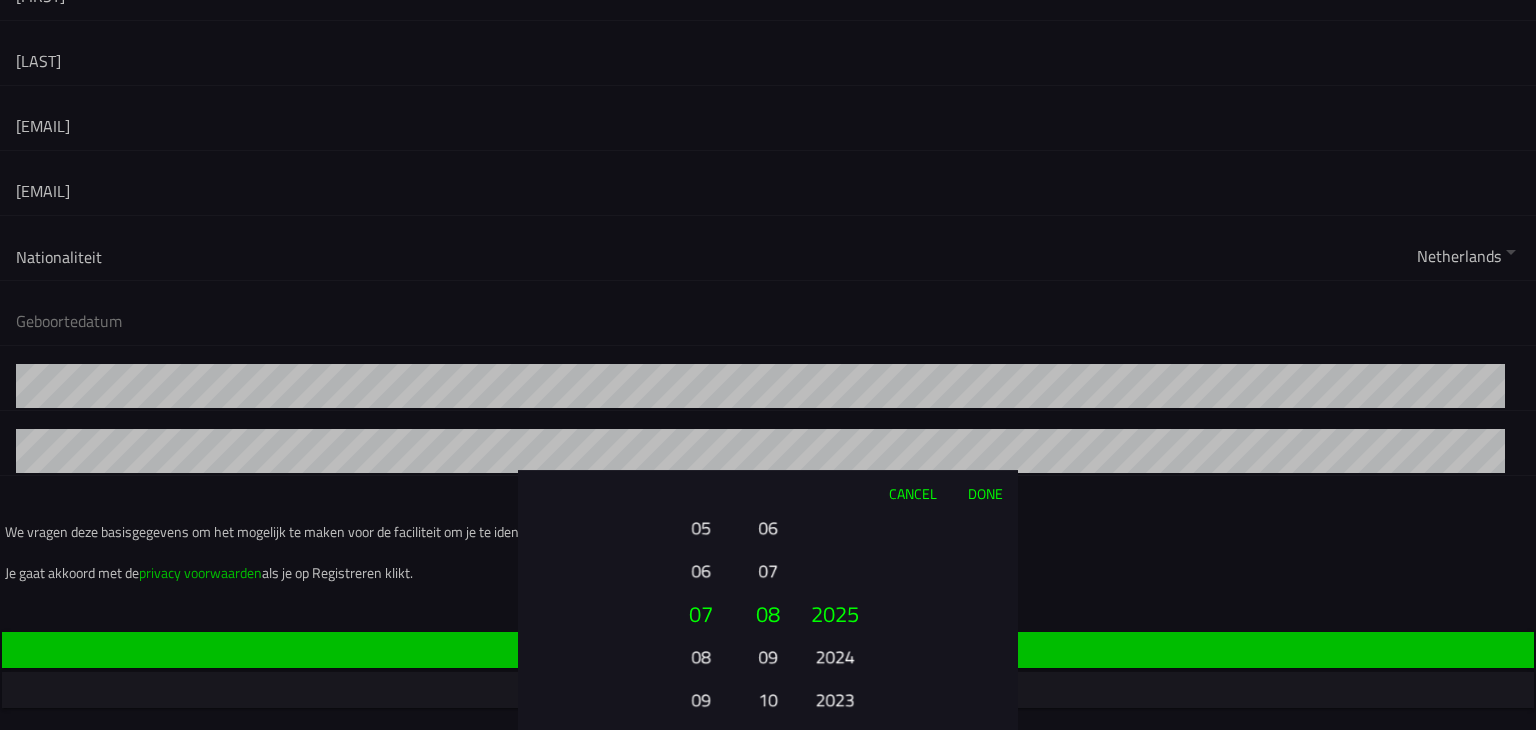 click on "08" at bounding box center [700, 656] 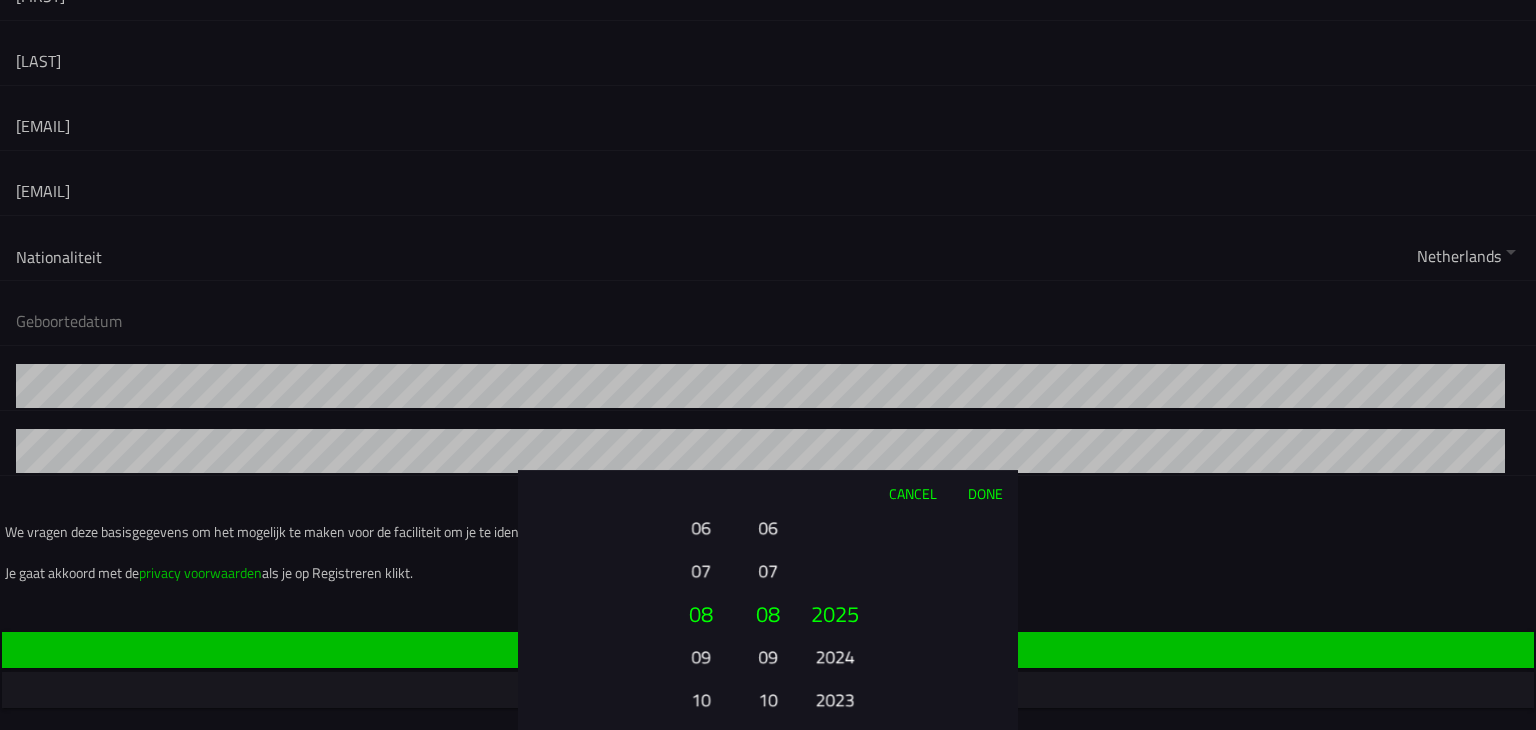 click on "09" at bounding box center [700, 656] 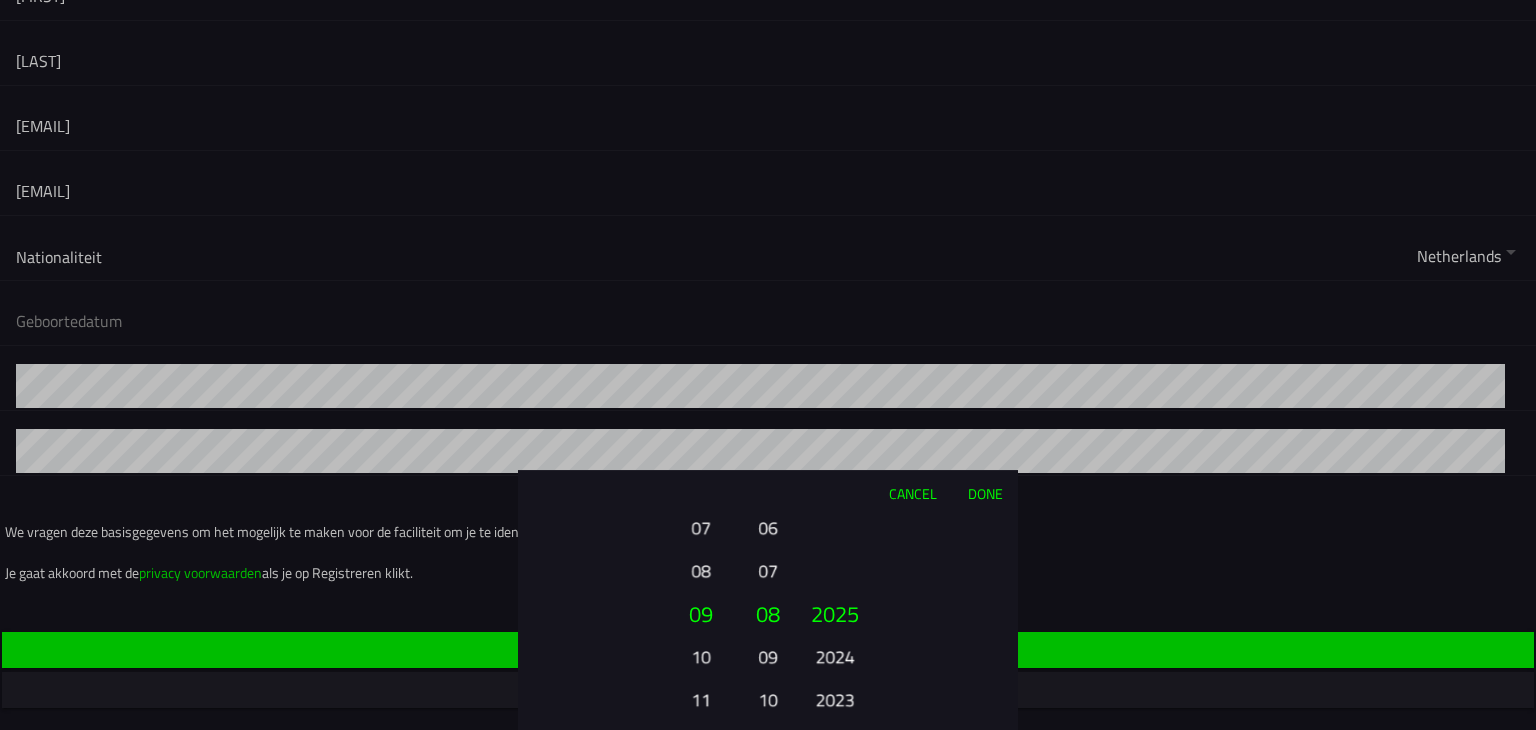 click on "10" at bounding box center [700, 656] 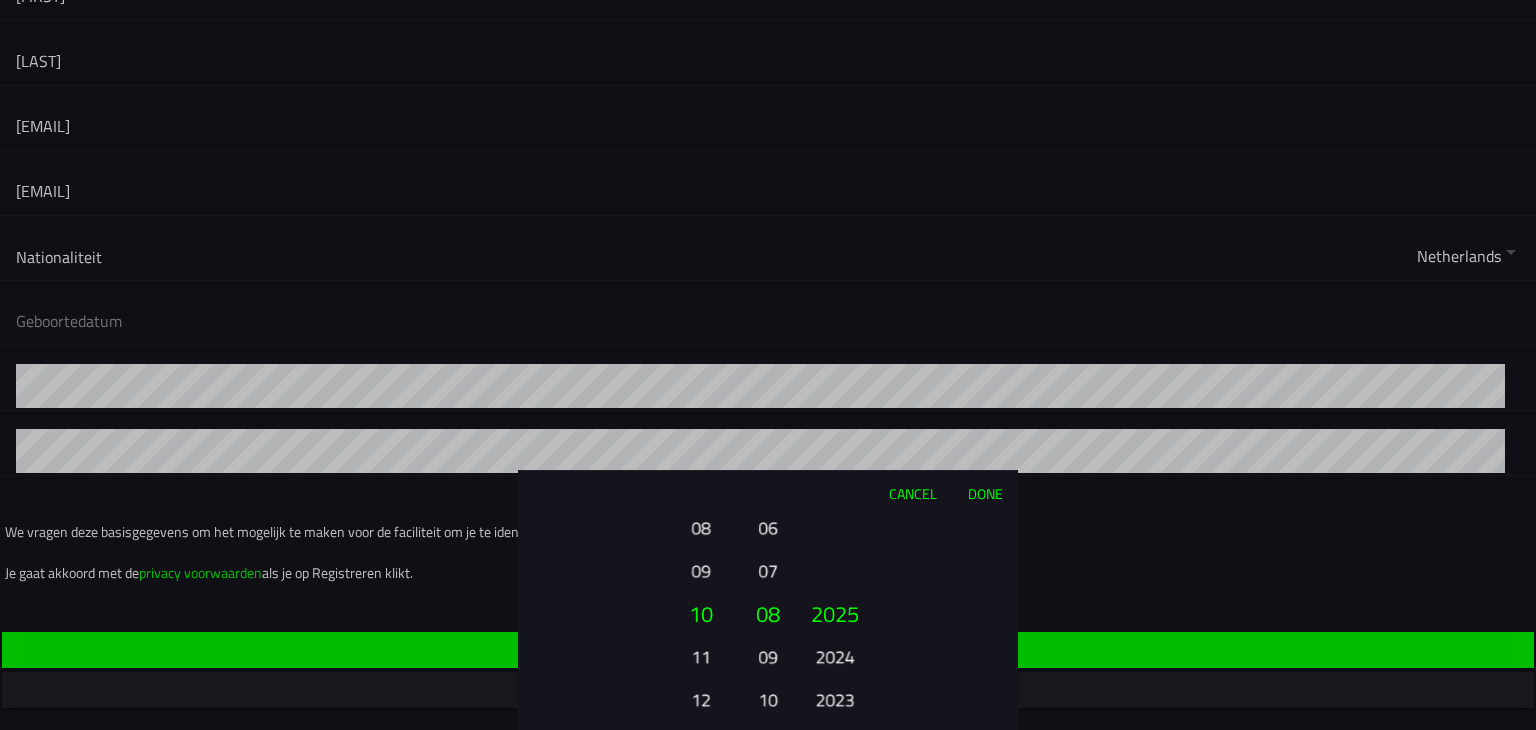 click on "11" at bounding box center [700, 656] 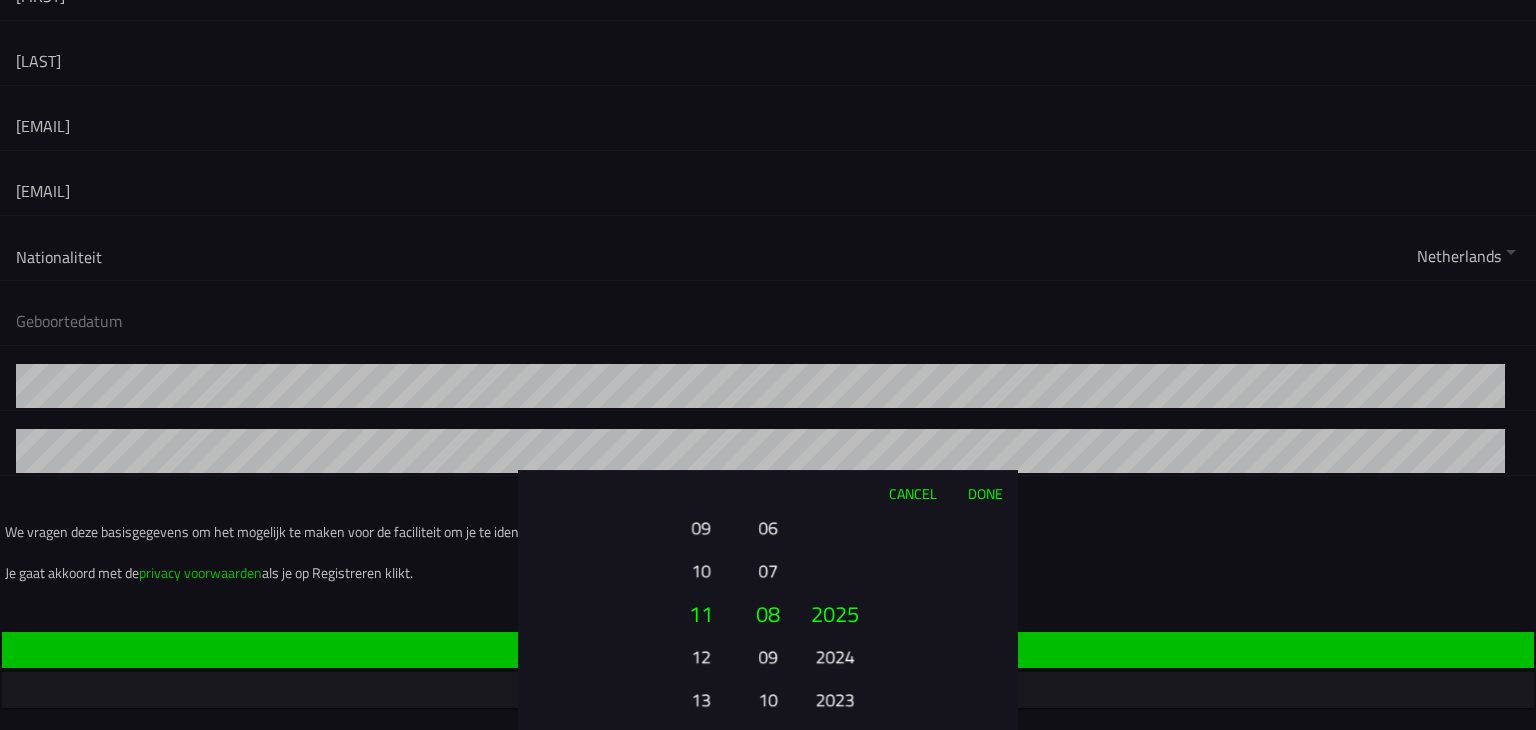 click on "2025 2024 2023 2022 2021 2020 2019 2018 2017 2016 2015 2014 2013 2012 2011 2010 2009 2008 2007 2006 2005 2004 2003 2002 2001 2000 1999 1998 1997 1996 1995 1994 1993 1992 1991 1990 1989 1988 1987 1986 1985 1984 1983 1982 1981 1980 1979 1978 1977 1976 1975 1974 1973 1972 1971 1970 1969 1968 1967 1966 1965 1964 1963 1962 1961 1960 1959 1958 1957 1956 1955 1954 1953 1952 1951 1950 1949 1948 1947 1946 1945 1944 1943 1942 1941 1940 1939 1938 1937 1936 1935 1934 1933 1932 1931 1930 1929 1928 1927 1926 1925" at bounding box center (905, 622) 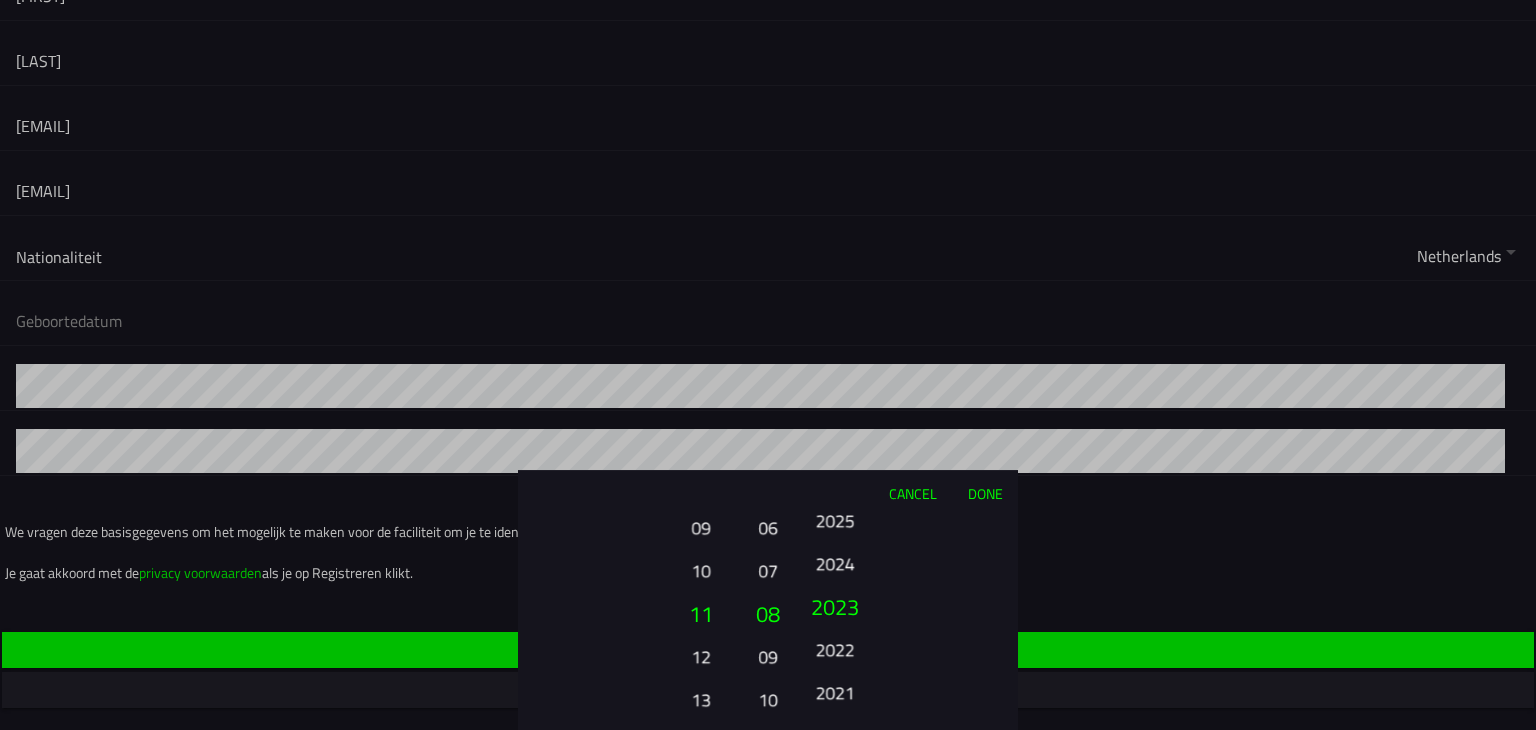 drag, startPoint x: 835, startPoint y: 612, endPoint x: 818, endPoint y: 504, distance: 109.32977 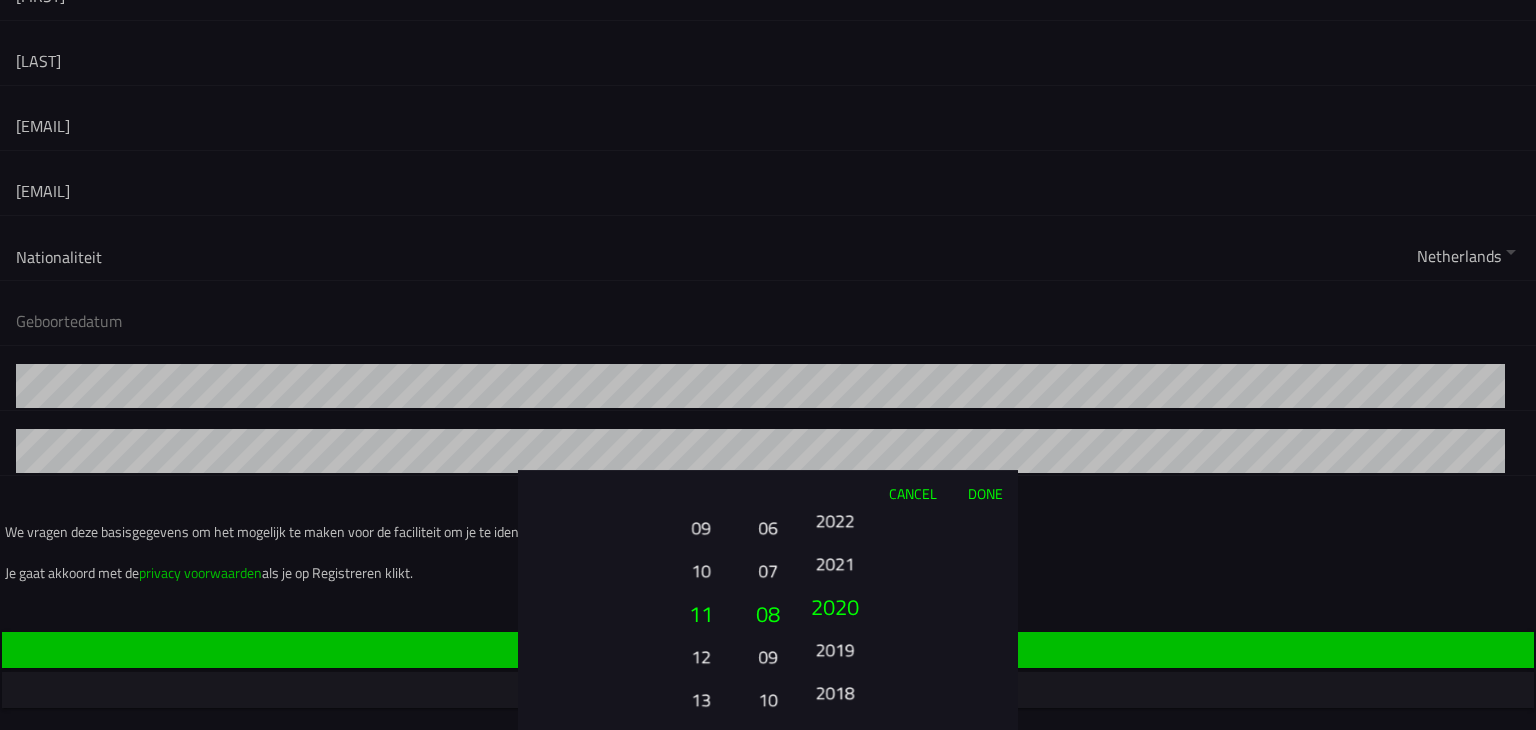 drag, startPoint x: 837, startPoint y: 613, endPoint x: 824, endPoint y: 501, distance: 112.75194 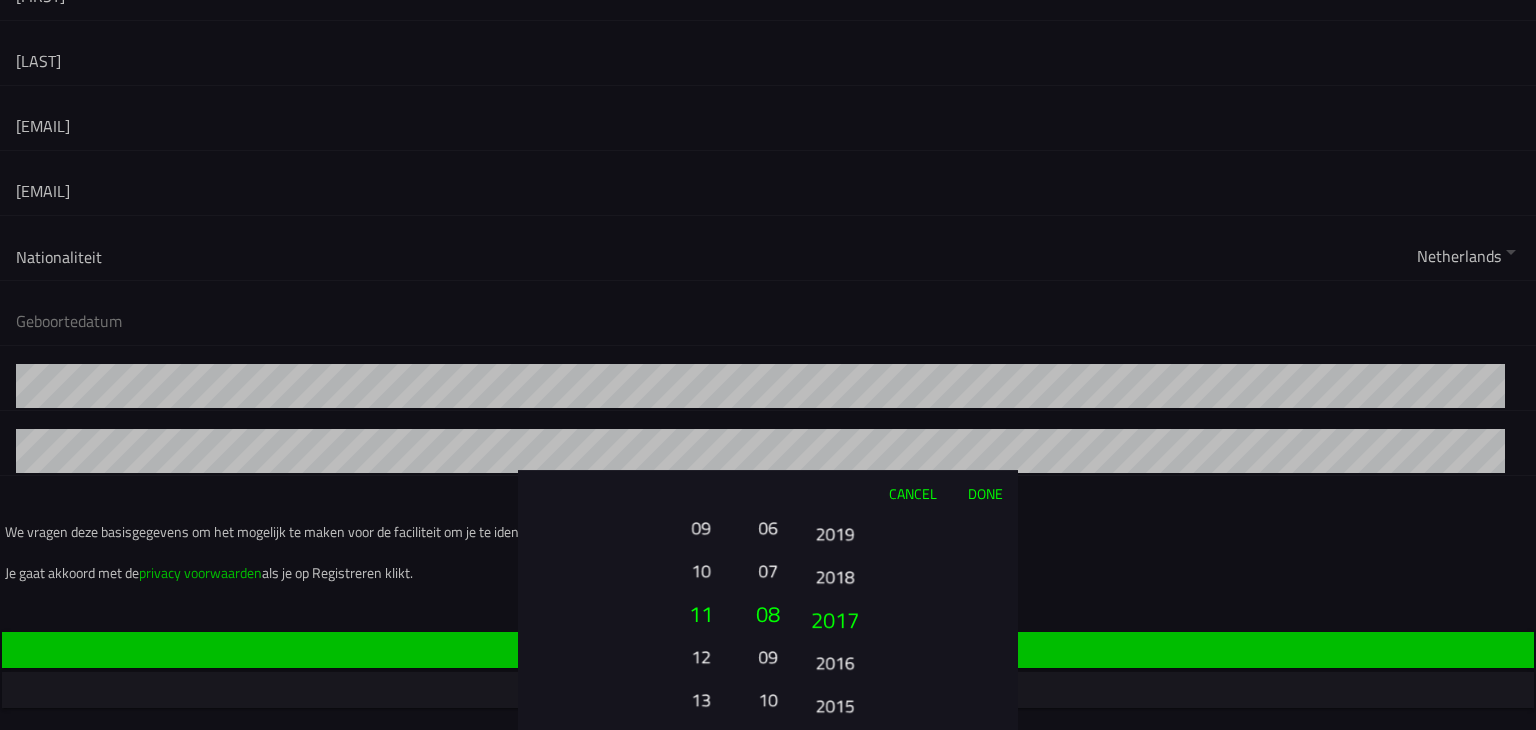 drag, startPoint x: 845, startPoint y: 645, endPoint x: 845, endPoint y: 545, distance: 100 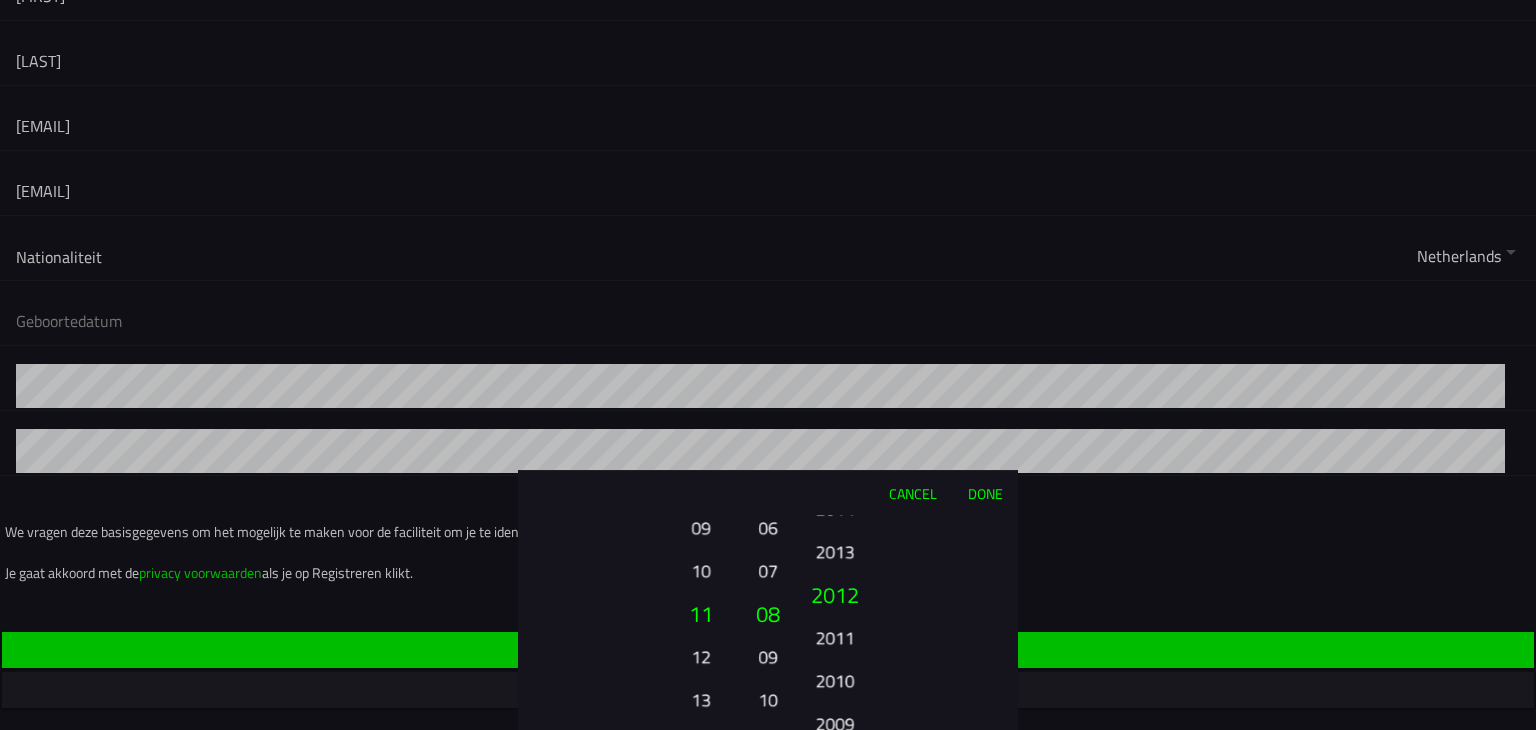 drag, startPoint x: 852, startPoint y: 638, endPoint x: 854, endPoint y: 566, distance: 72.02777 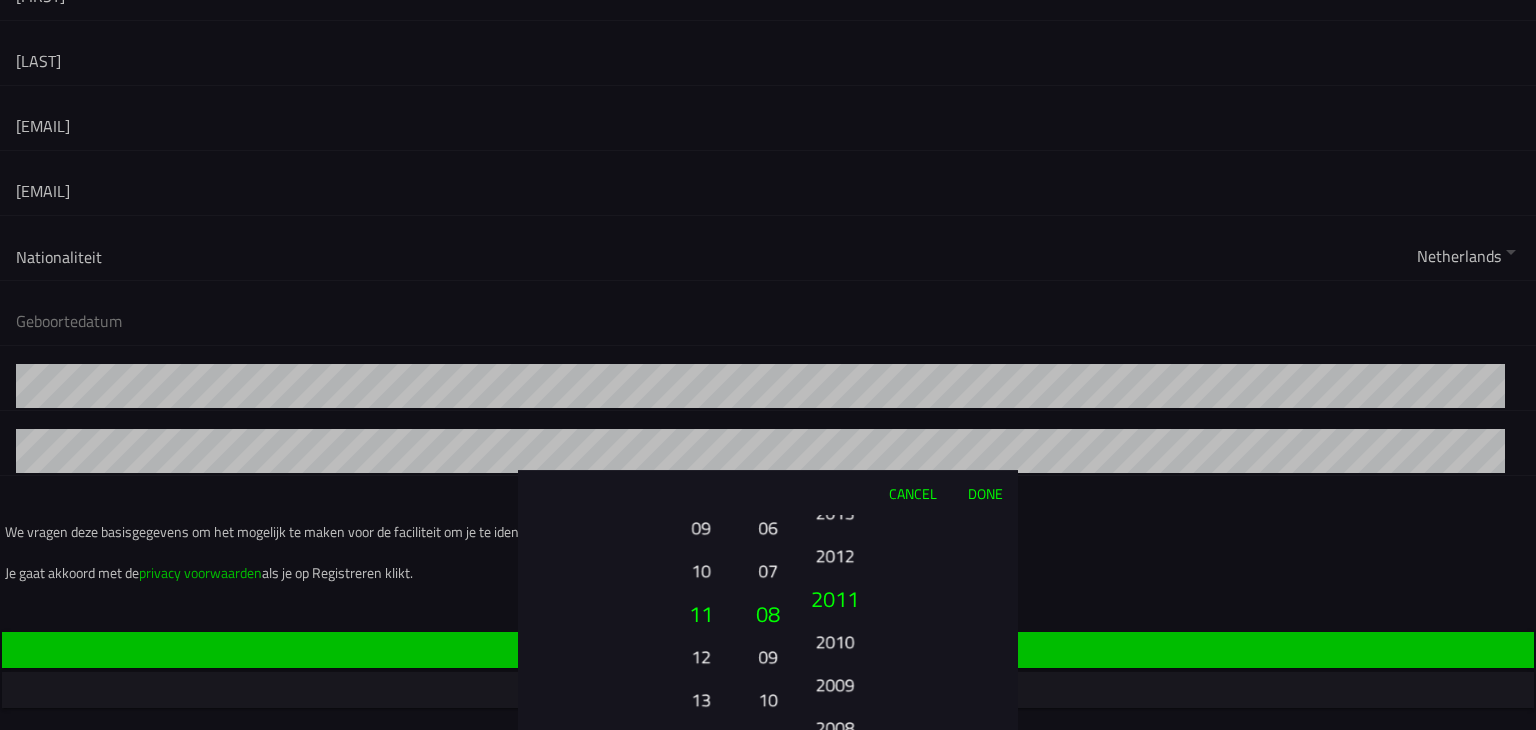 drag, startPoint x: 838, startPoint y: 684, endPoint x: 844, endPoint y: 606, distance: 78.23043 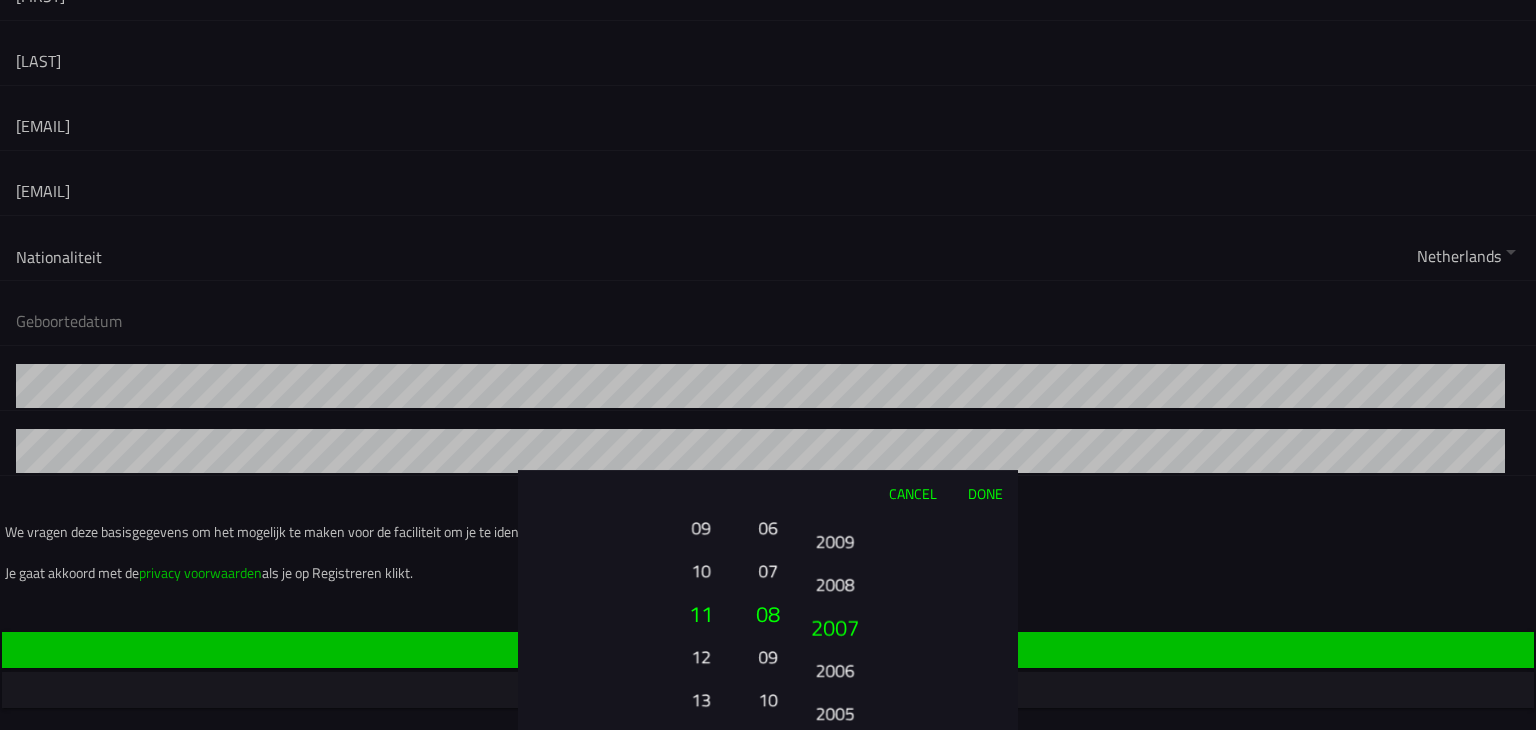 drag, startPoint x: 837, startPoint y: 689, endPoint x: 848, endPoint y: 610, distance: 79.762146 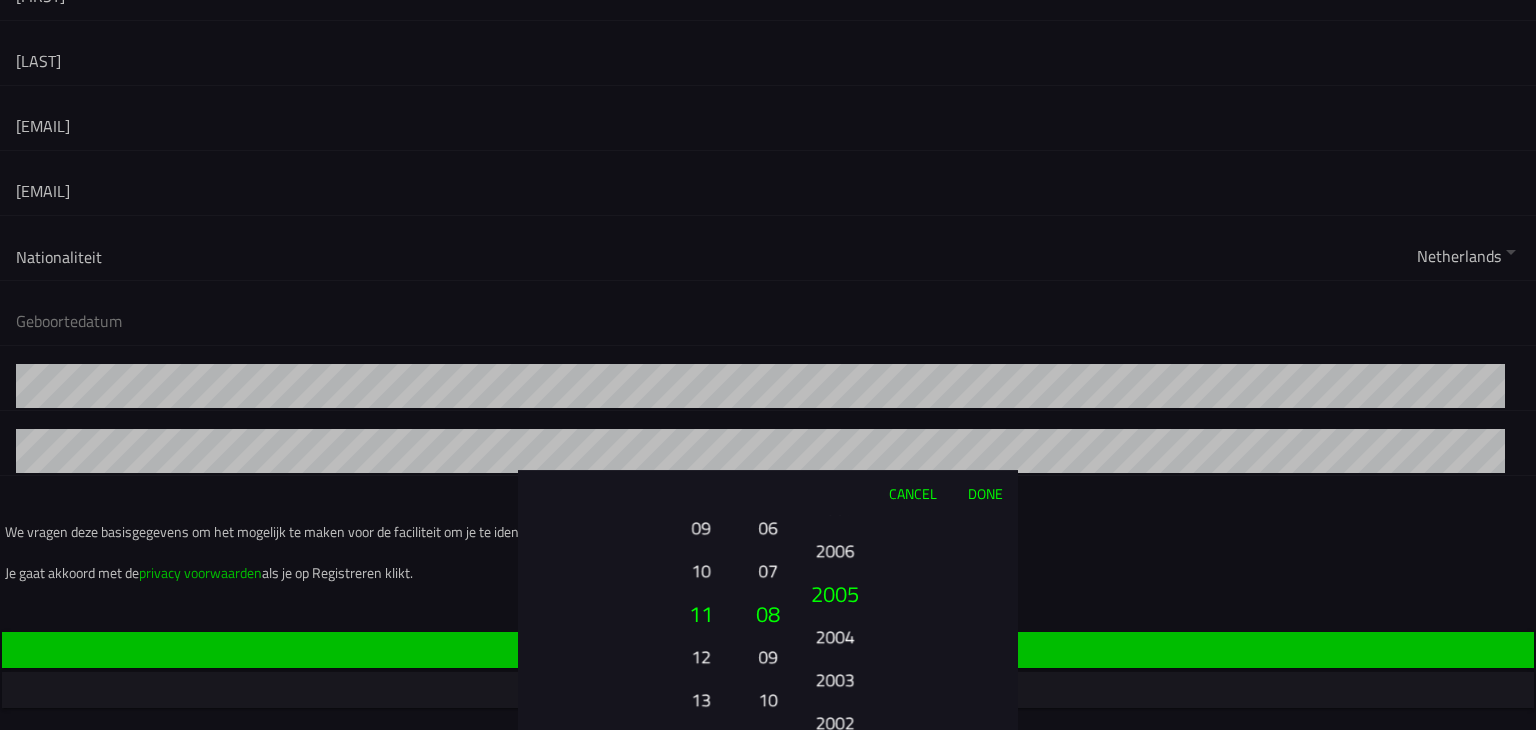 drag, startPoint x: 848, startPoint y: 691, endPoint x: 851, endPoint y: 605, distance: 86.05231 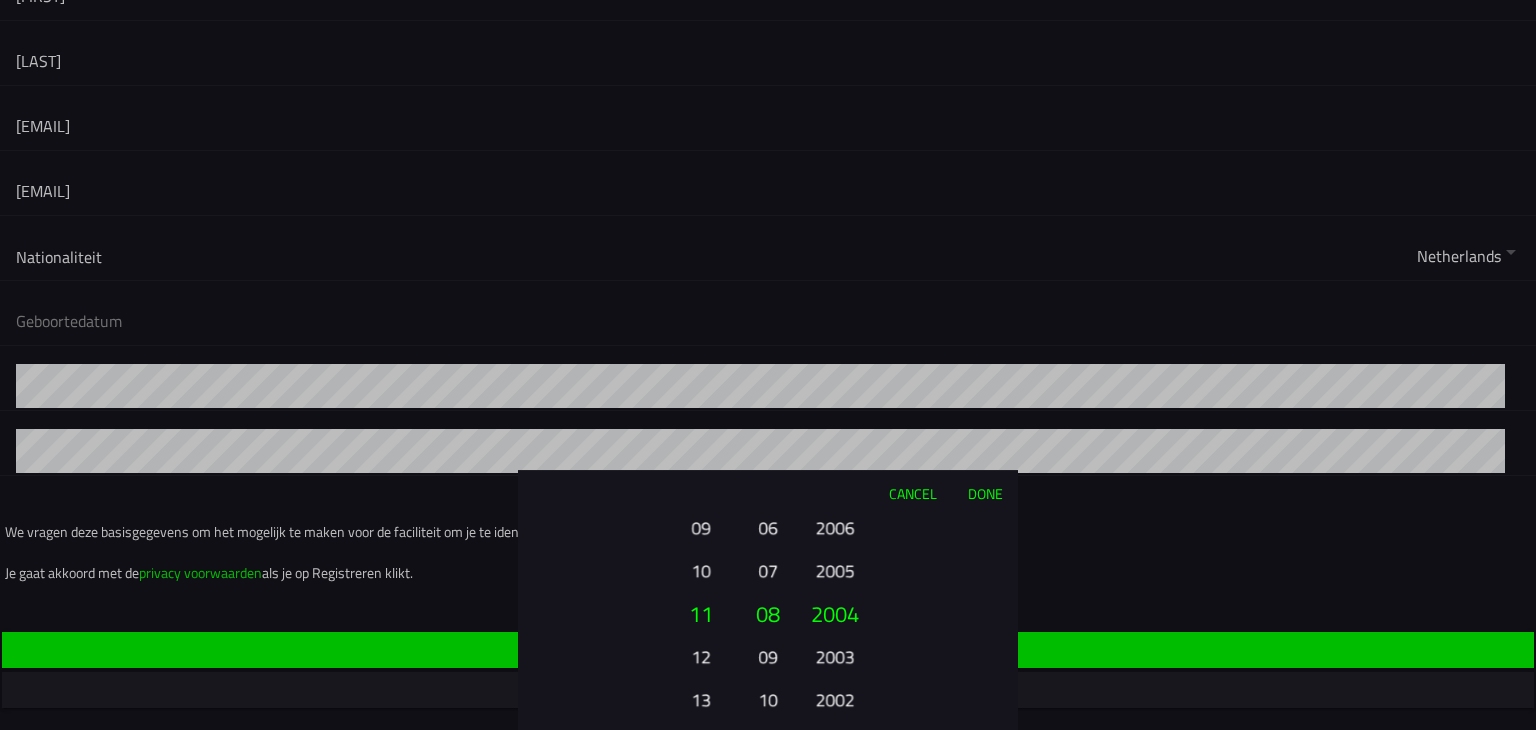 drag, startPoint x: 830, startPoint y: 709, endPoint x: 850, endPoint y: 625, distance: 86.34813 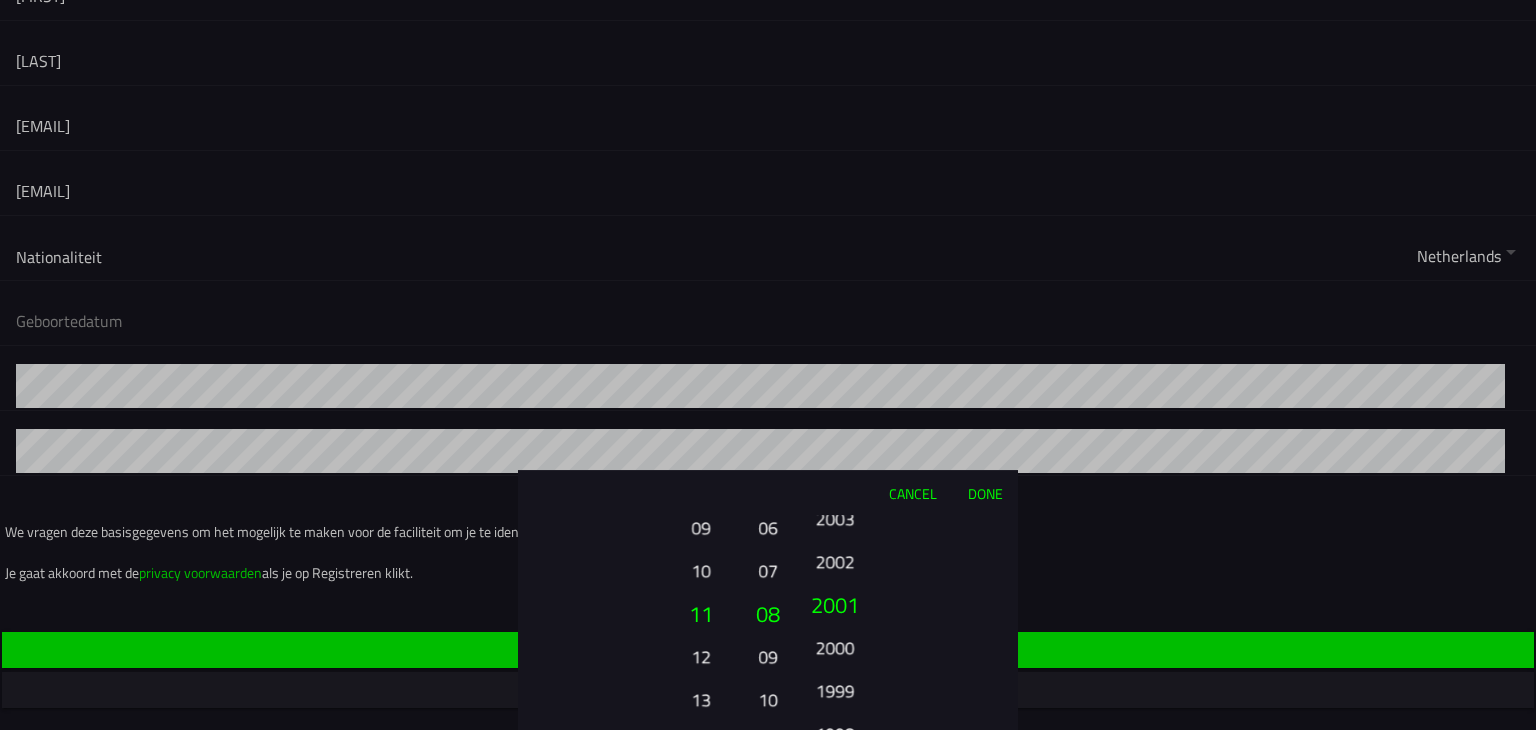 drag, startPoint x: 845, startPoint y: 716, endPoint x: 844, endPoint y: 605, distance: 111.0045 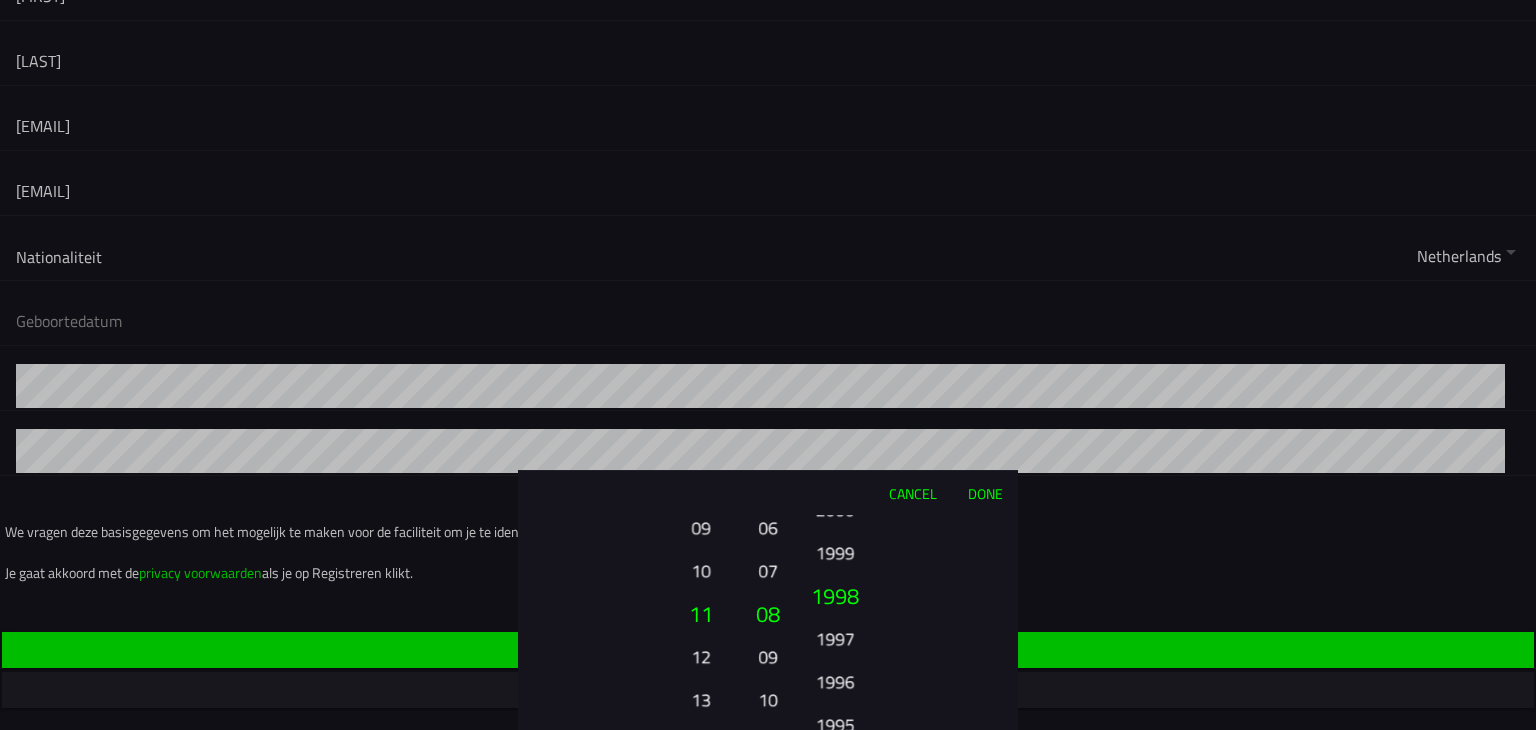 drag, startPoint x: 841, startPoint y: 708, endPoint x: 838, endPoint y: 594, distance: 114.03947 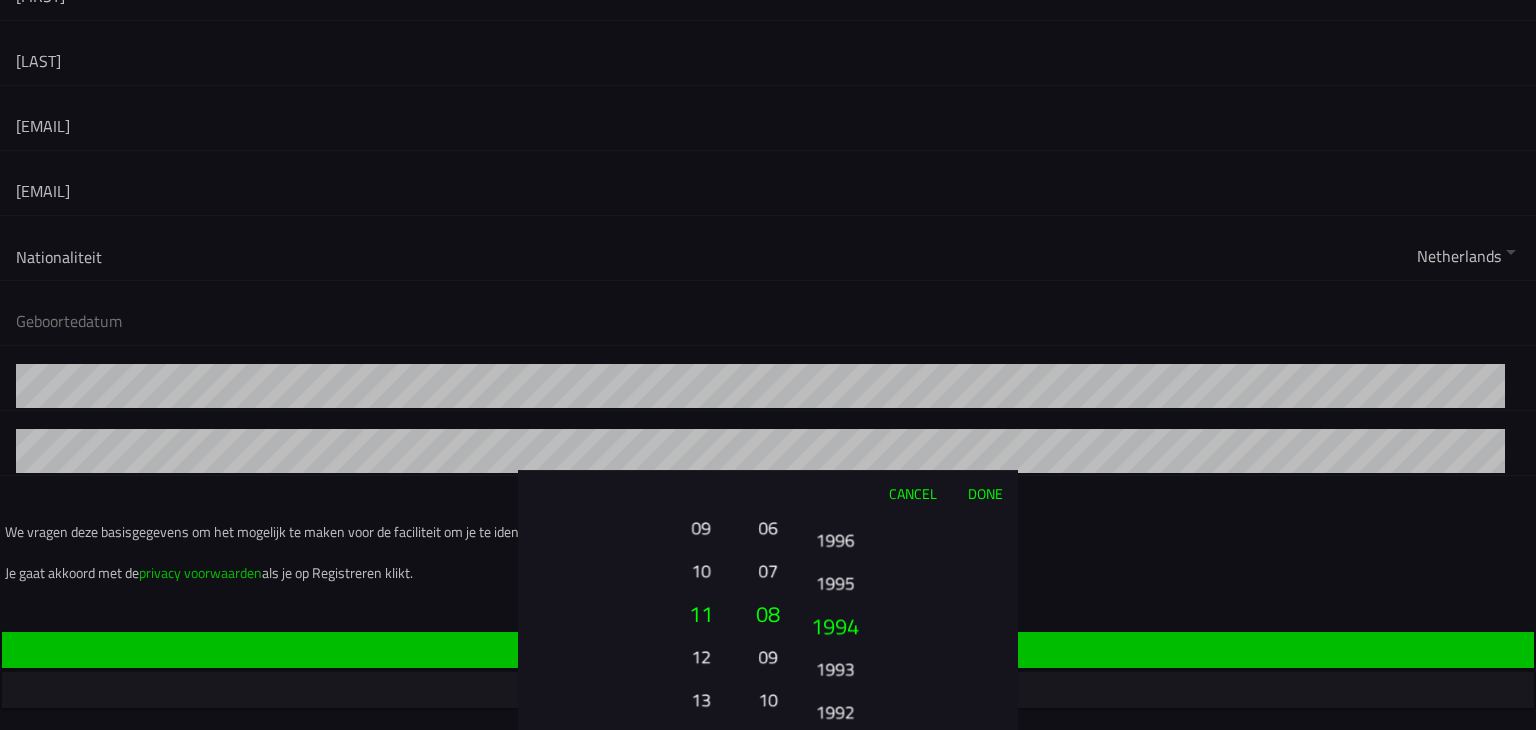 drag, startPoint x: 830, startPoint y: 698, endPoint x: 840, endPoint y: 577, distance: 121.41252 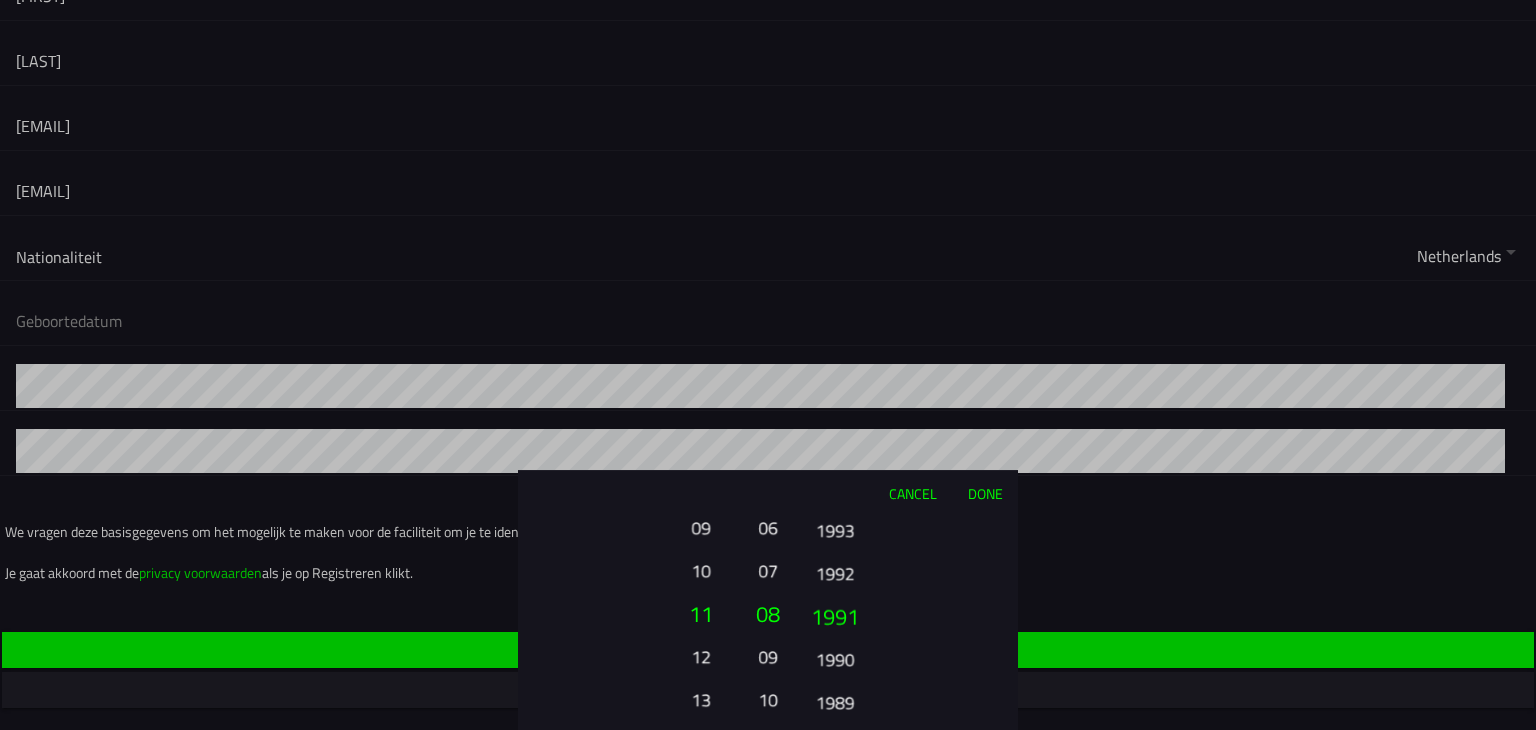 drag, startPoint x: 851, startPoint y: 681, endPoint x: 852, endPoint y: 579, distance: 102.0049 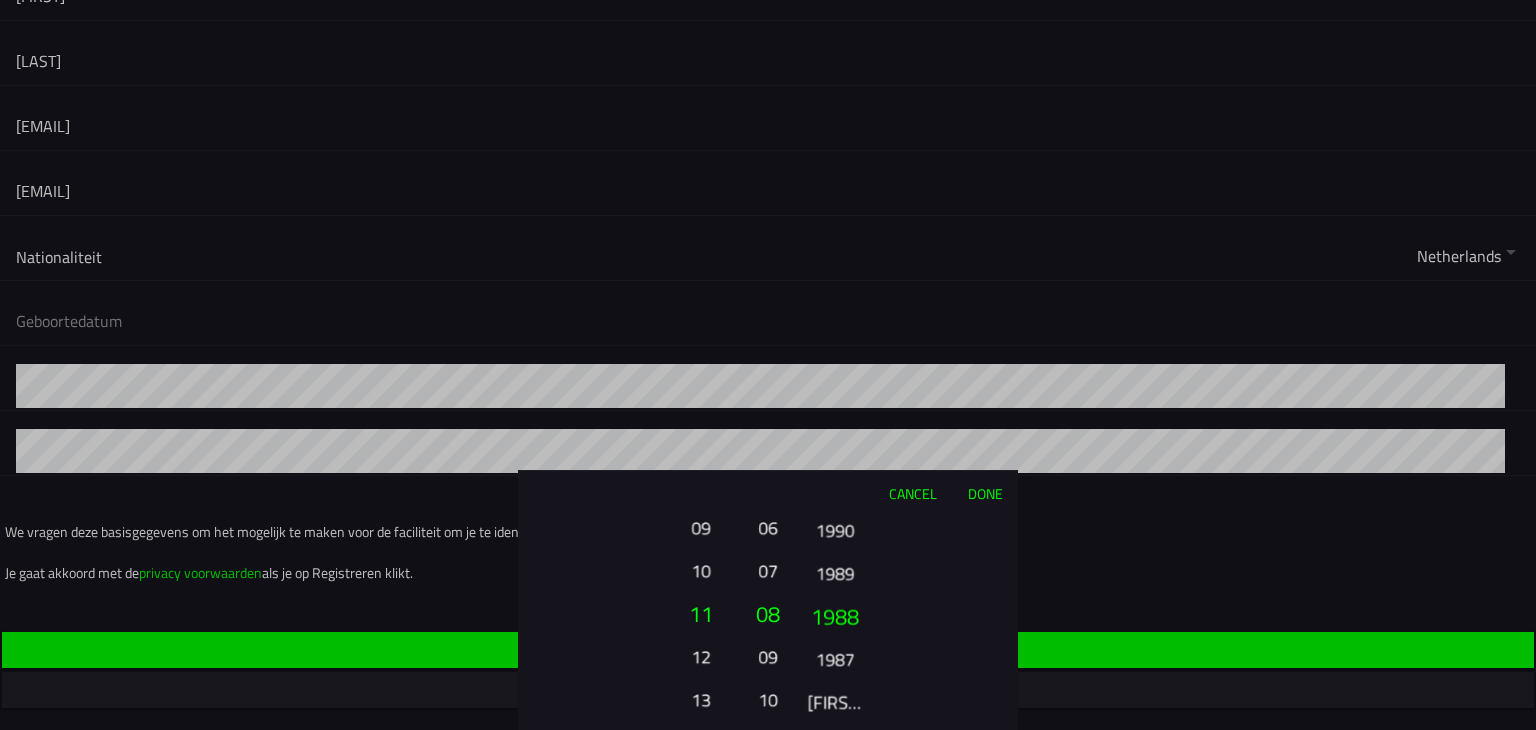drag, startPoint x: 832, startPoint y: 691, endPoint x: 837, endPoint y: 590, distance: 101.12369 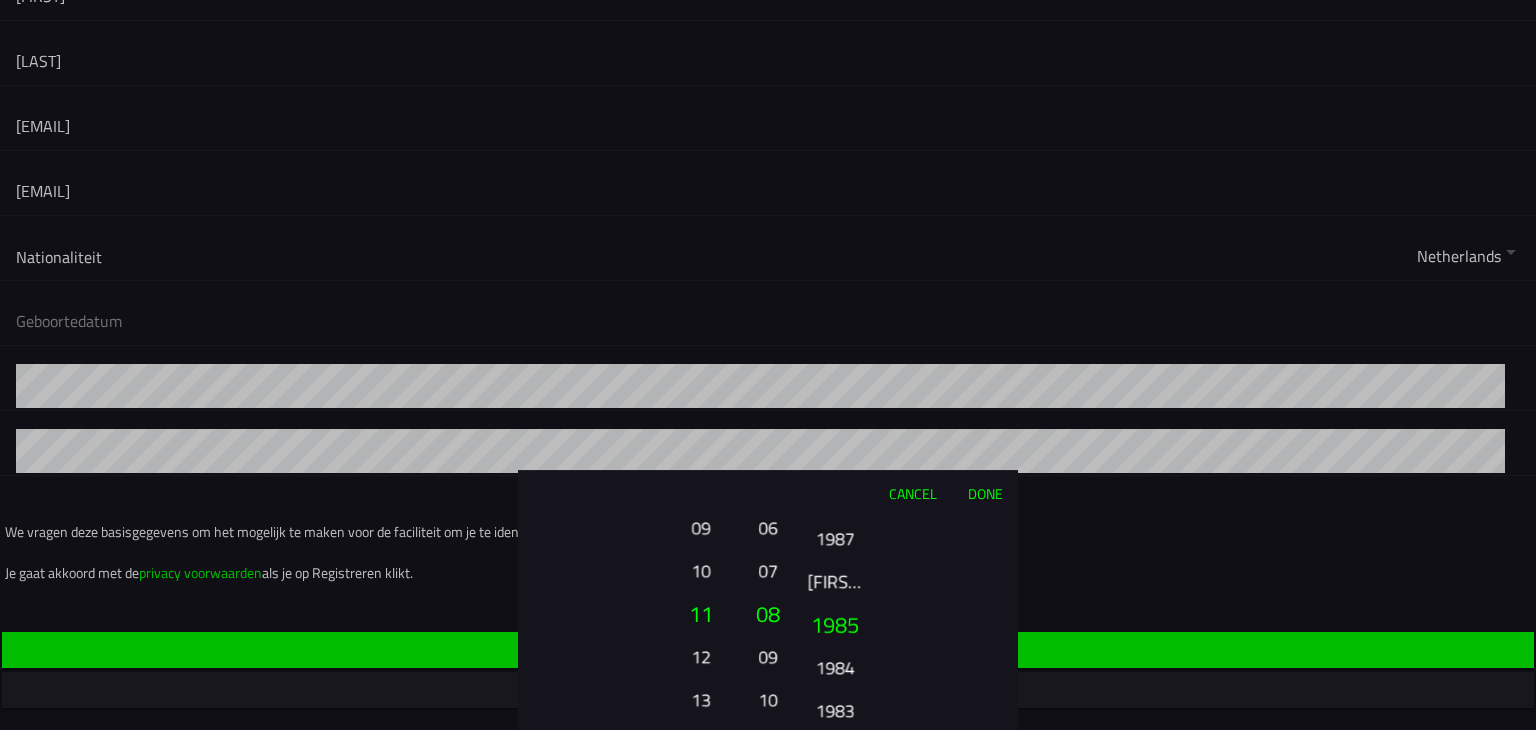 drag, startPoint x: 840, startPoint y: 672, endPoint x: 848, endPoint y: 605, distance: 67.47592 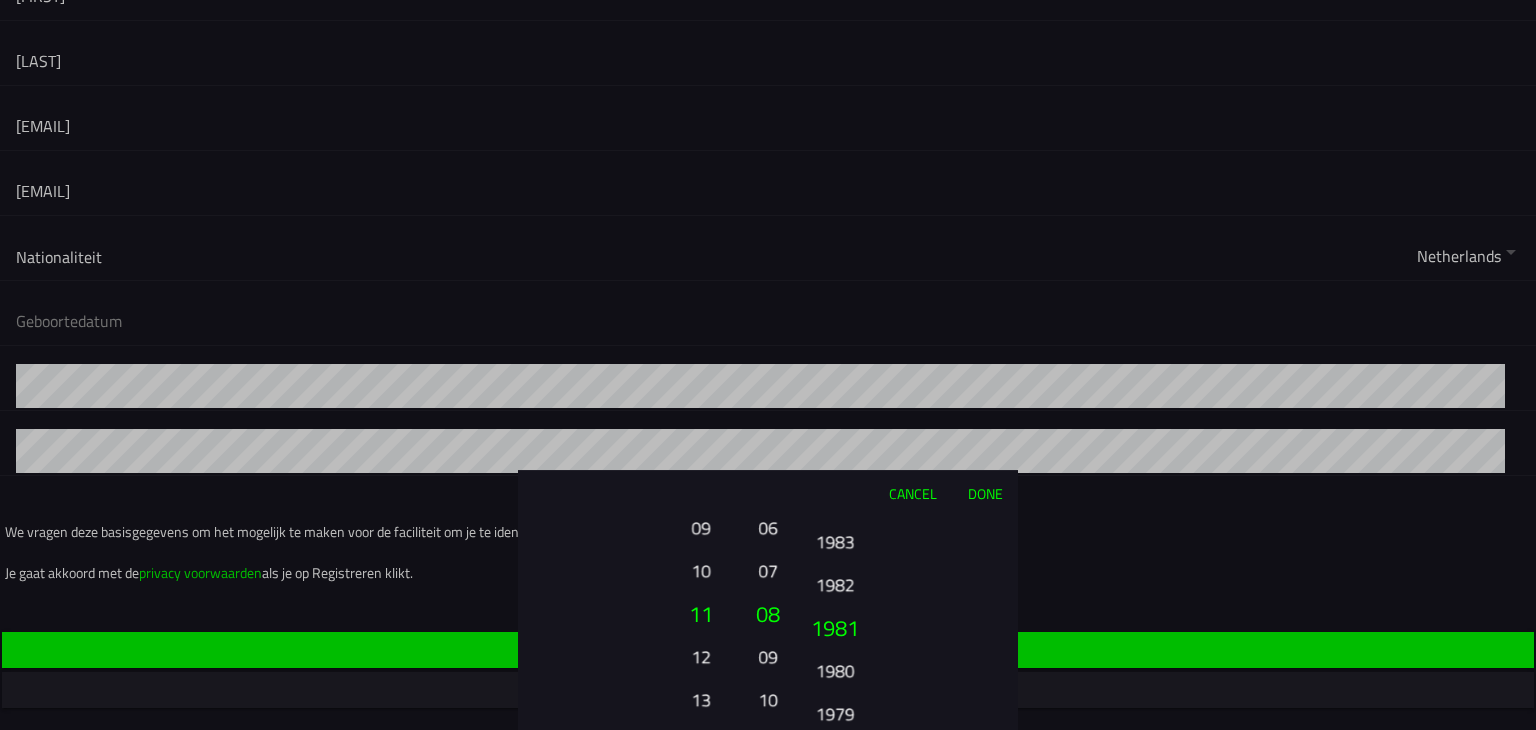 drag, startPoint x: 843, startPoint y: 665, endPoint x: 848, endPoint y: 576, distance: 89.140335 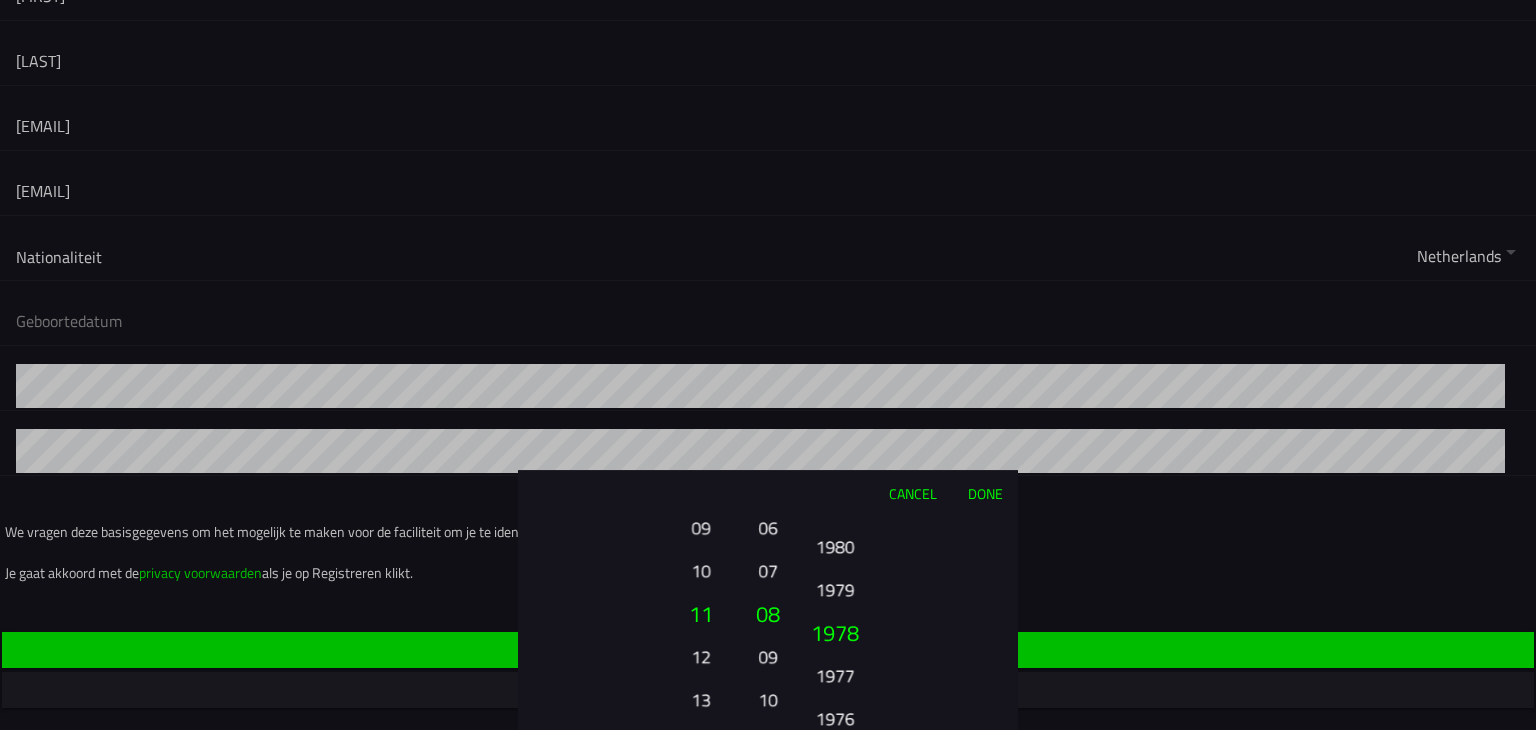 drag, startPoint x: 848, startPoint y: 684, endPoint x: 852, endPoint y: 552, distance: 132.0606 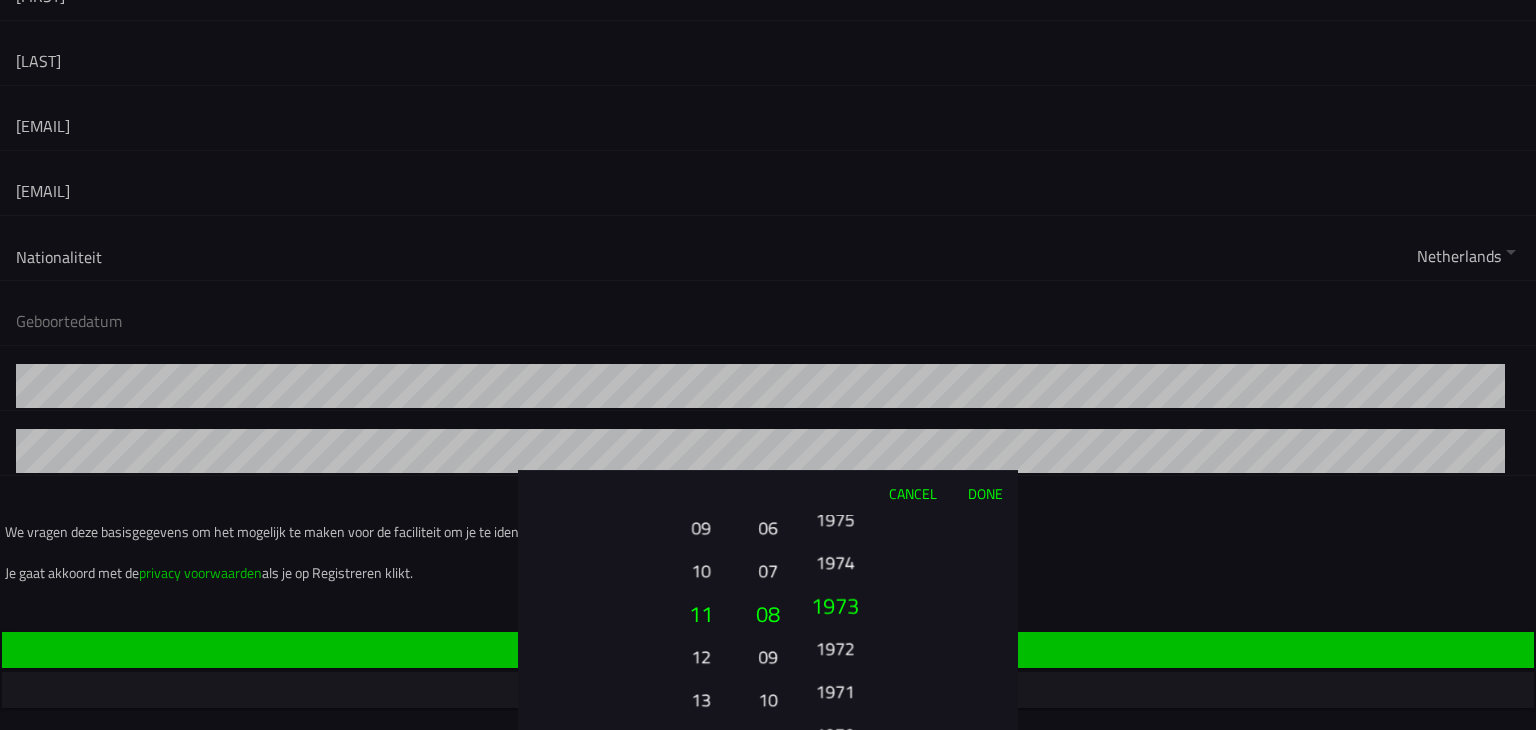 drag, startPoint x: 836, startPoint y: 685, endPoint x: 851, endPoint y: 610, distance: 76.48529 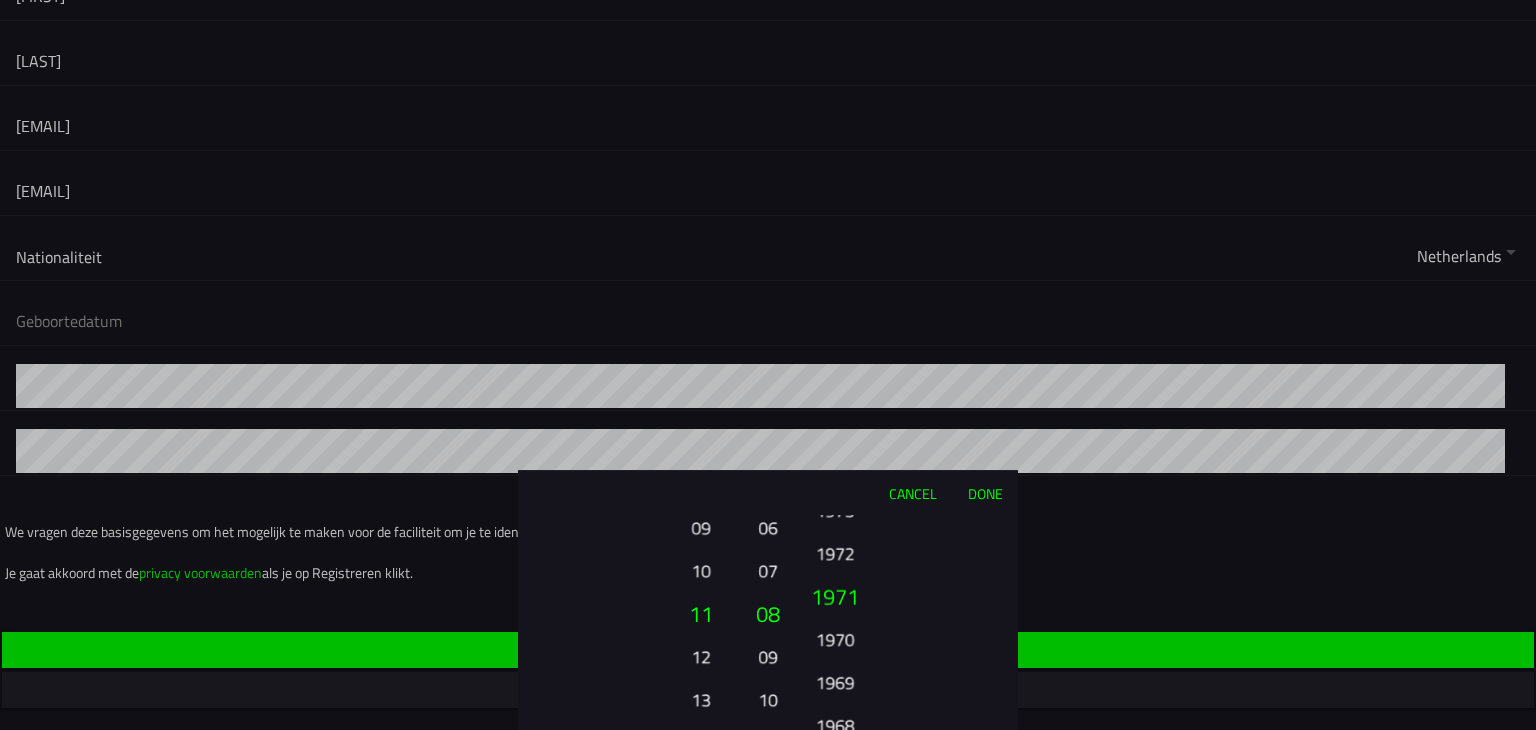 drag, startPoint x: 847, startPoint y: 683, endPoint x: 850, endPoint y: 602, distance: 81.055534 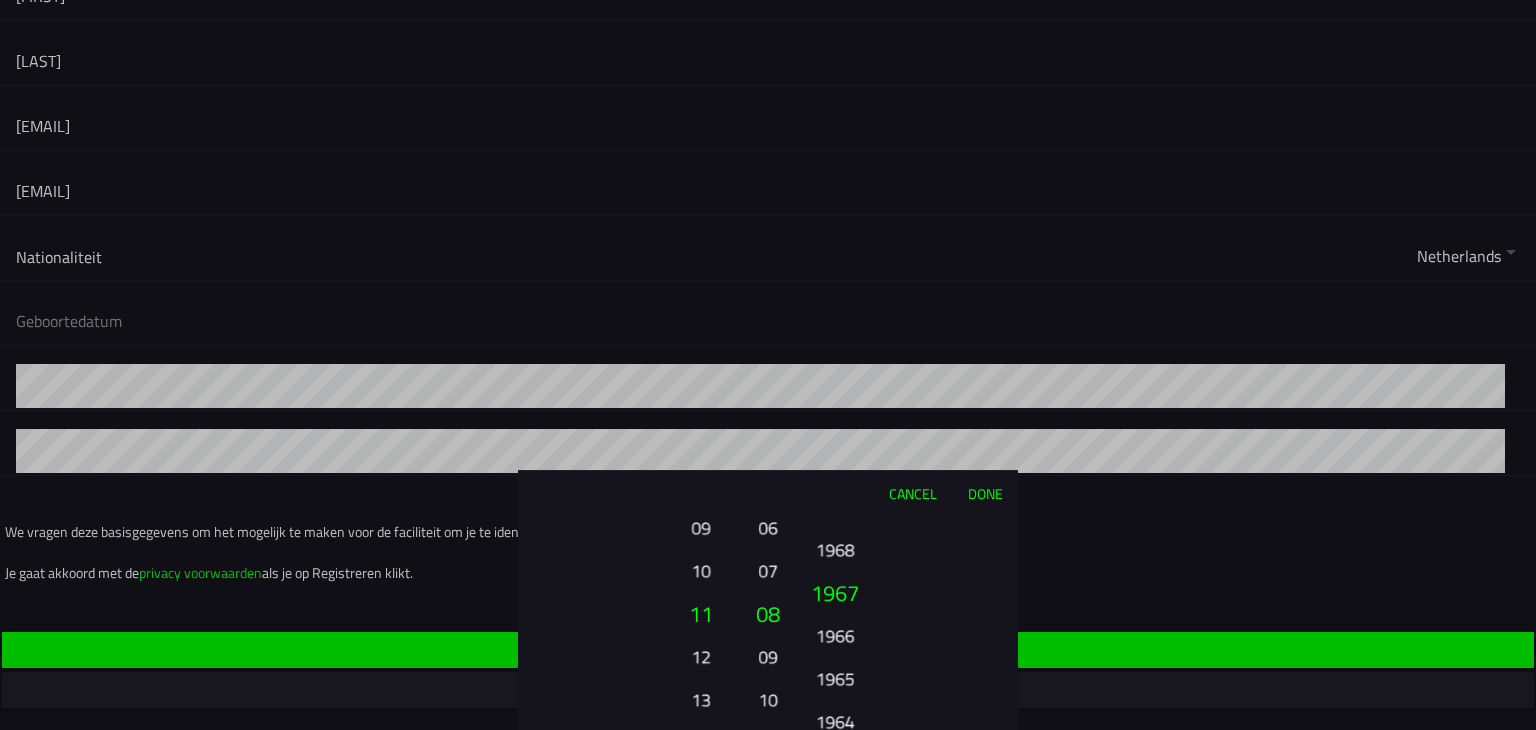 drag, startPoint x: 830, startPoint y: 673, endPoint x: 835, endPoint y: 588, distance: 85.146935 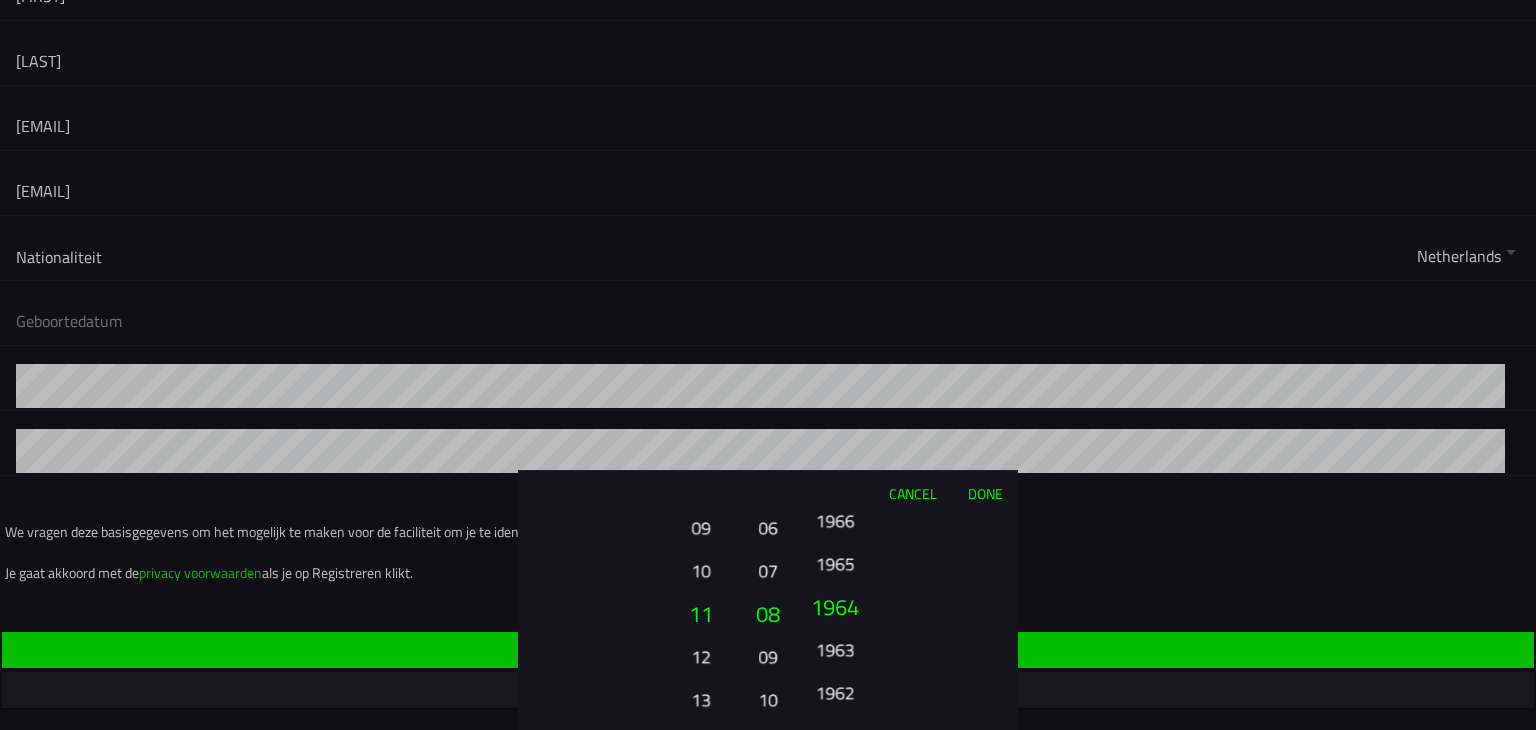 drag, startPoint x: 835, startPoint y: 681, endPoint x: 844, endPoint y: 588, distance: 93.43447 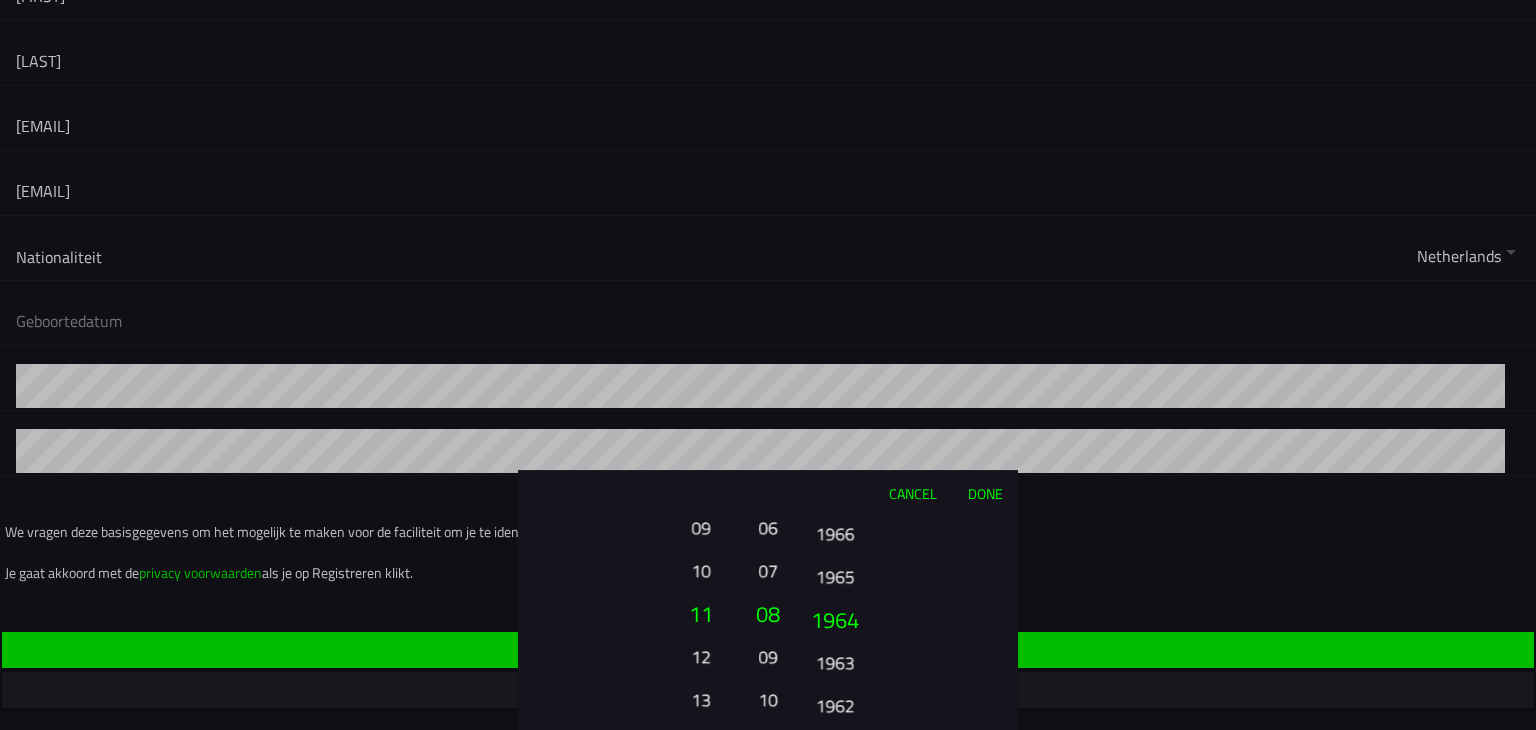 drag, startPoint x: 840, startPoint y: 604, endPoint x: 841, endPoint y: 647, distance: 43.011627 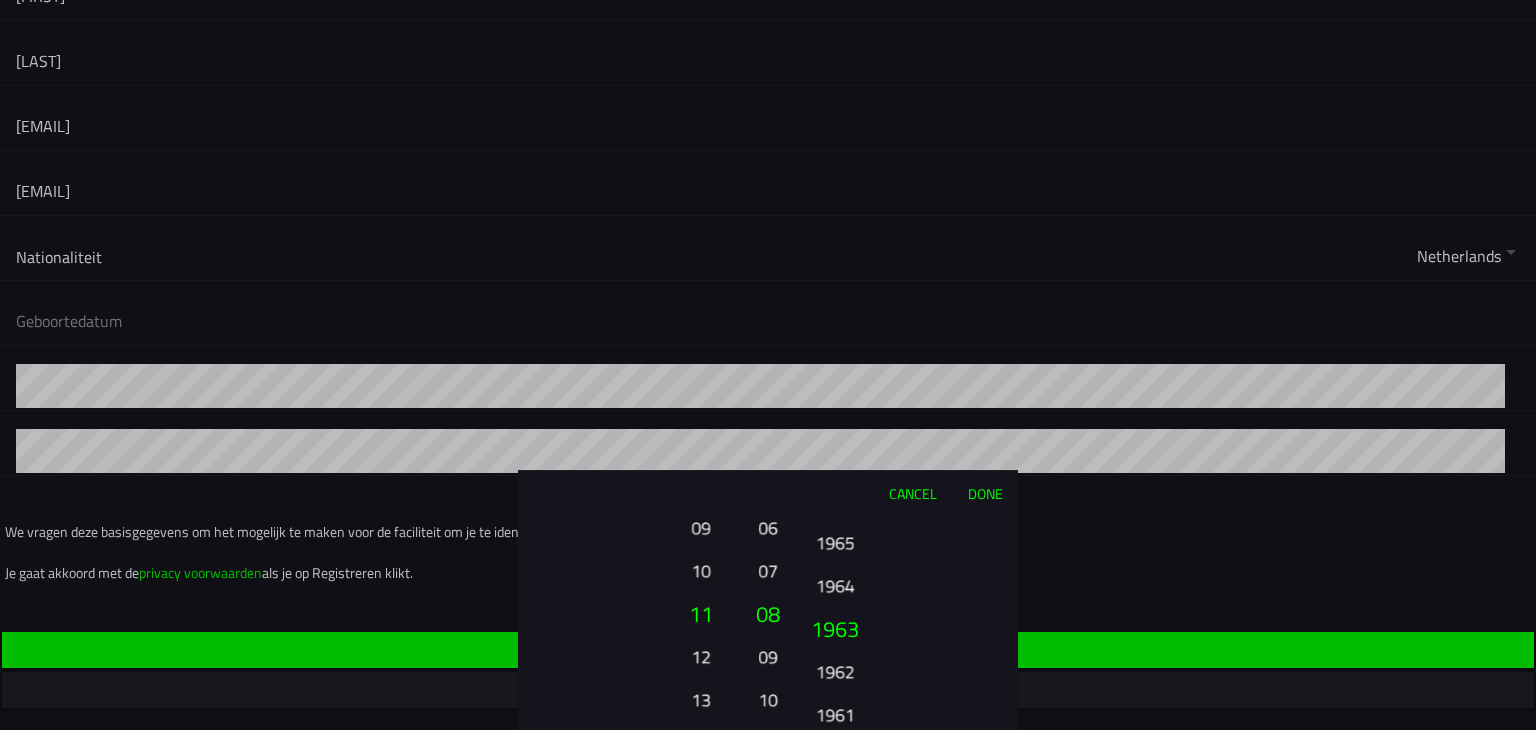 drag, startPoint x: 841, startPoint y: 647, endPoint x: 842, endPoint y: 669, distance: 22.022715 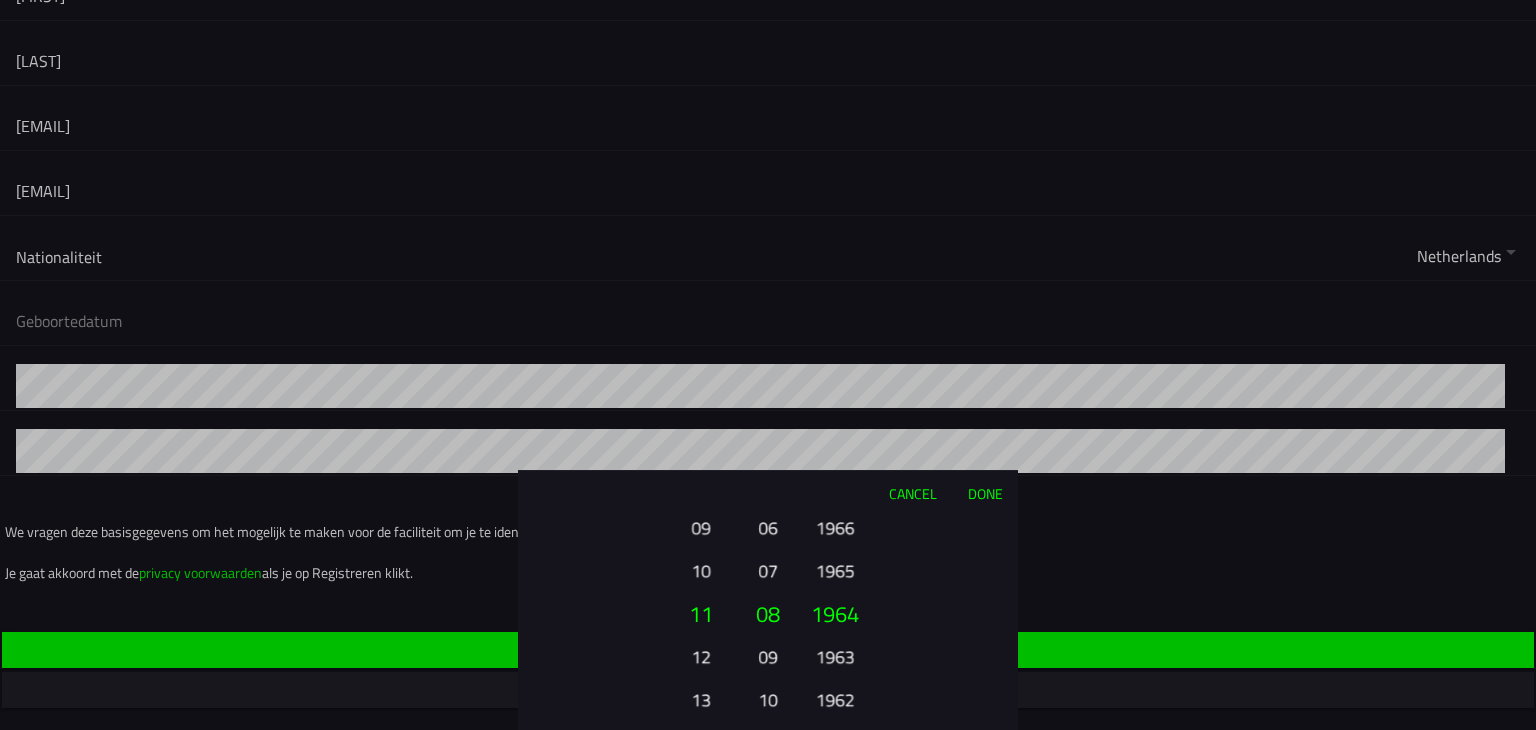 click on "Done" at bounding box center [985, 493] 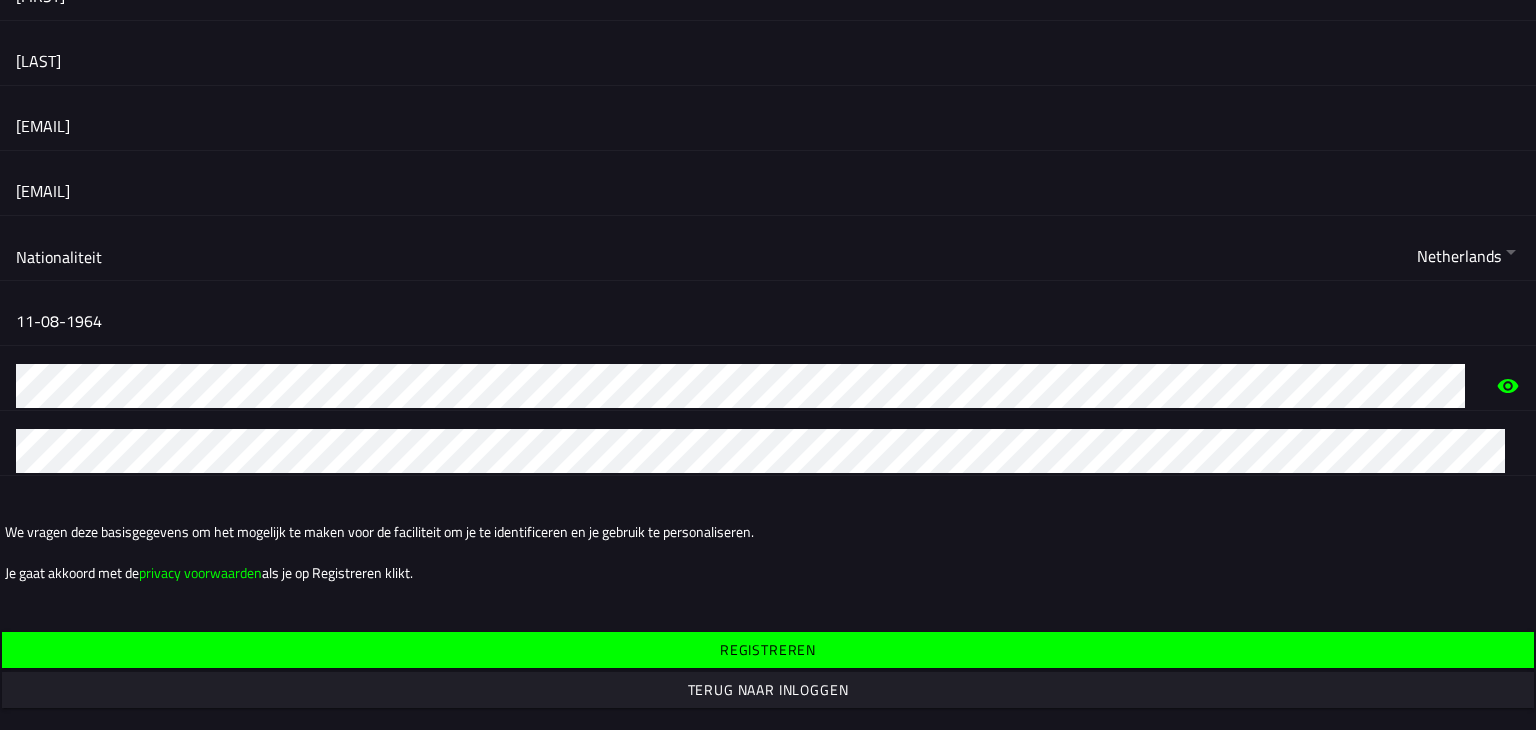 click 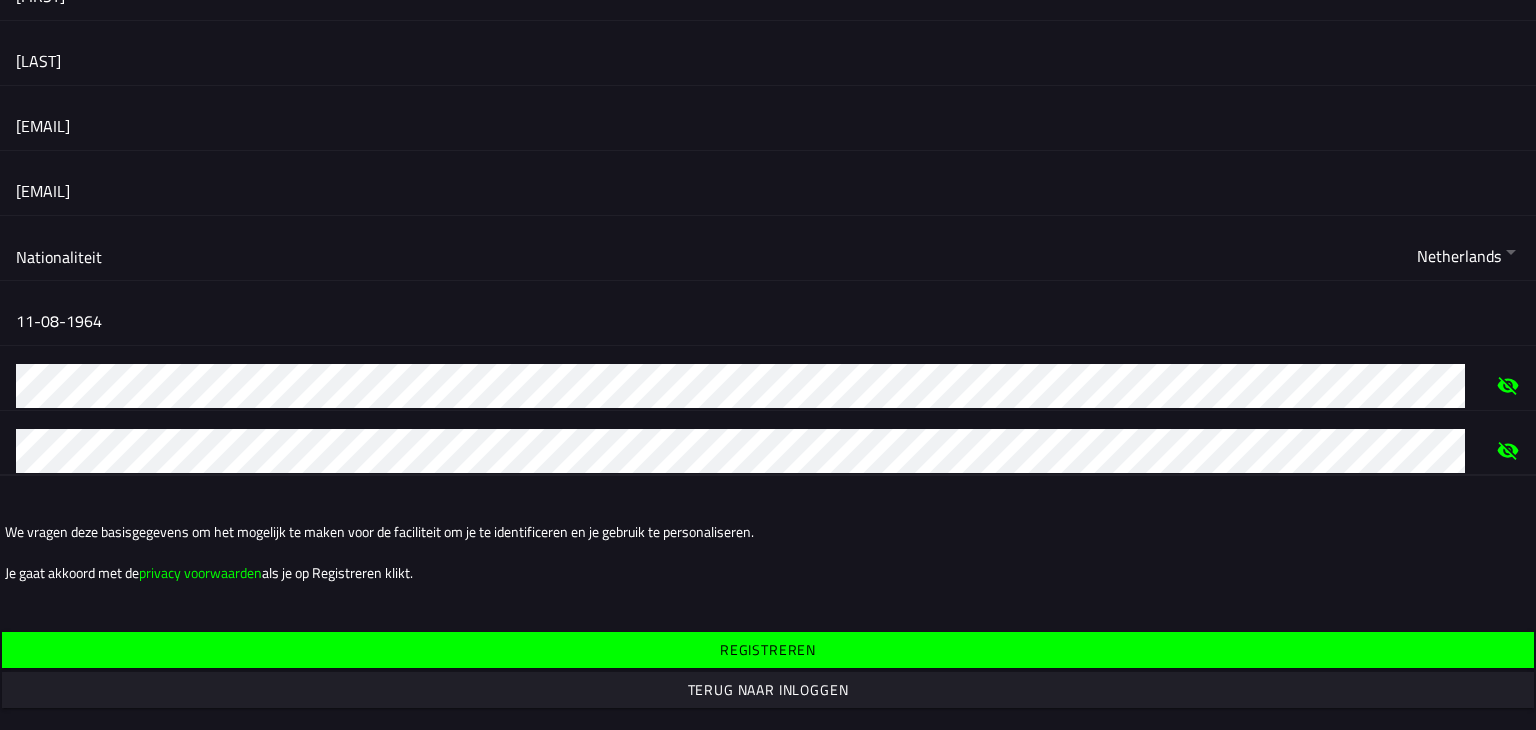 click on "Registreren" 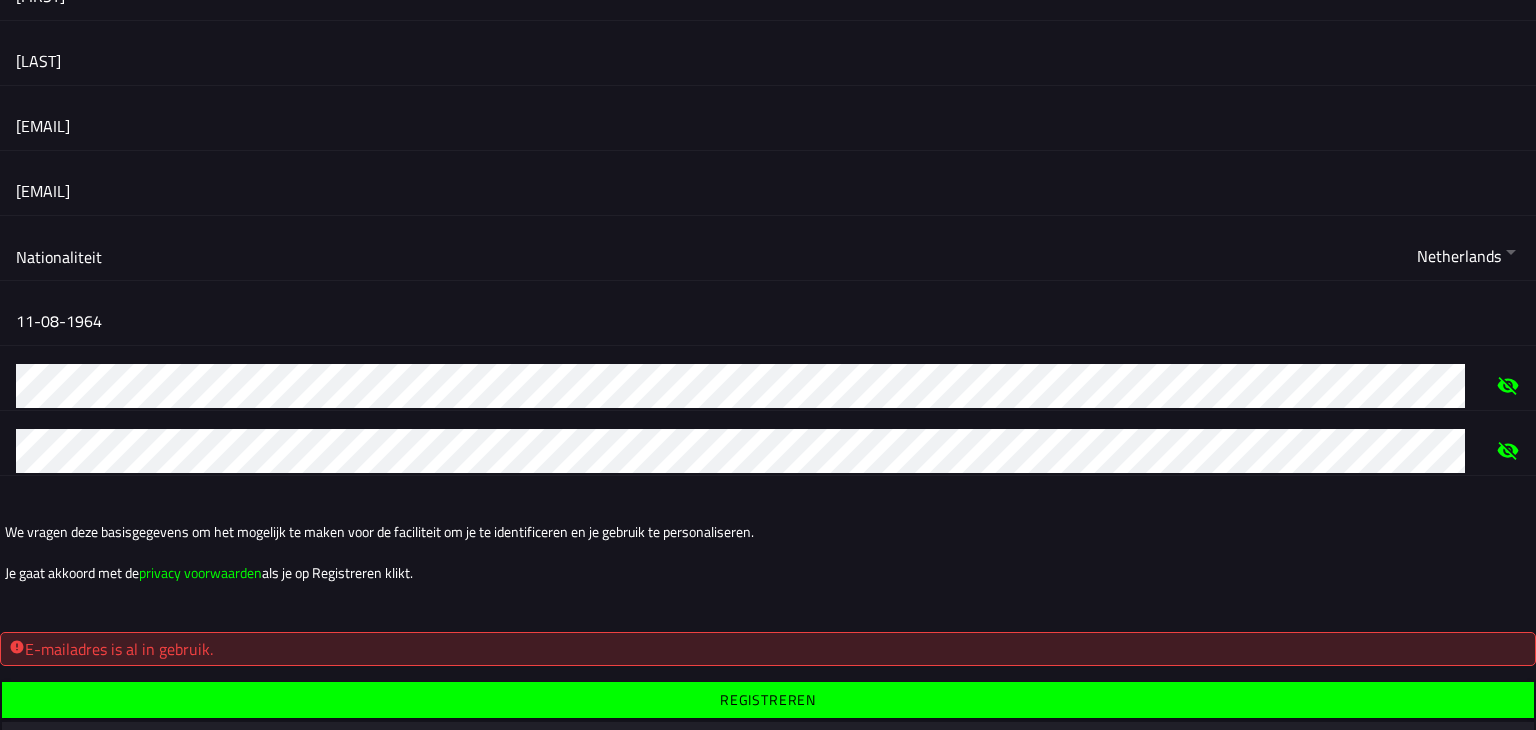 click on "Registreren" 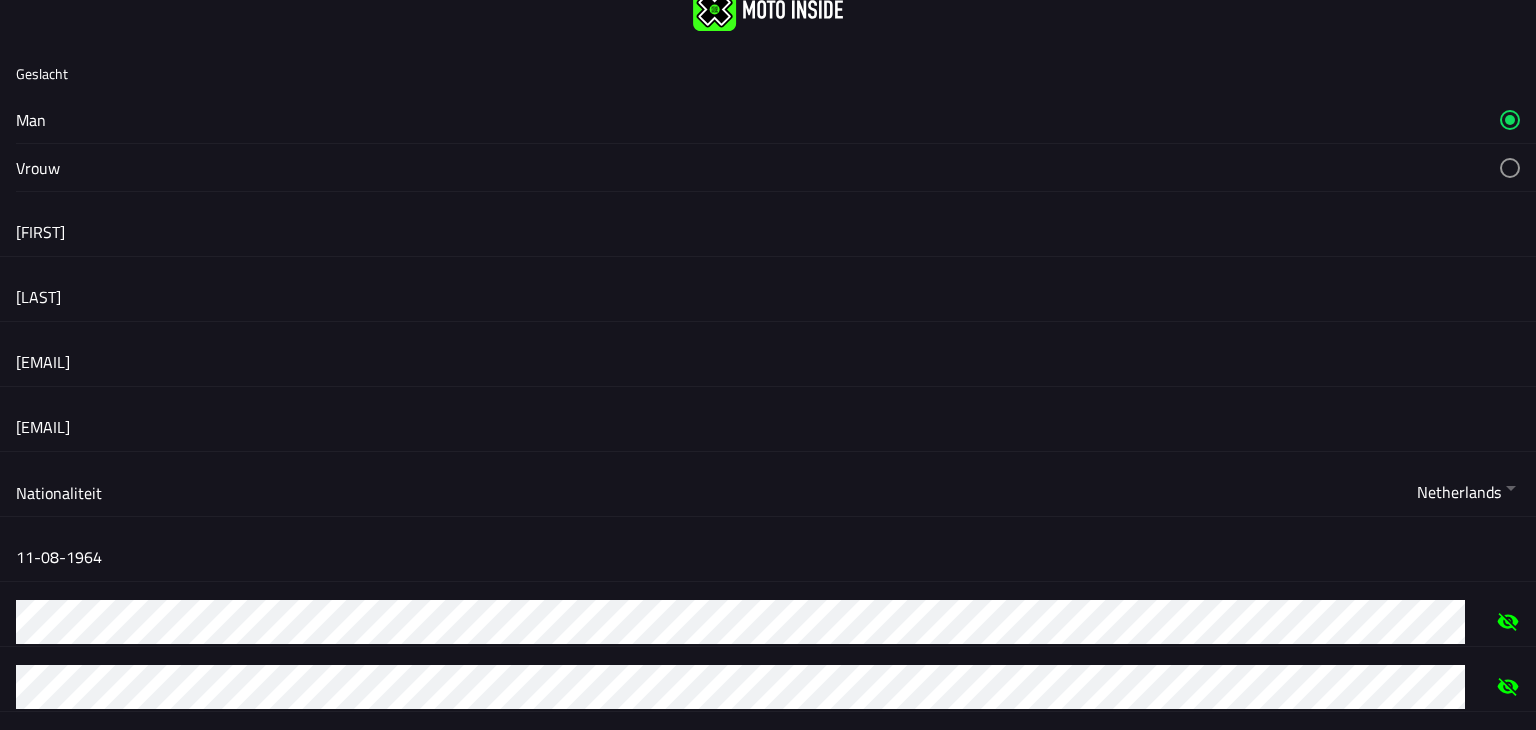 scroll, scrollTop: 0, scrollLeft: 0, axis: both 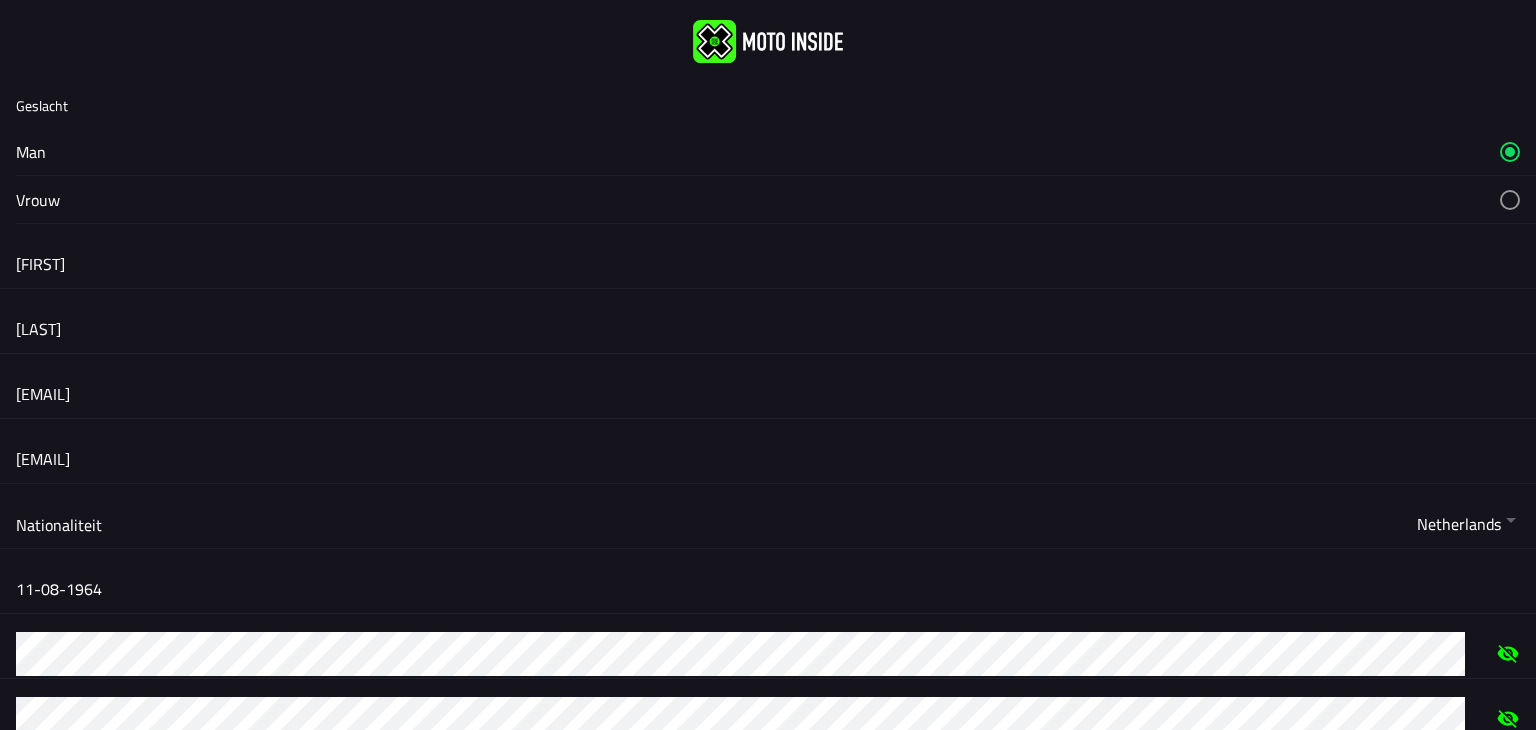 click 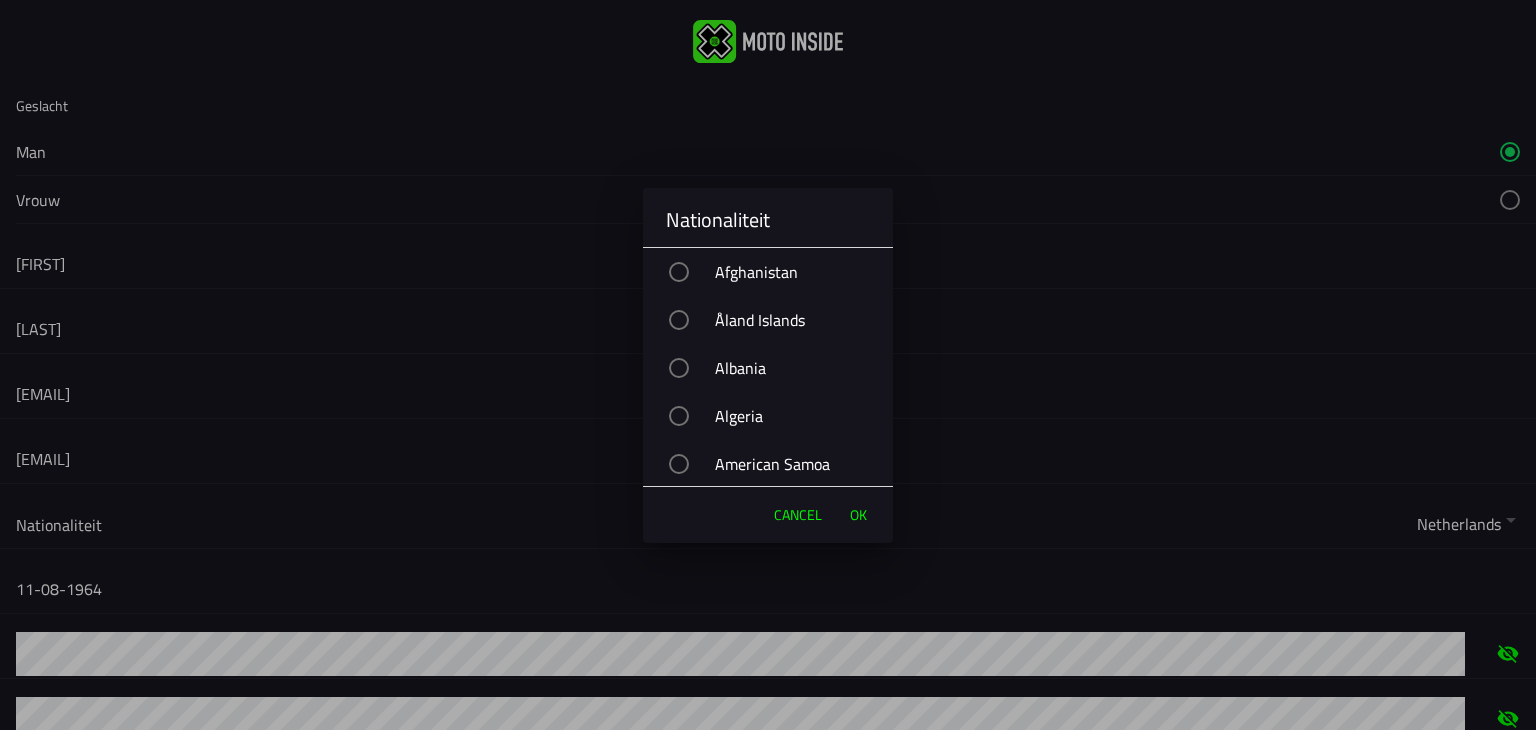 click on "OK" at bounding box center (858, 515) 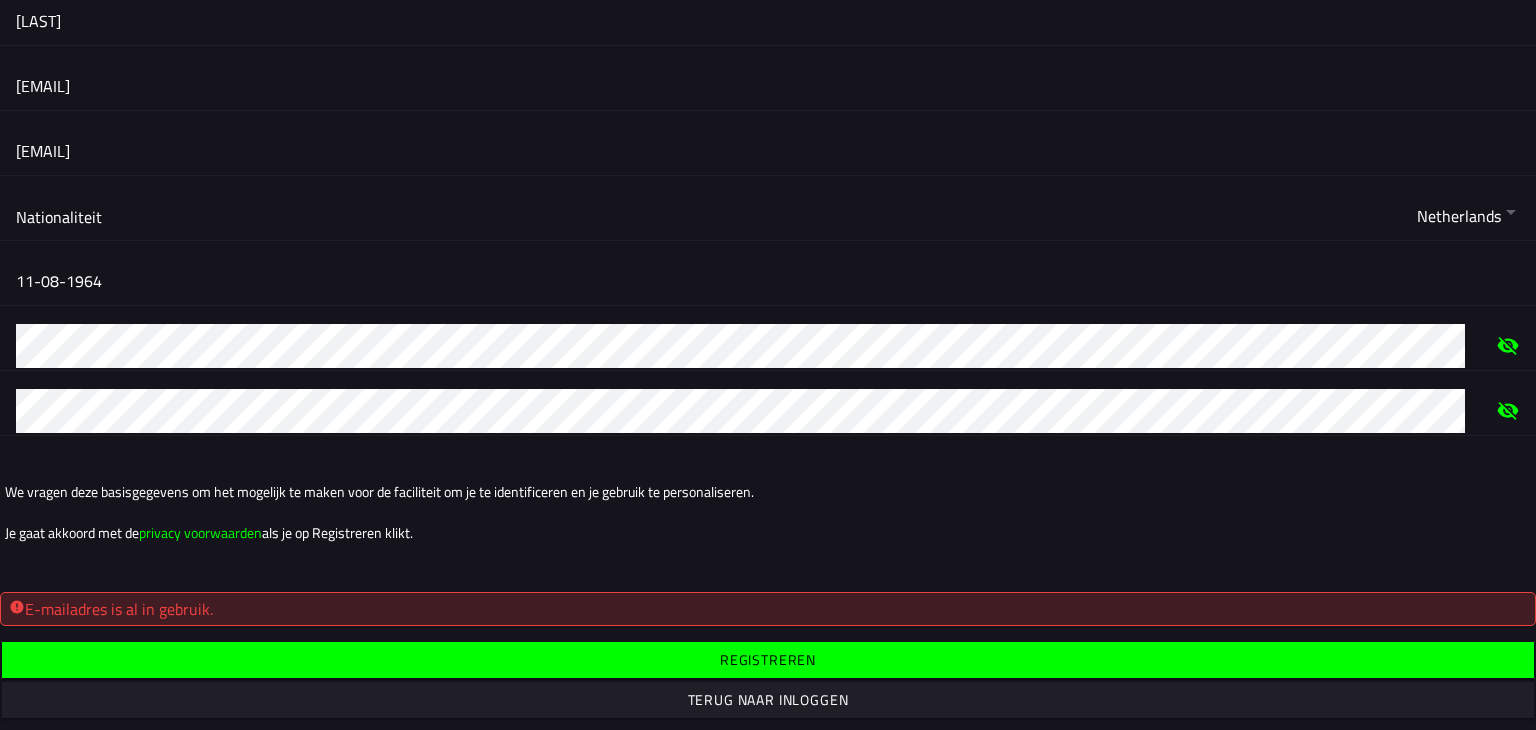 scroll, scrollTop: 318, scrollLeft: 0, axis: vertical 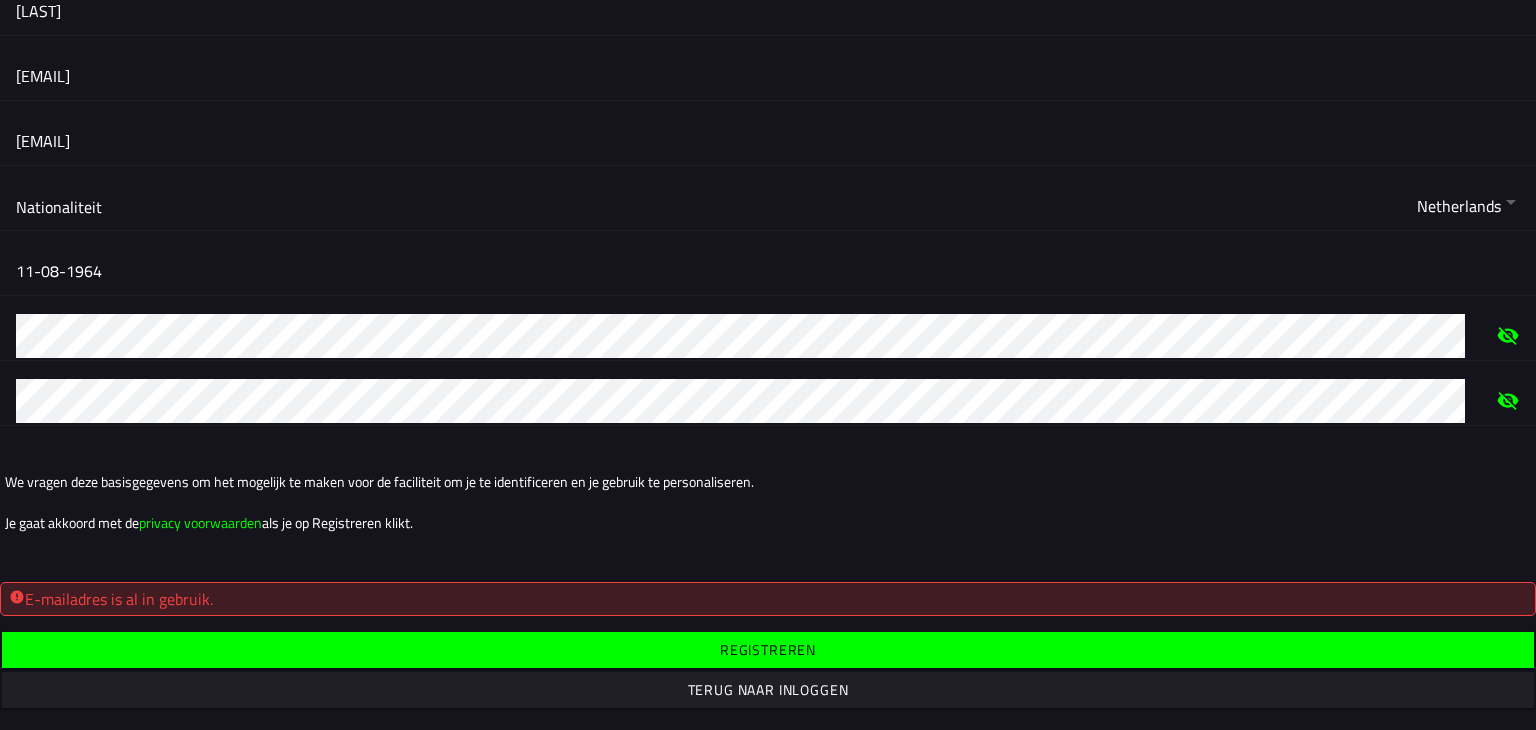 click on "E-mailadres is al in gebruik." at bounding box center [768, 599] 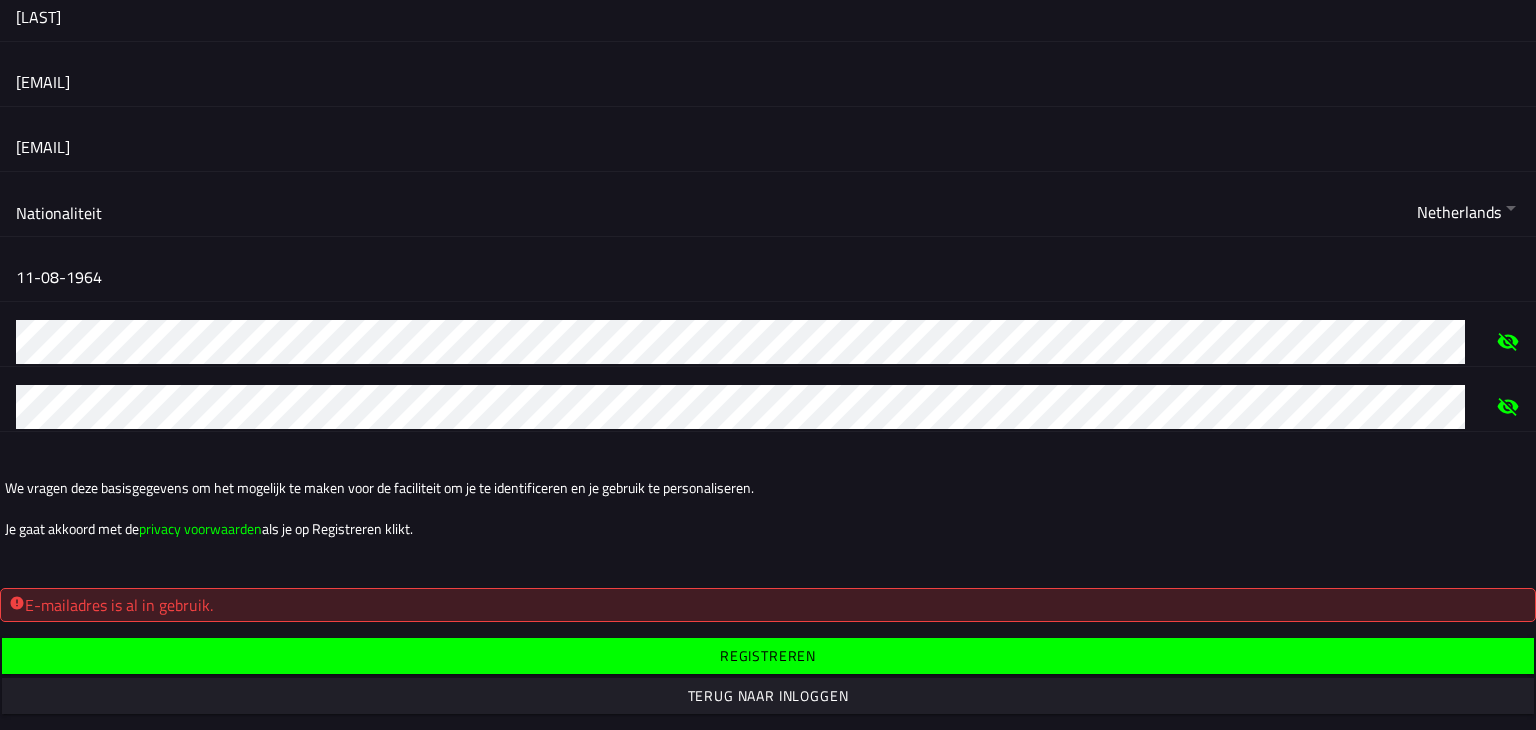 scroll, scrollTop: 318, scrollLeft: 0, axis: vertical 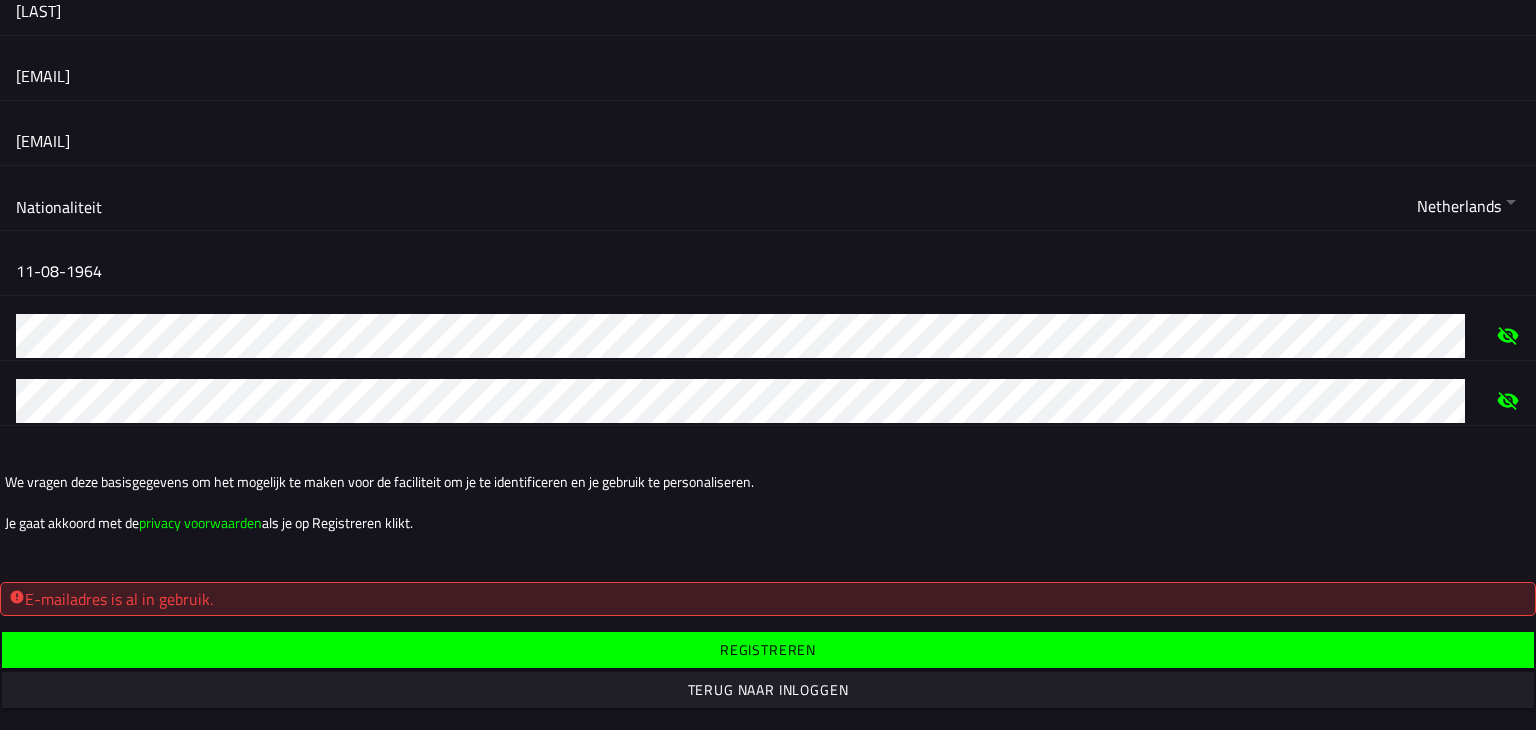 click on "Registreren" 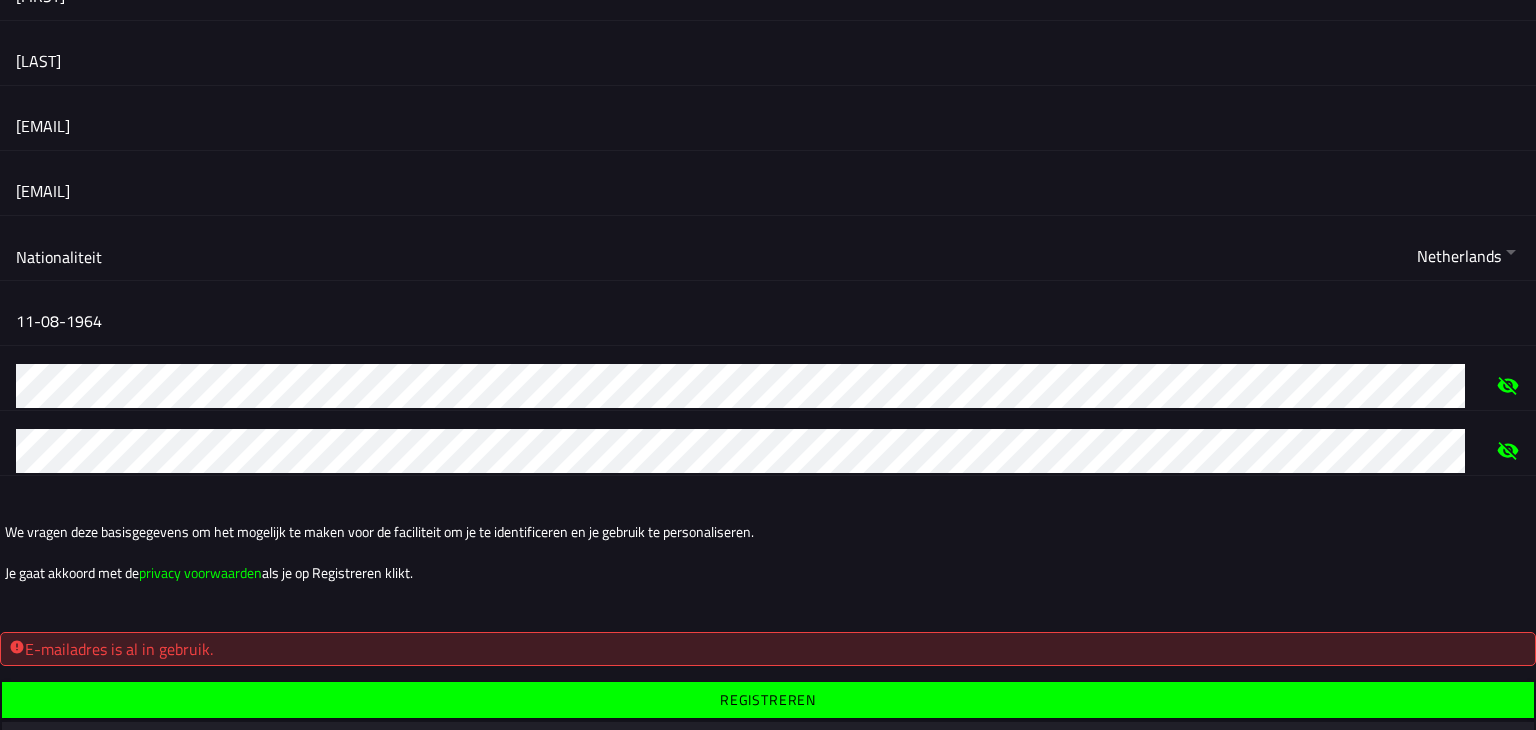 click on "Registreren" 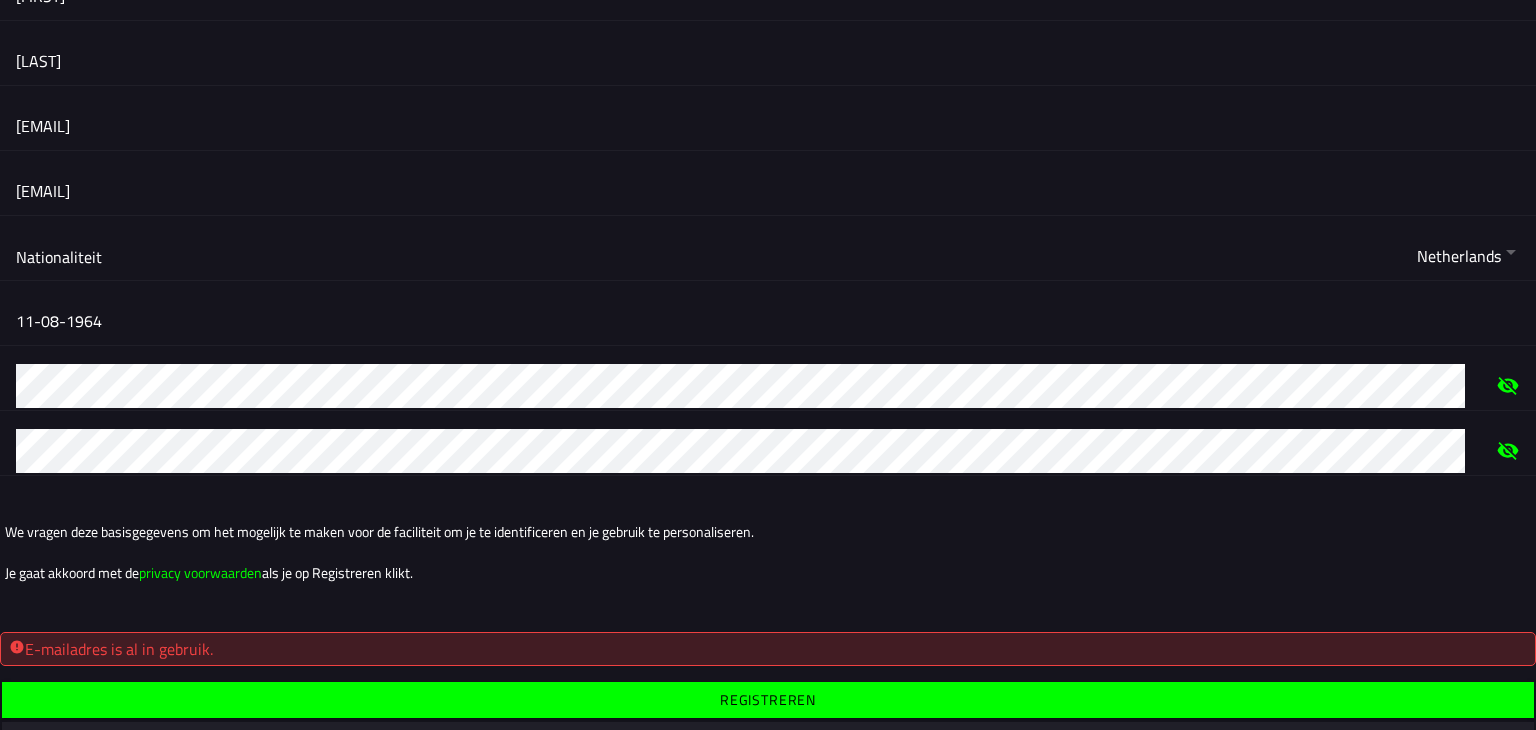 click on "Registreren" 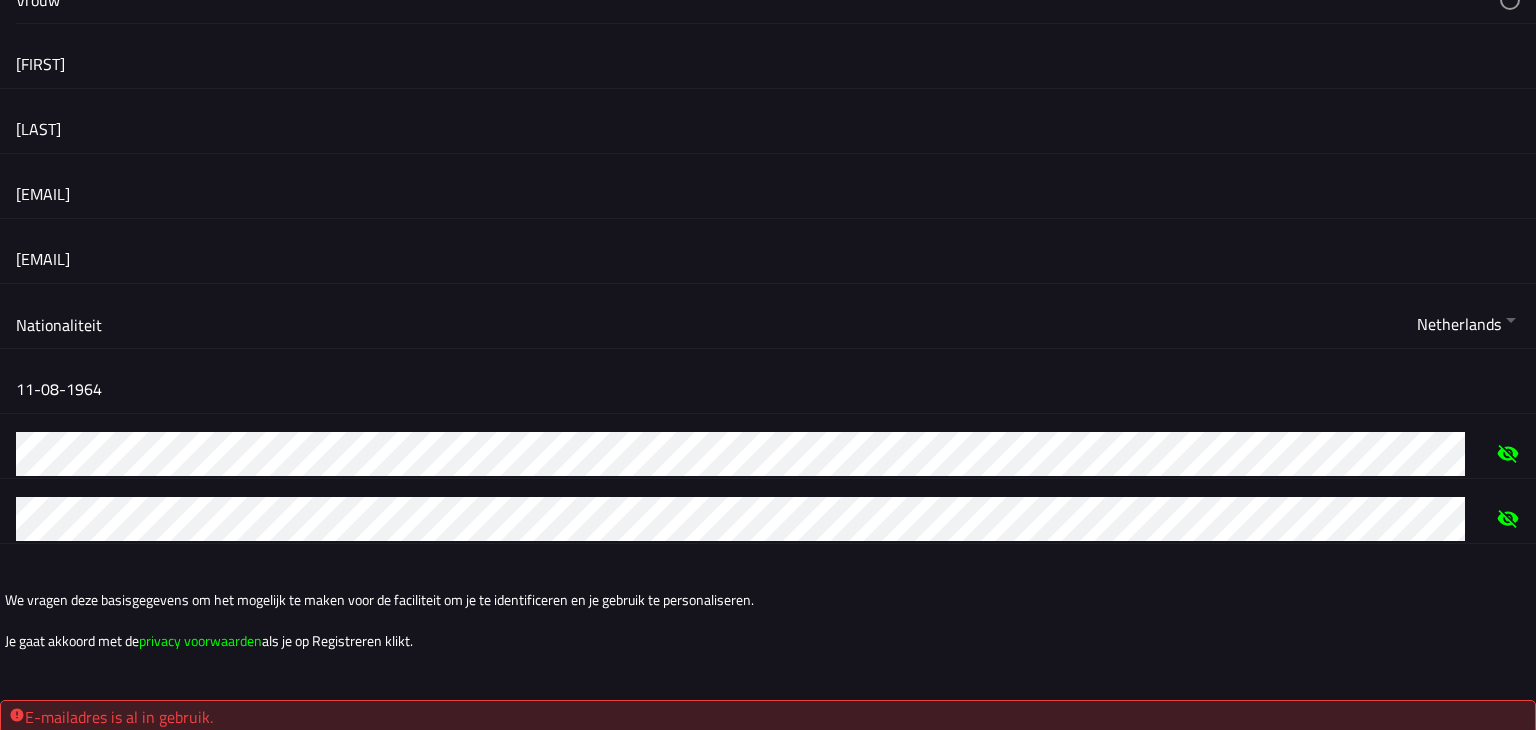 scroll, scrollTop: 318, scrollLeft: 0, axis: vertical 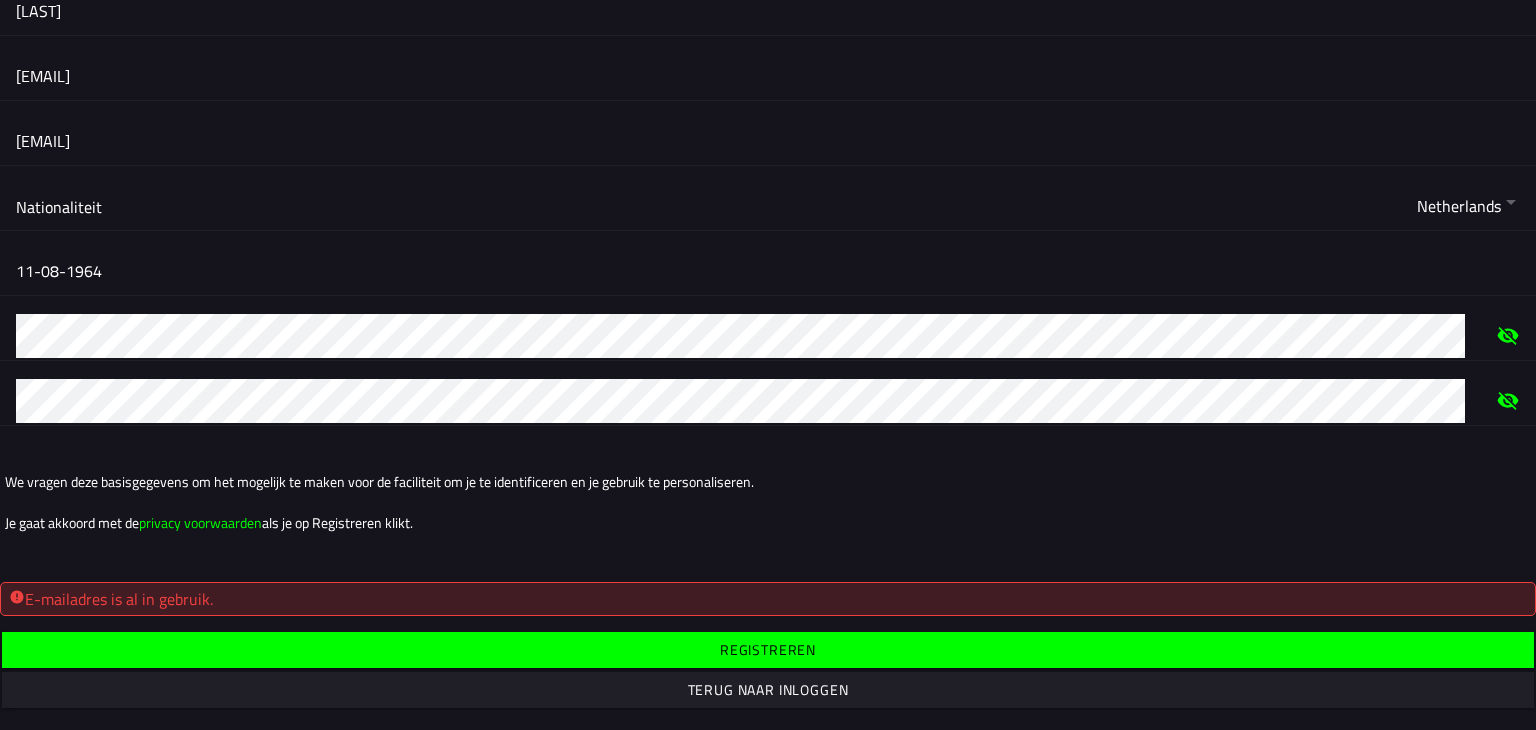 click on "Terug naar inloggen" at bounding box center (0, 0) 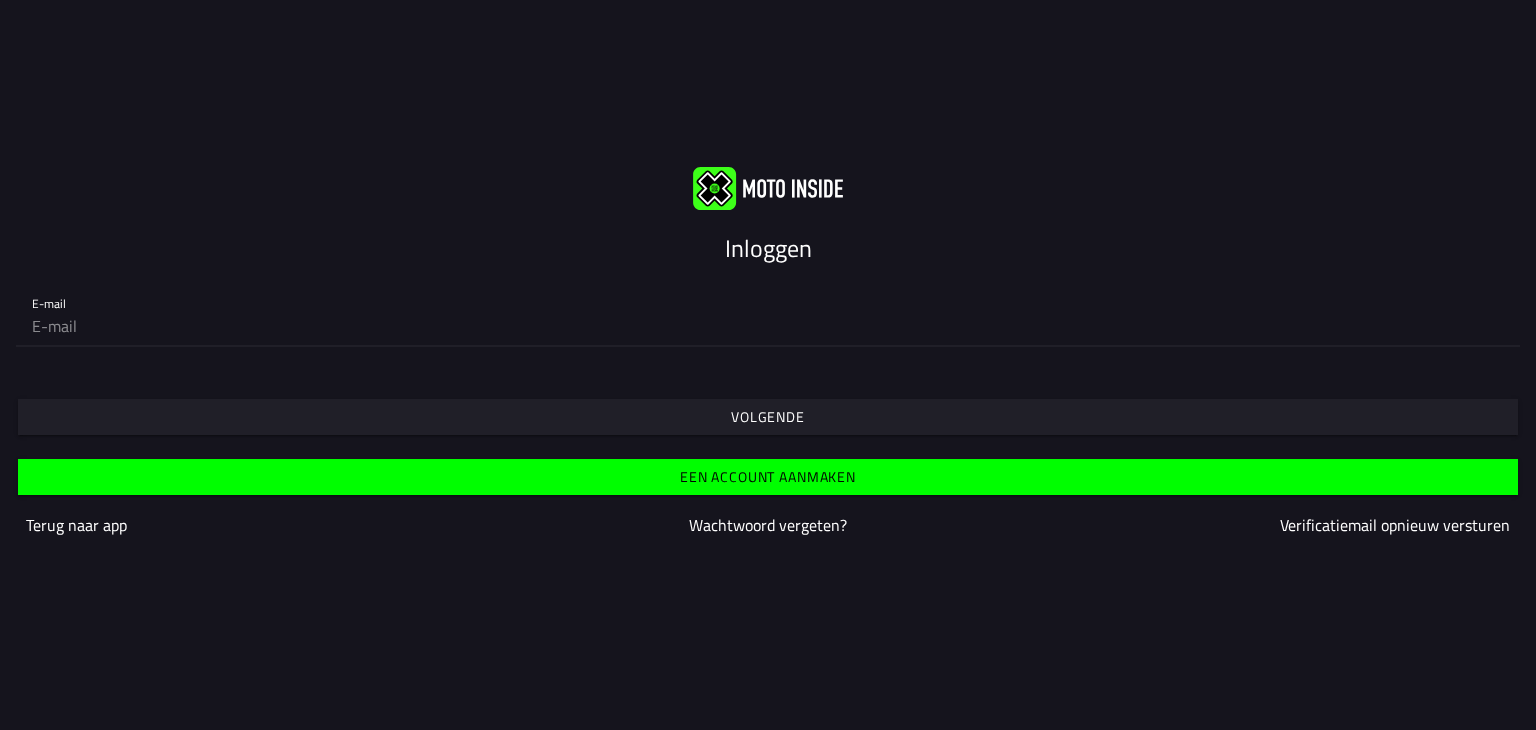 click 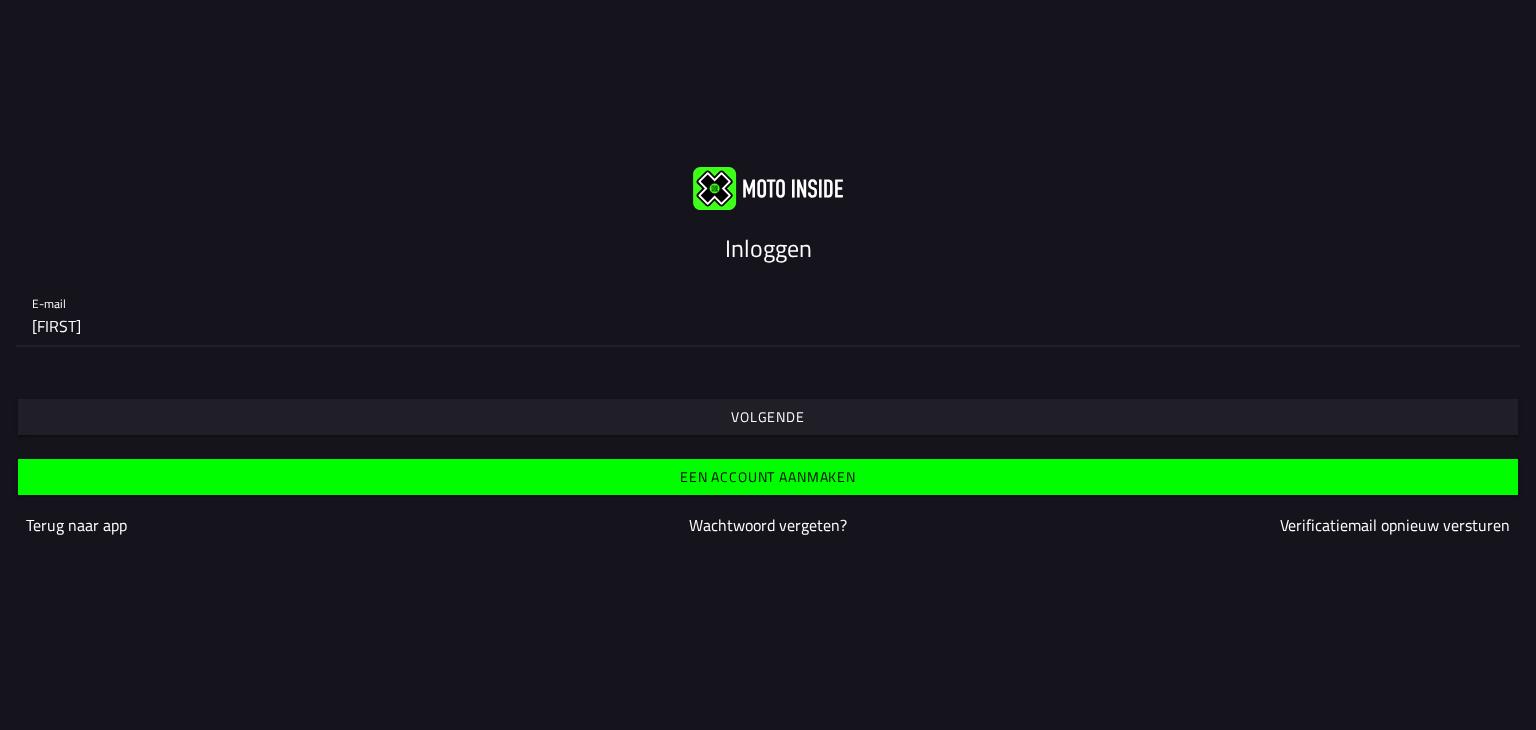 type on "j" 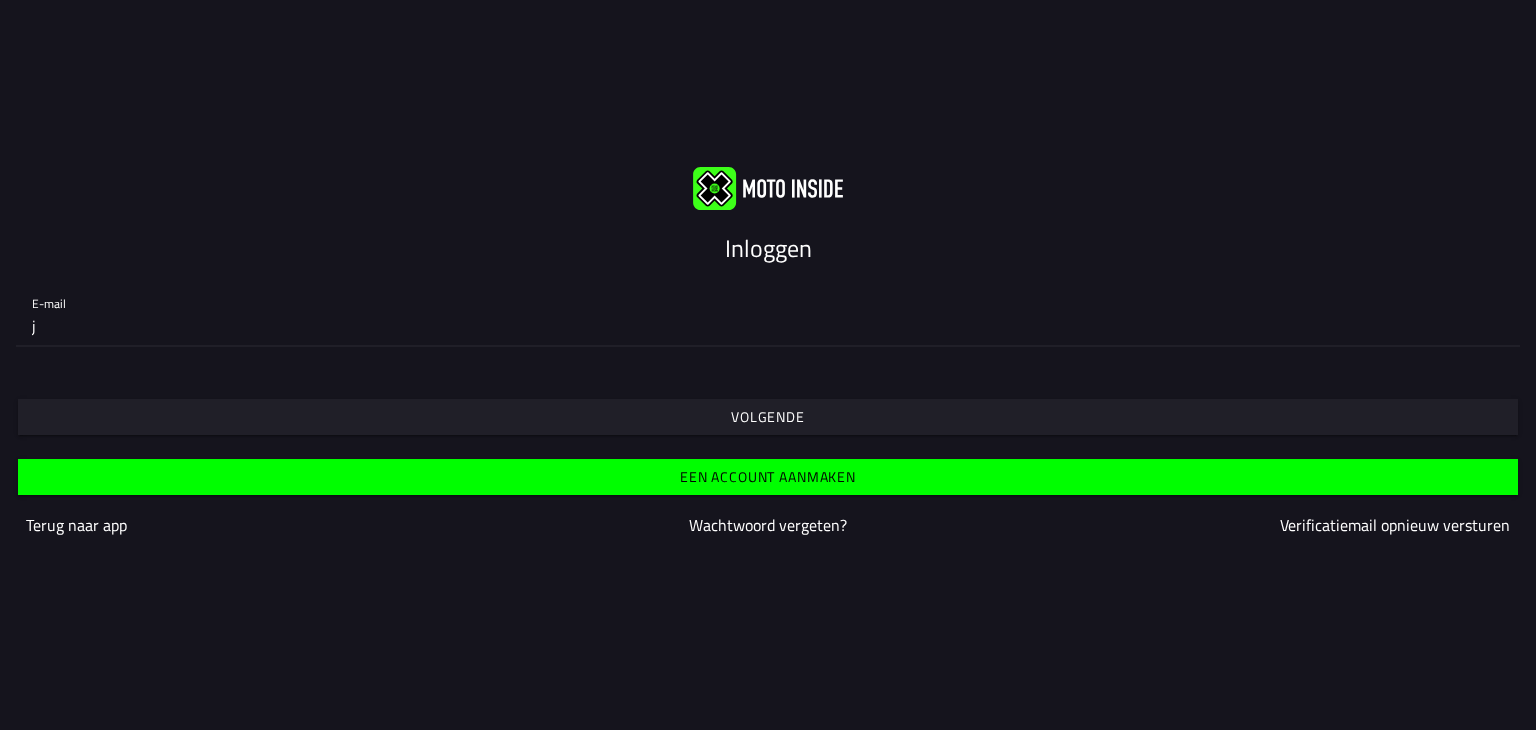 type 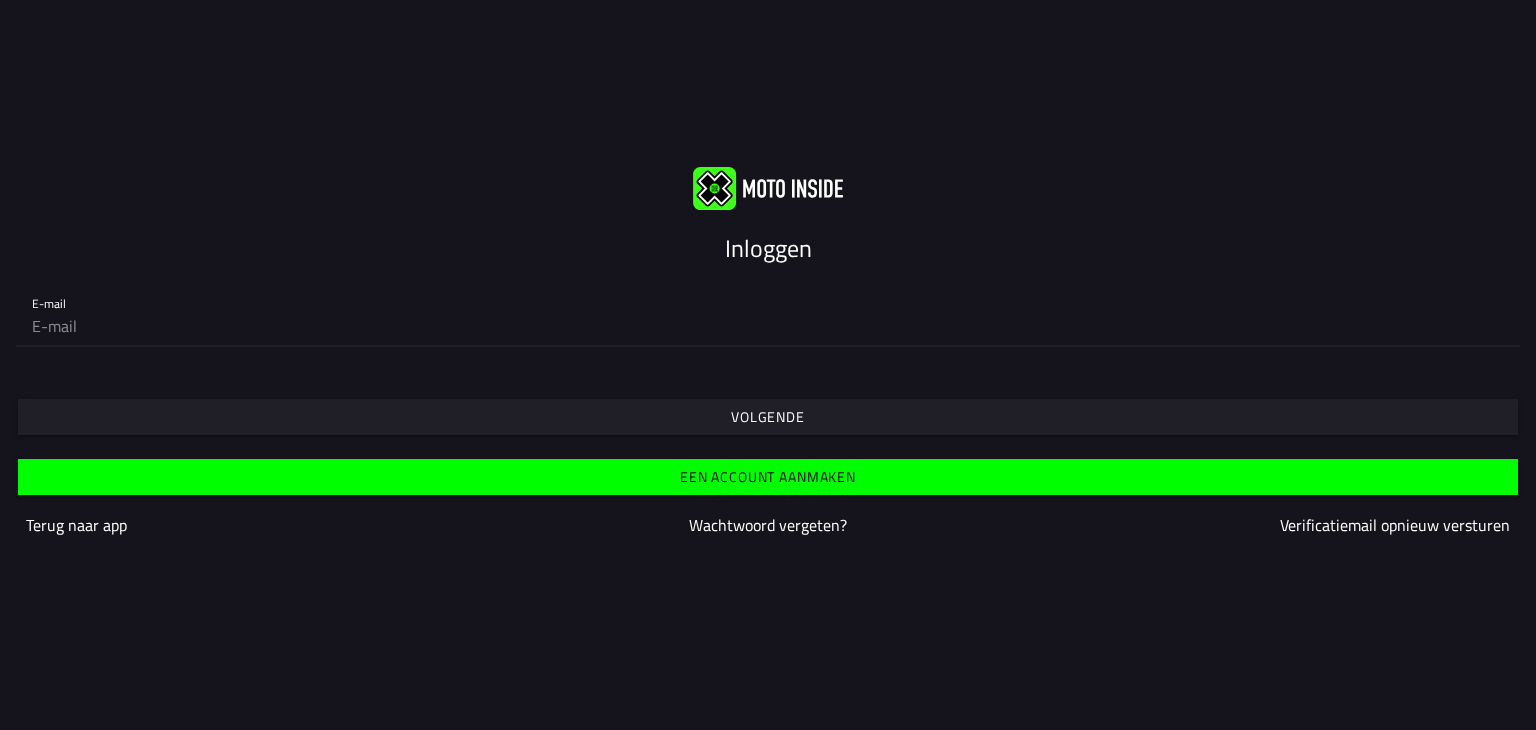 click 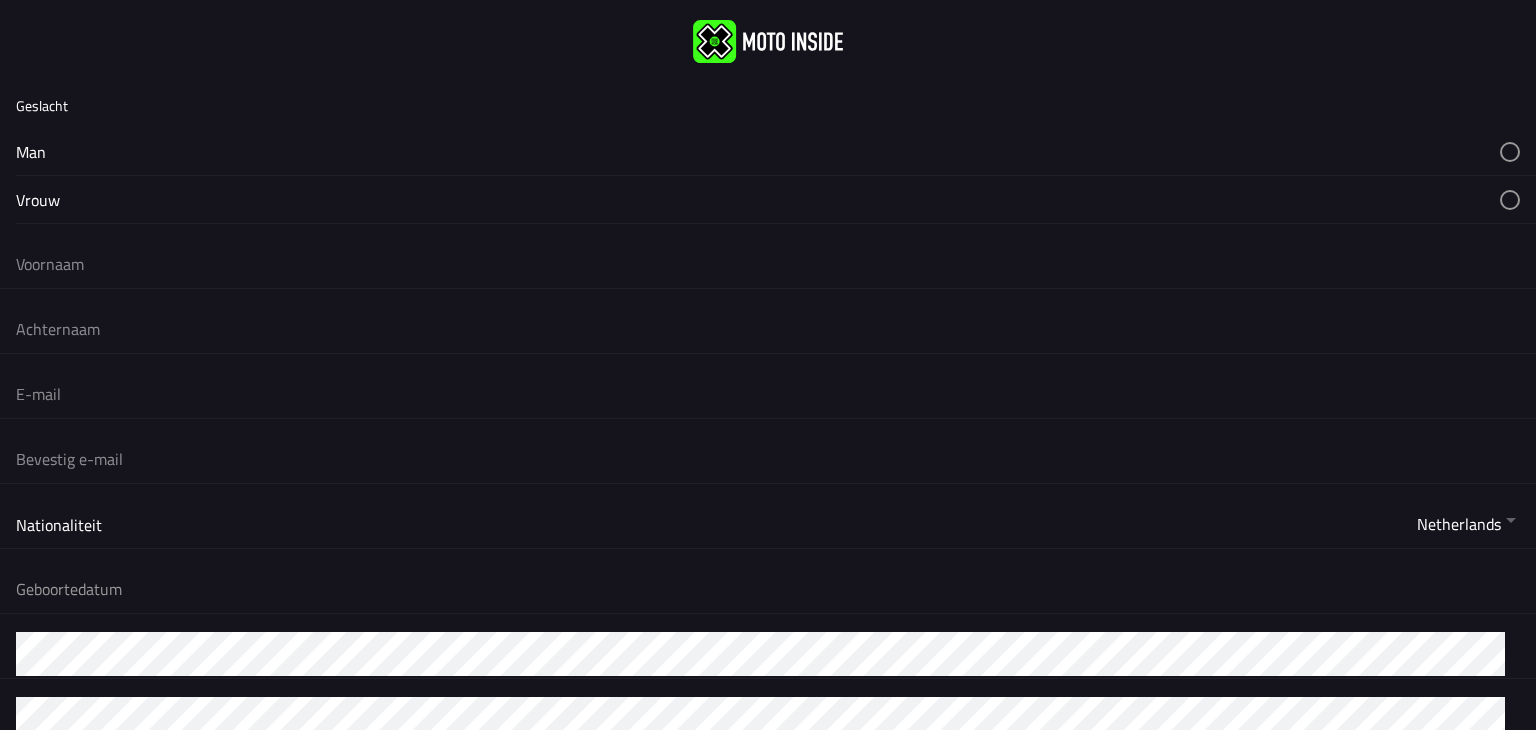 click 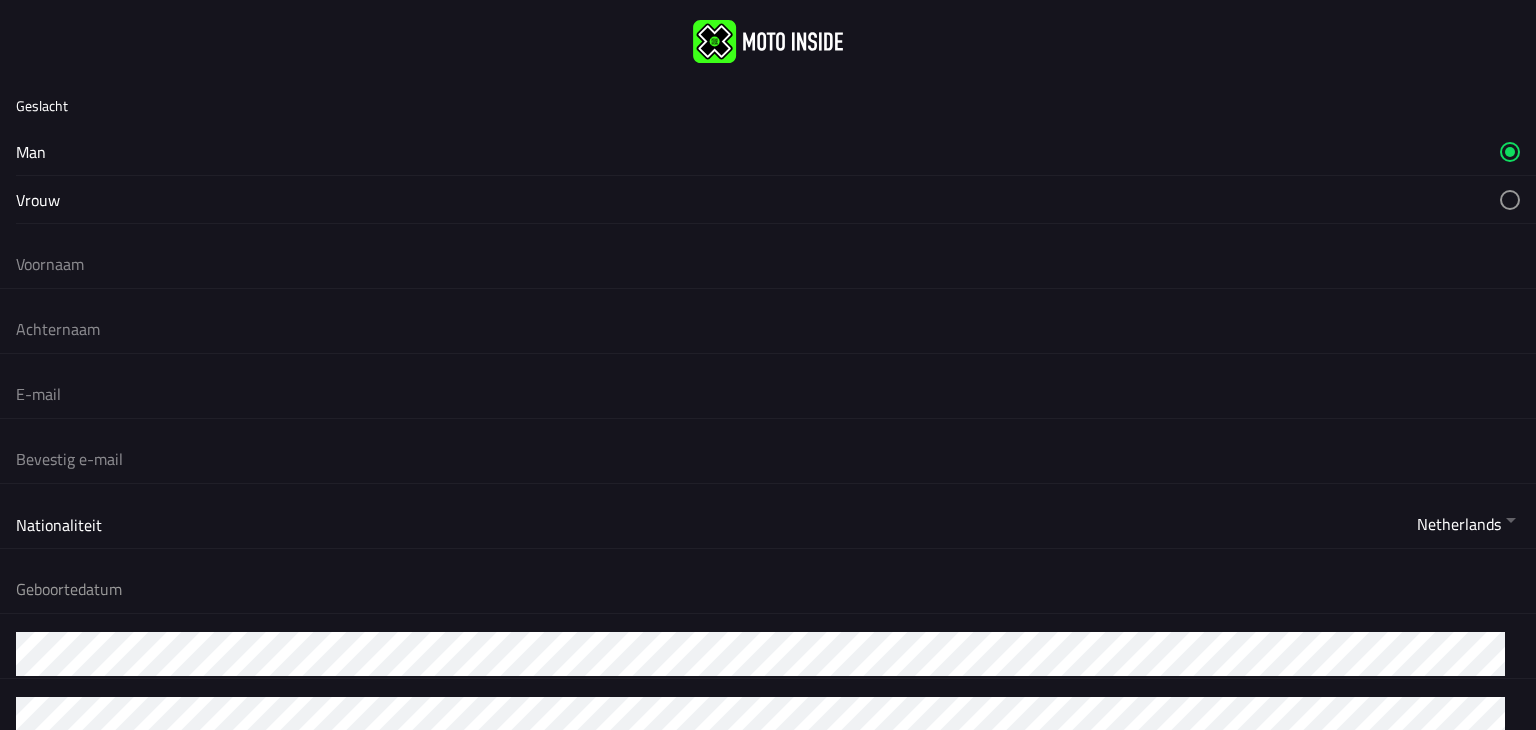 click 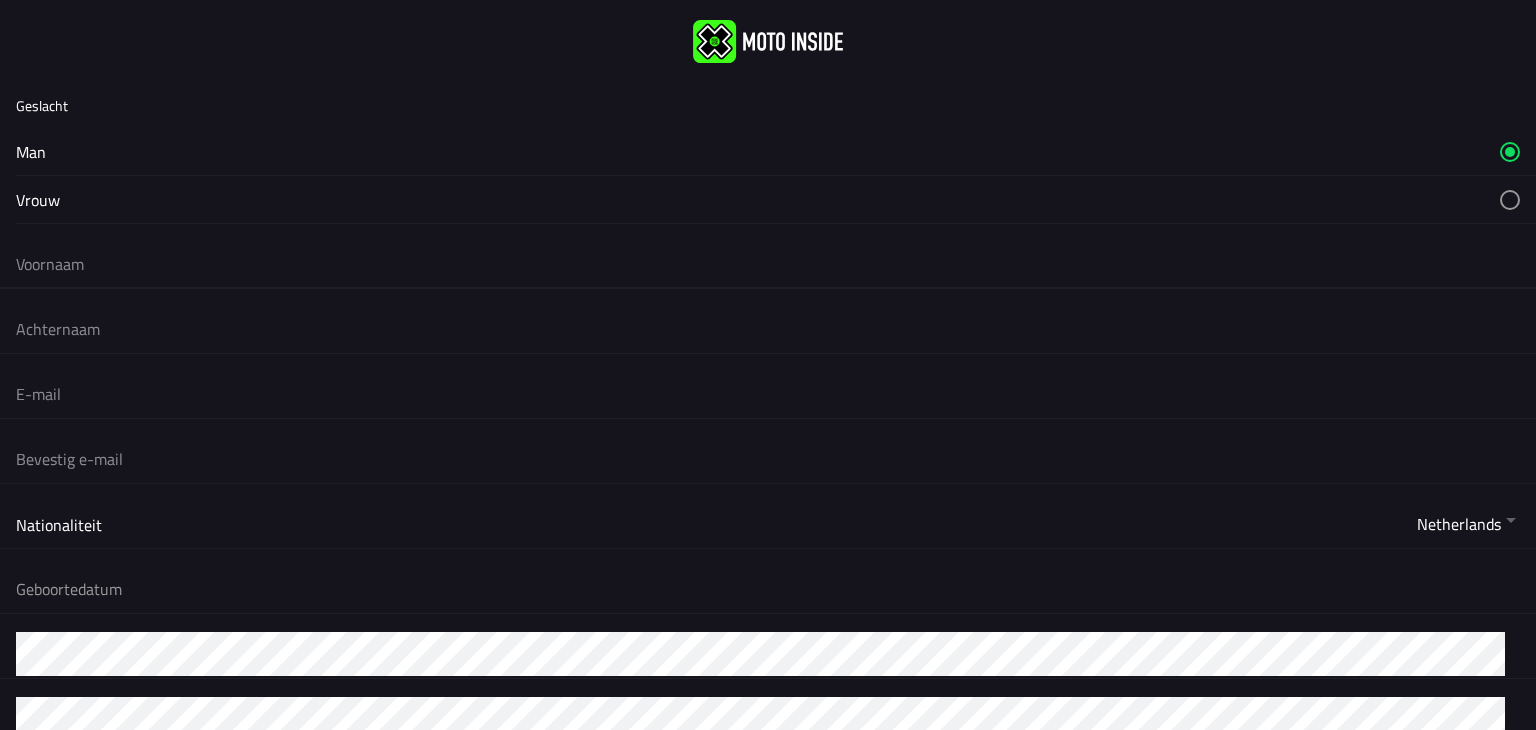 click 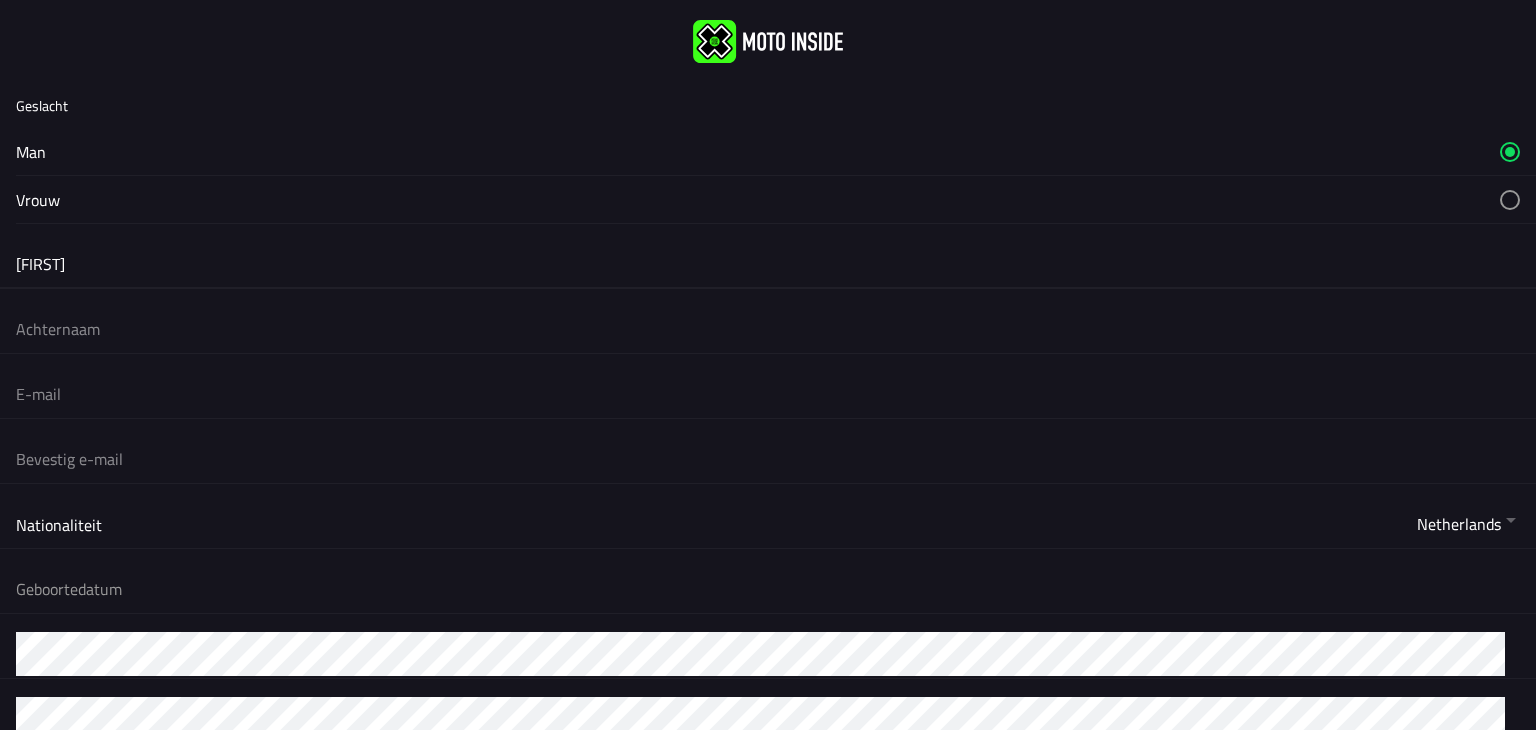 type on "[FIRST]" 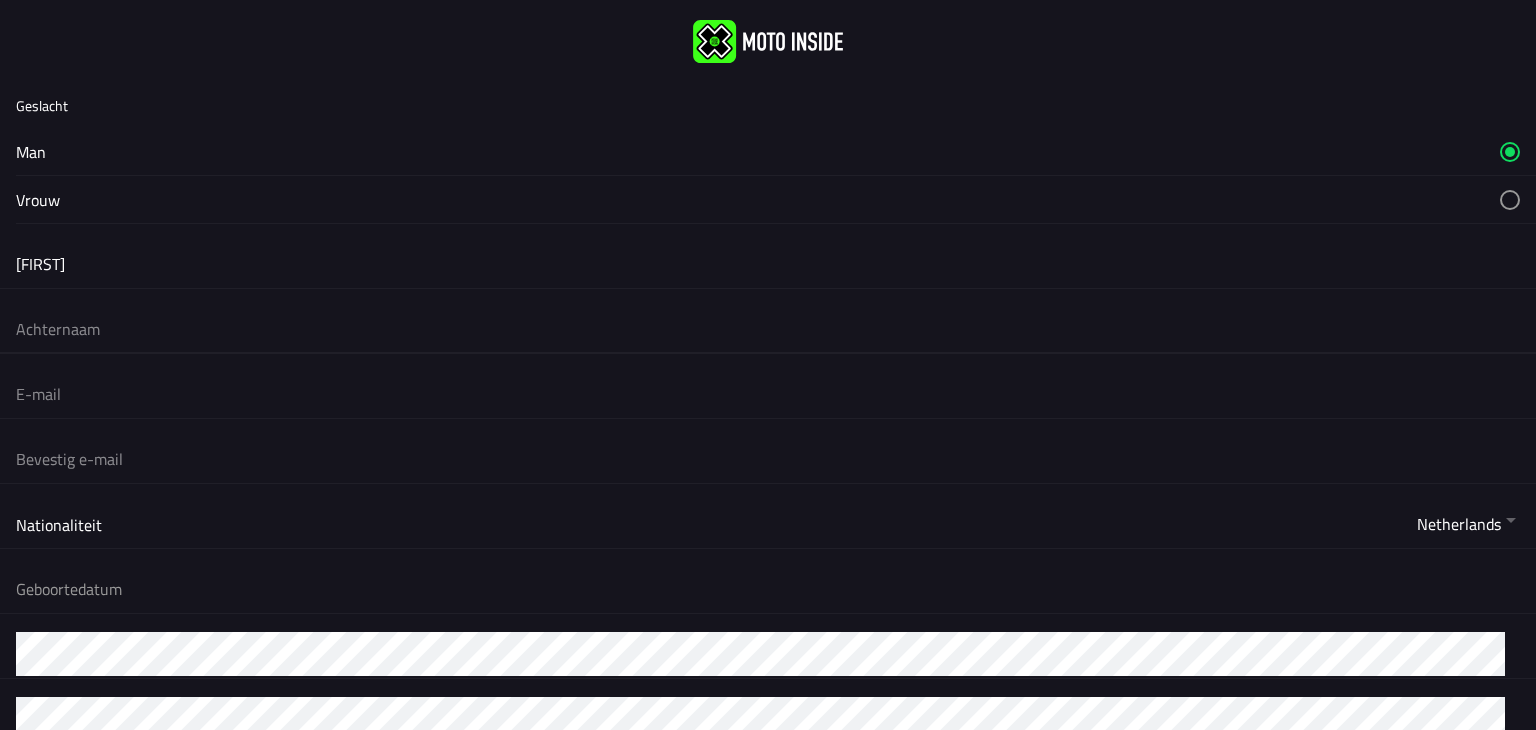 click 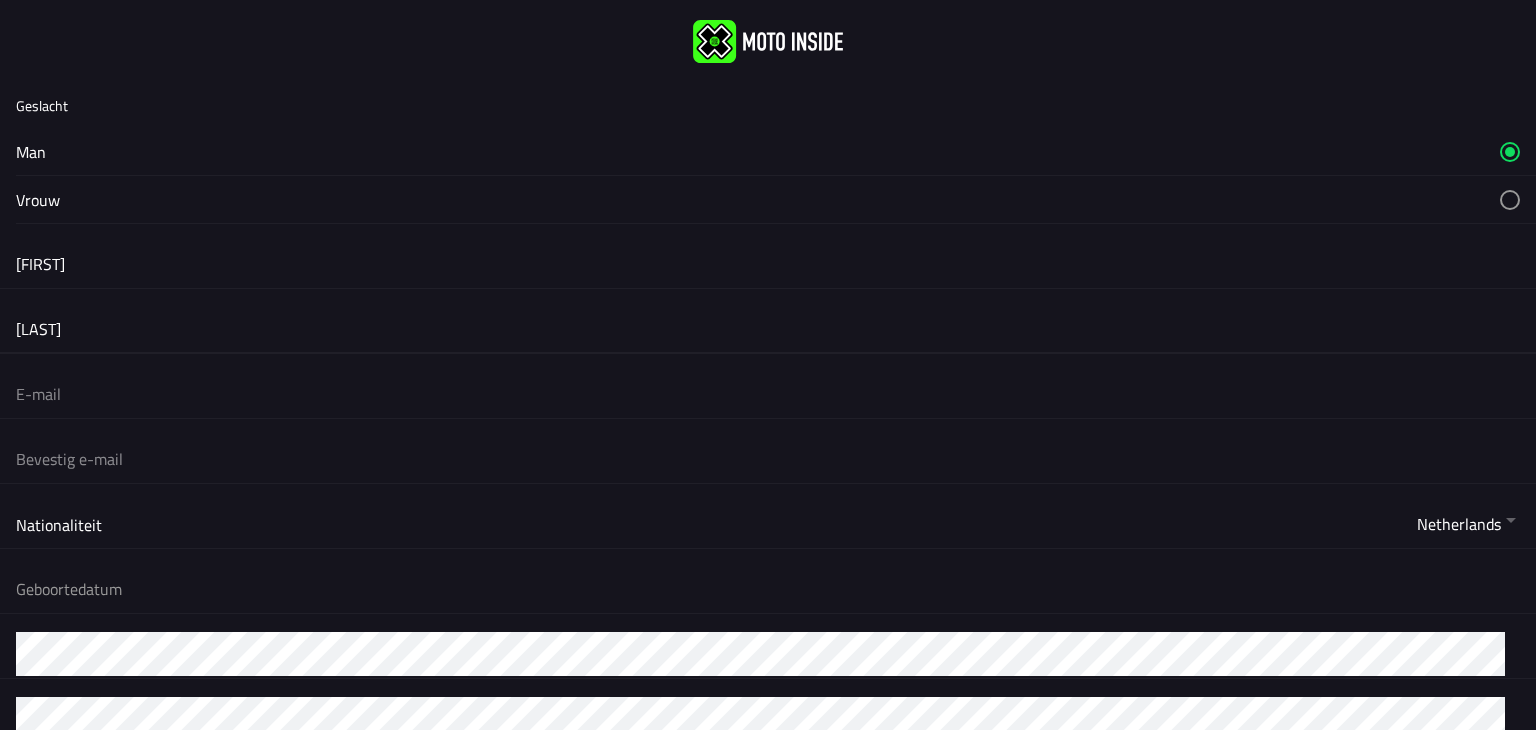 type on "[LAST]" 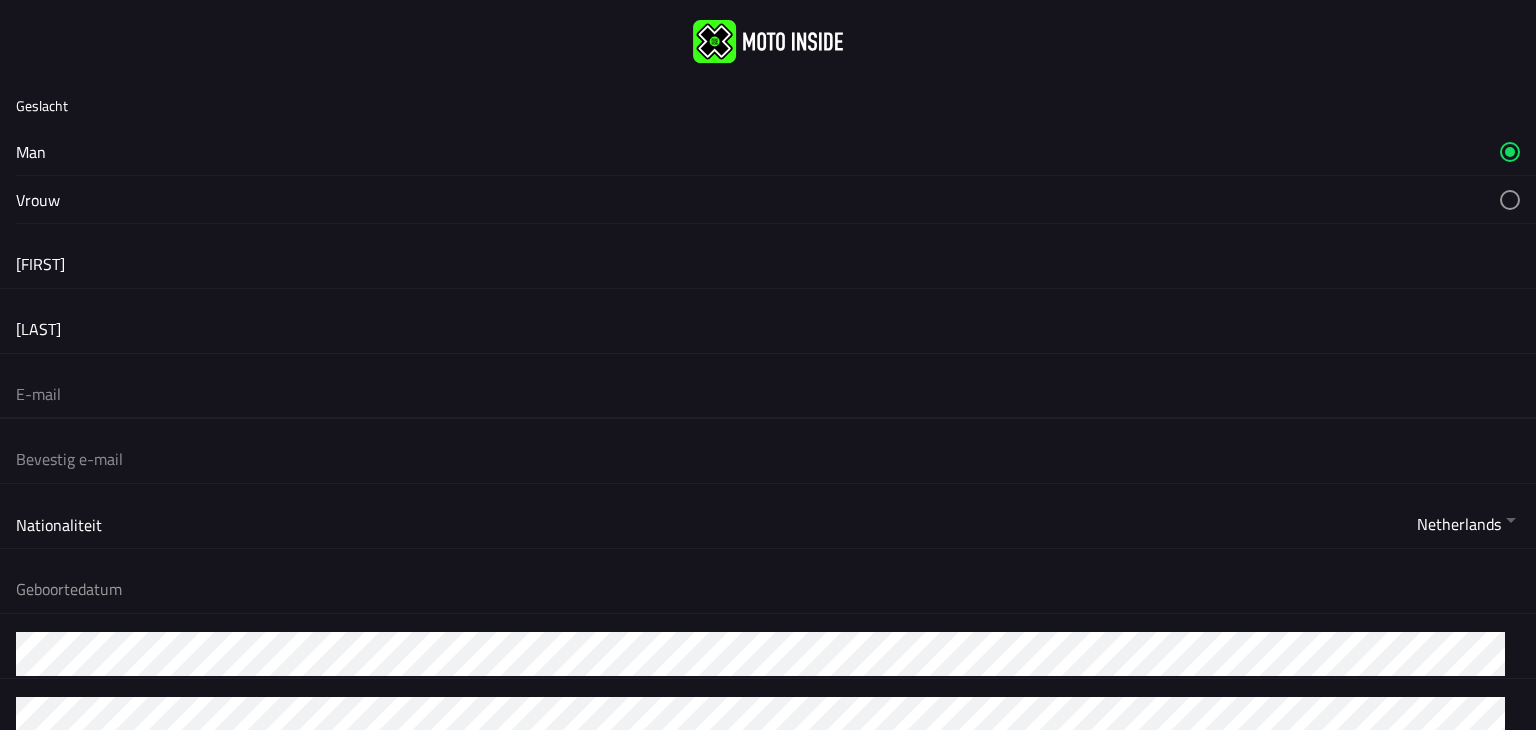 type on "[EMAIL]" 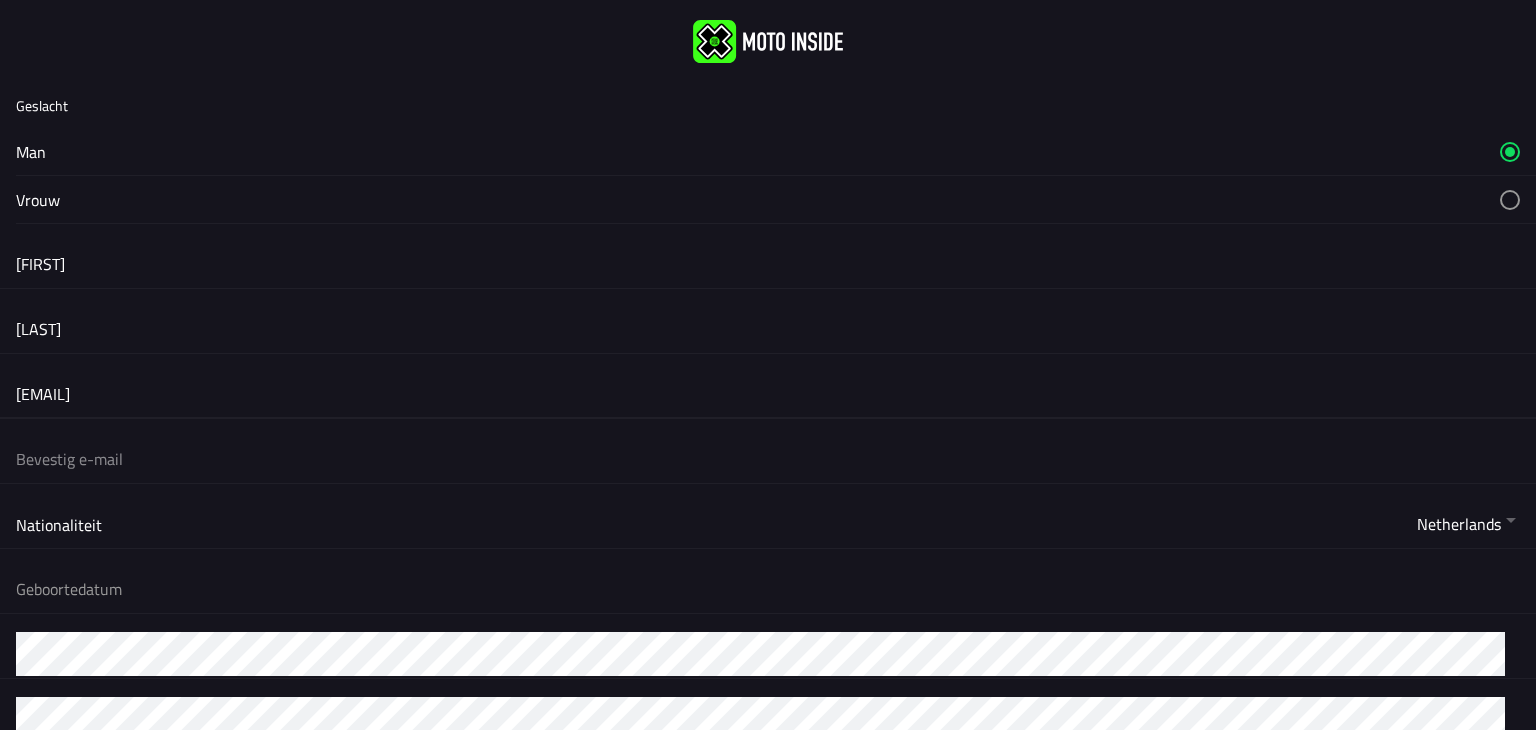 type on "[EMAIL]" 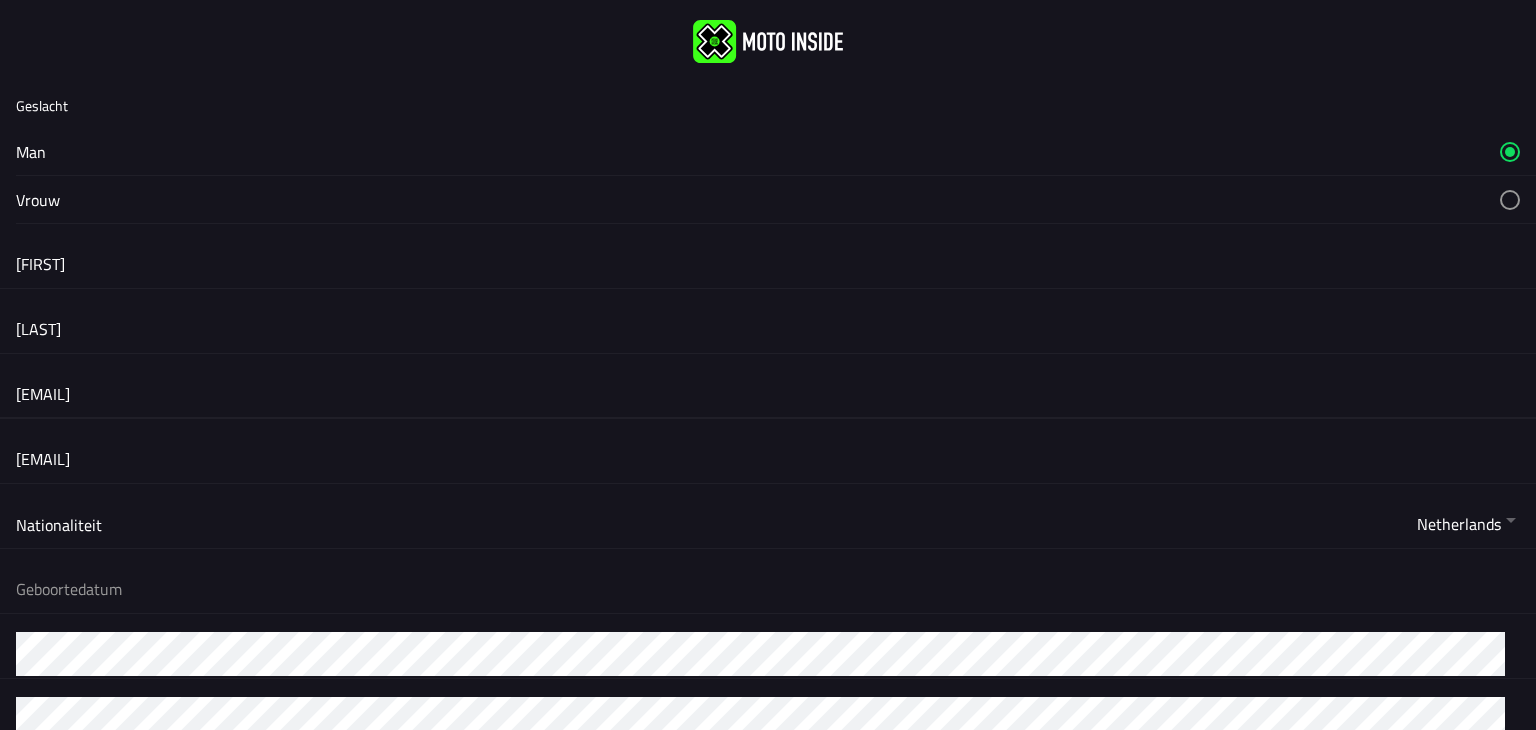 click 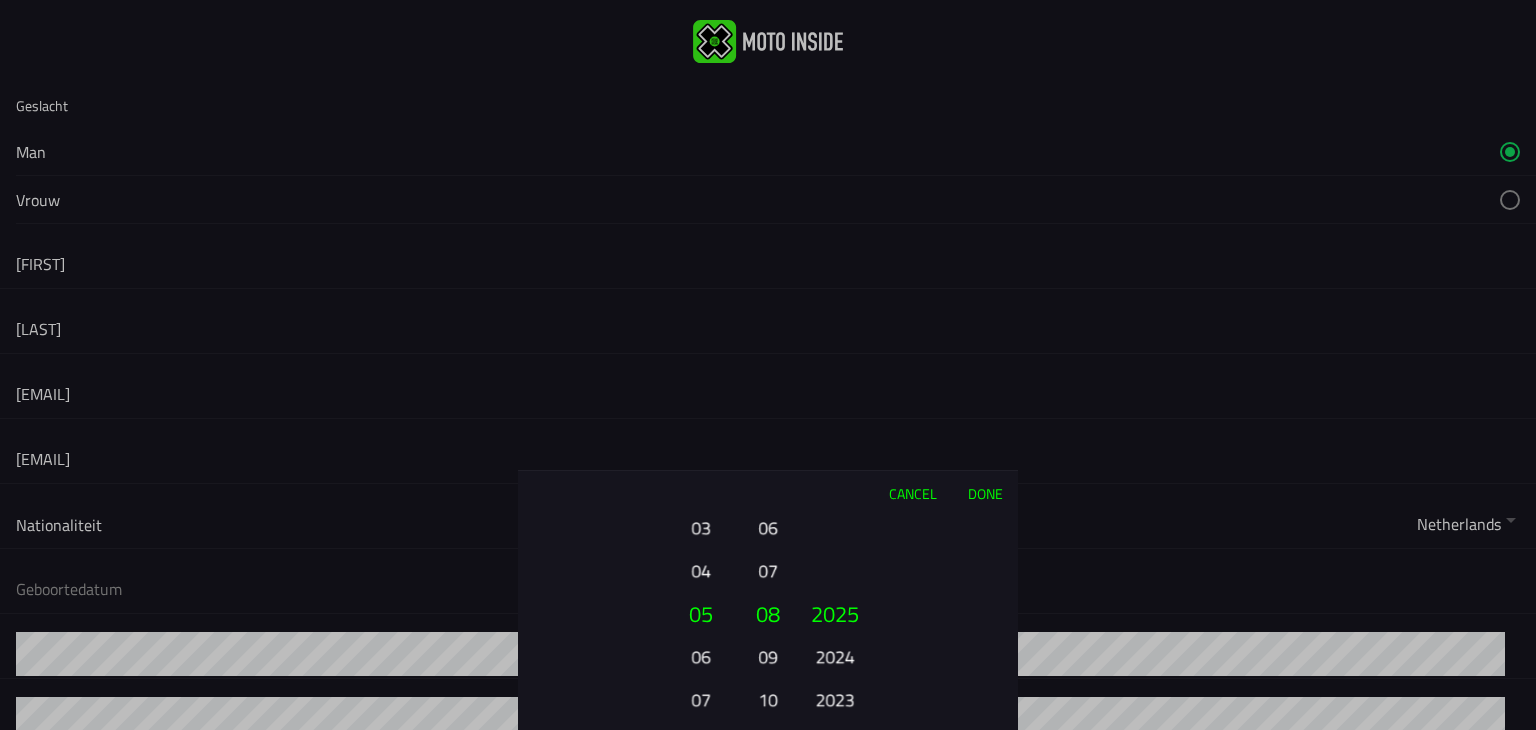 click on "05" at bounding box center [701, 613] 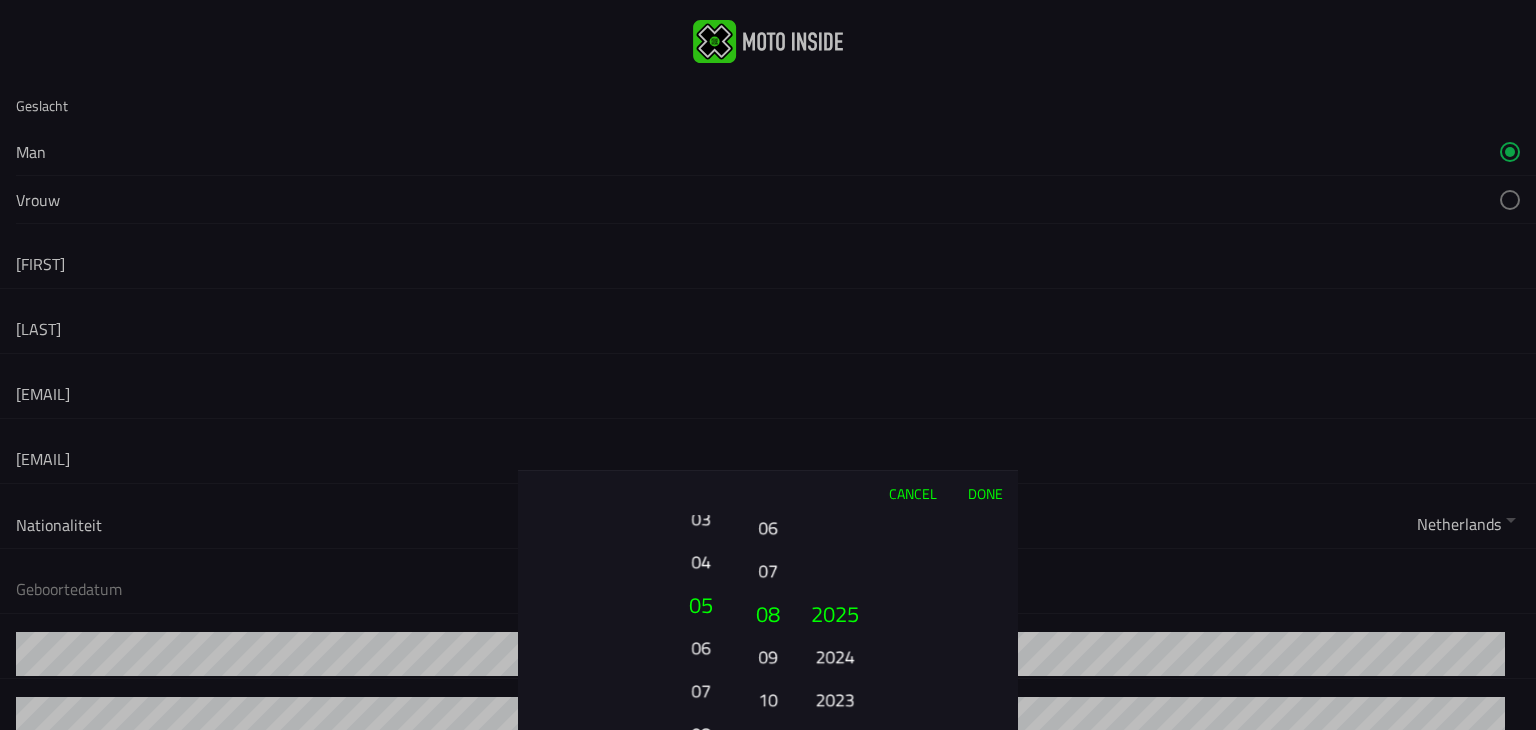 click on "05" at bounding box center (701, 604) 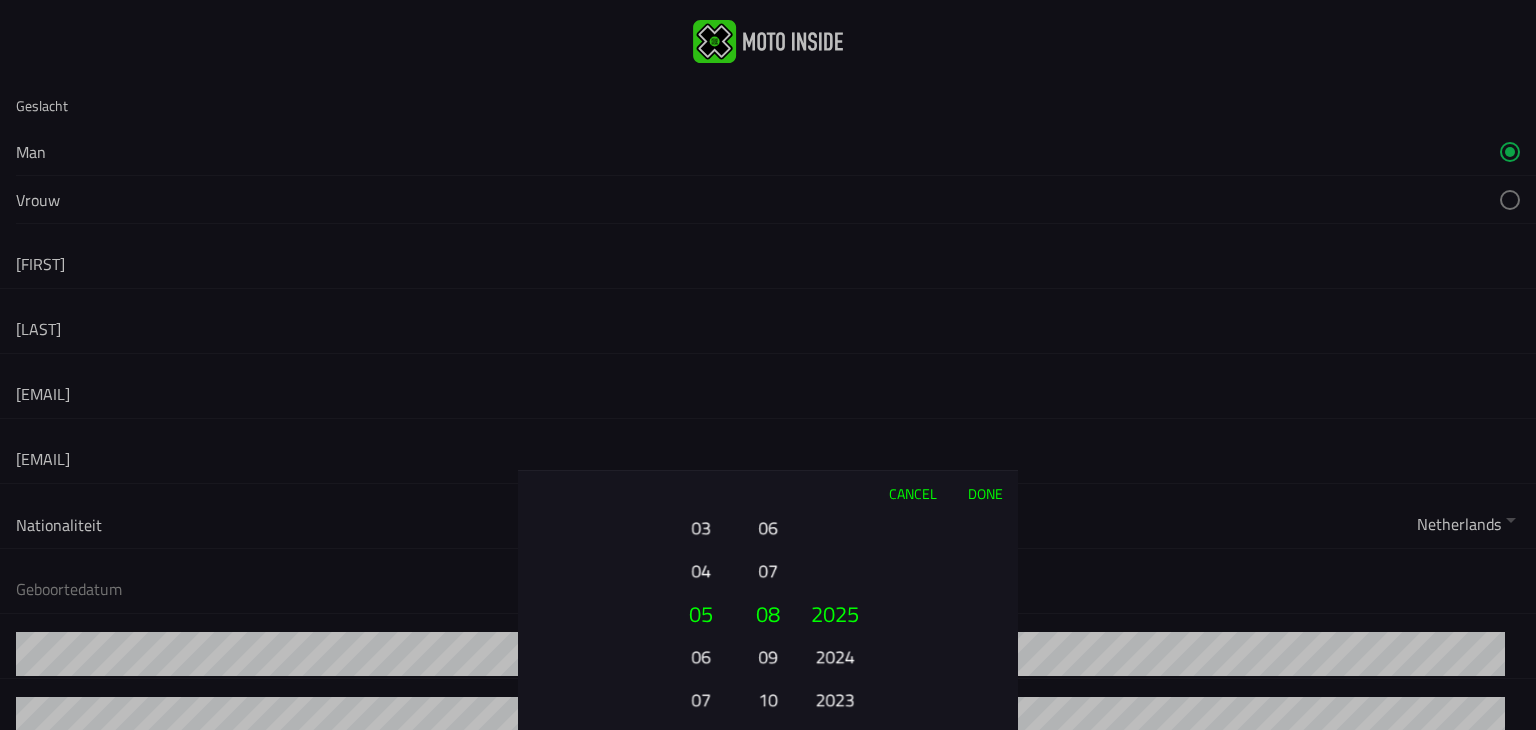 click on "05" at bounding box center (701, 613) 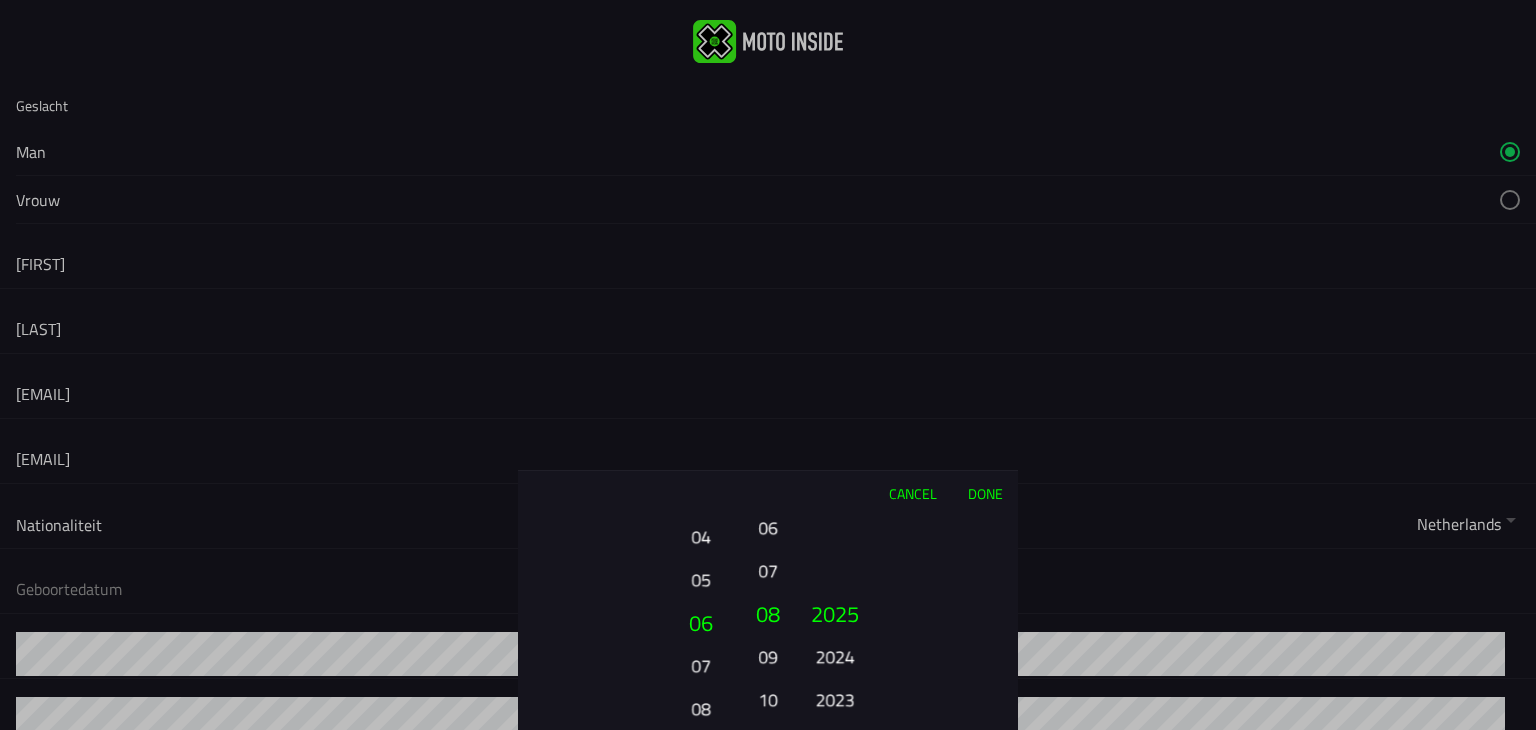 drag, startPoint x: 704, startPoint y: 594, endPoint x: 702, endPoint y: 549, distance: 45.044422 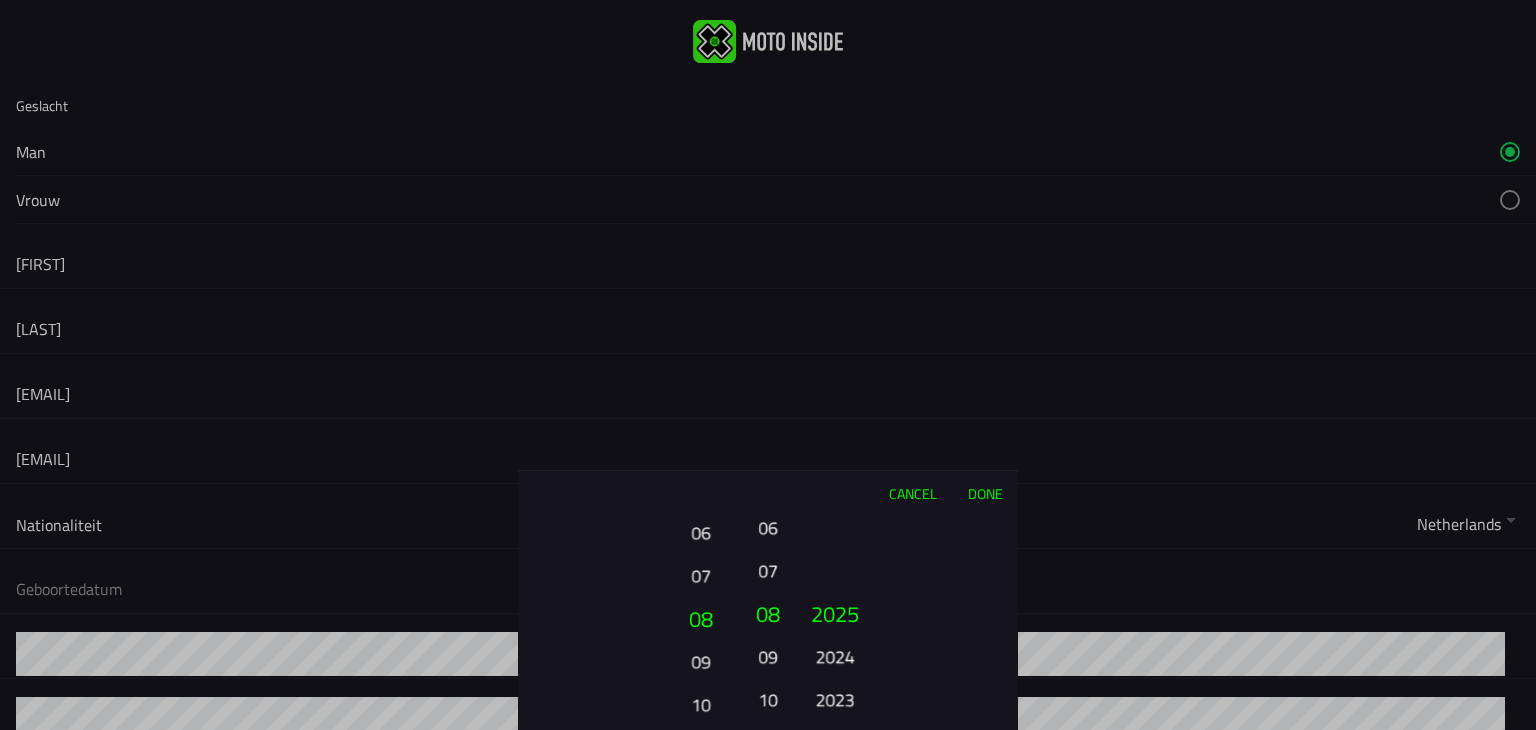 drag, startPoint x: 688, startPoint y: 604, endPoint x: 695, endPoint y: 517, distance: 87.28116 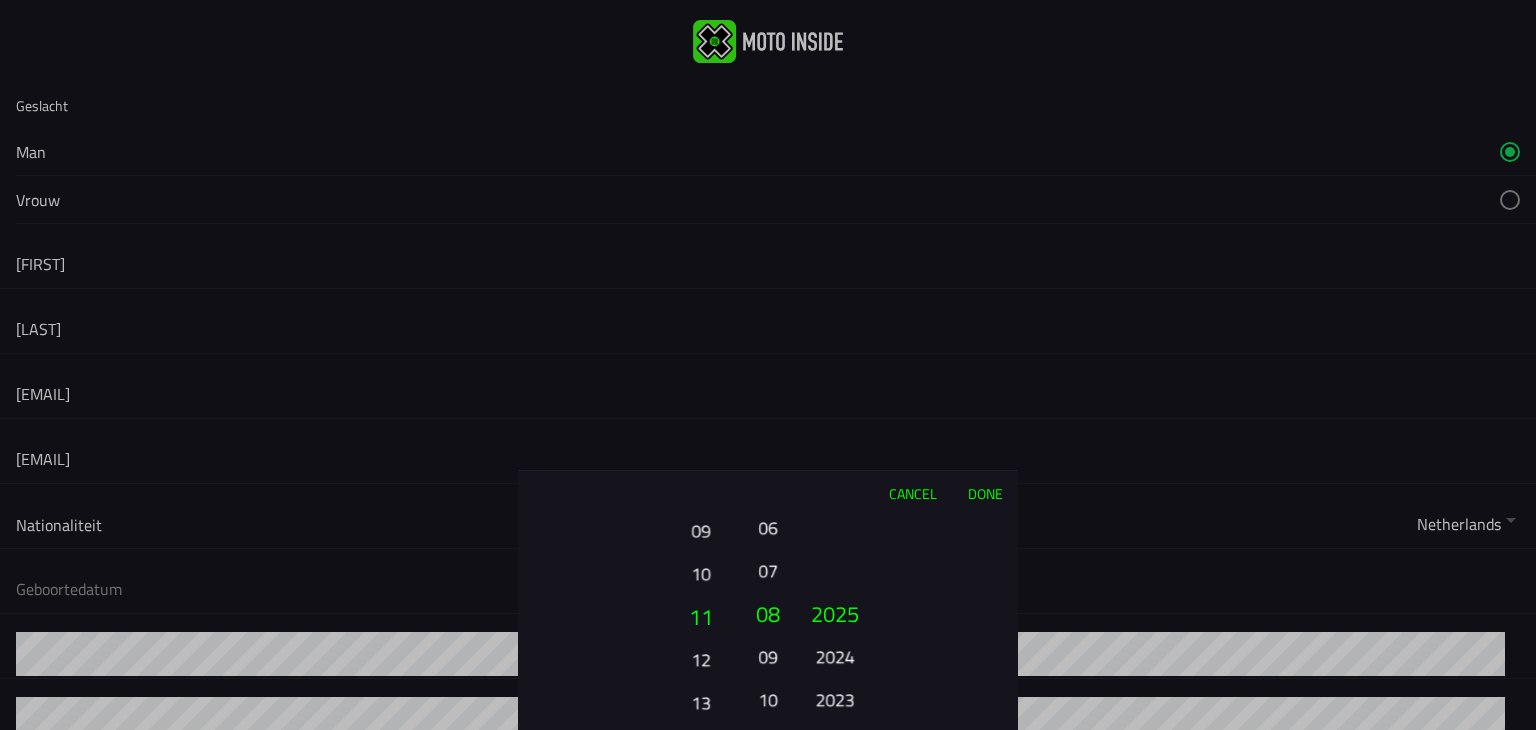 drag, startPoint x: 699, startPoint y: 647, endPoint x: 703, endPoint y: 610, distance: 37.215588 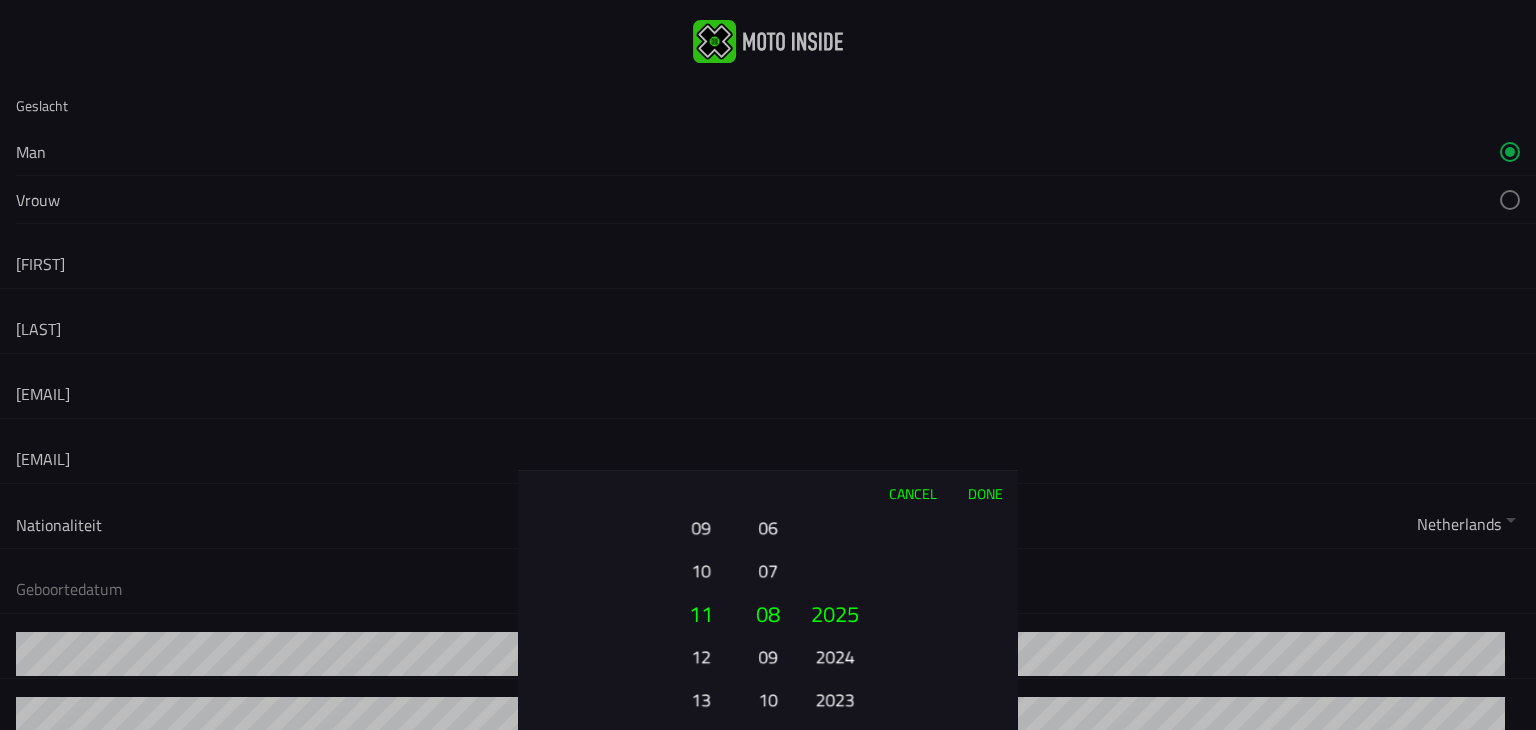 drag, startPoint x: 703, startPoint y: 609, endPoint x: 712, endPoint y: 564, distance: 45.891174 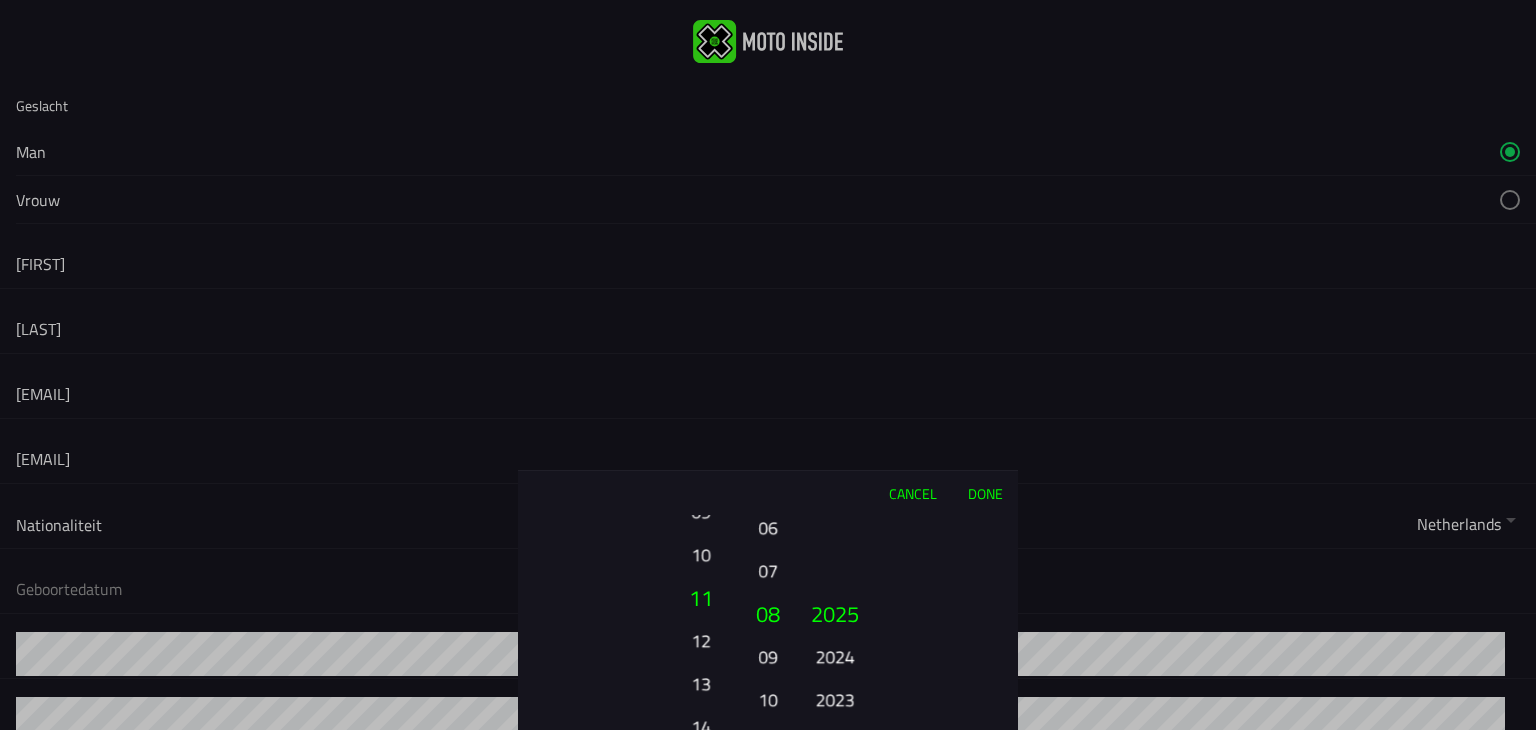 drag, startPoint x: 711, startPoint y: 569, endPoint x: 709, endPoint y: 593, distance: 24.083189 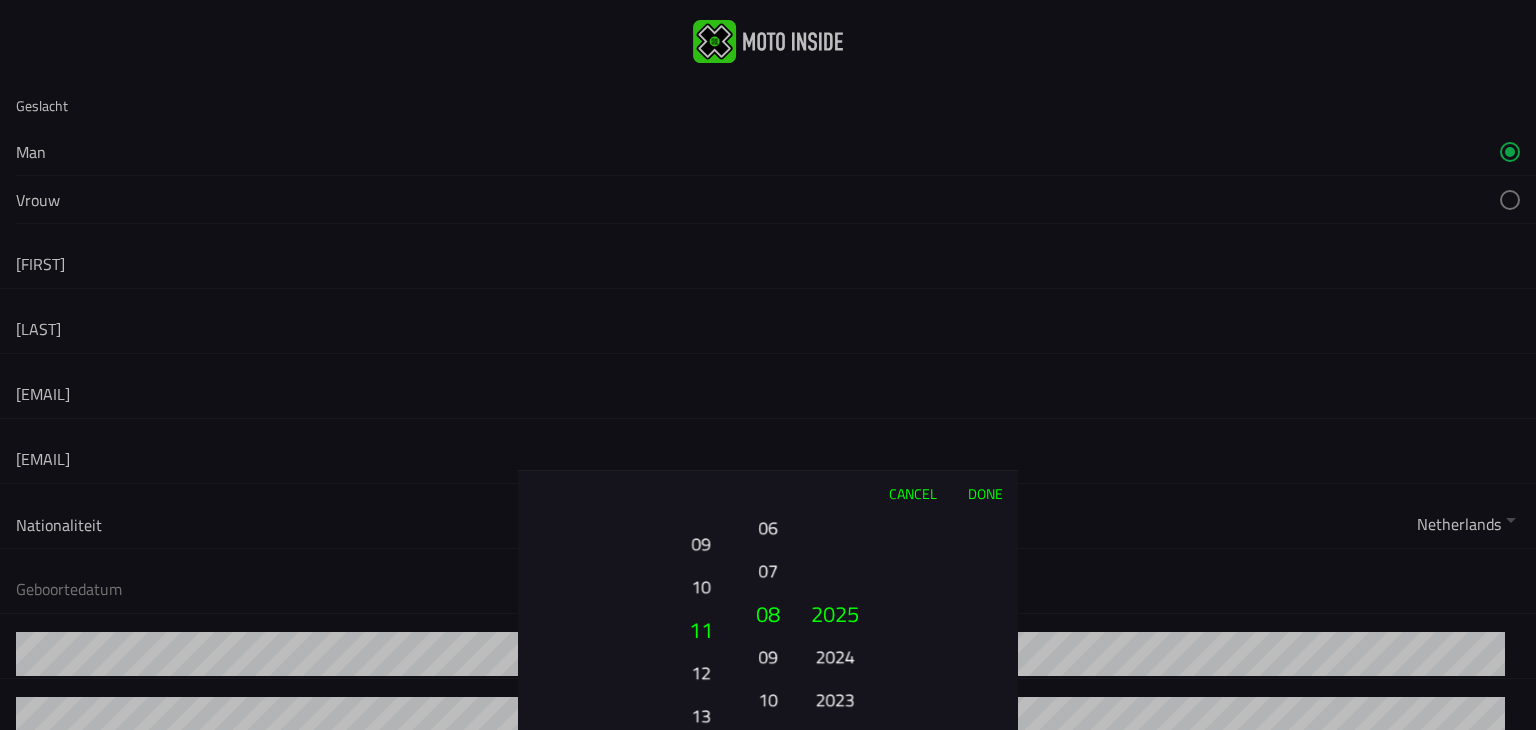 drag, startPoint x: 708, startPoint y: 593, endPoint x: 713, endPoint y: 569, distance: 24.5153 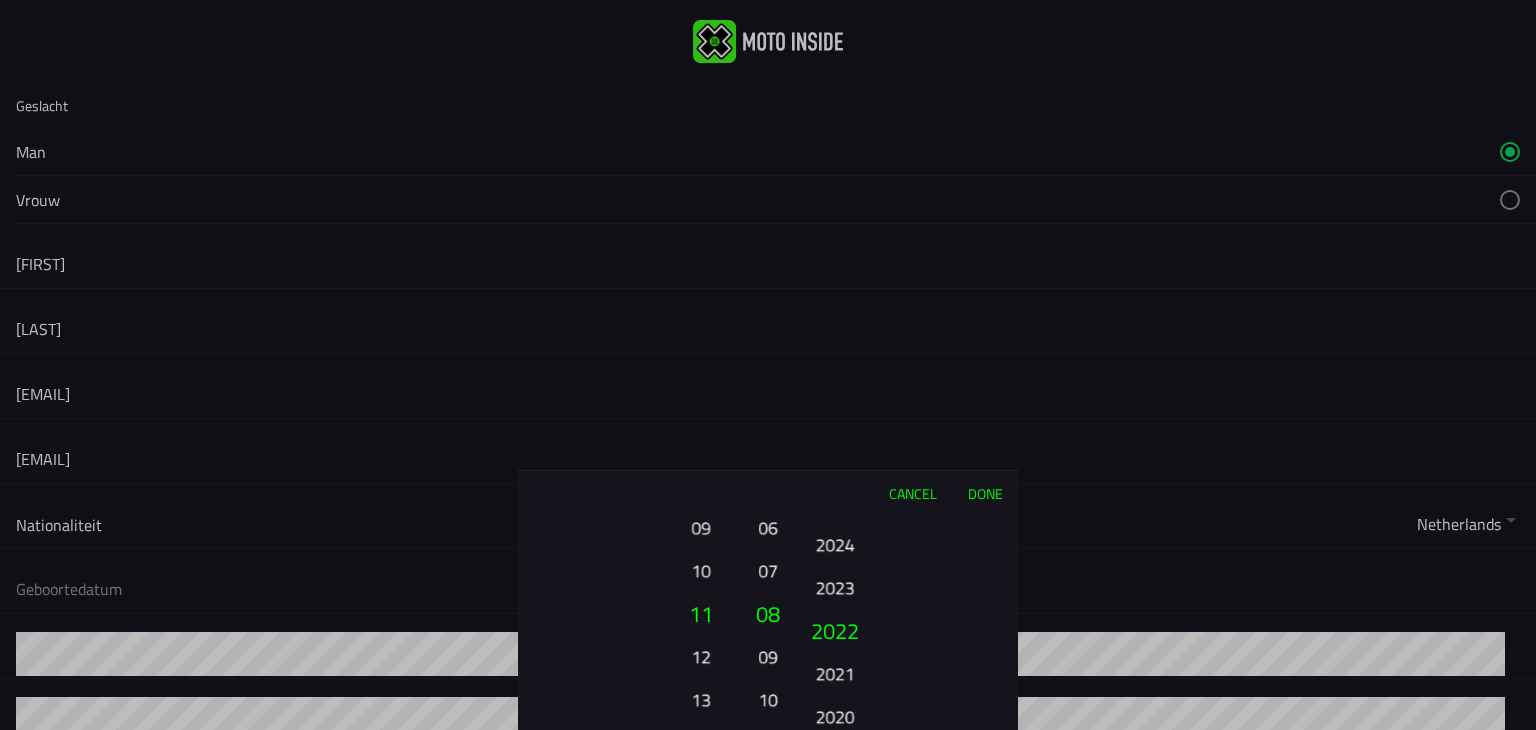drag, startPoint x: 836, startPoint y: 646, endPoint x: 837, endPoint y: 509, distance: 137.00365 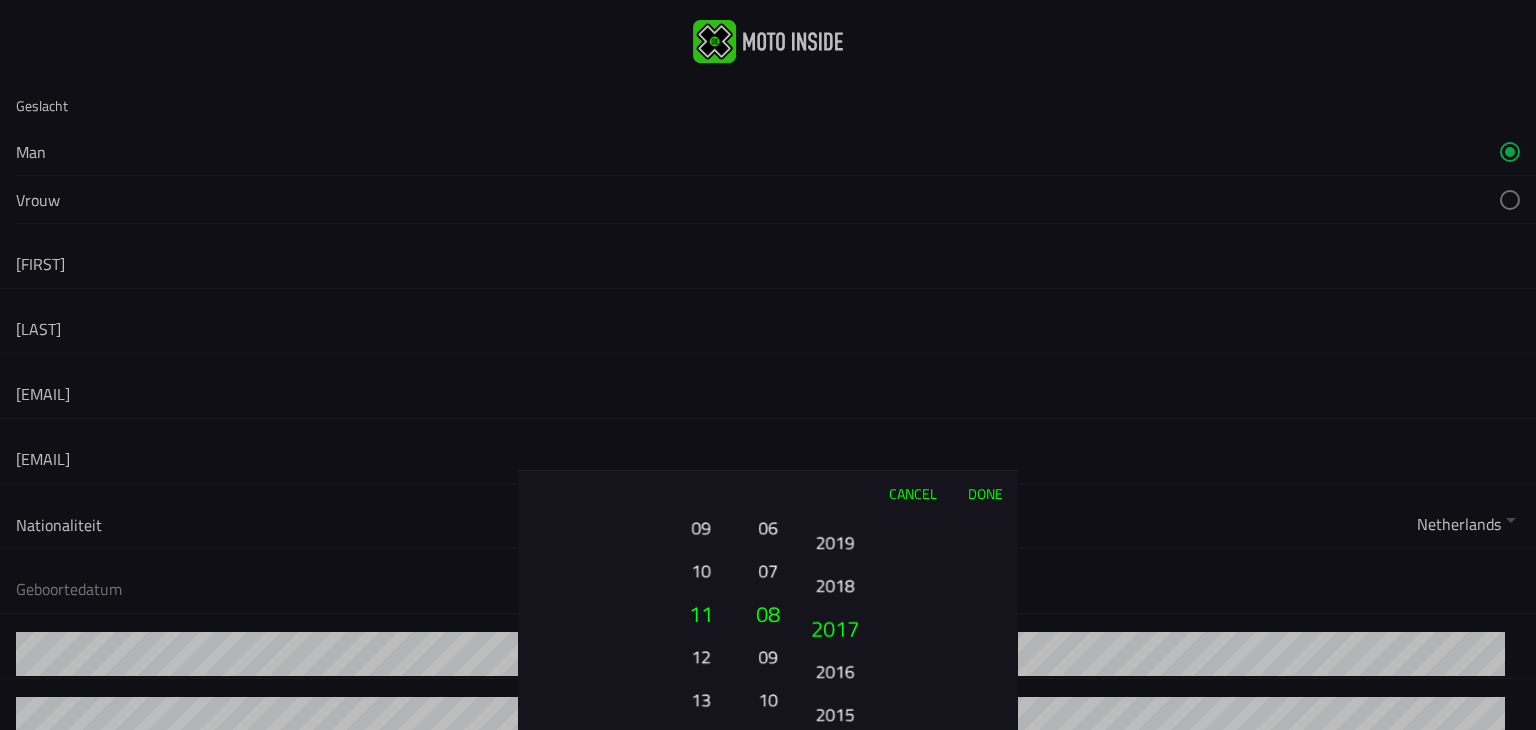 drag, startPoint x: 844, startPoint y: 652, endPoint x: 856, endPoint y: 485, distance: 167.43059 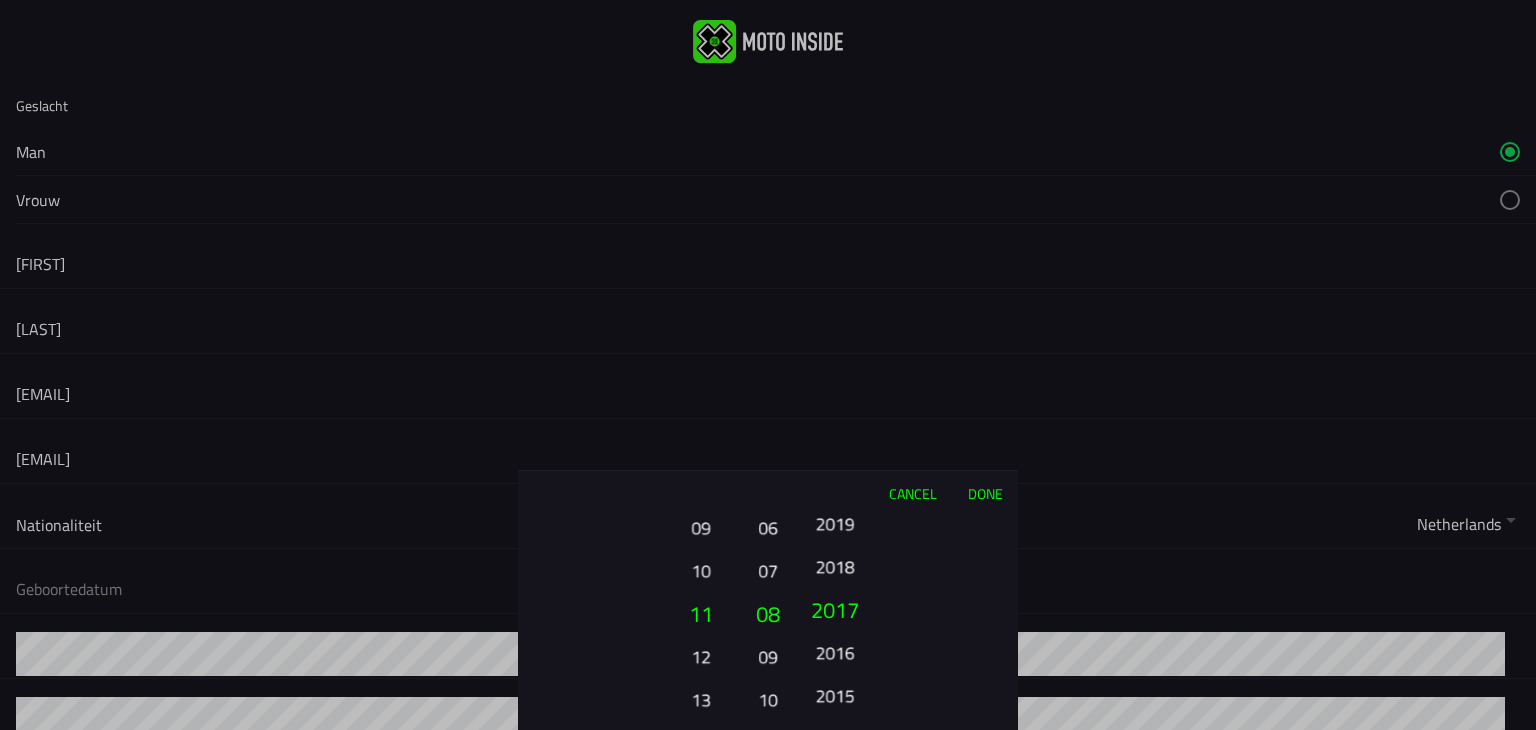 drag, startPoint x: 856, startPoint y: 664, endPoint x: 843, endPoint y: 655, distance: 15.811388 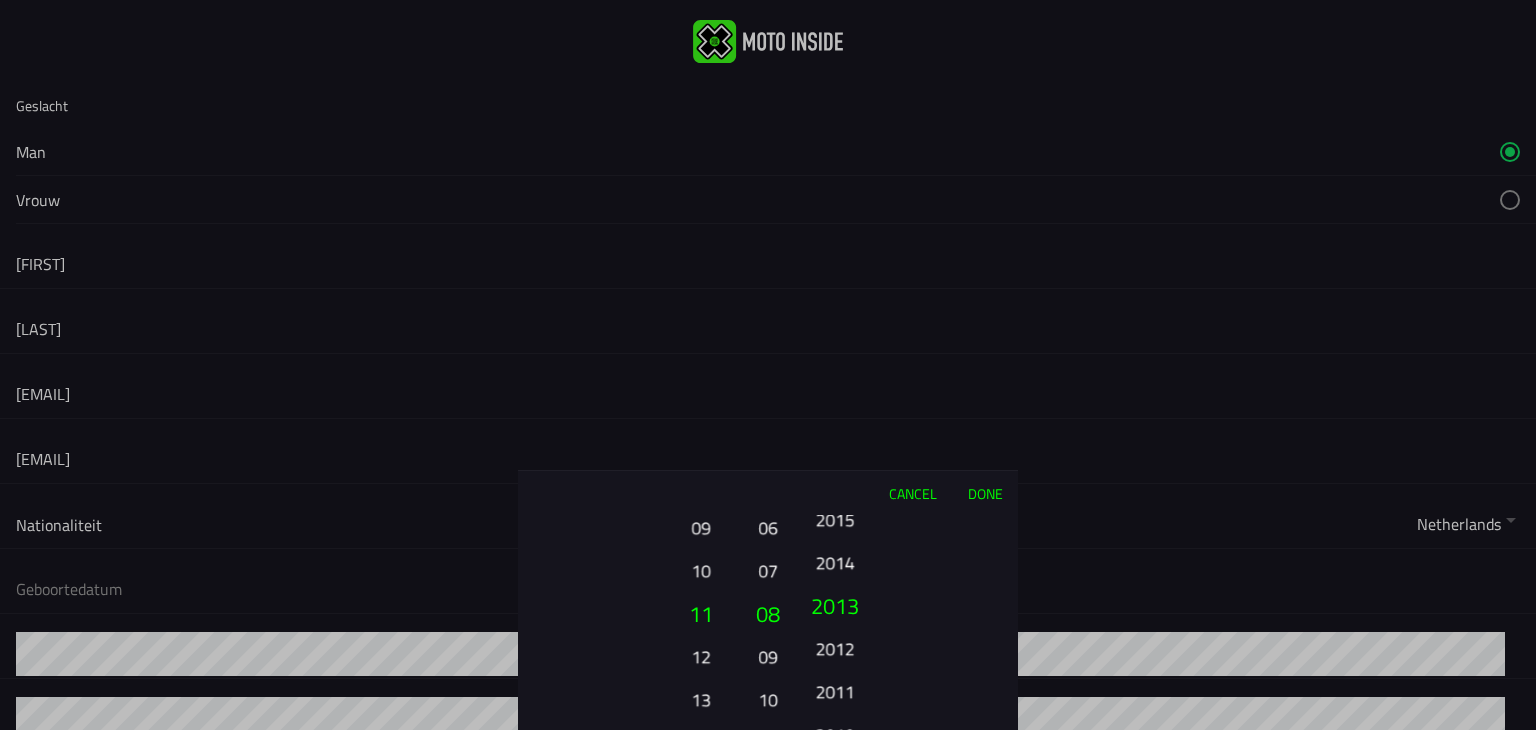 drag, startPoint x: 843, startPoint y: 648, endPoint x: 866, endPoint y: 496, distance: 153.73029 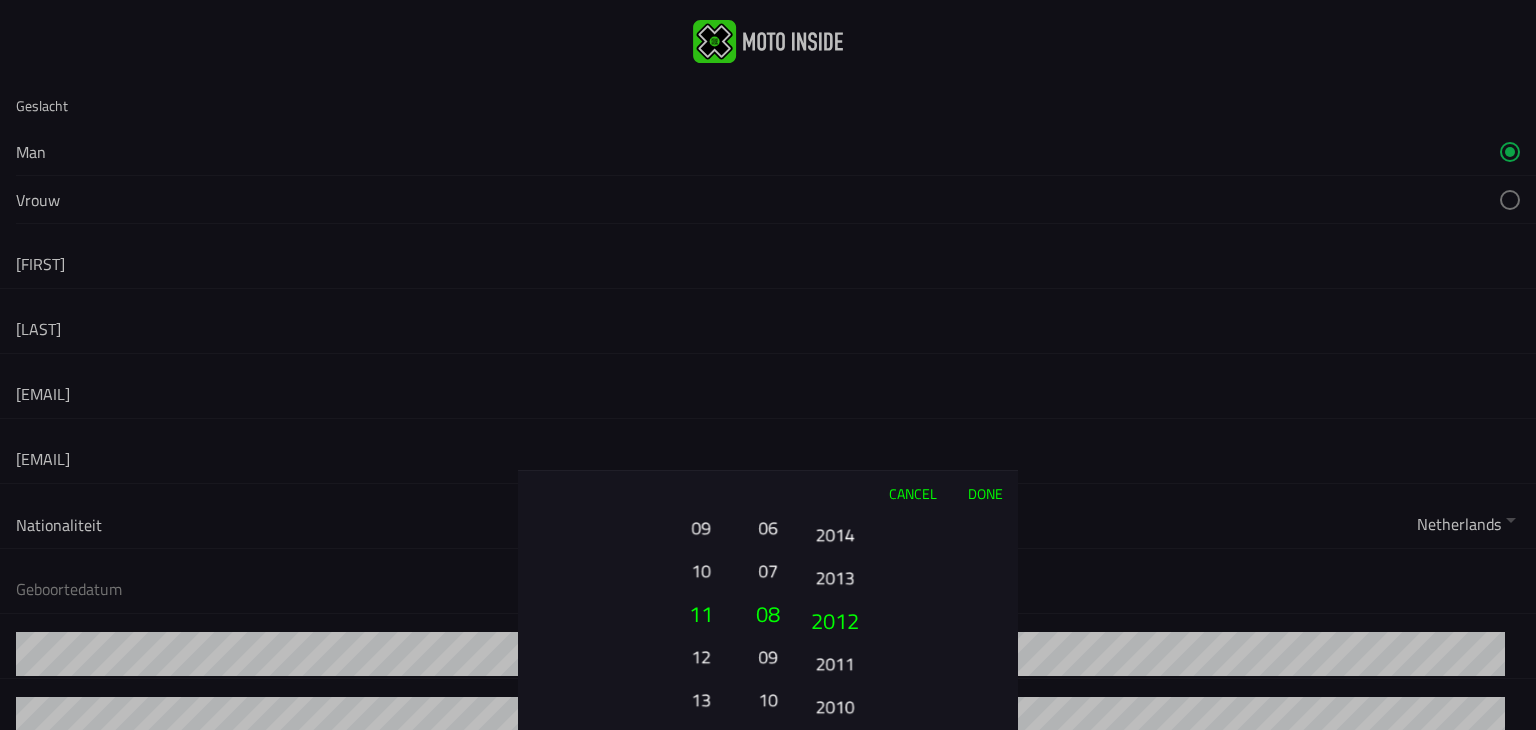 drag, startPoint x: 852, startPoint y: 669, endPoint x: 865, endPoint y: 511, distance: 158.5339 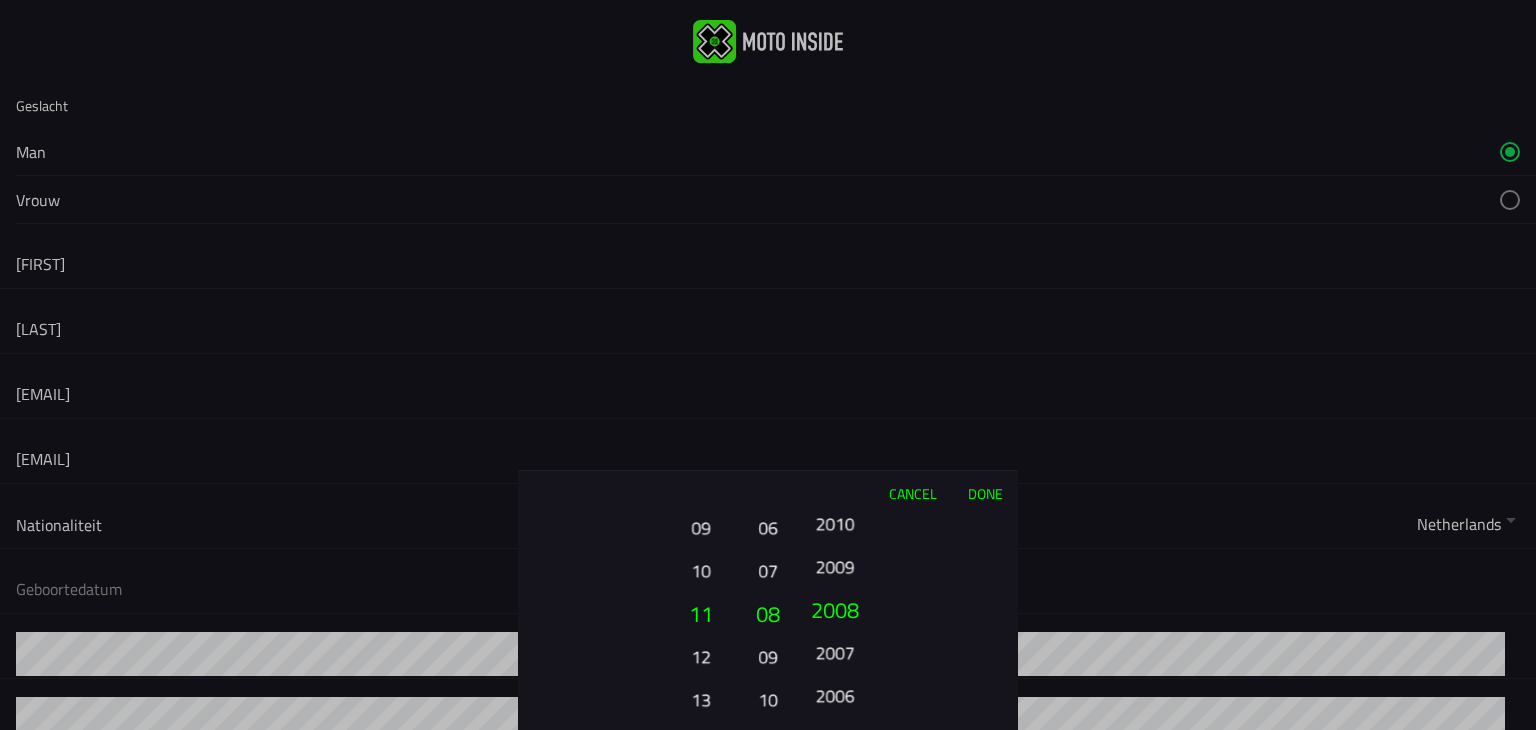 drag, startPoint x: 840, startPoint y: 656, endPoint x: 844, endPoint y: 564, distance: 92.086914 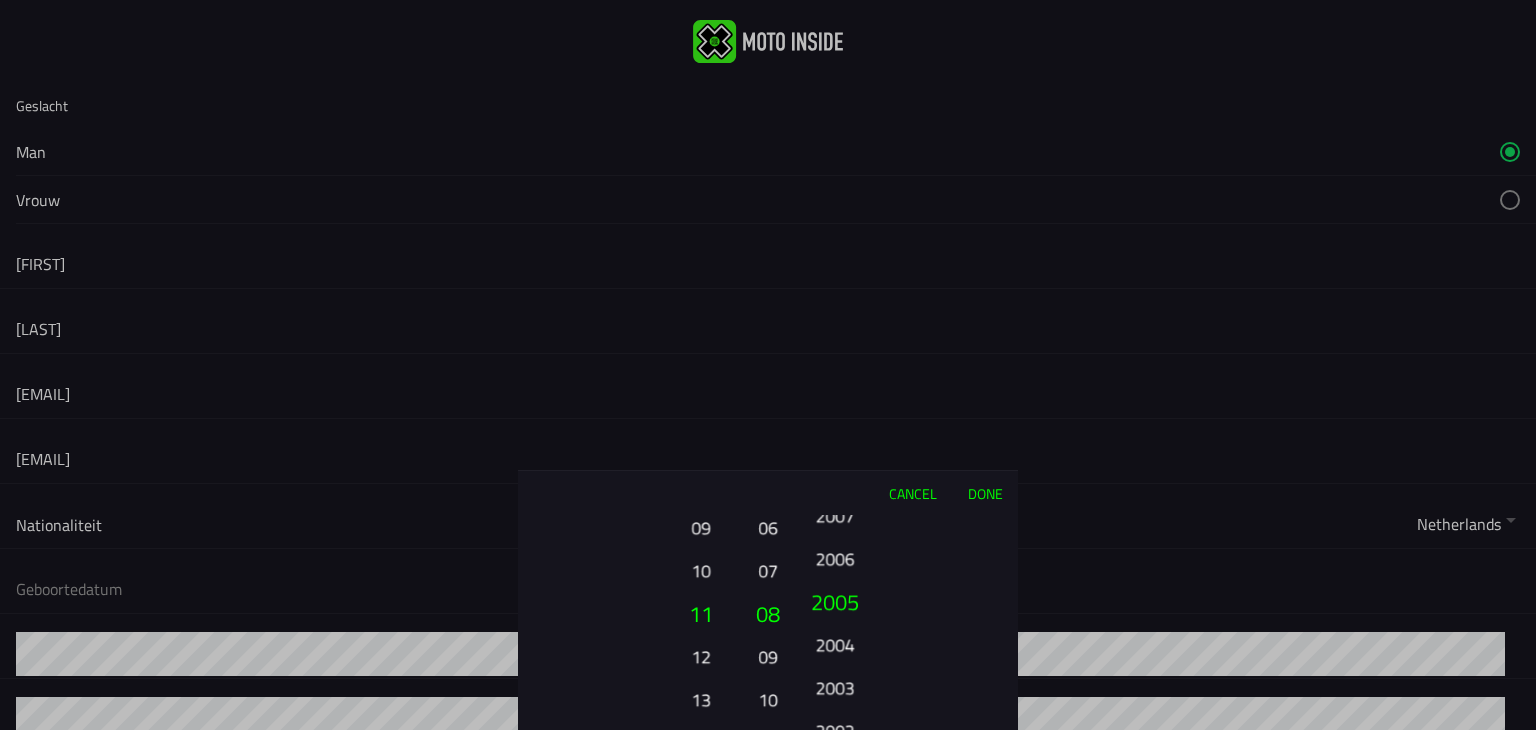 drag, startPoint x: 833, startPoint y: 673, endPoint x: 840, endPoint y: 602, distance: 71.34424 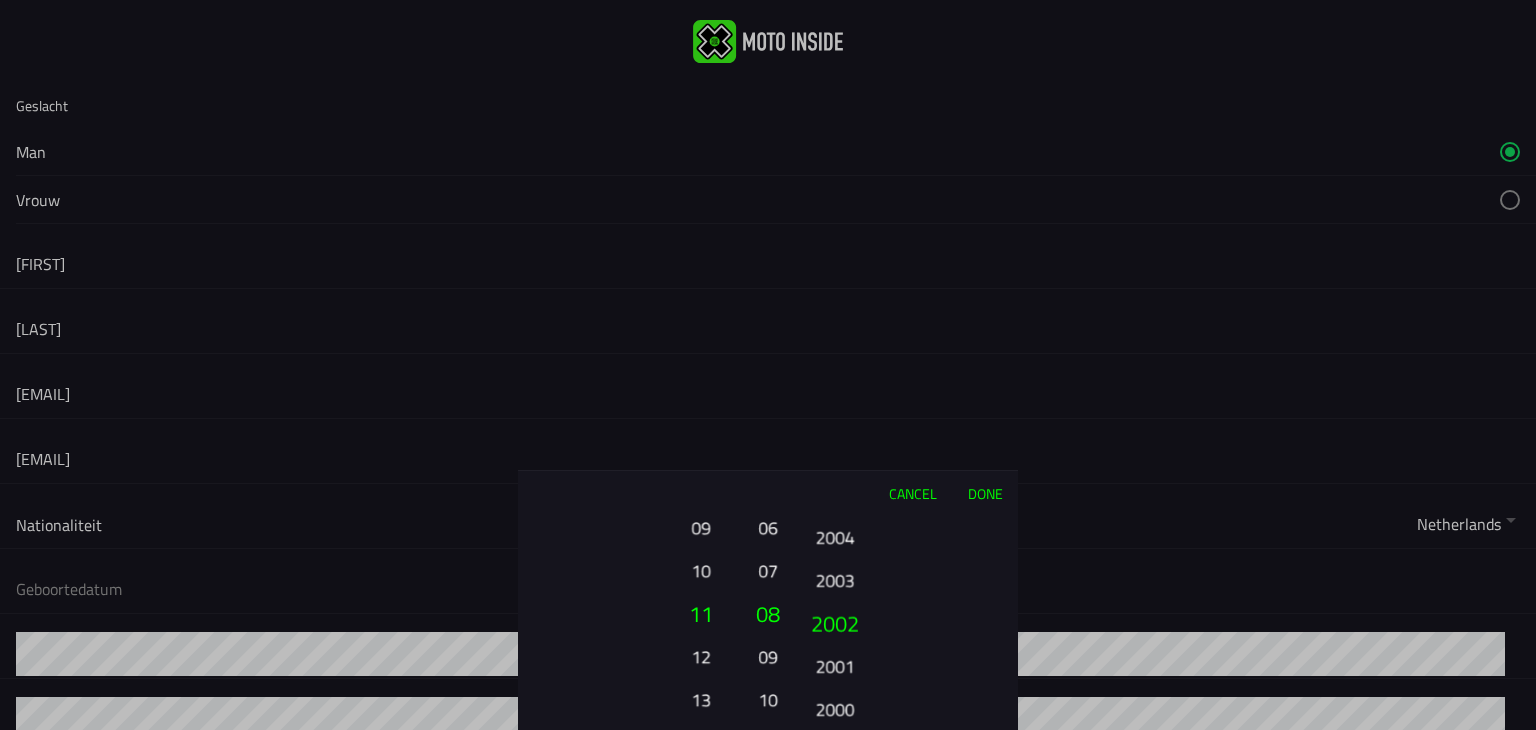 drag, startPoint x: 838, startPoint y: 676, endPoint x: 848, endPoint y: 573, distance: 103.4843 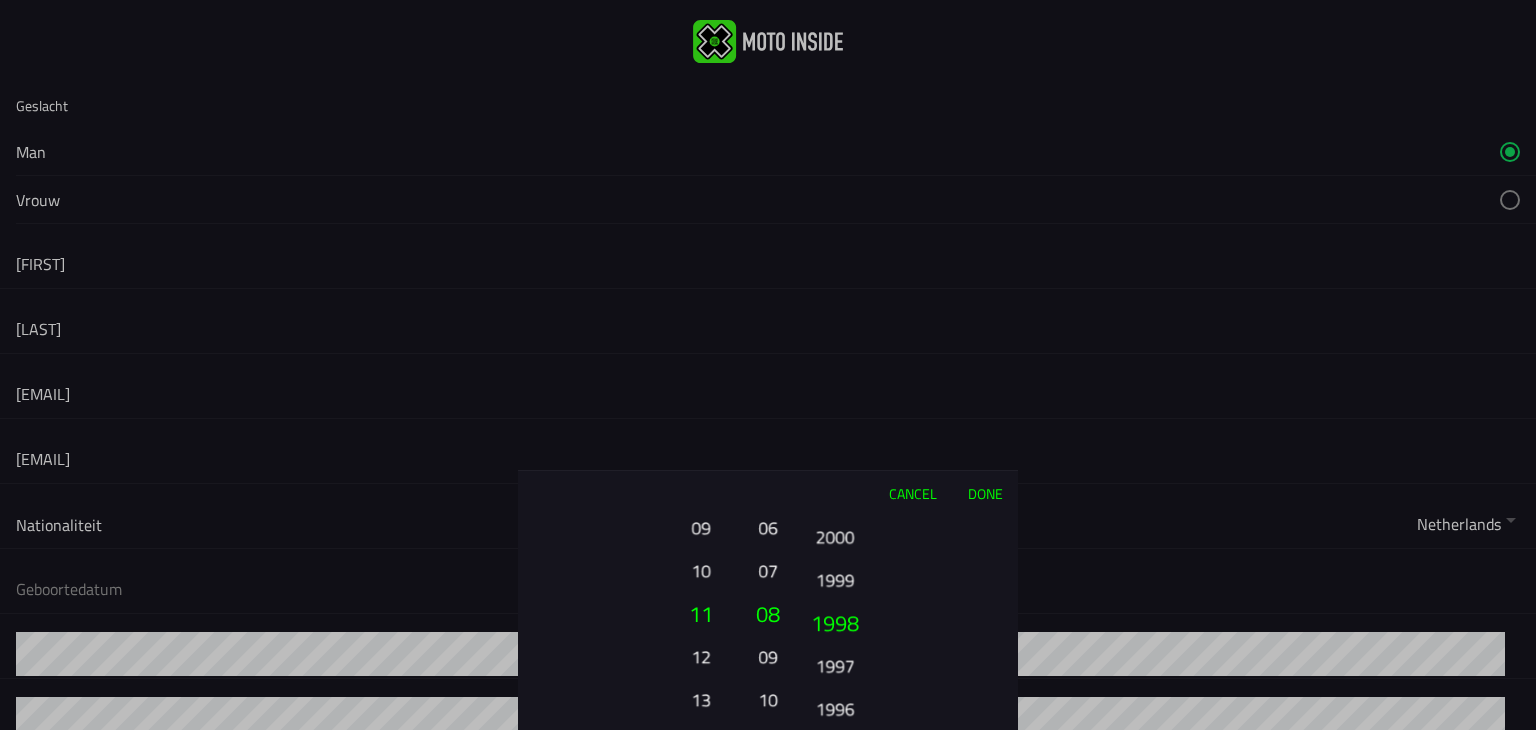 drag, startPoint x: 840, startPoint y: 665, endPoint x: 842, endPoint y: 560, distance: 105.01904 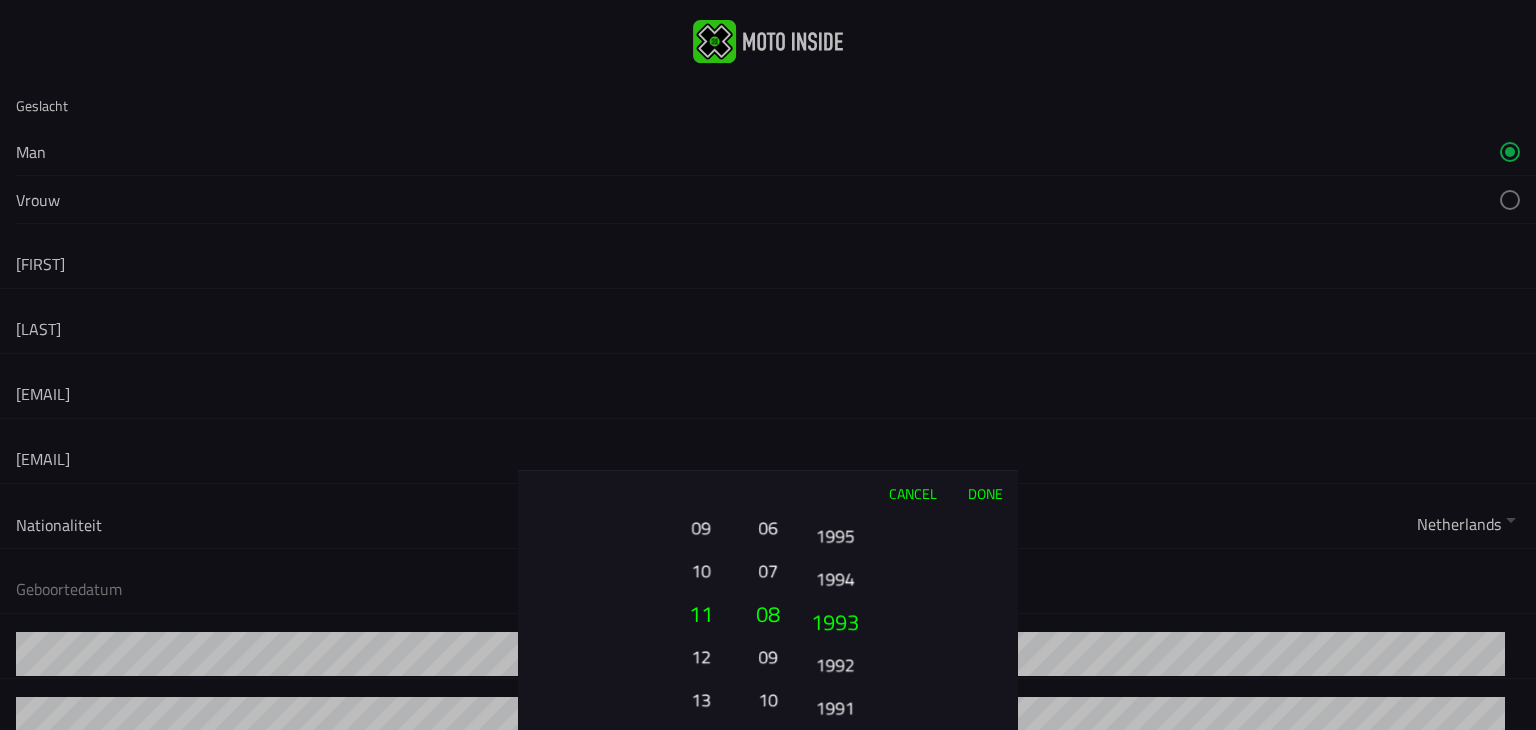 drag, startPoint x: 831, startPoint y: 647, endPoint x: 838, endPoint y: 580, distance: 67.36468 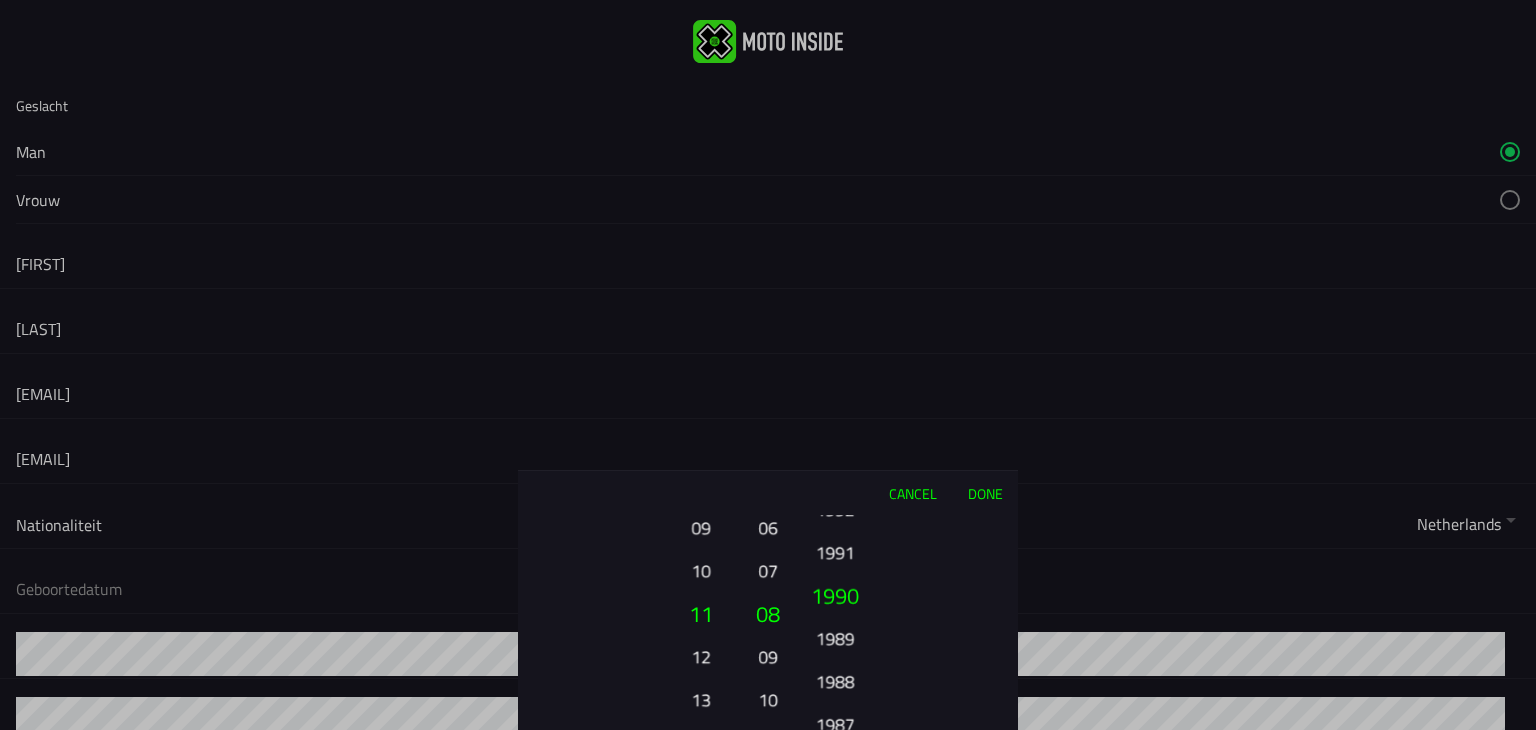 drag, startPoint x: 844, startPoint y: 656, endPoint x: 856, endPoint y: 563, distance: 93.770996 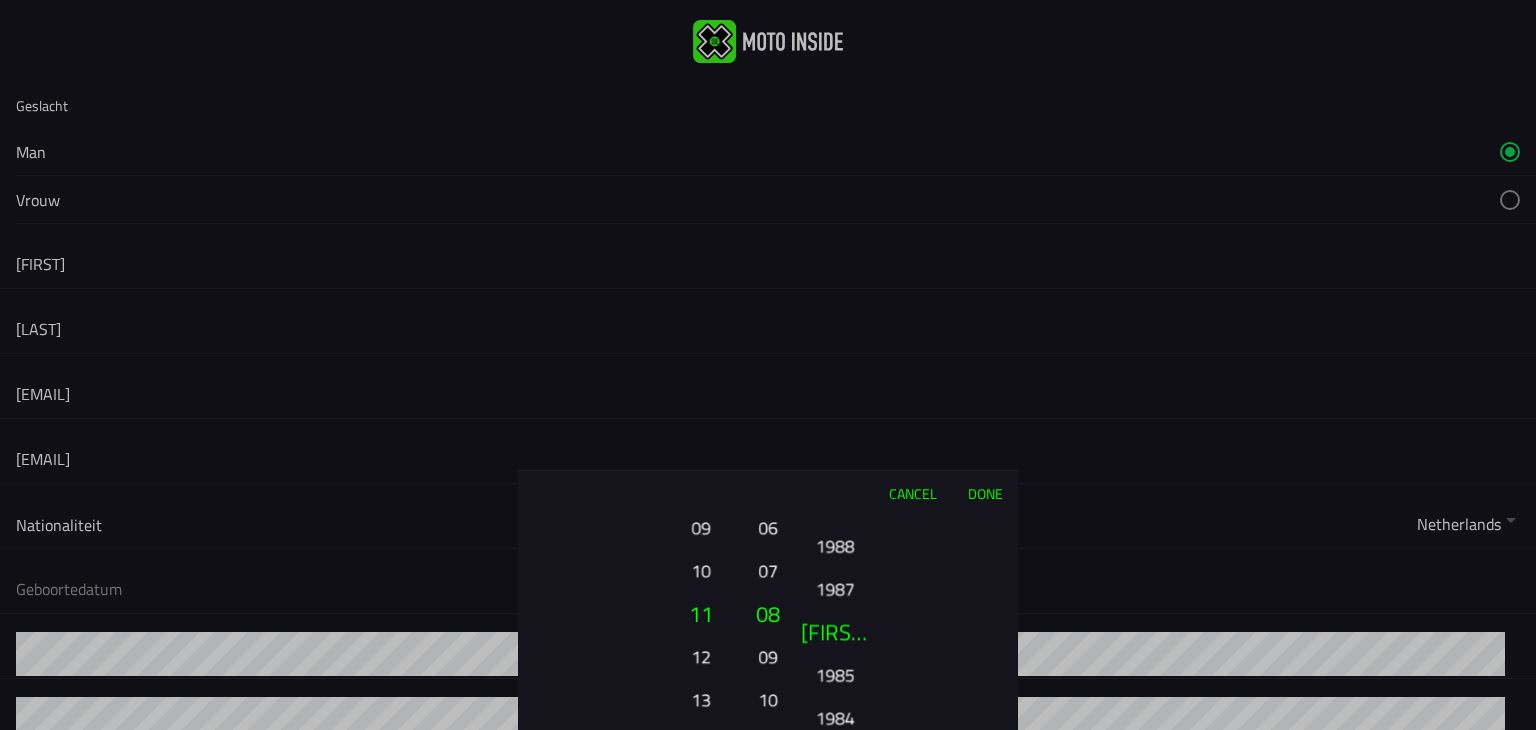 drag, startPoint x: 855, startPoint y: 648, endPoint x: 860, endPoint y: 568, distance: 80.1561 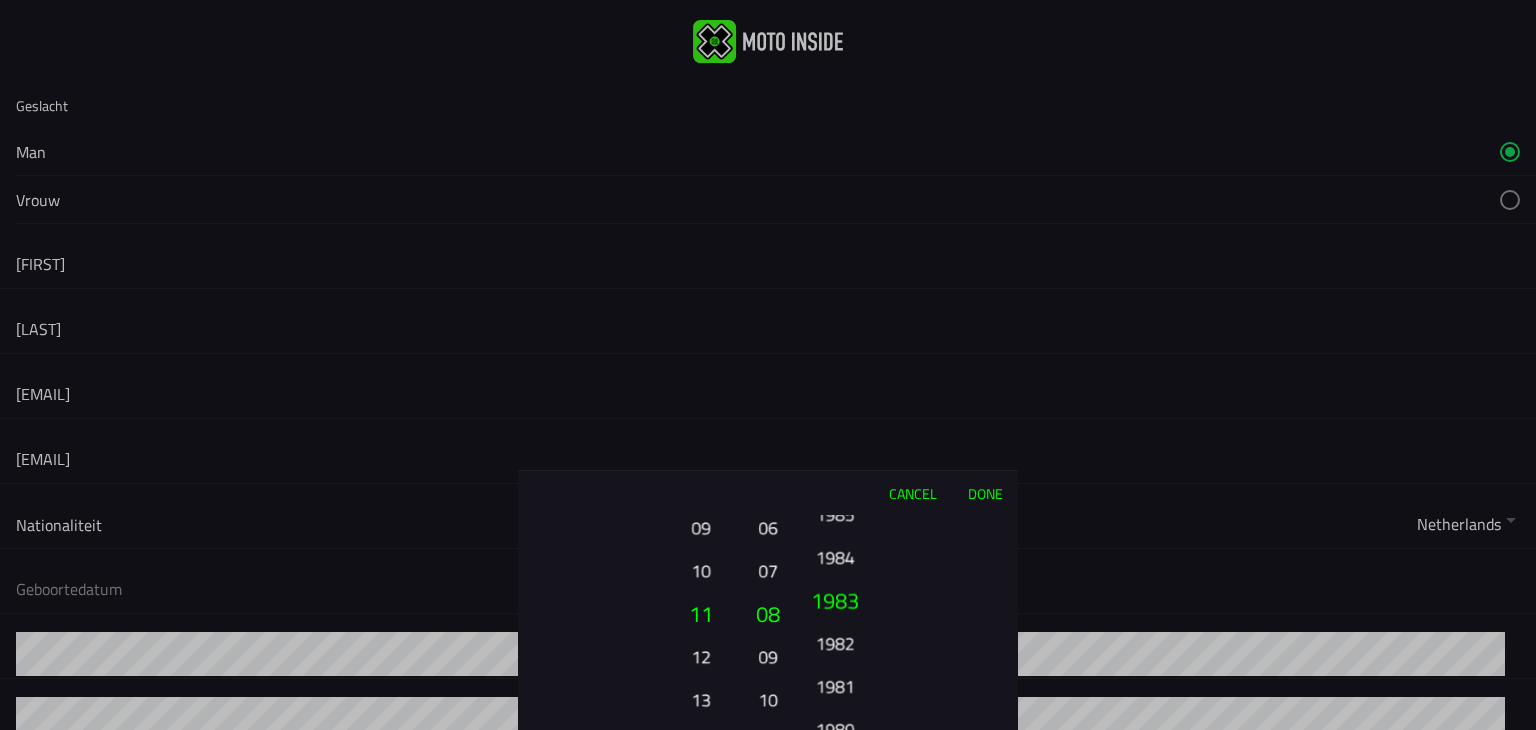 drag, startPoint x: 842, startPoint y: 645, endPoint x: 844, endPoint y: 557, distance: 88.02273 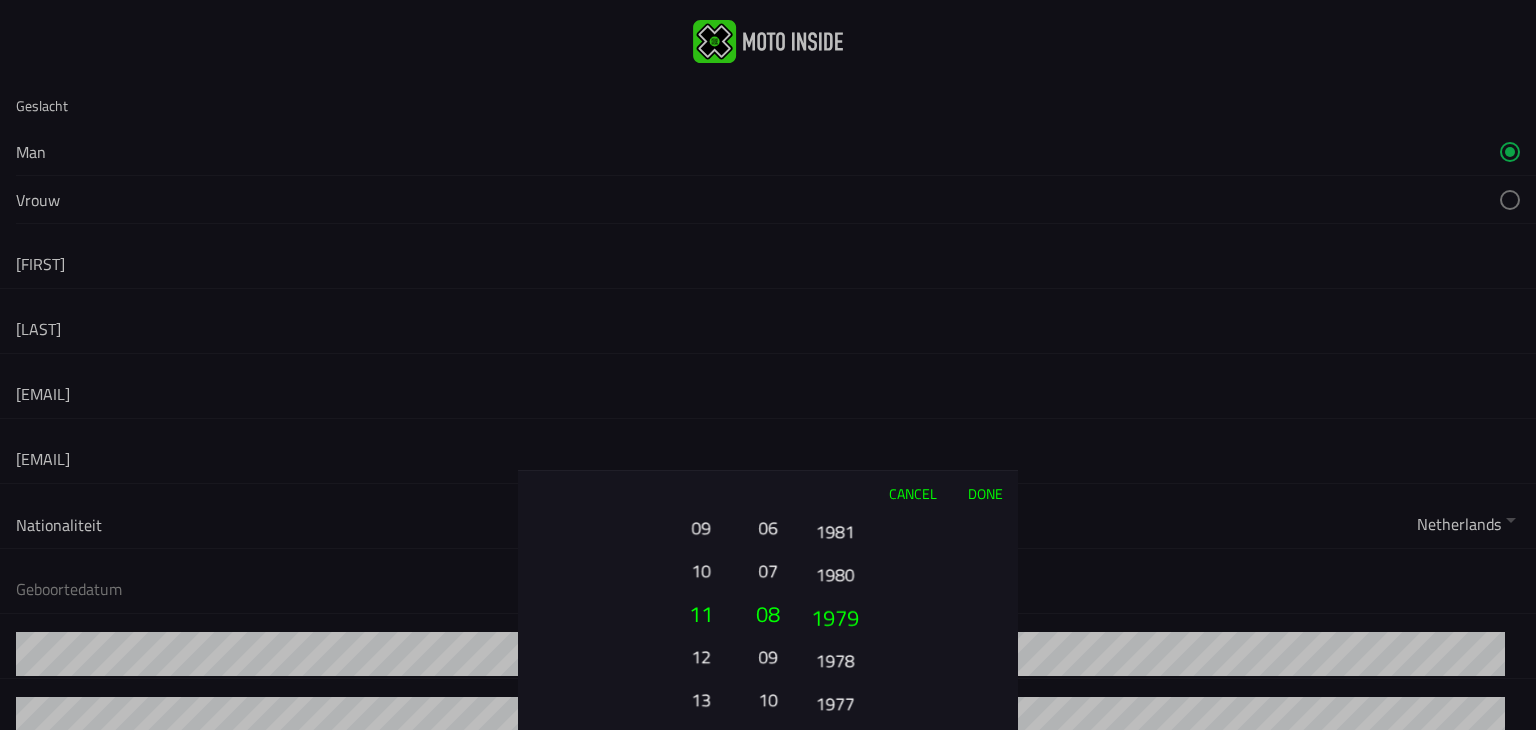 drag, startPoint x: 839, startPoint y: 630, endPoint x: 838, endPoint y: 576, distance: 54.00926 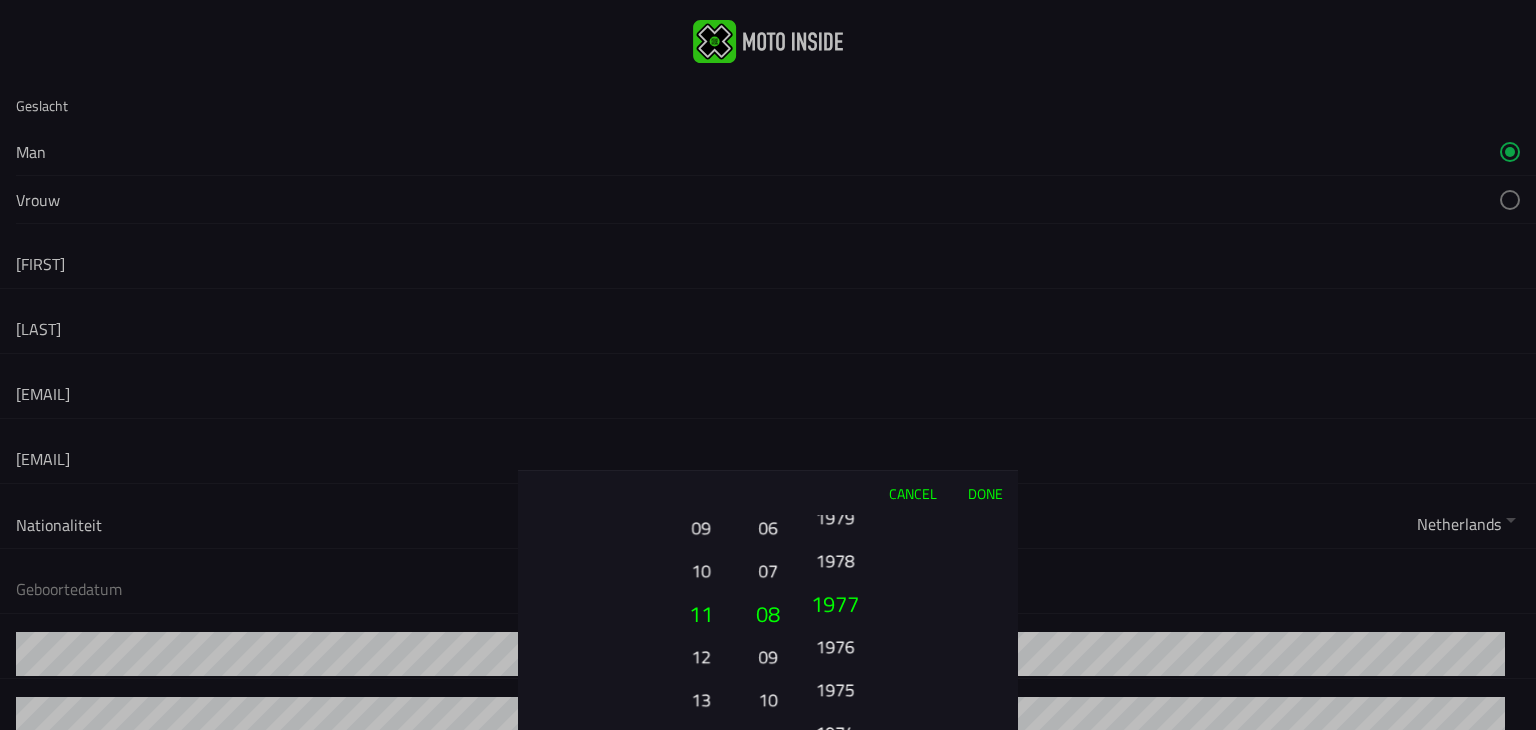 drag, startPoint x: 840, startPoint y: 655, endPoint x: 832, endPoint y: 556, distance: 99.32271 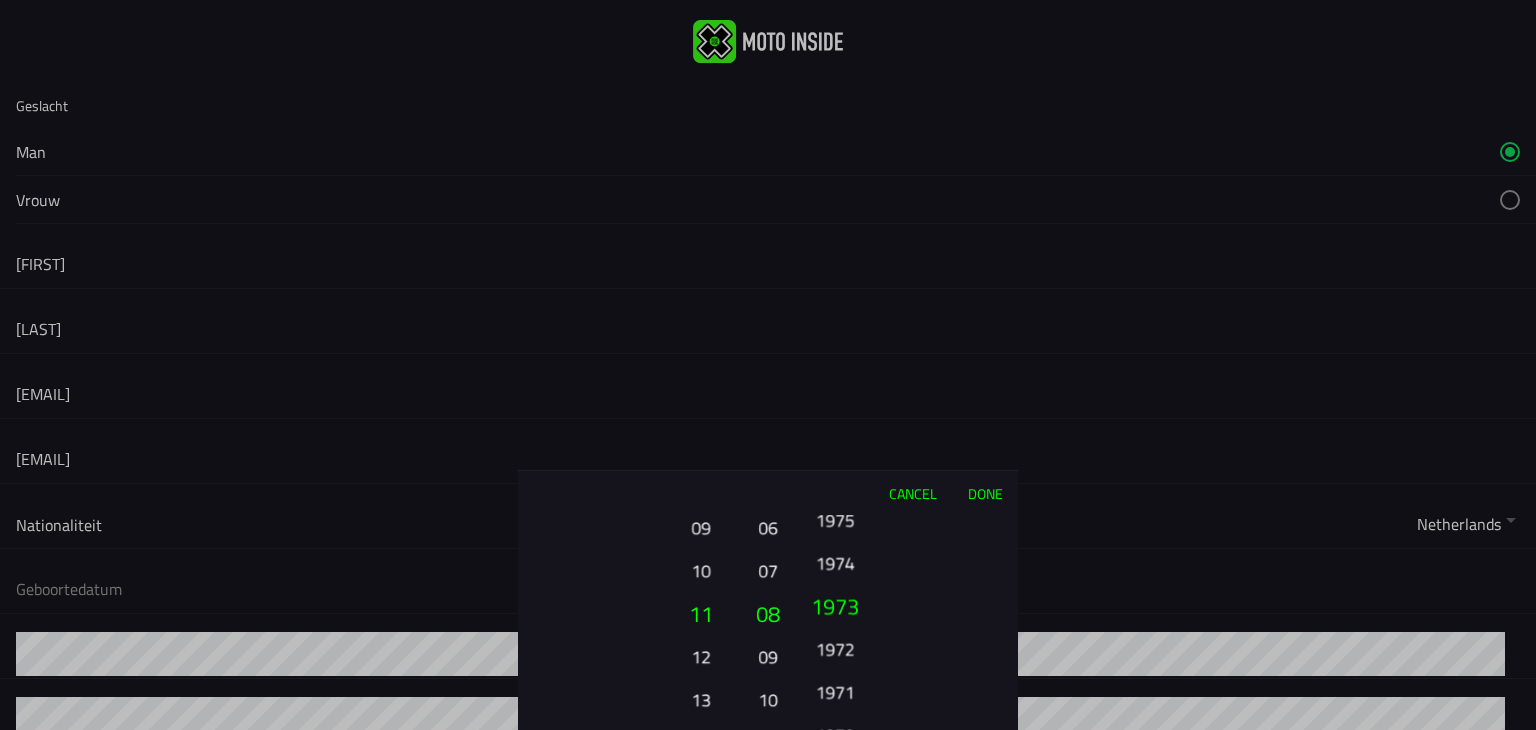 drag, startPoint x: 832, startPoint y: 646, endPoint x: 839, endPoint y: 553, distance: 93.26307 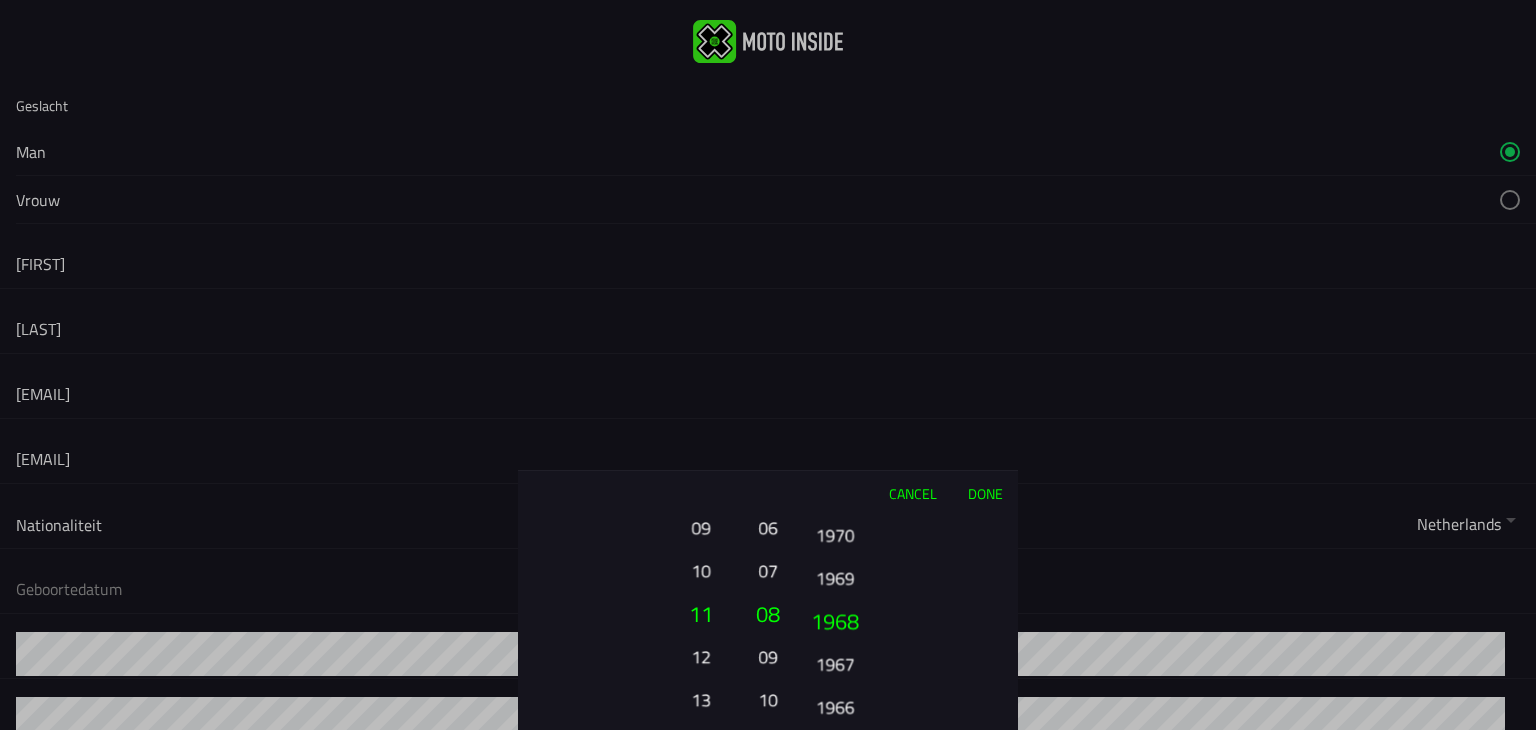 drag, startPoint x: 845, startPoint y: 612, endPoint x: 848, endPoint y: 568, distance: 44.102154 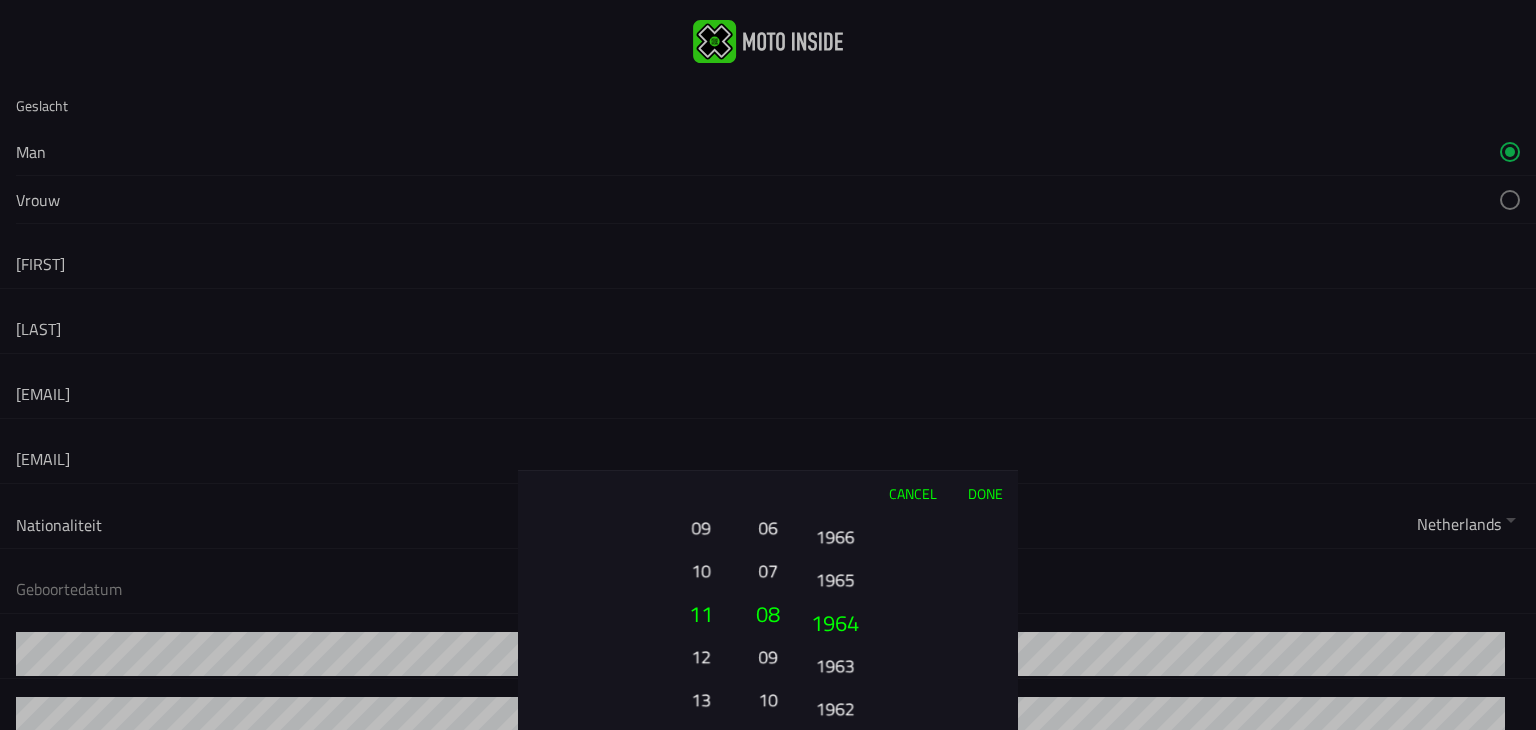 drag, startPoint x: 844, startPoint y: 622, endPoint x: 842, endPoint y: 548, distance: 74.02702 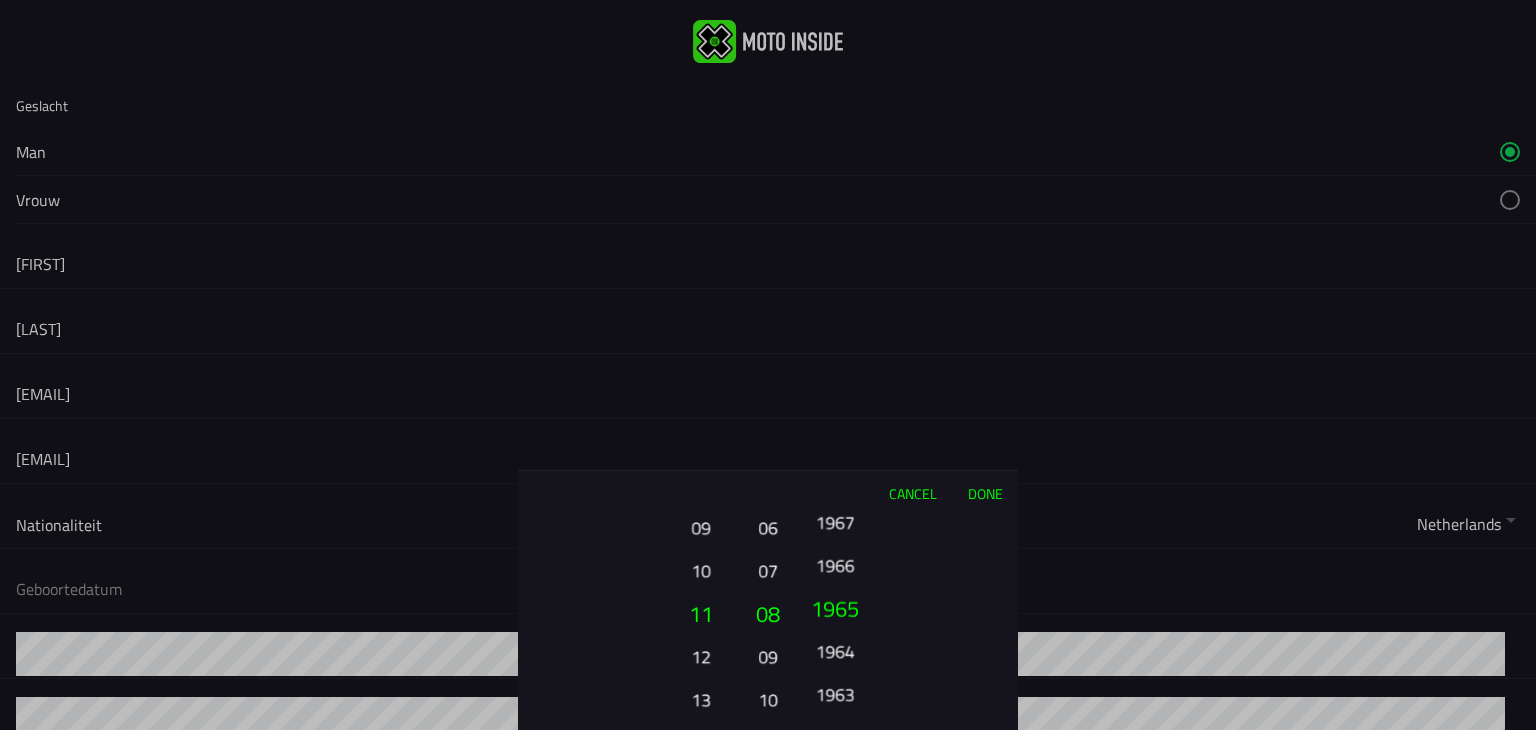 click on "2025 2024 2023 2022 2021 2020 2019 2018 2017 2016 2015 2014 2013 2012 2011 2010 2009 2008 2007 2006 2005 2004 2003 2002 2001 2000 1999 1998 1997 1996 1995 1994 1993 1992 1991 1990 1989 1988 1987 1986 1985 1984 1983 1982 1981 1980 1979 1978 1977 1976 1975 1974 1973 1972 1971 1970 1969 1968 1967 1966 1965 1964 1963 1962 1961 1960 1959 1958 1957 1956 1955 1954 1953 1952 1951 1950 1949 1948 1947 1946 1945 1944 1943 1942 1941 1940 1939 1938 1937 1936 1935 1934 1933 1932 1931 1930 1929 1928 1927 1926 1925" at bounding box center (905, 622) 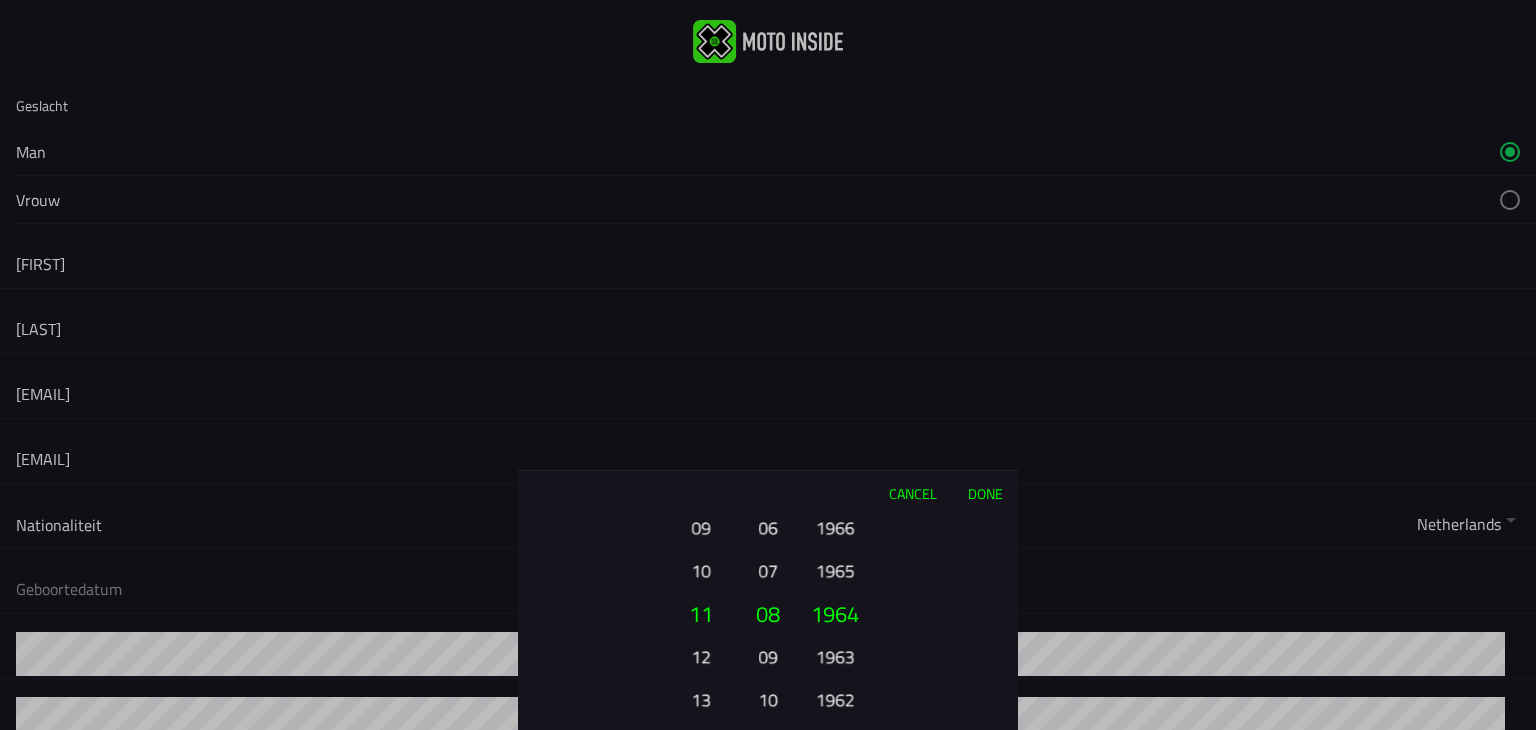 click on "Done" at bounding box center (985, 493) 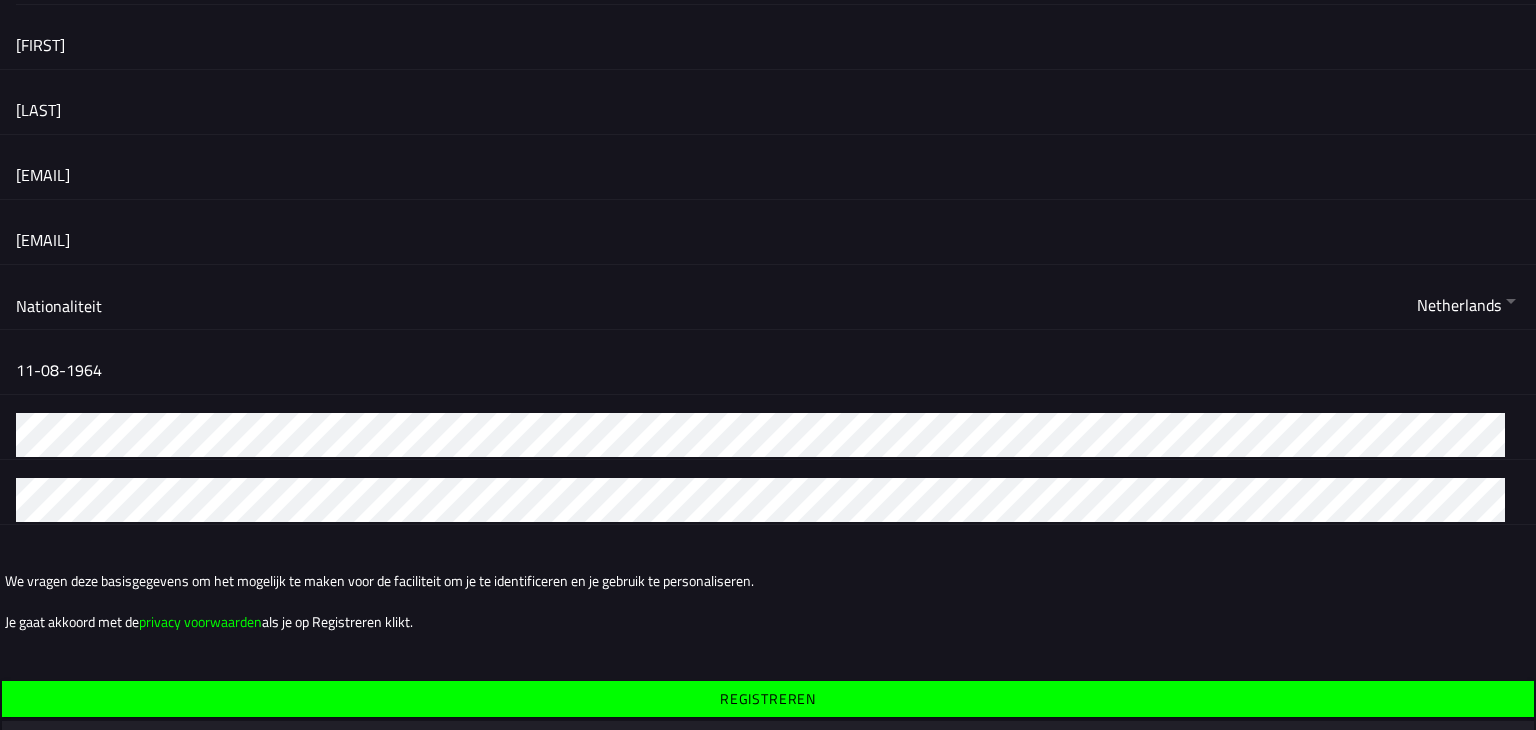 scroll, scrollTop: 268, scrollLeft: 0, axis: vertical 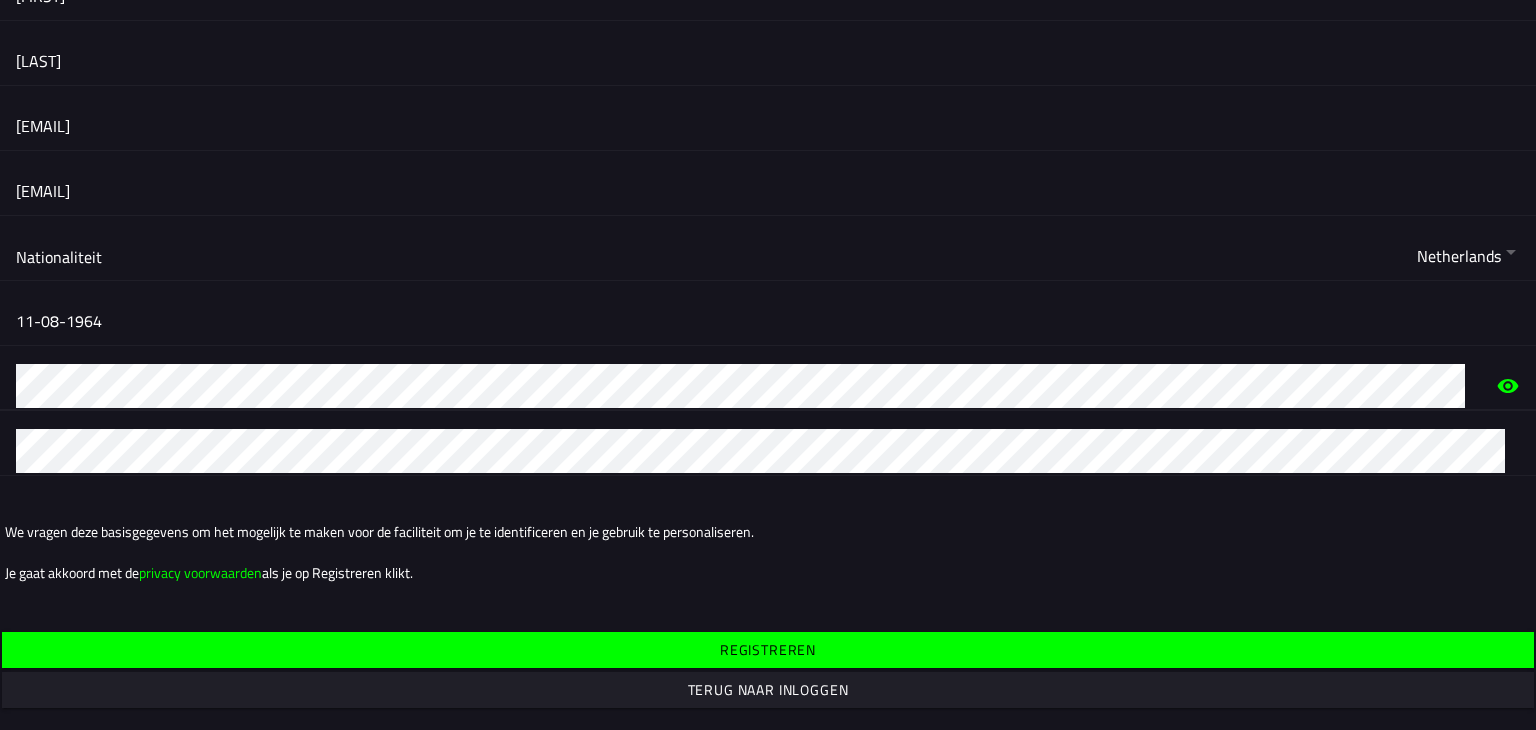click 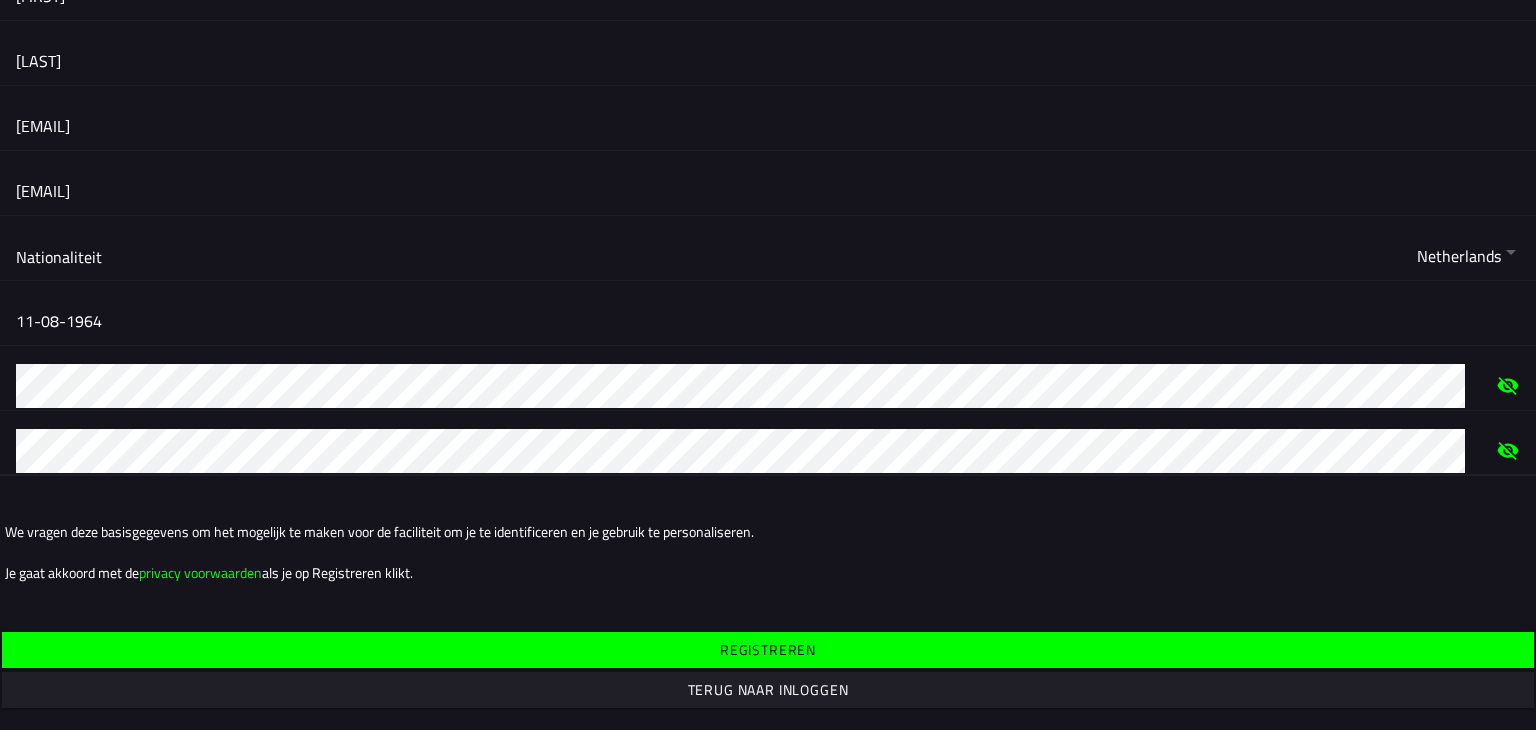 click on "Registreren" 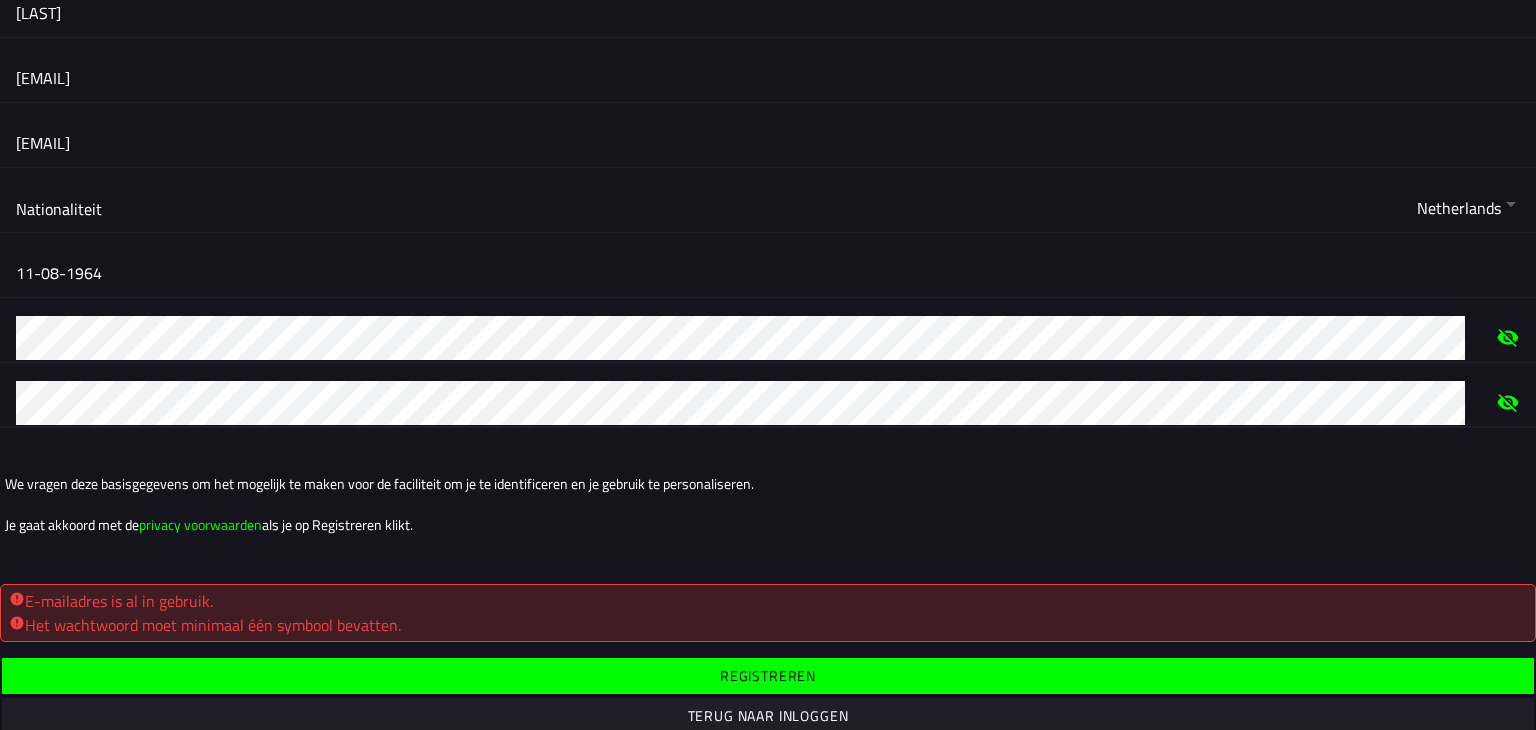 scroll, scrollTop: 342, scrollLeft: 0, axis: vertical 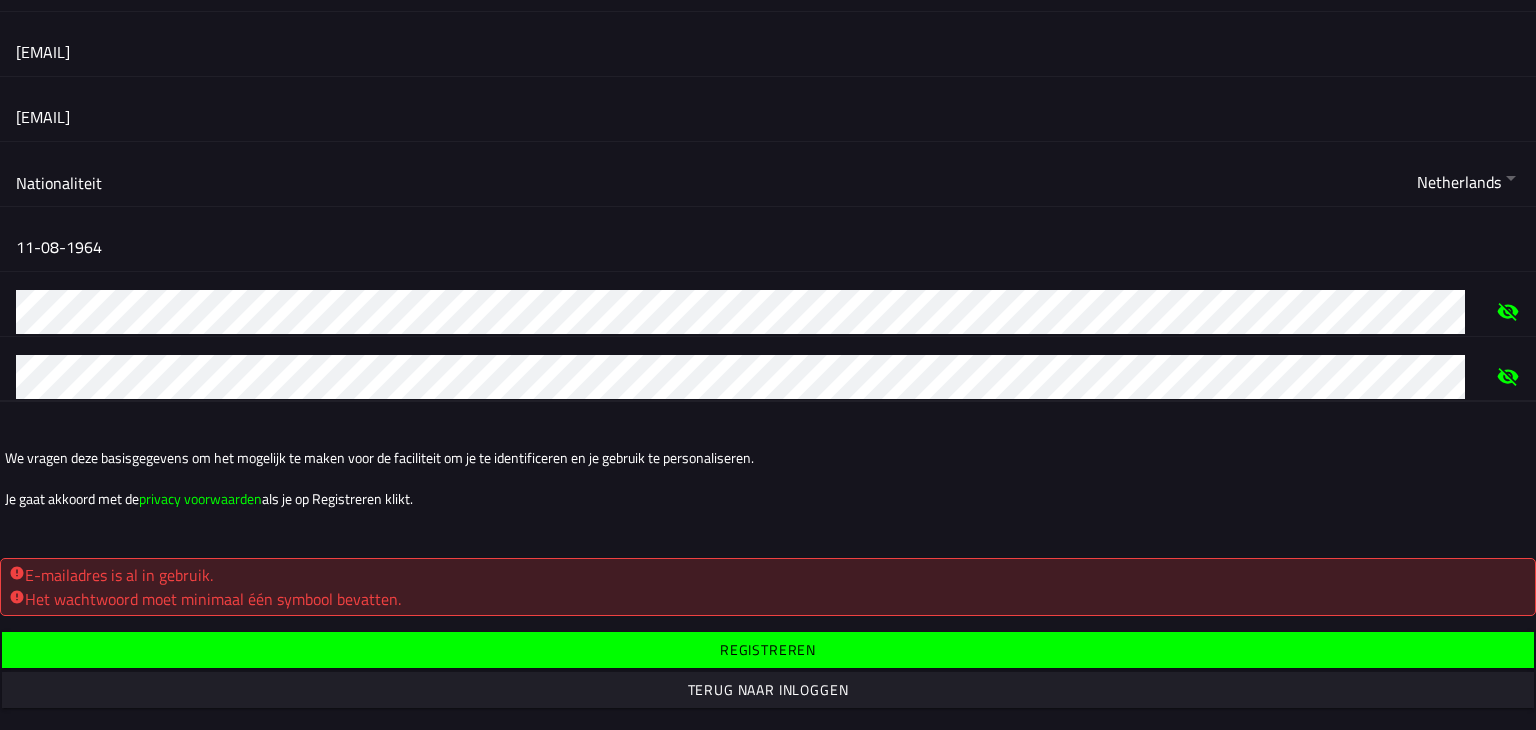 click on "Het wachtwoord moet minimaal één symbool bevatten." at bounding box center (768, 599) 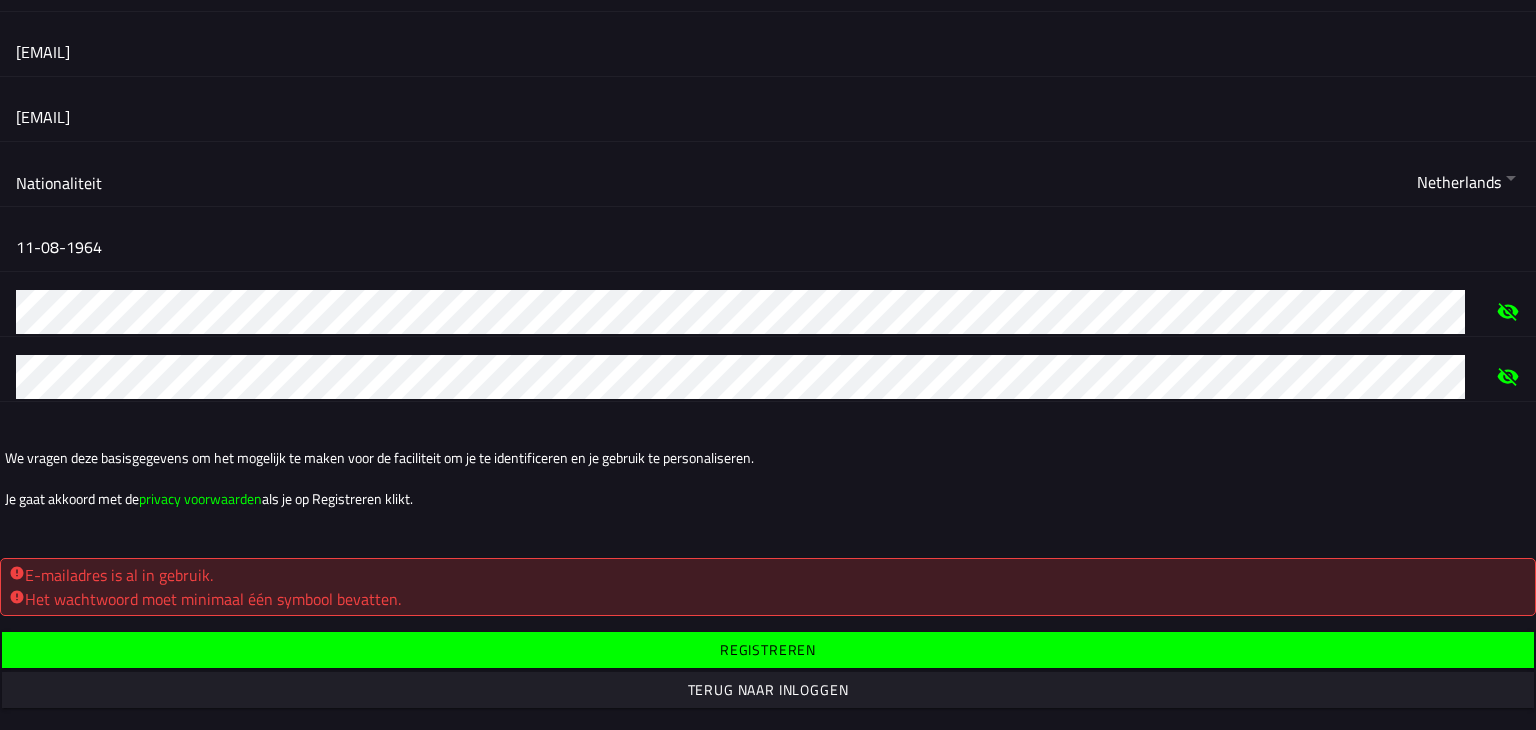 click 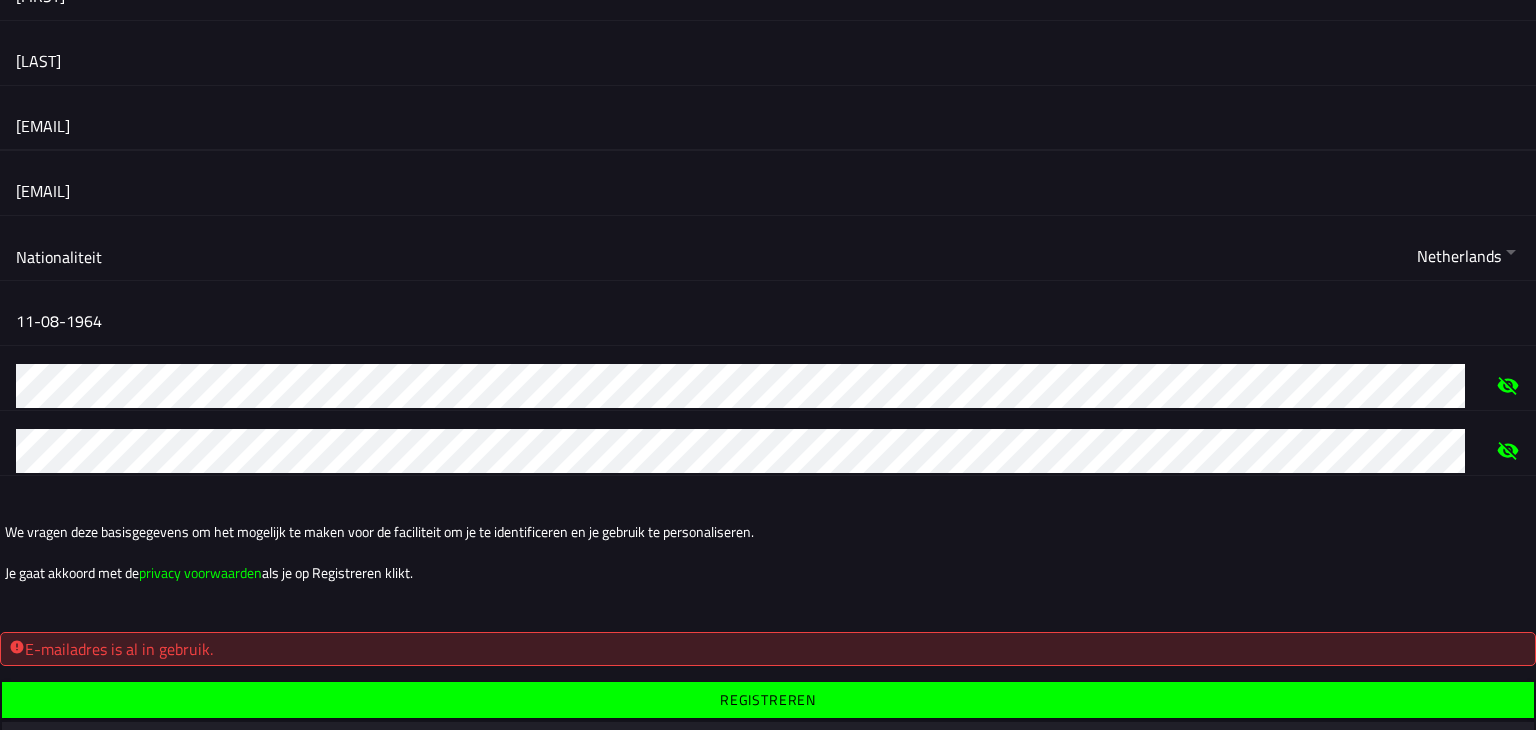 click on "[EMAIL]" 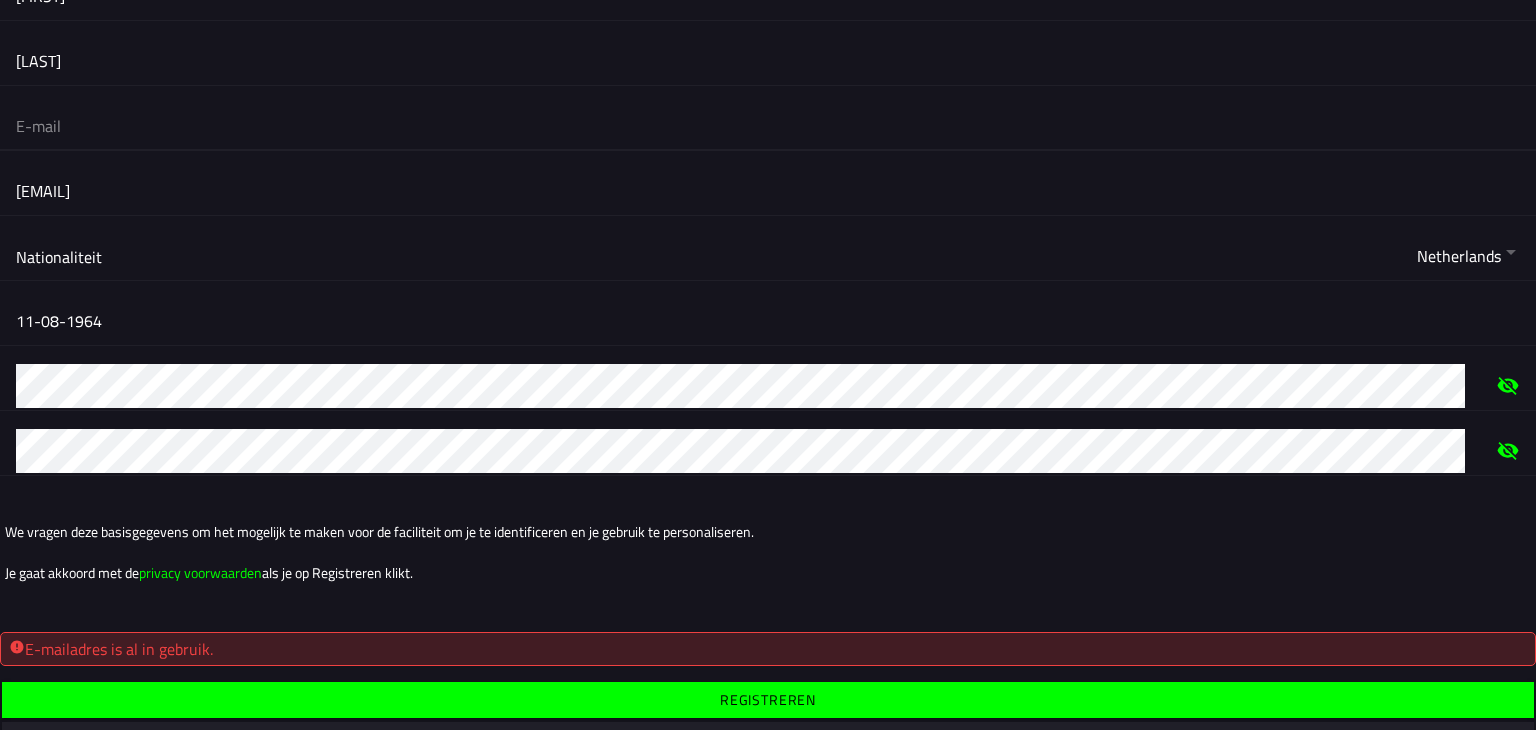 type 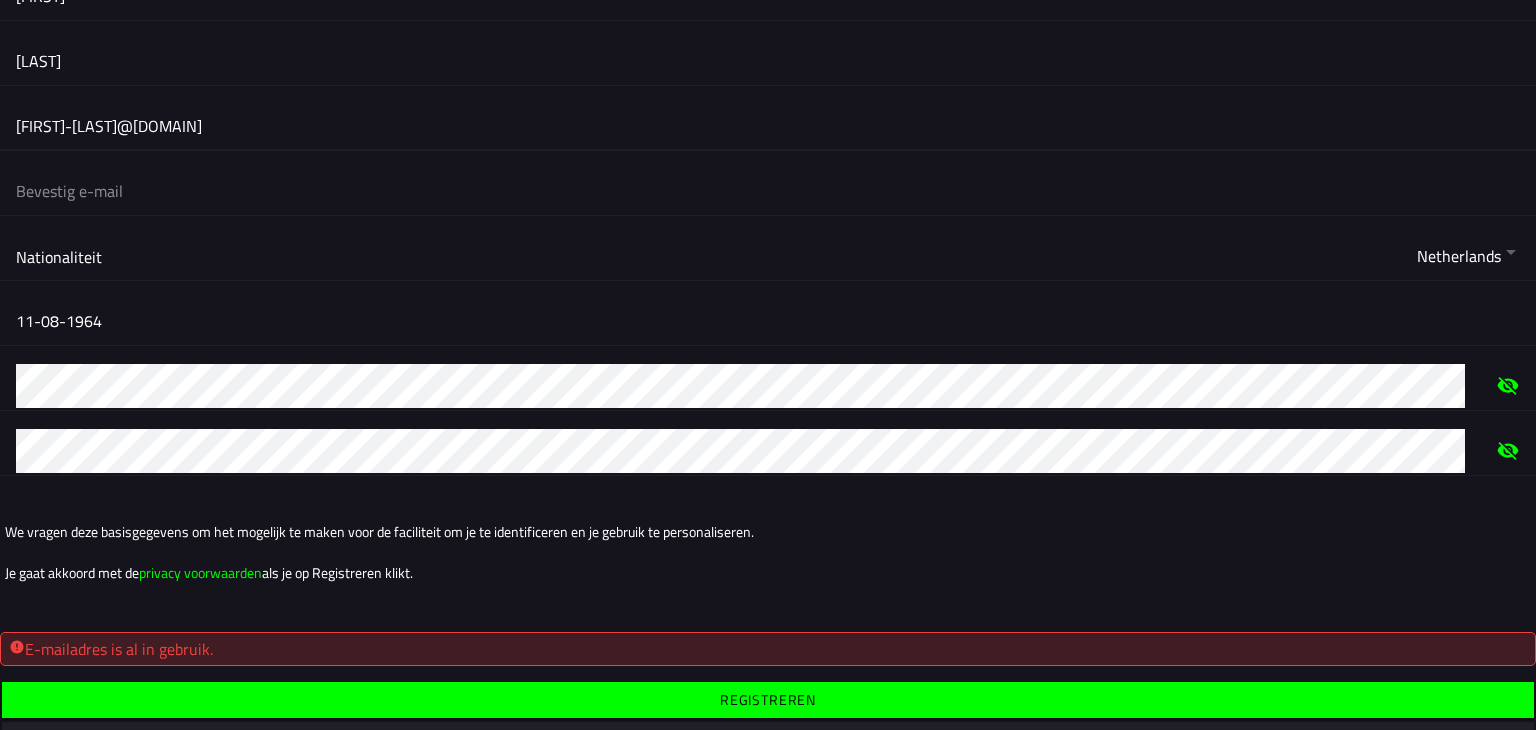 type on "[FIRST]-[LAST]@[DOMAIN]" 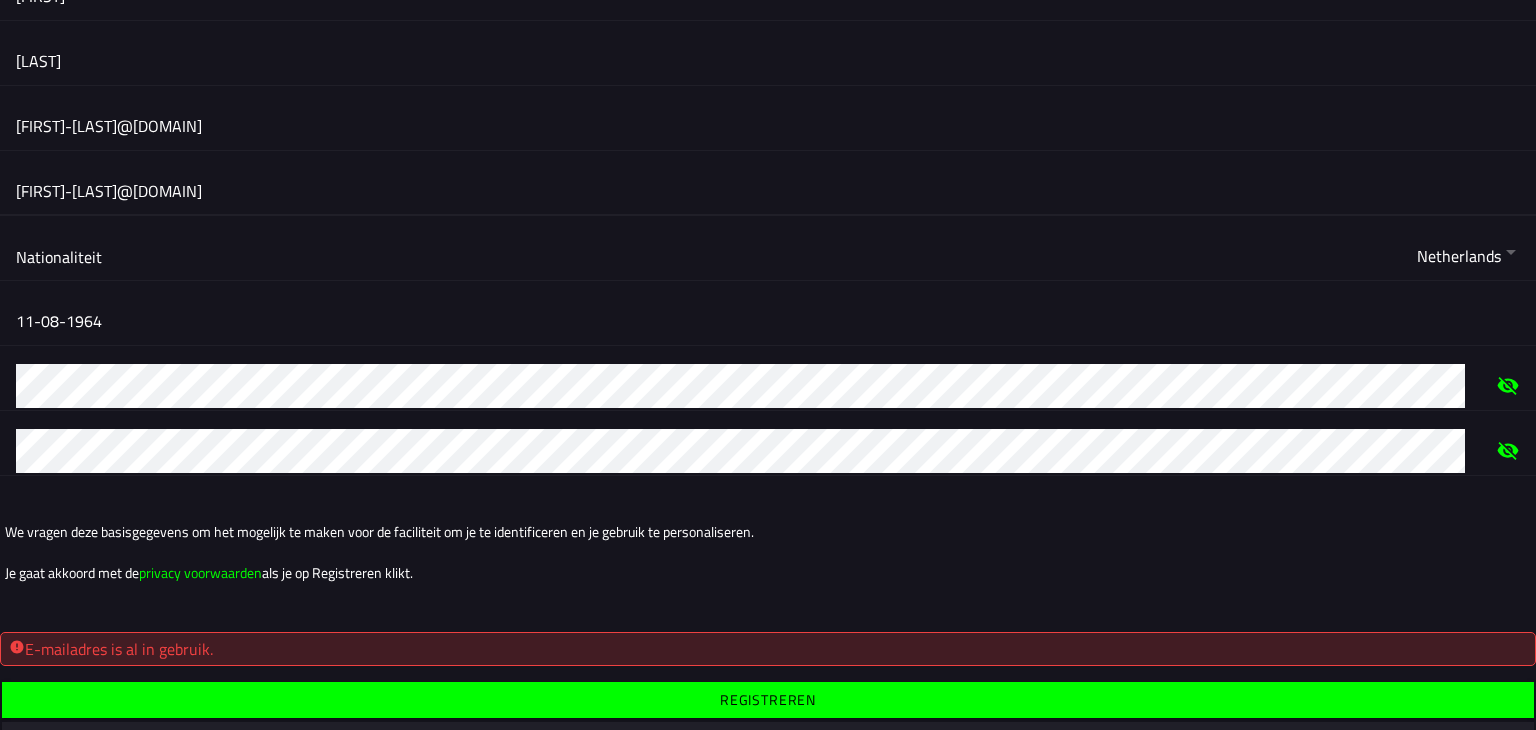 type on "[FIRST]-[LAST]@[DOMAIN]" 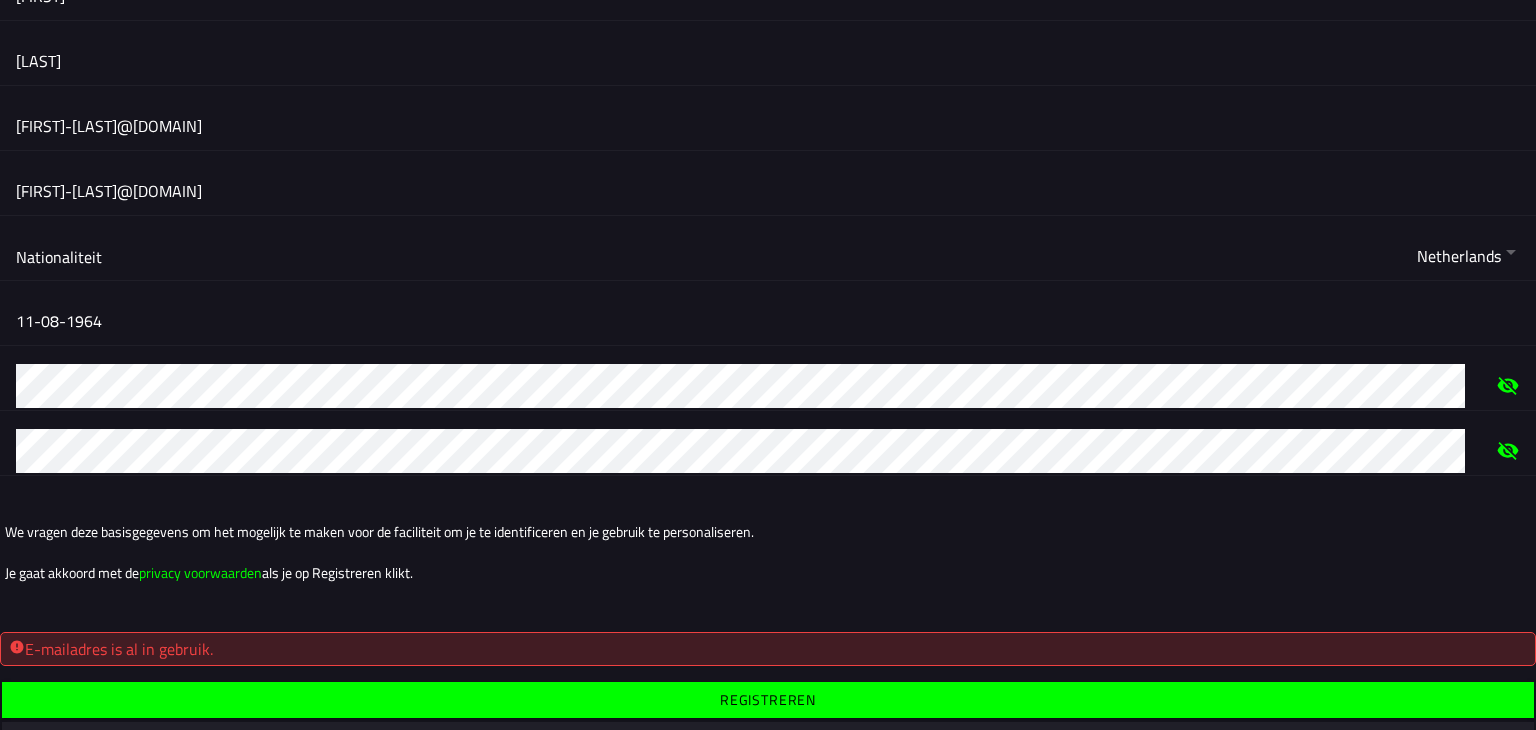 click 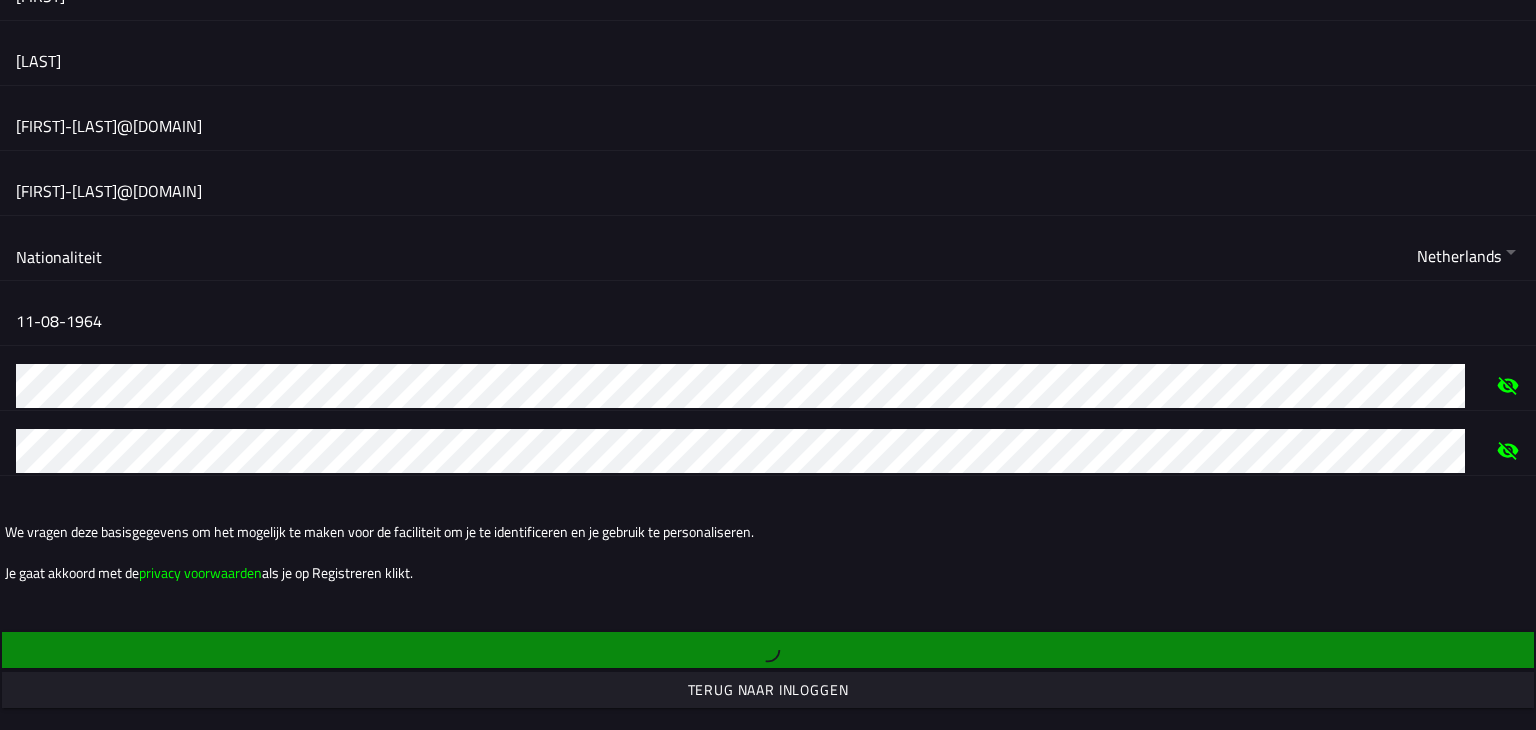 scroll, scrollTop: 0, scrollLeft: 0, axis: both 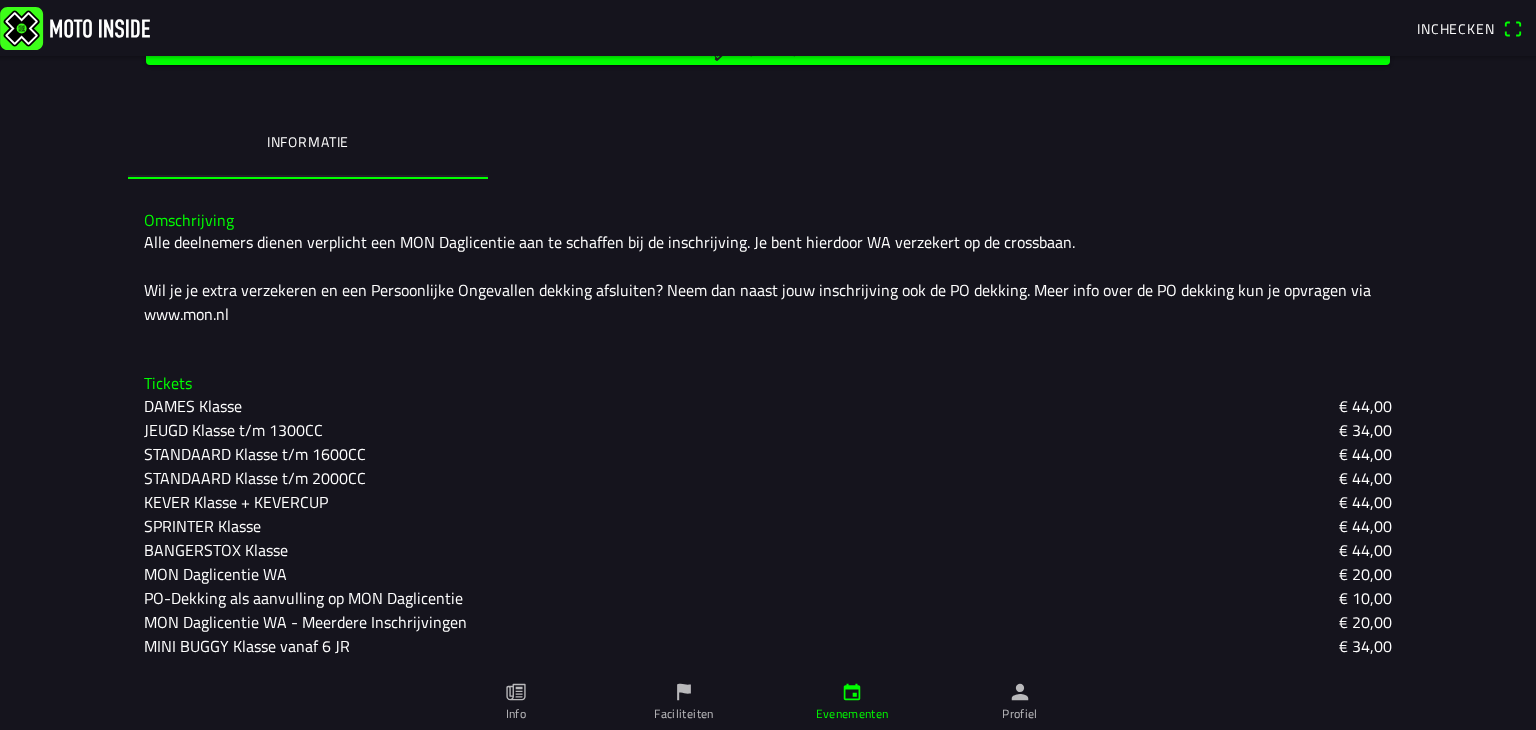 click on "KEVER Klasse + KEVERCUP" at bounding box center (0, 0) 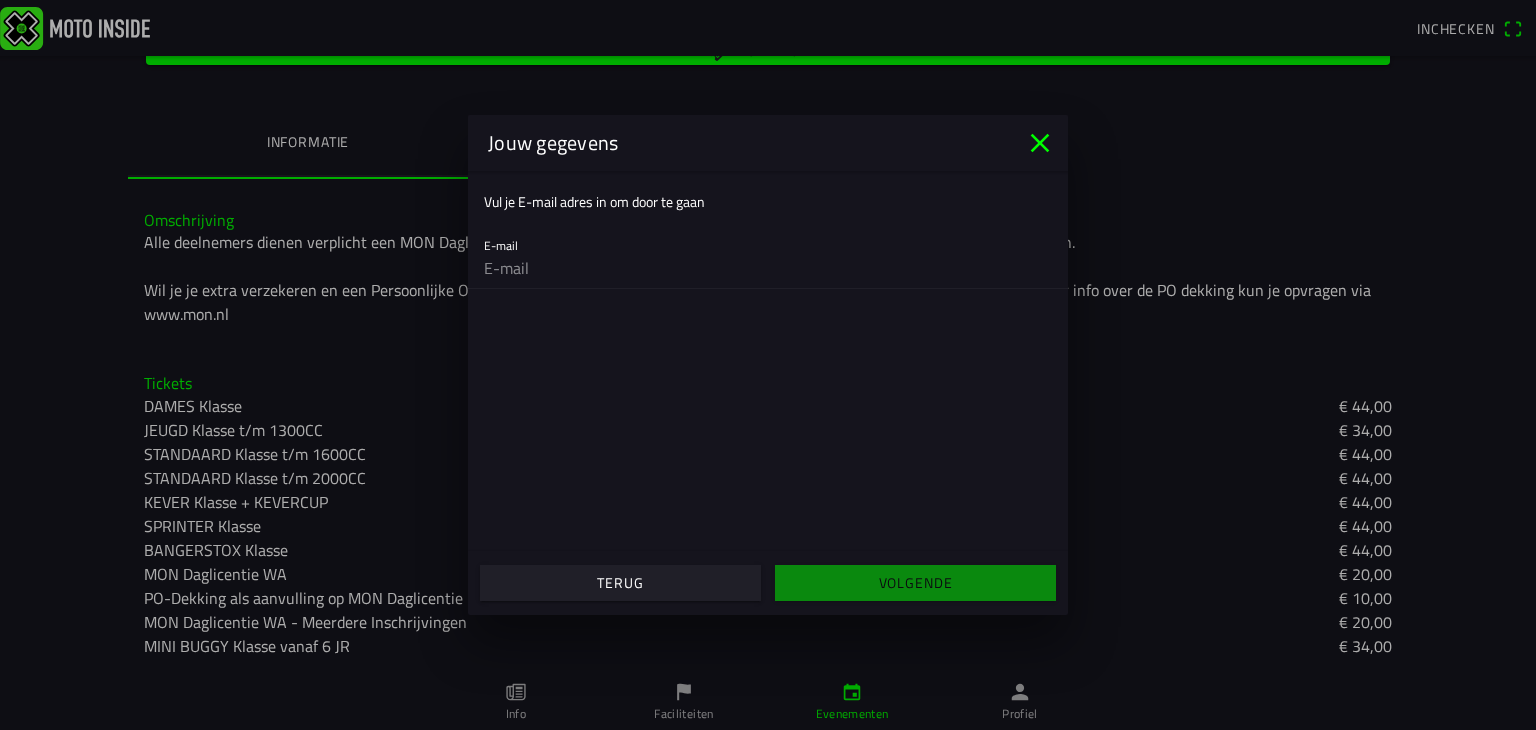 click on "E-mail" 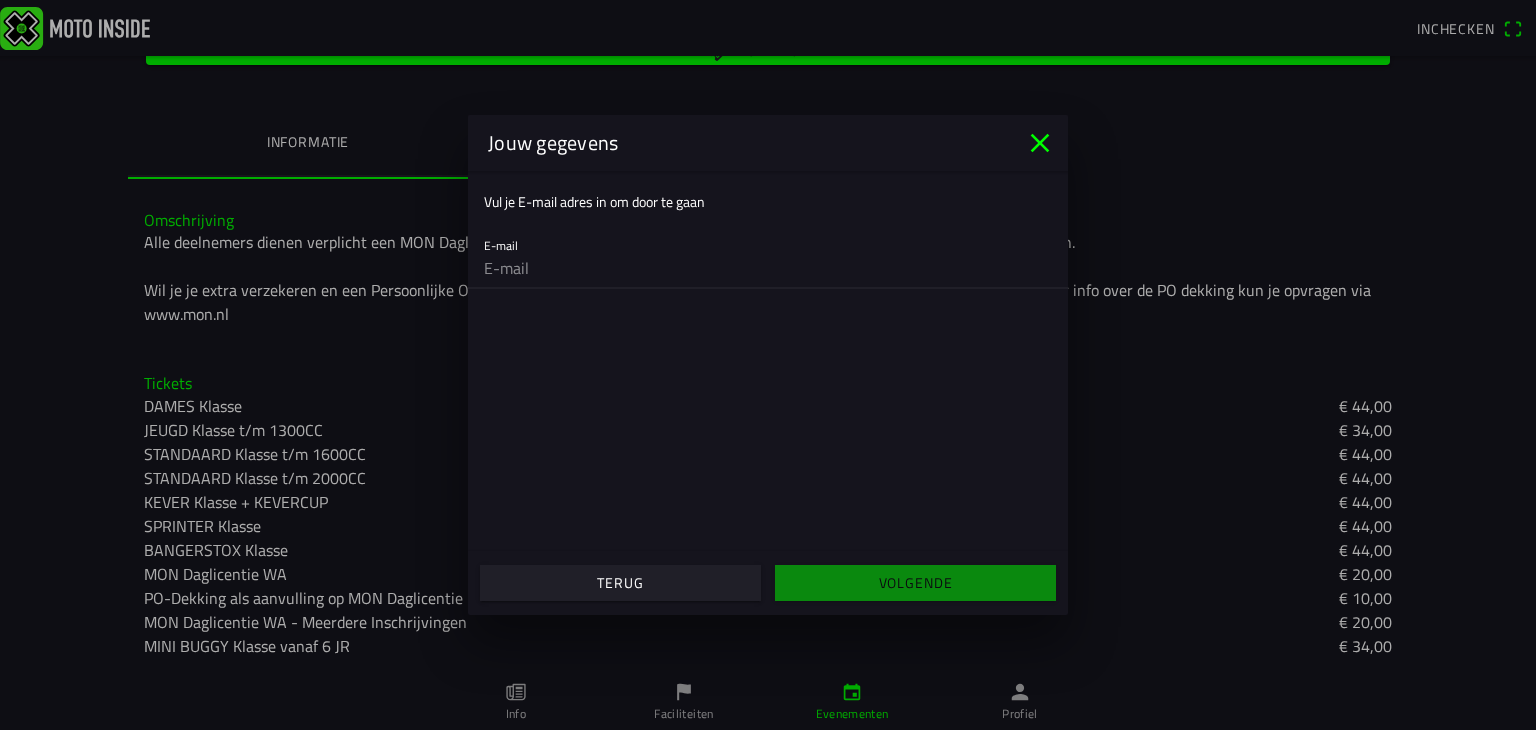 click 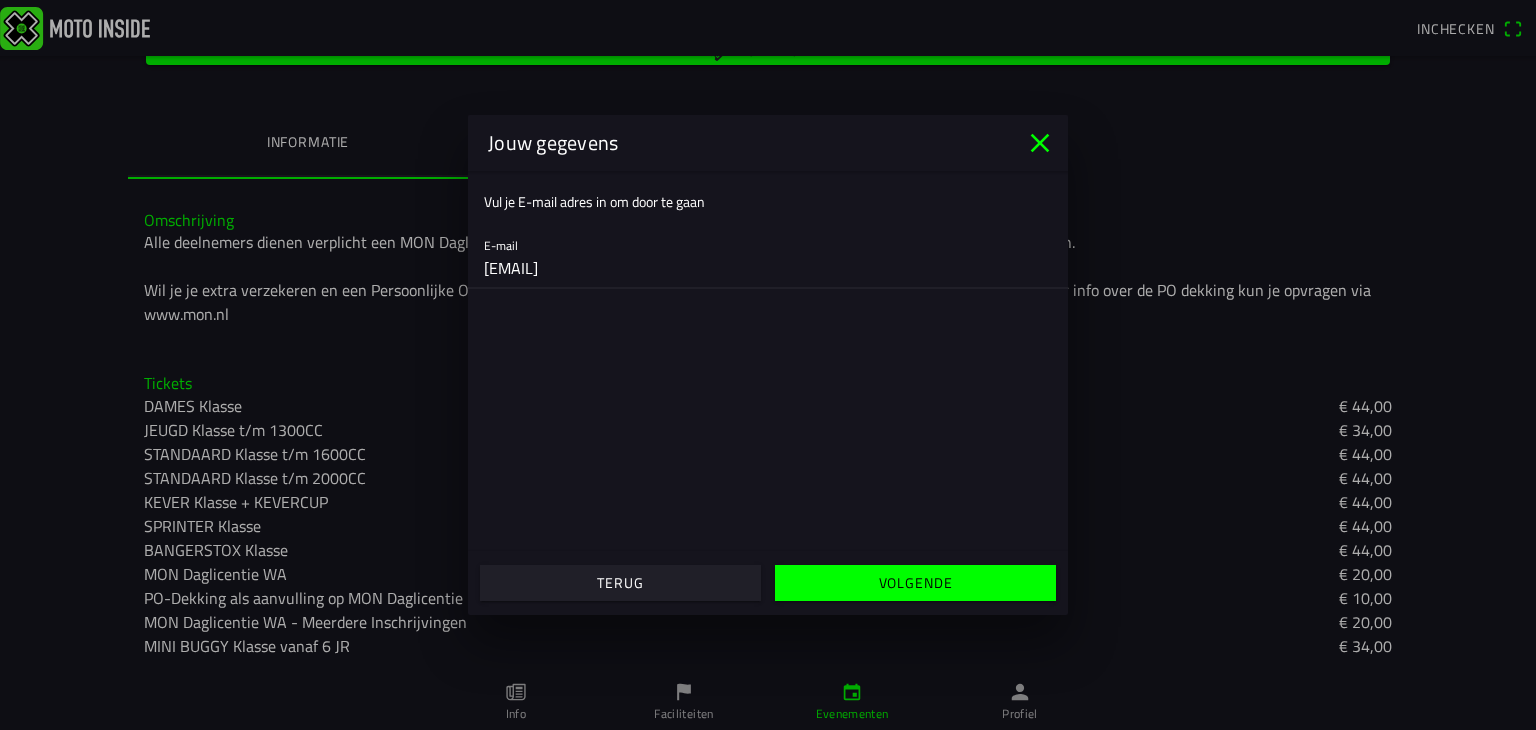 click on "Volgende" 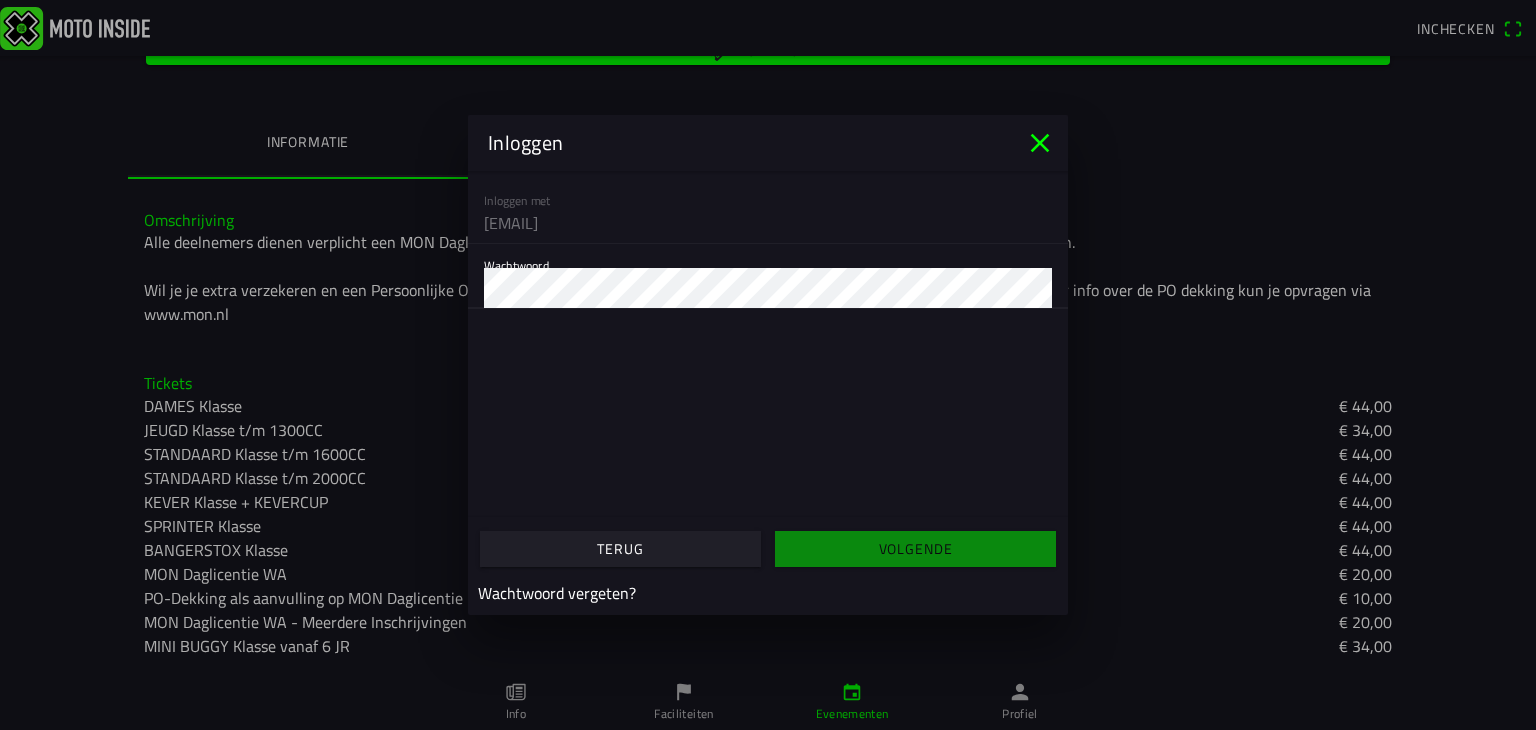 click on "Wachtwoord vergeten?" 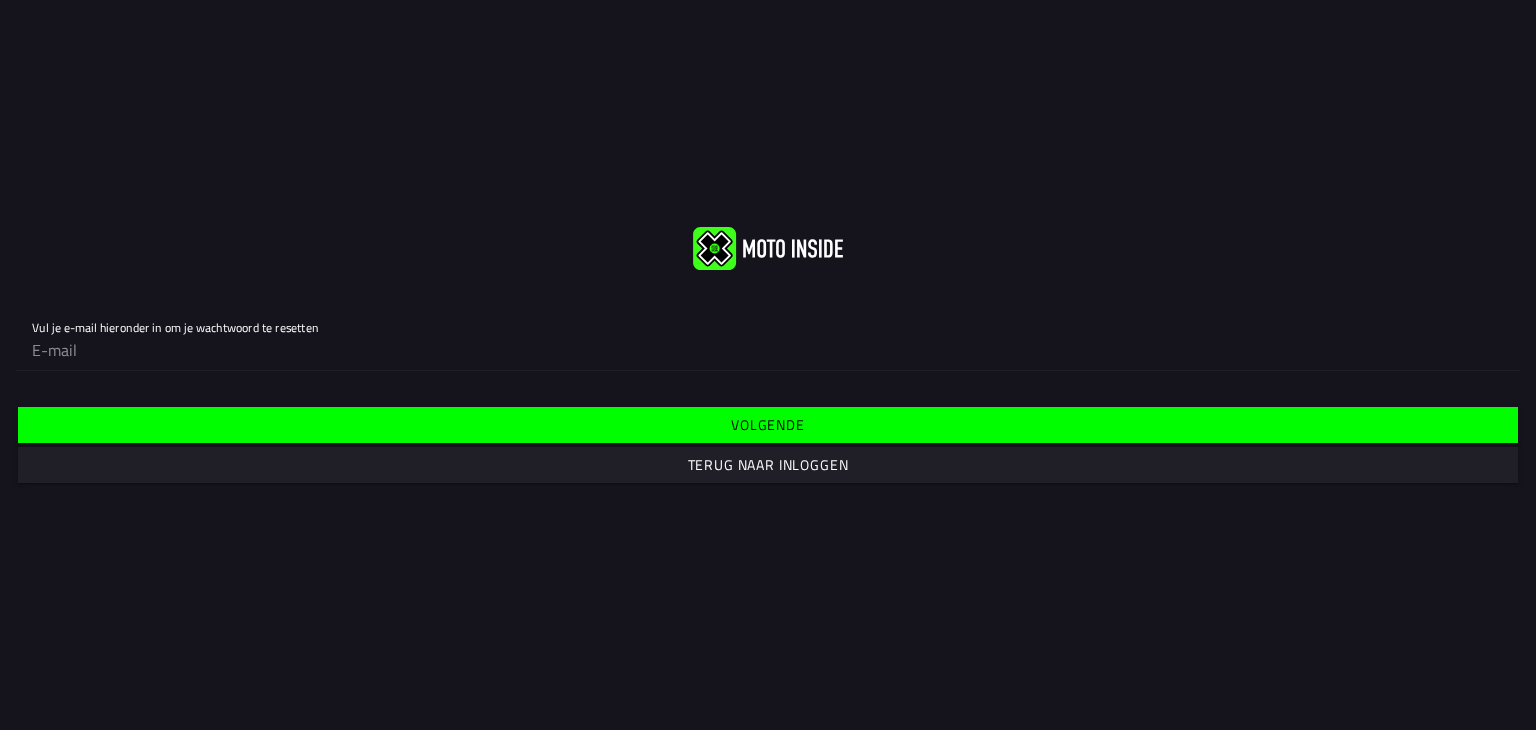 click 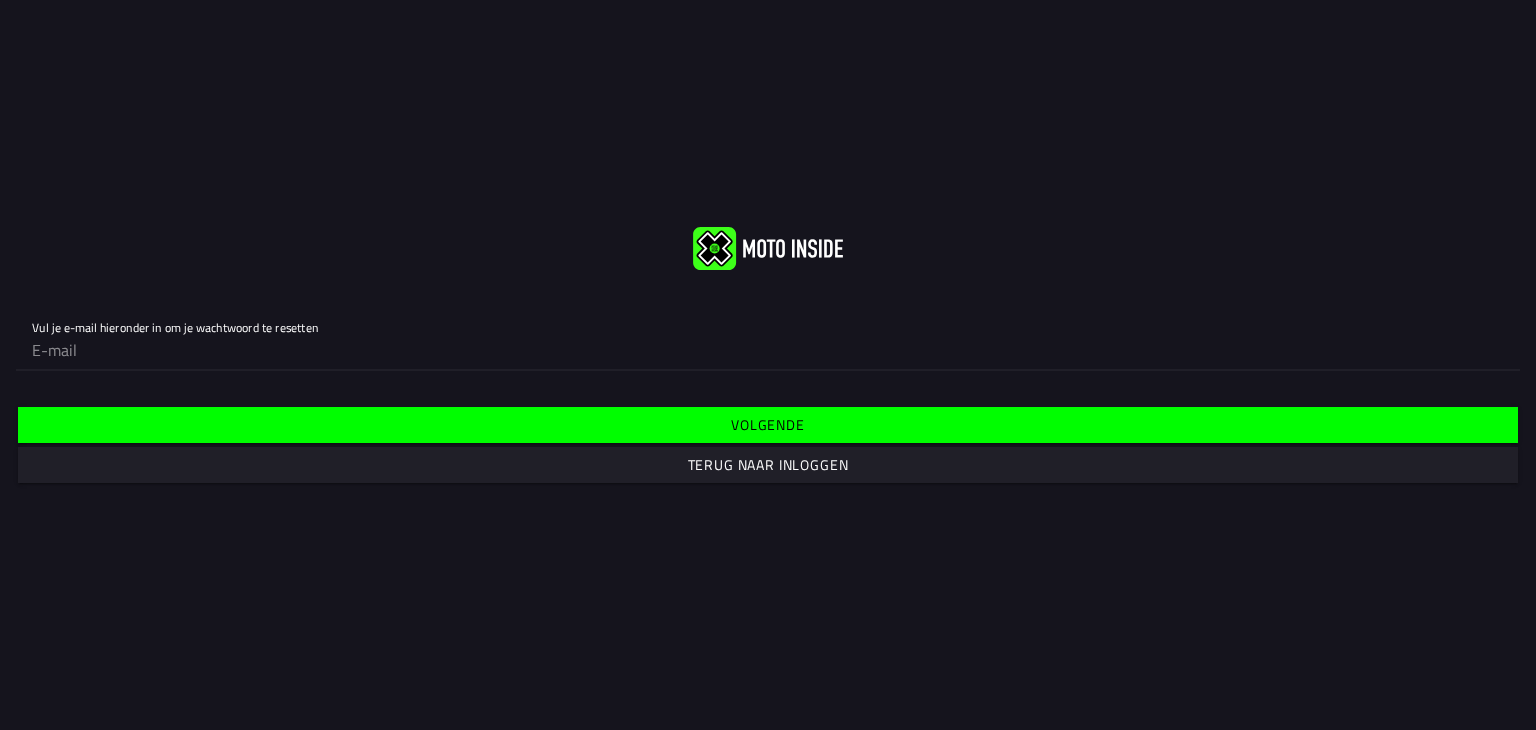 type on "[EMAIL]" 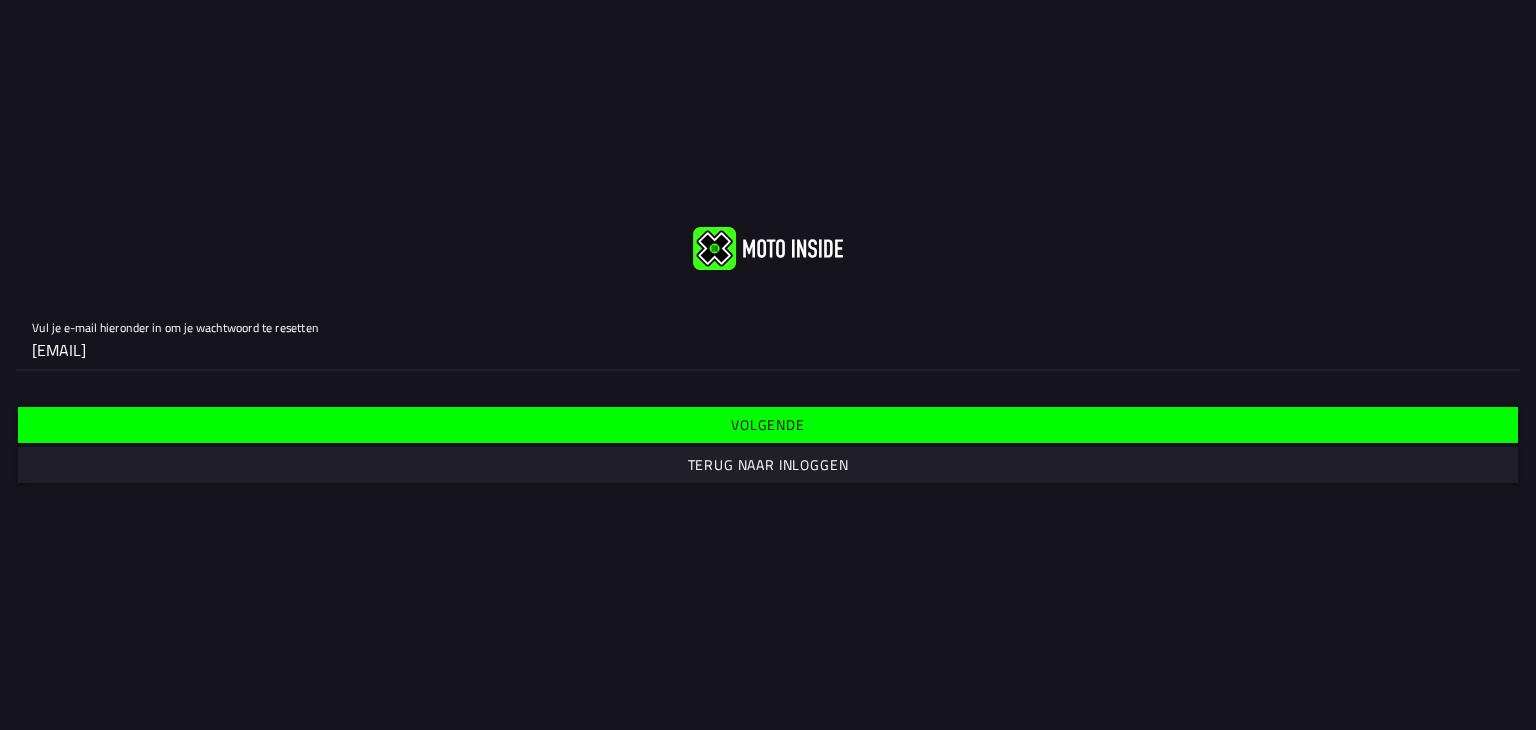 click on "Volgende" at bounding box center [0, 0] 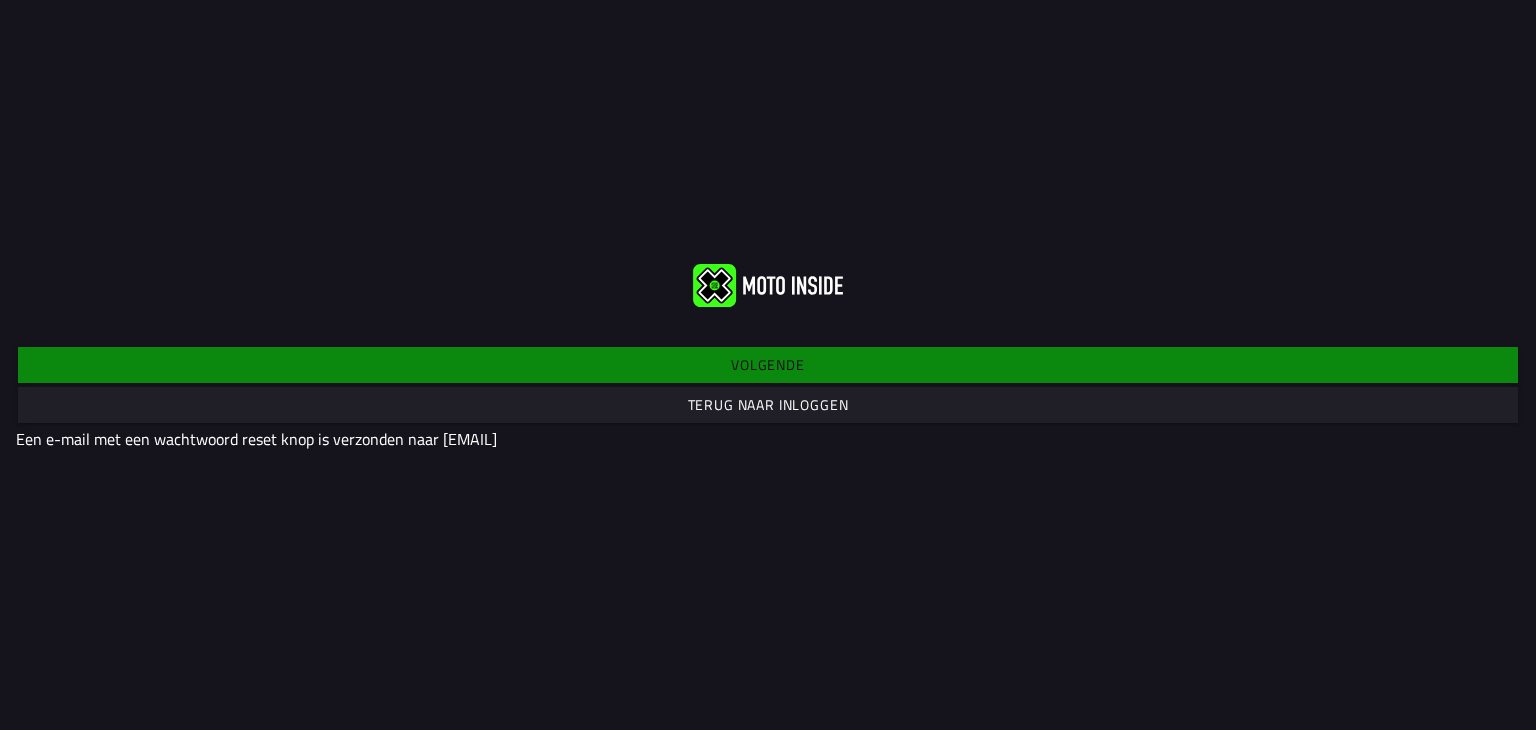 click on "Terug naar inloggen" at bounding box center [0, 0] 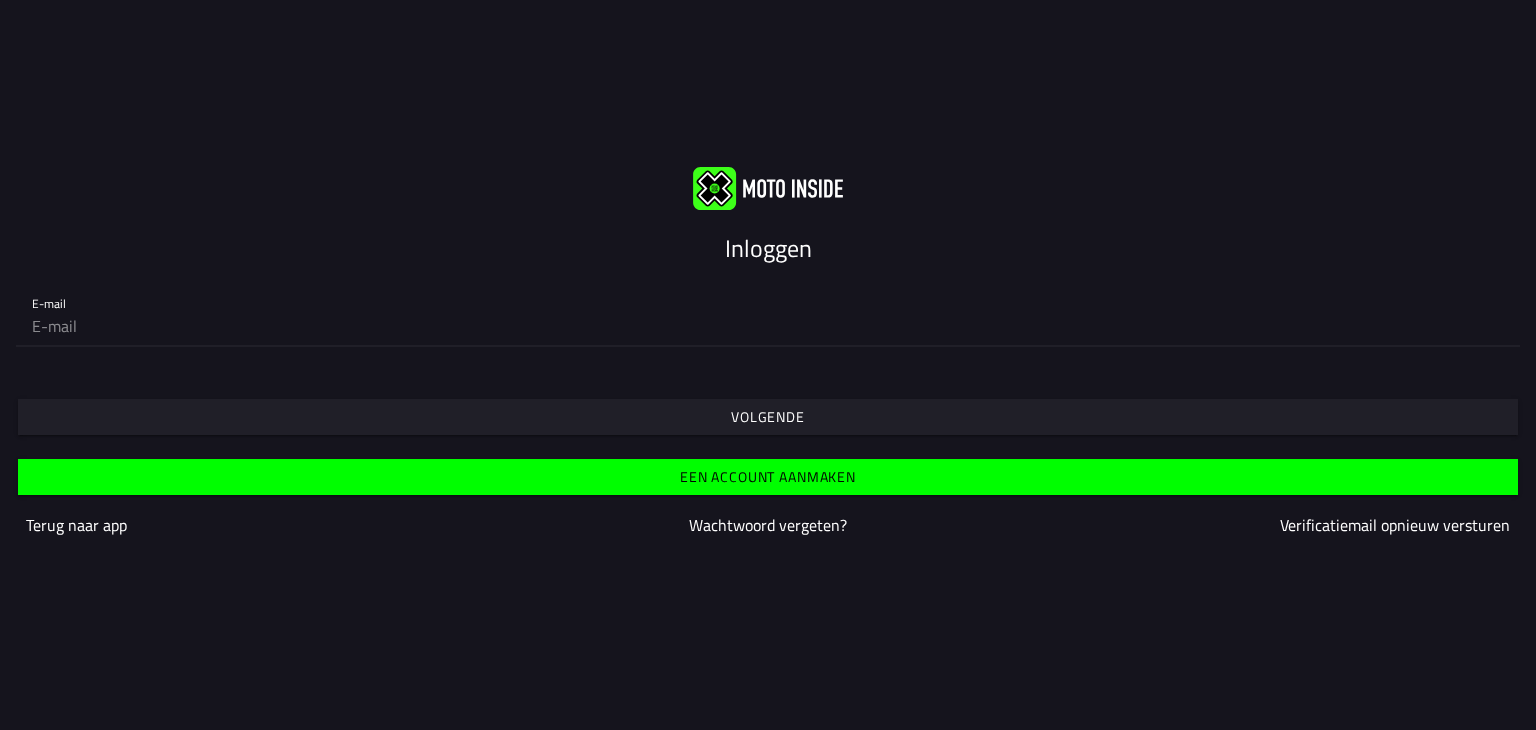 click 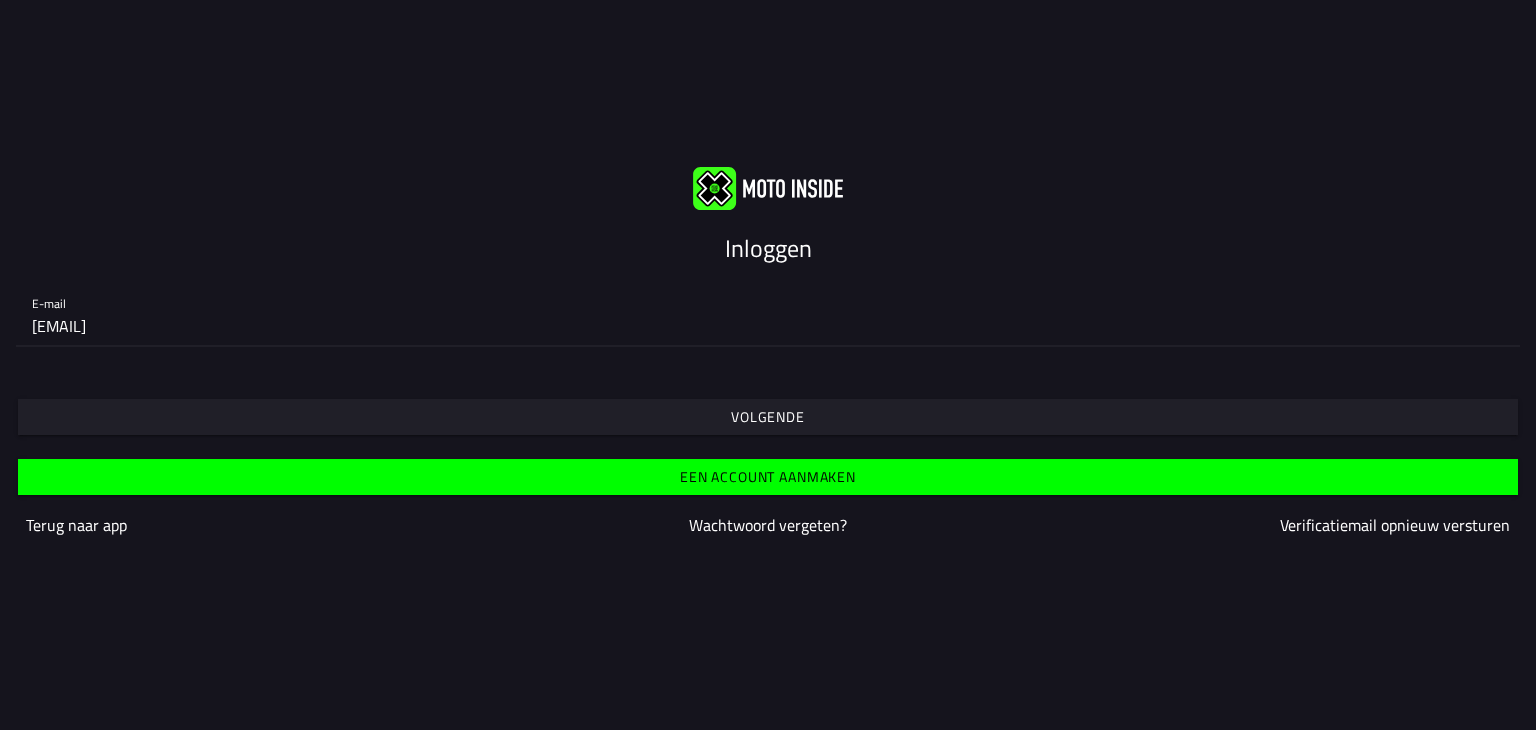 click on "Volgende" at bounding box center [0, 0] 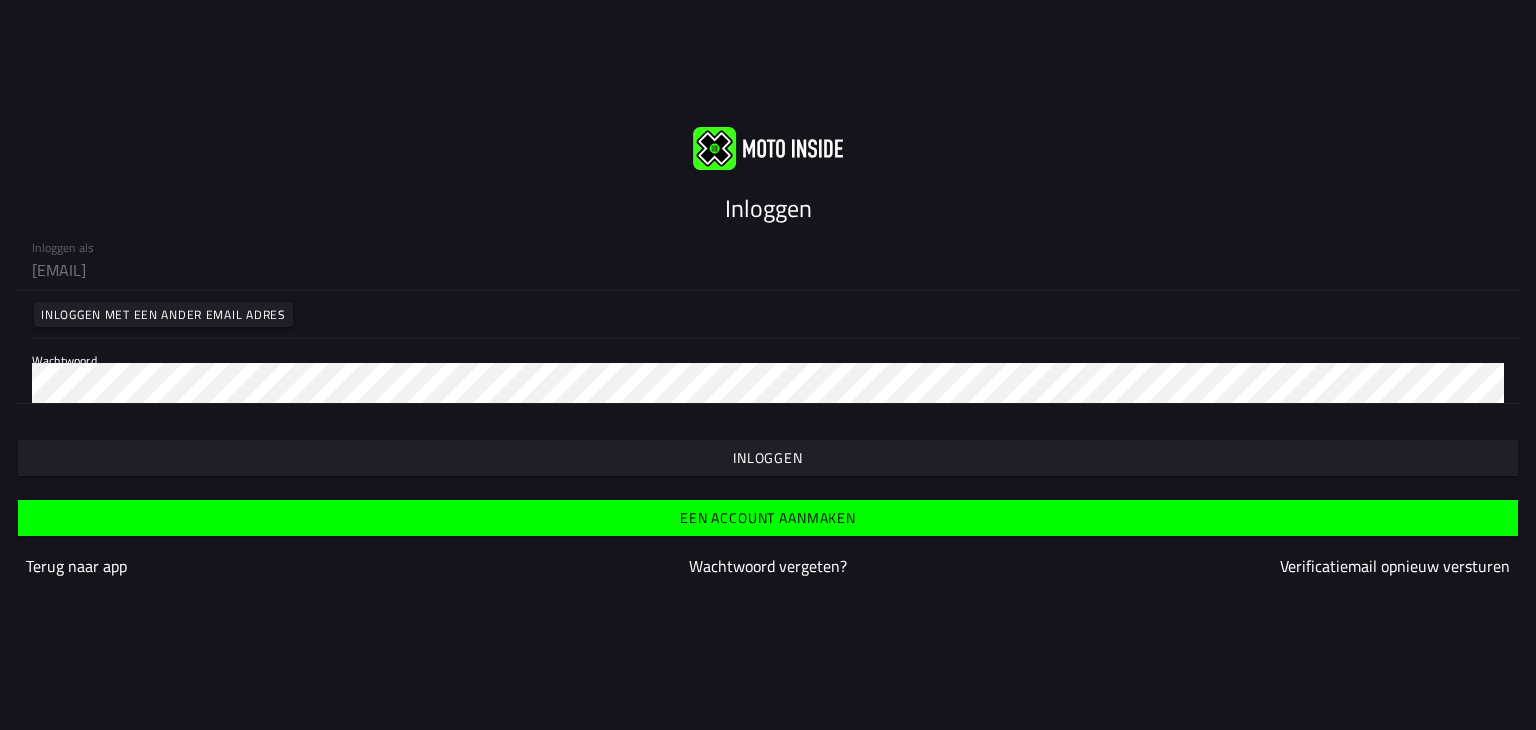click on "Inloggen" at bounding box center [0, 0] 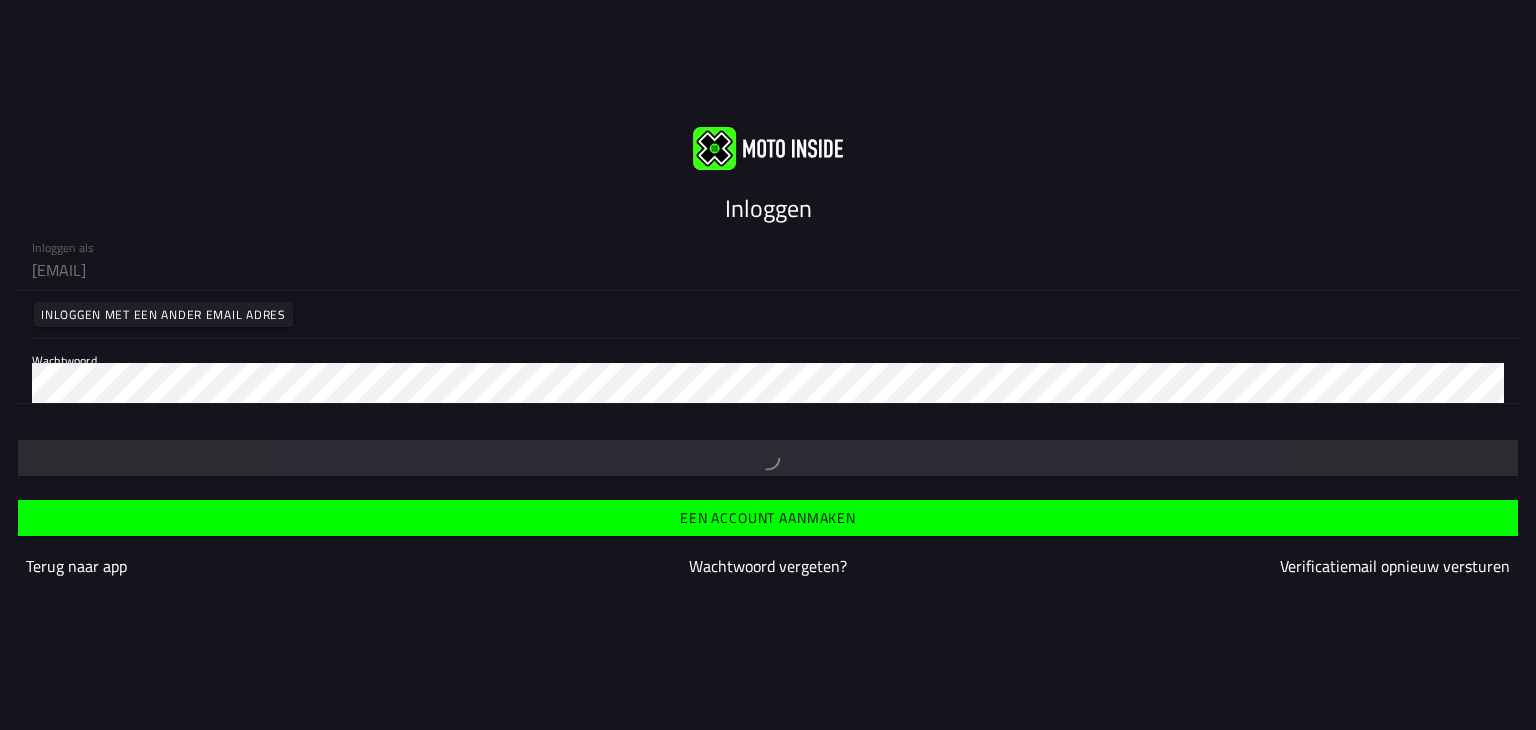 type 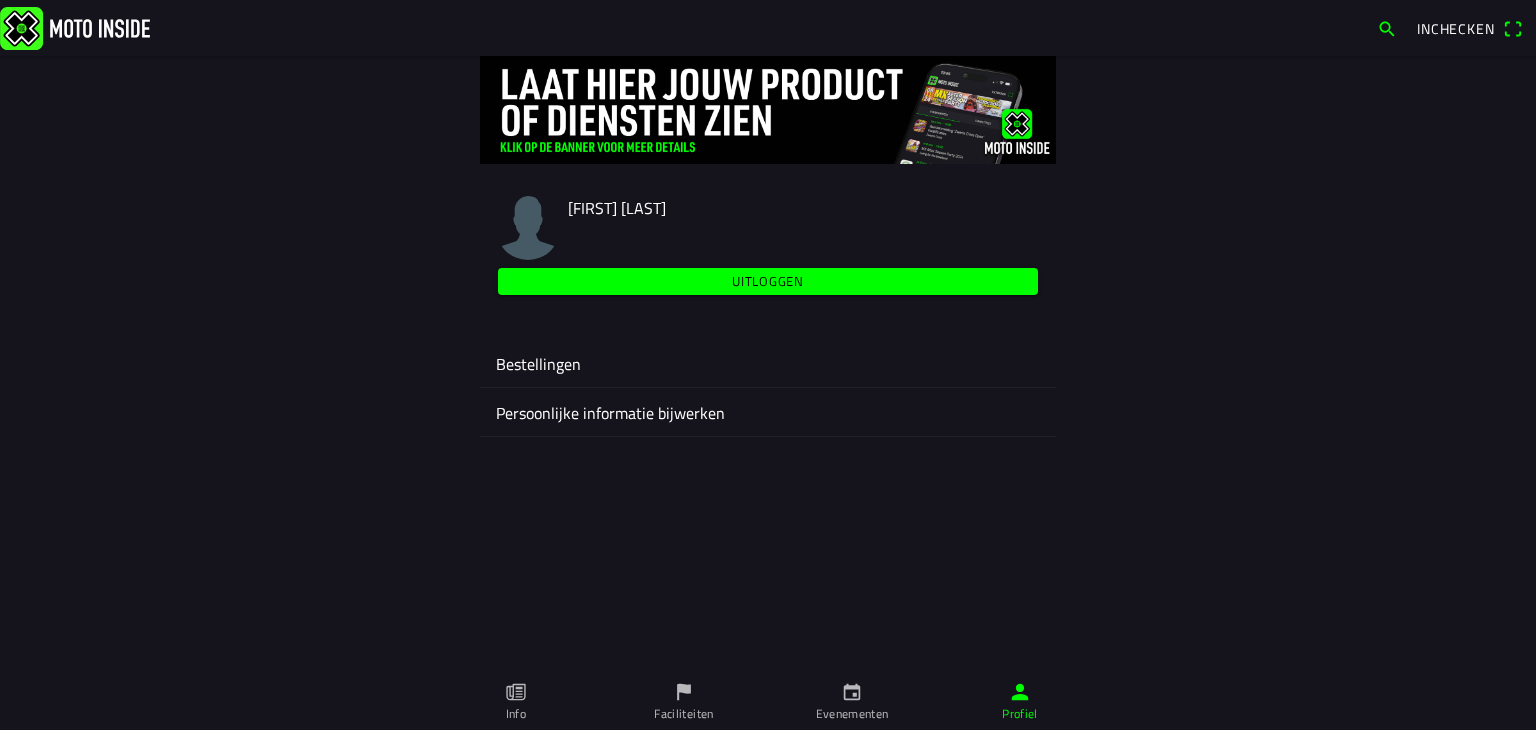 click on "Bestellingen" 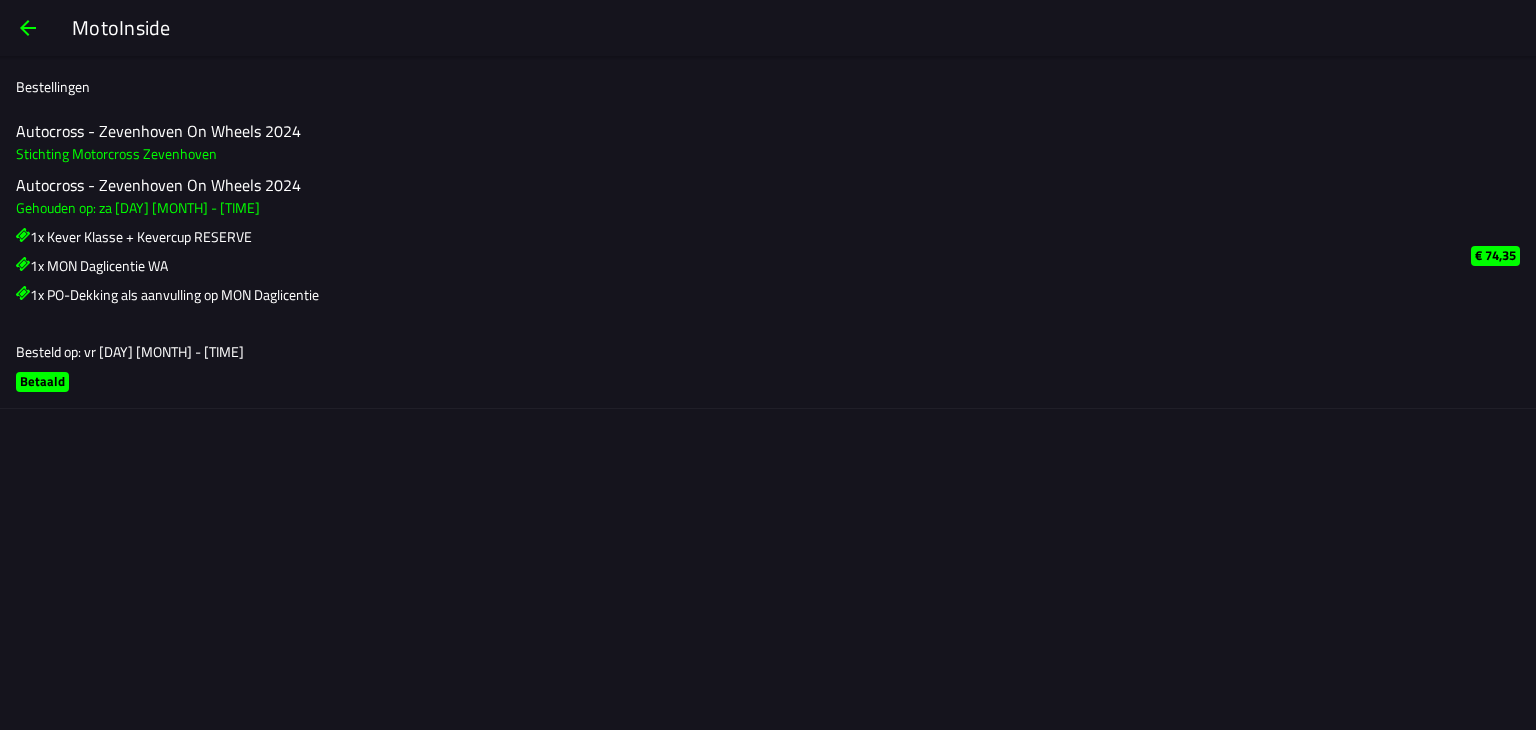 click on "1x Kever Klasse + Kevercup RESERVE" 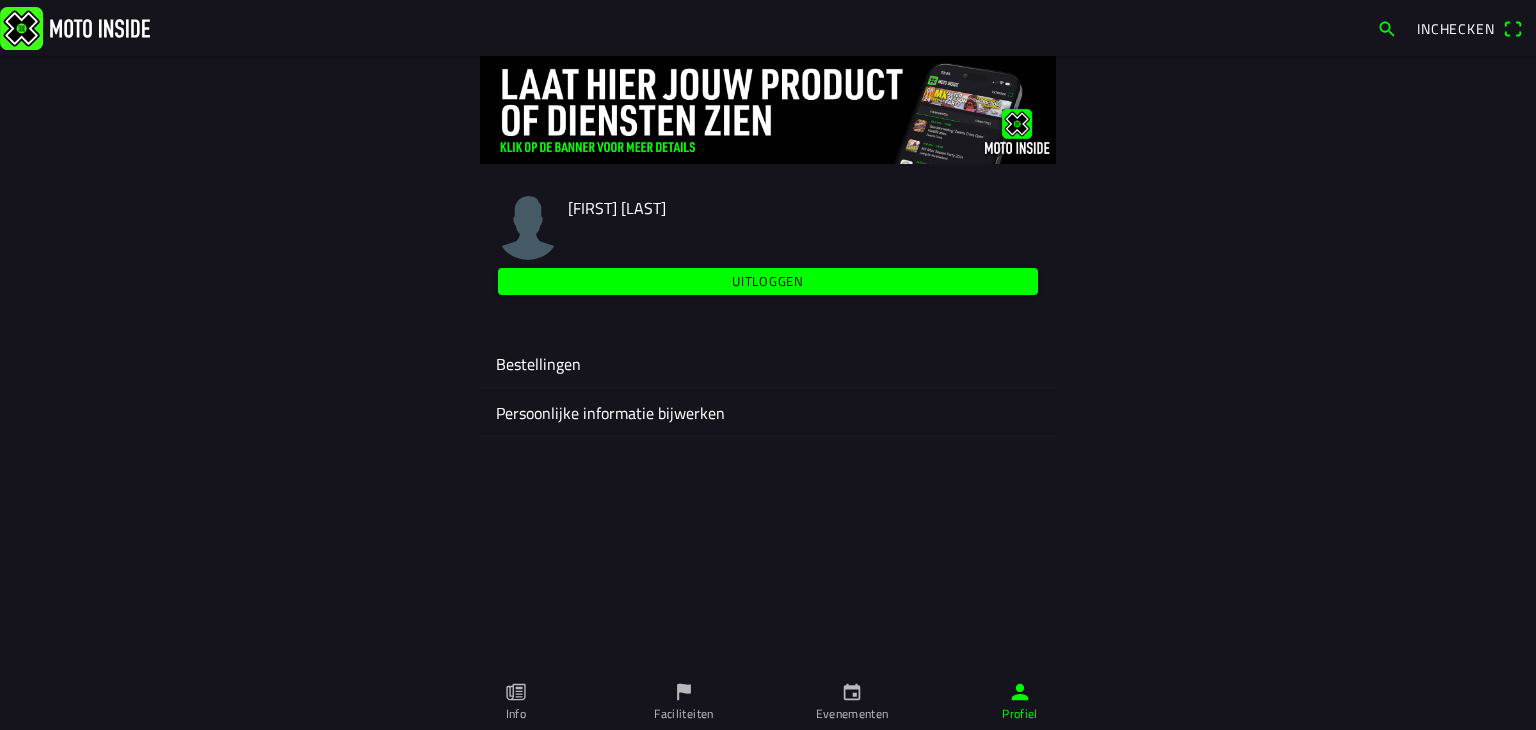 click on "Persoonlijke informatie bijwerken" 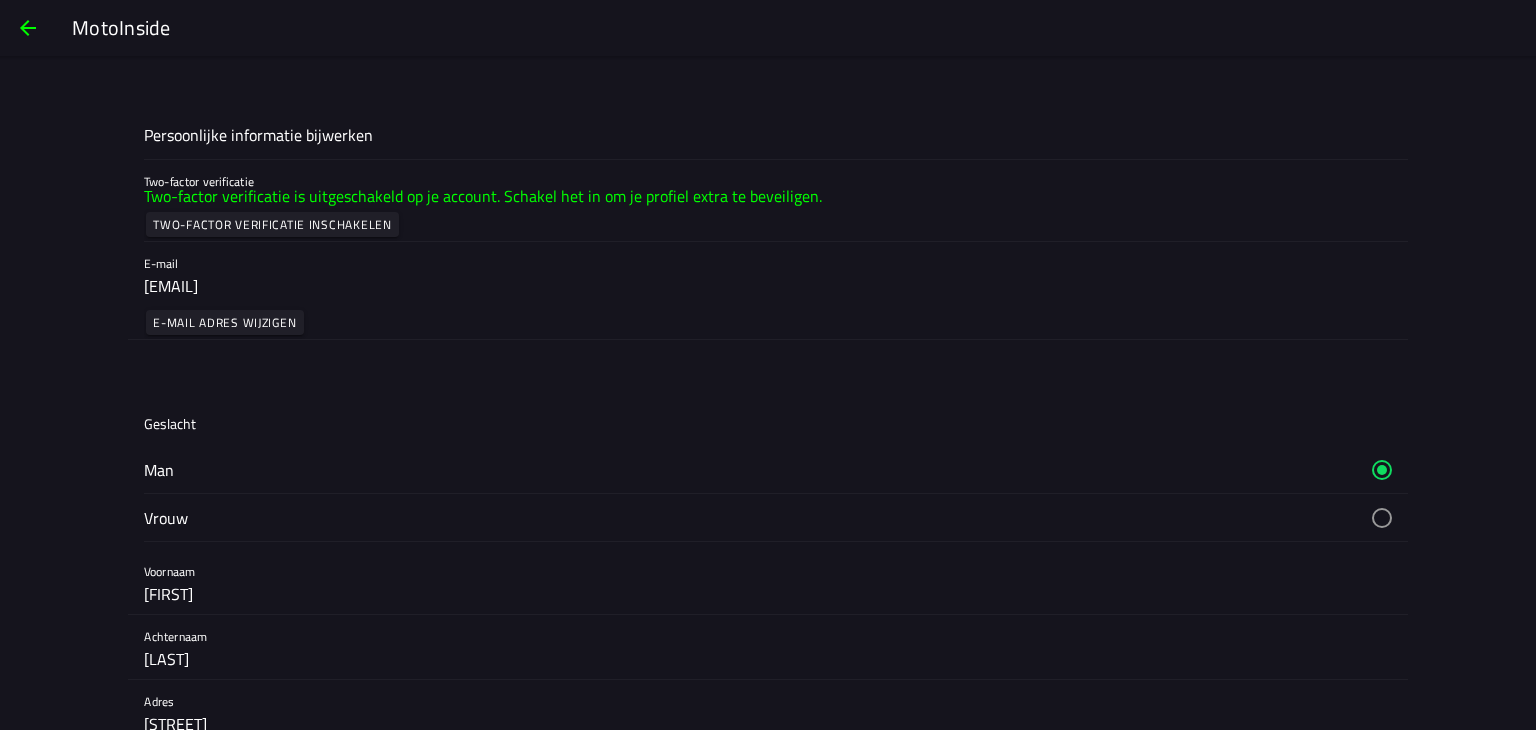 click 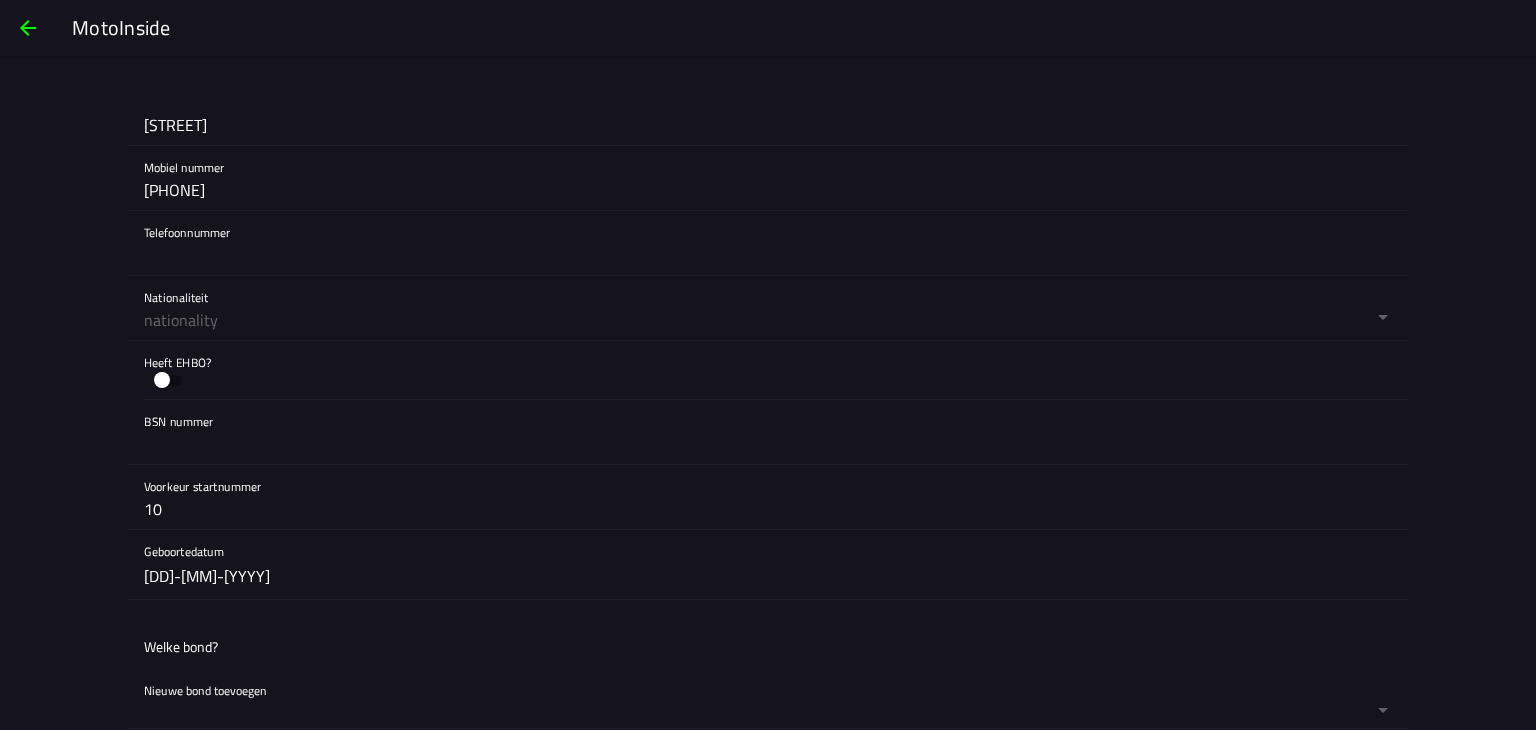 scroll, scrollTop: 600, scrollLeft: 0, axis: vertical 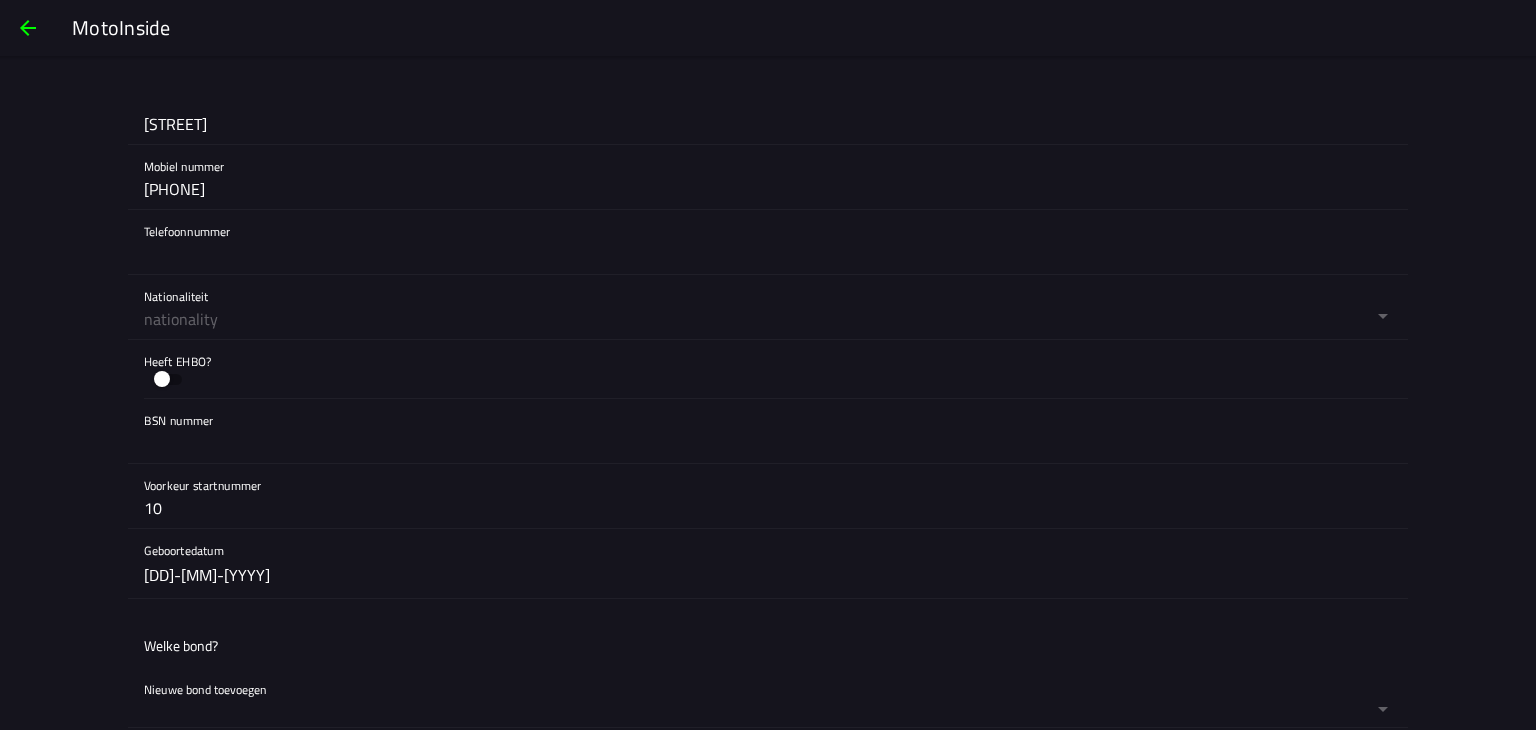 click on "10" 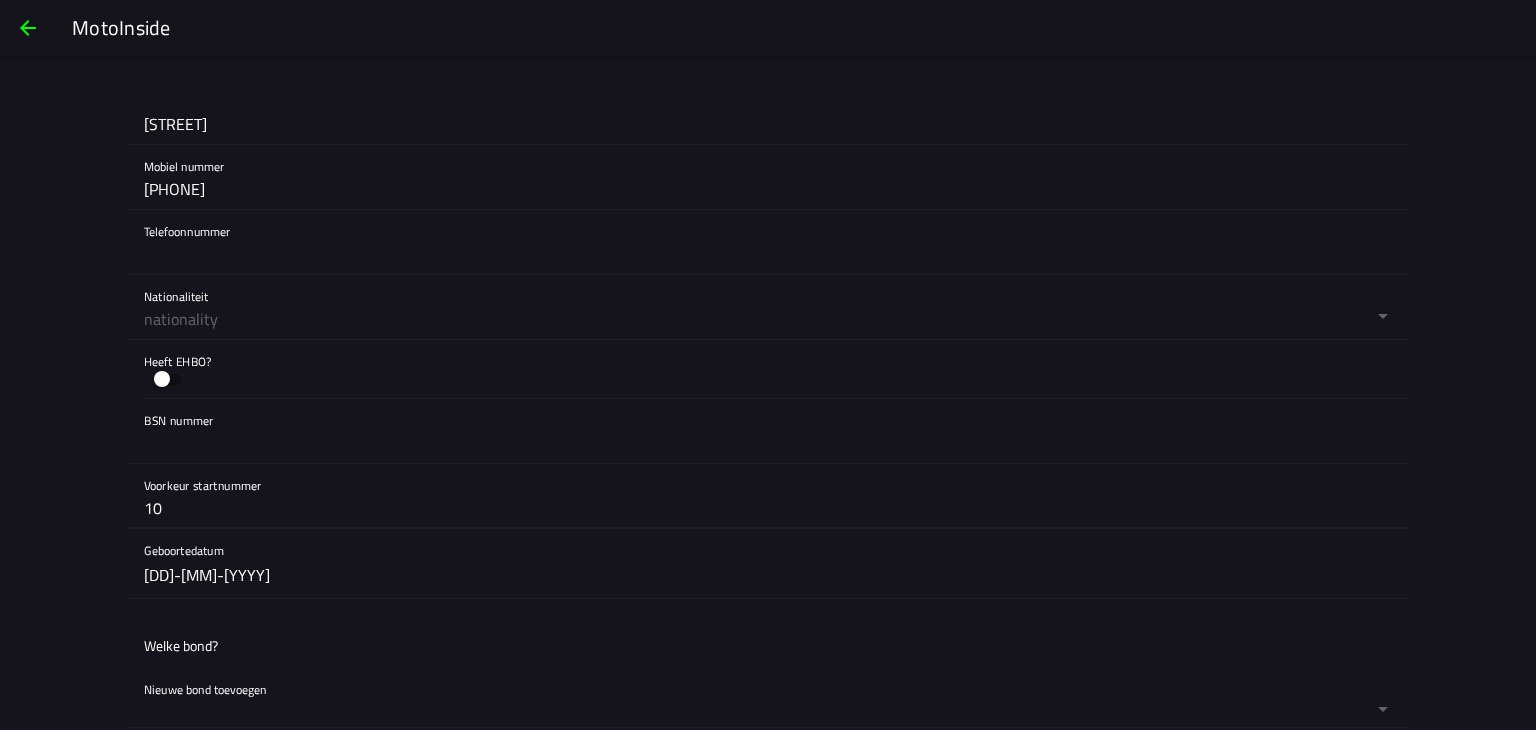 type on "1" 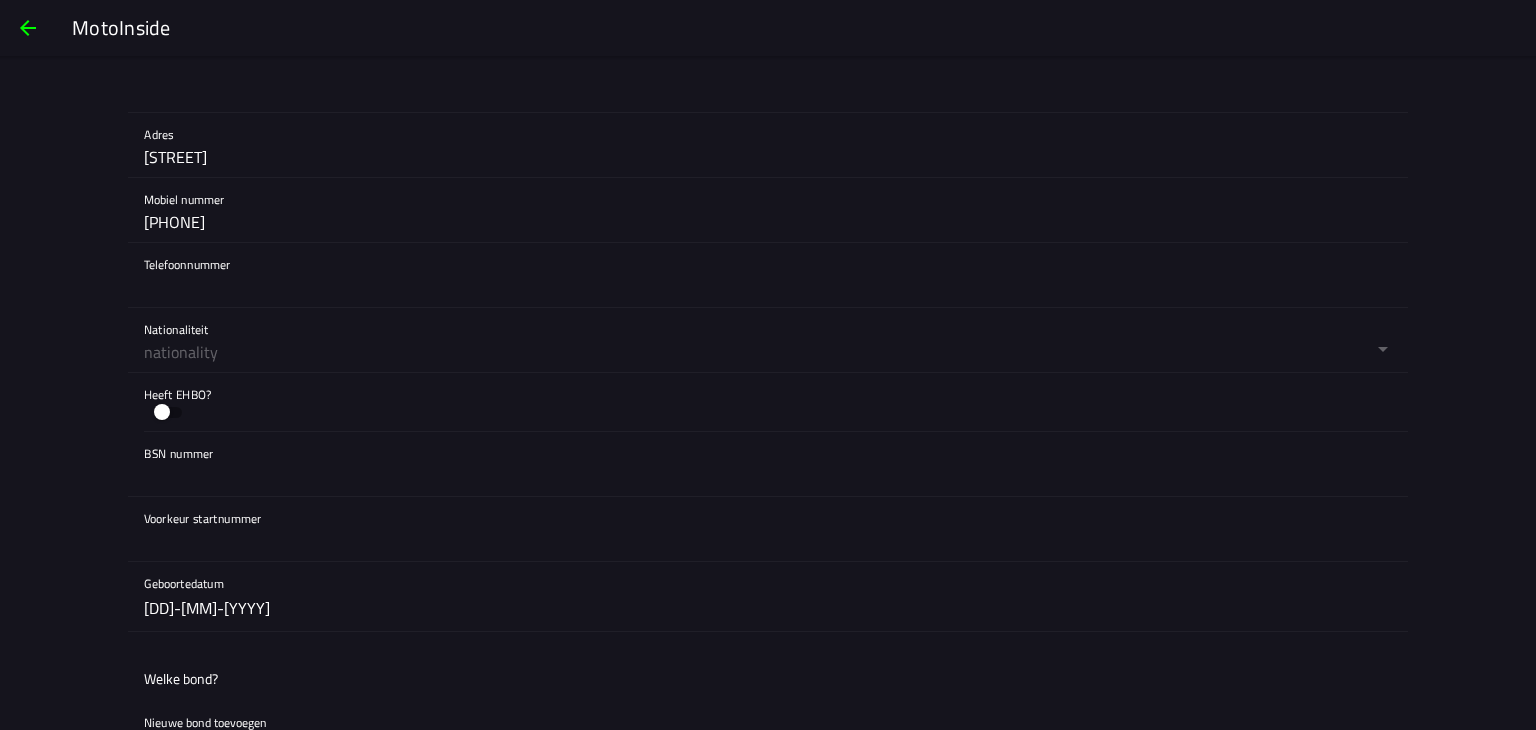 scroll, scrollTop: 600, scrollLeft: 0, axis: vertical 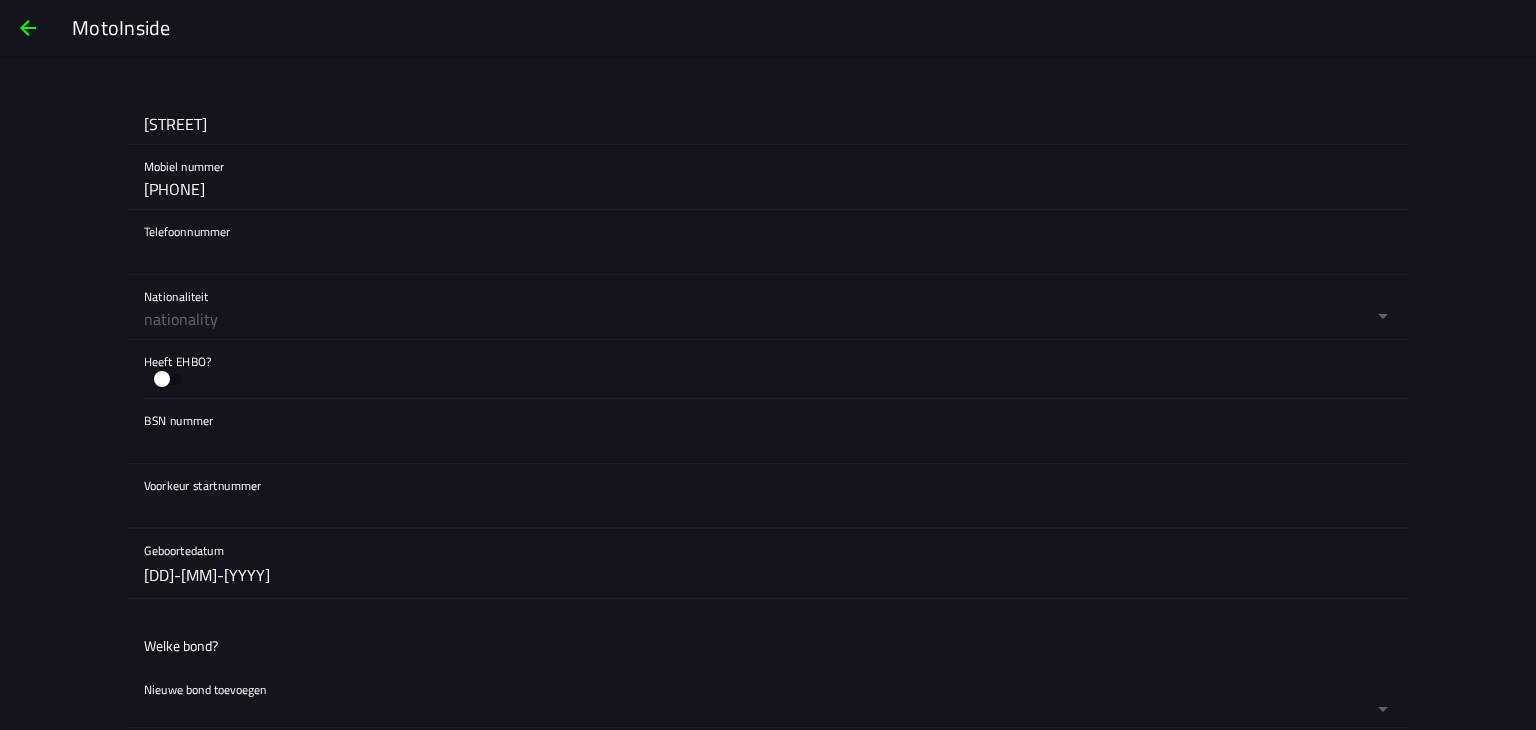 click 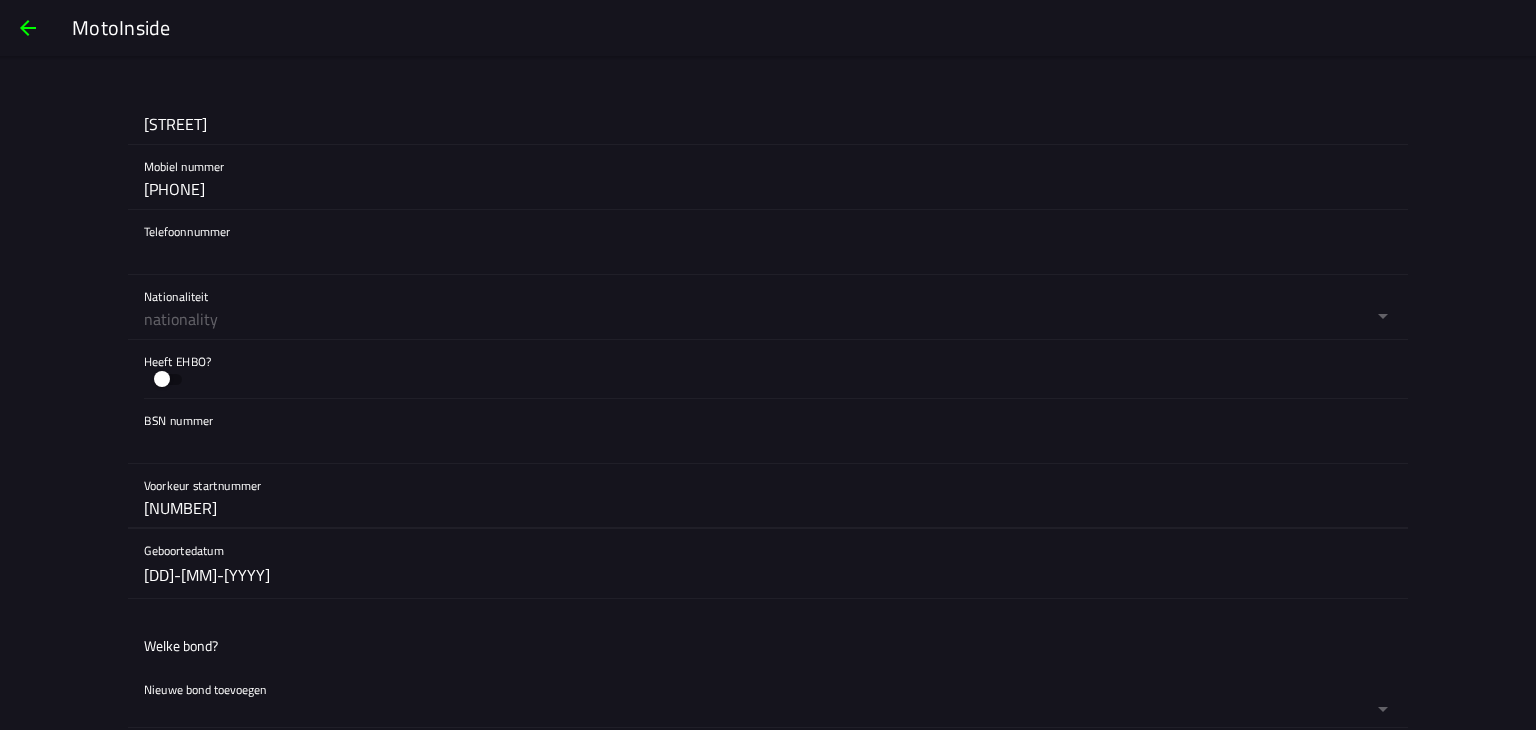 type on "96" 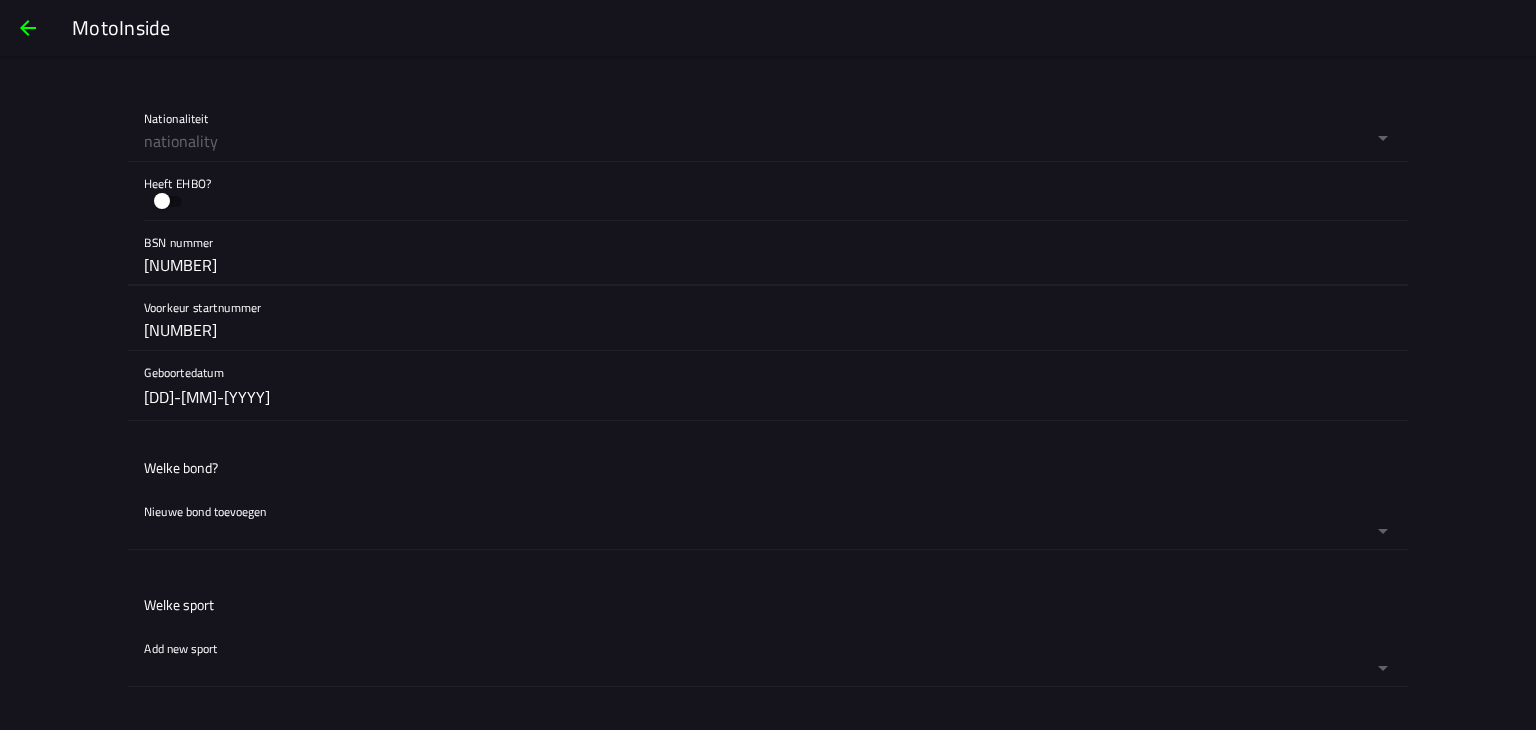 scroll, scrollTop: 800, scrollLeft: 0, axis: vertical 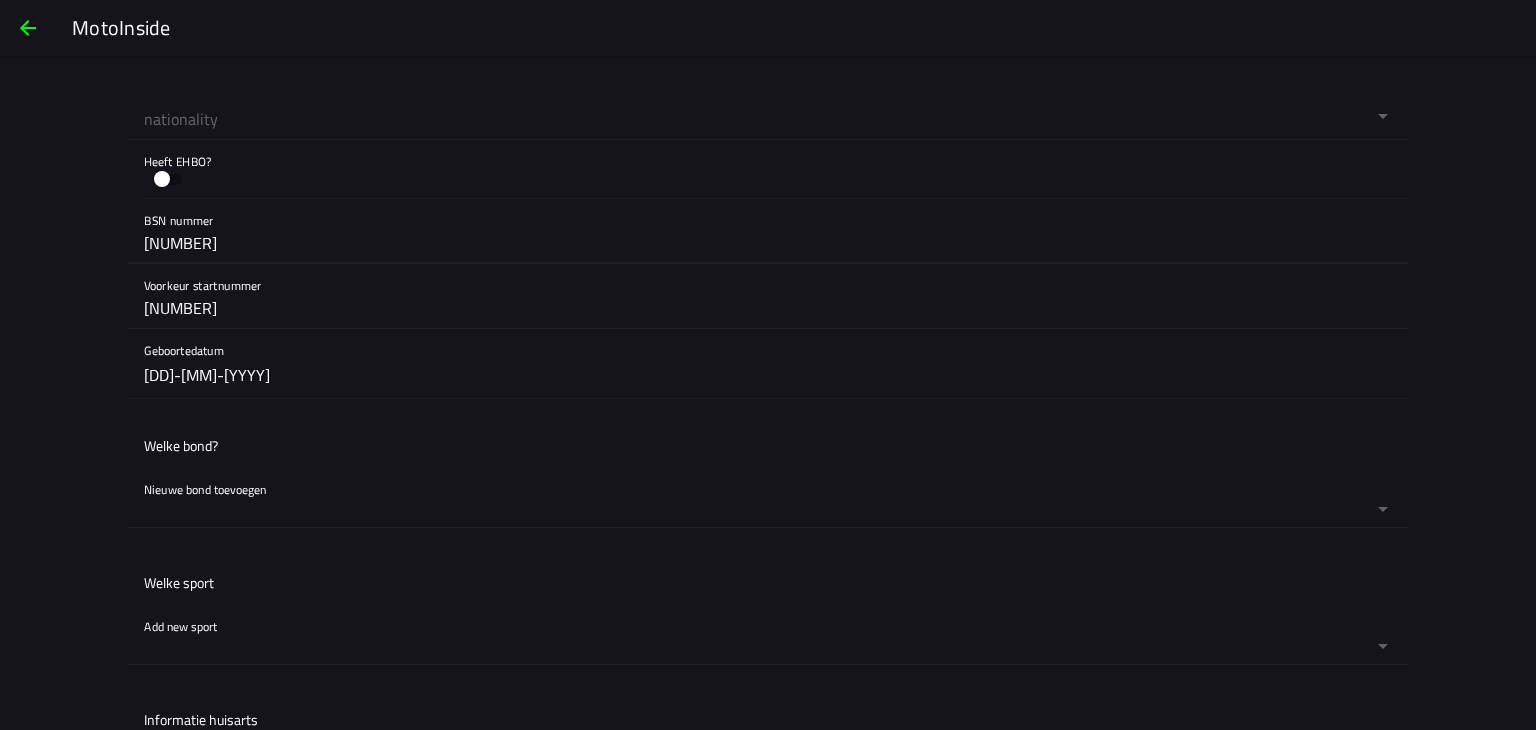 type on "6243903854" 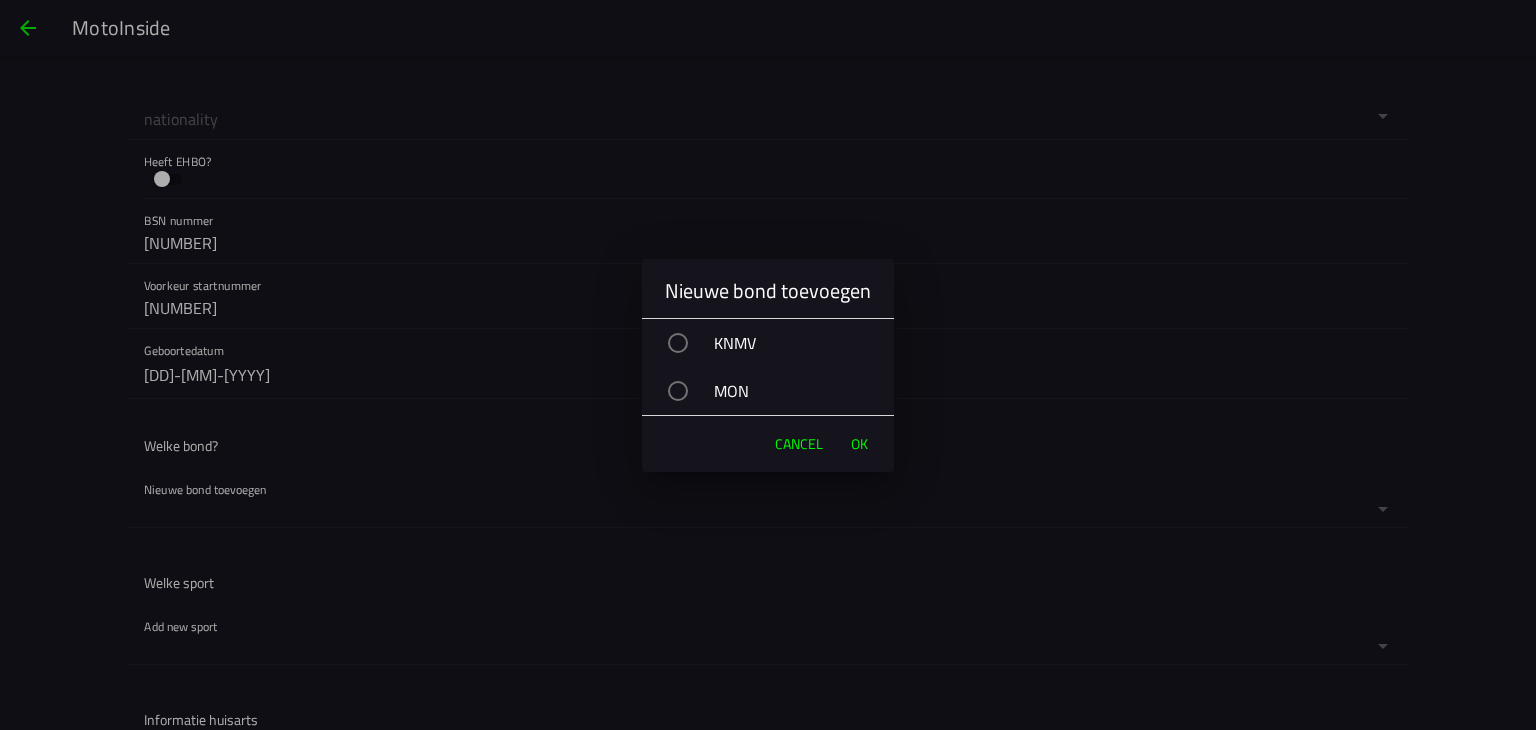 click on "Cancel" at bounding box center (799, 444) 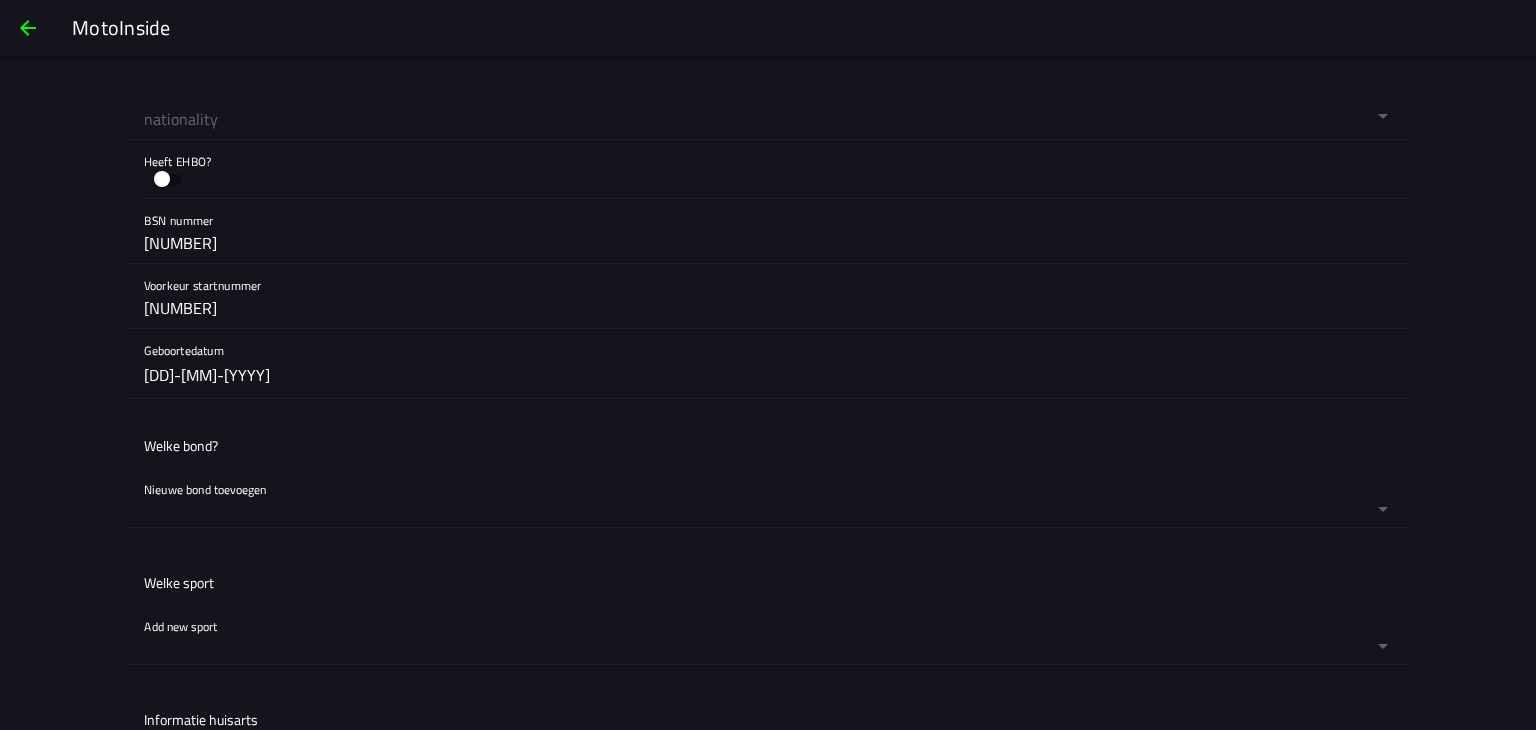 click on "Welke sport" 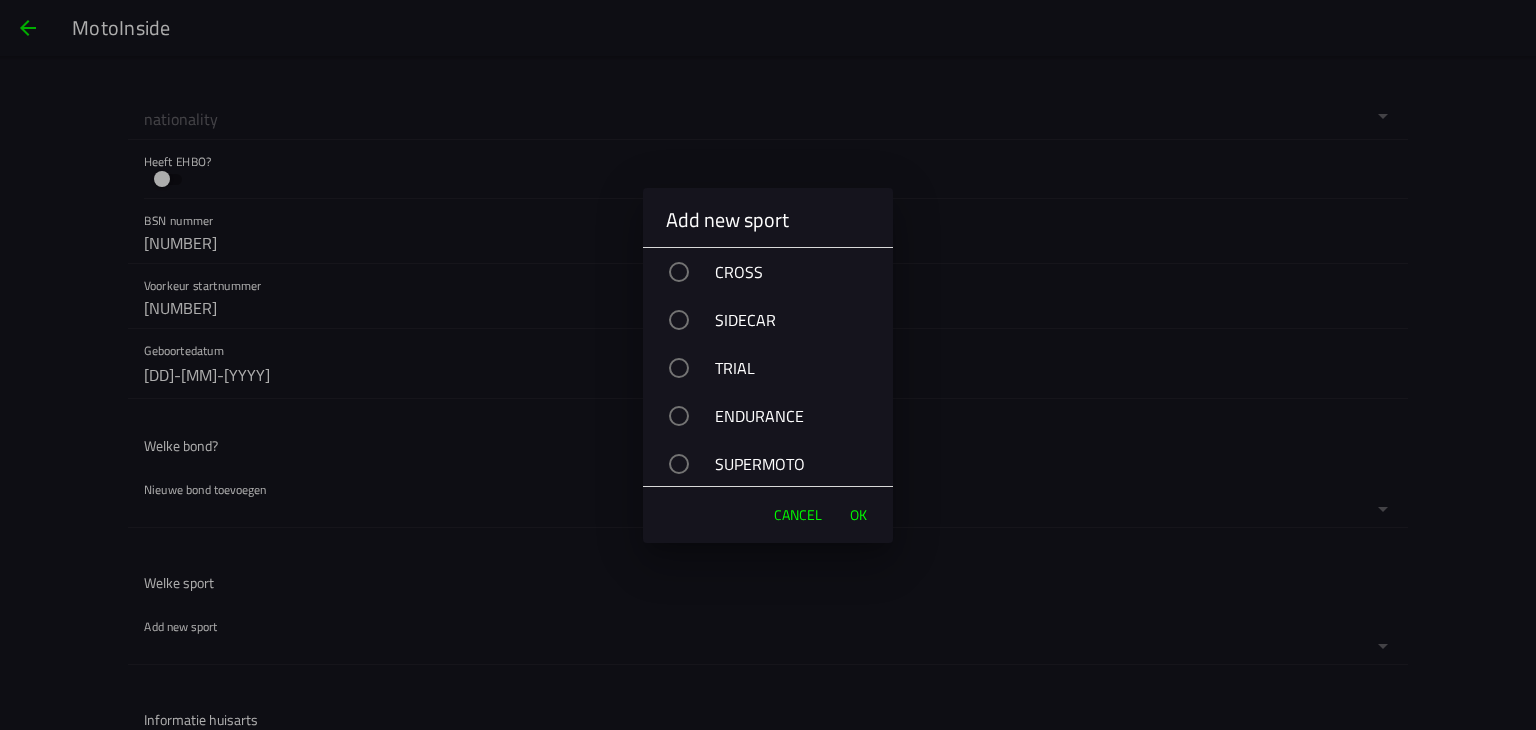 click at bounding box center [679, 272] 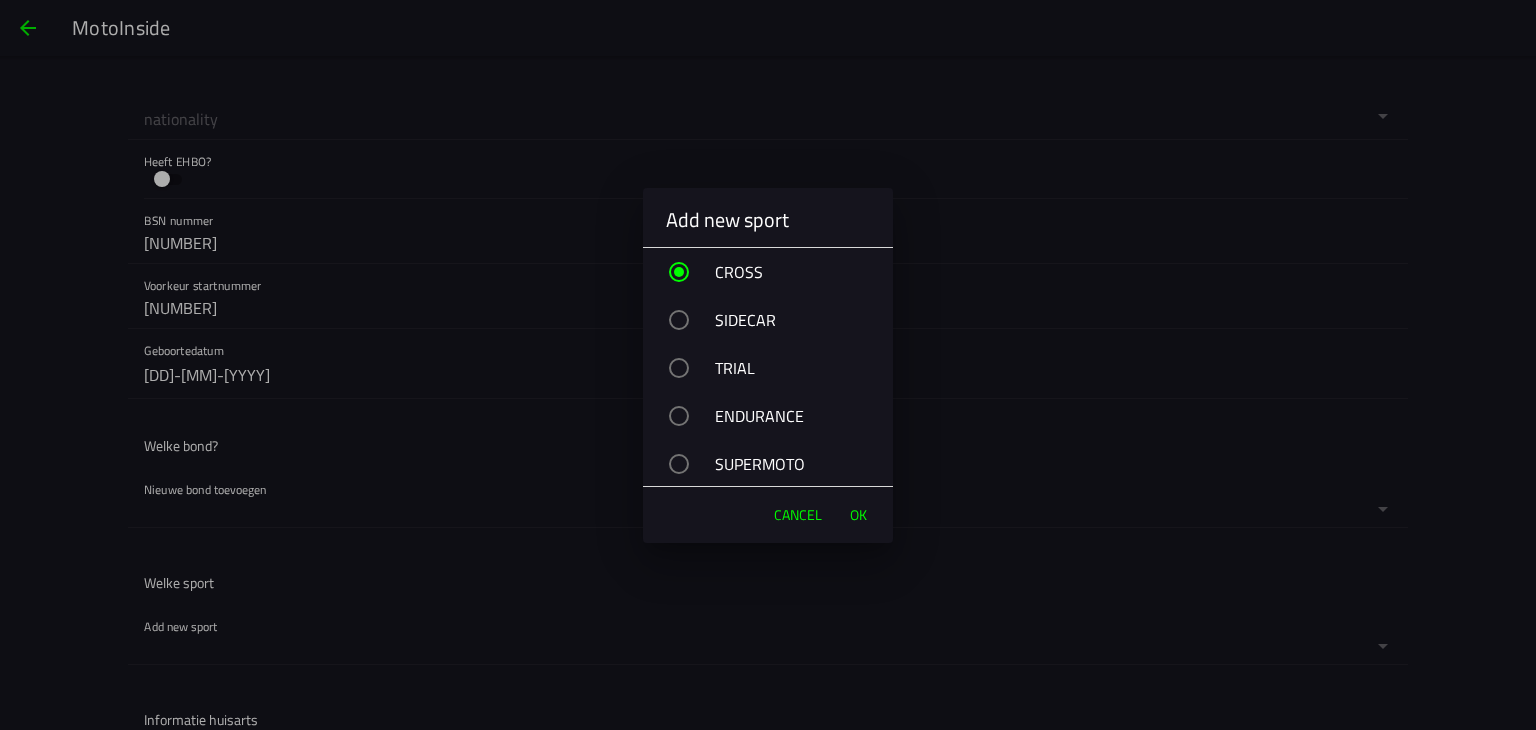 click on "OK" at bounding box center [858, 515] 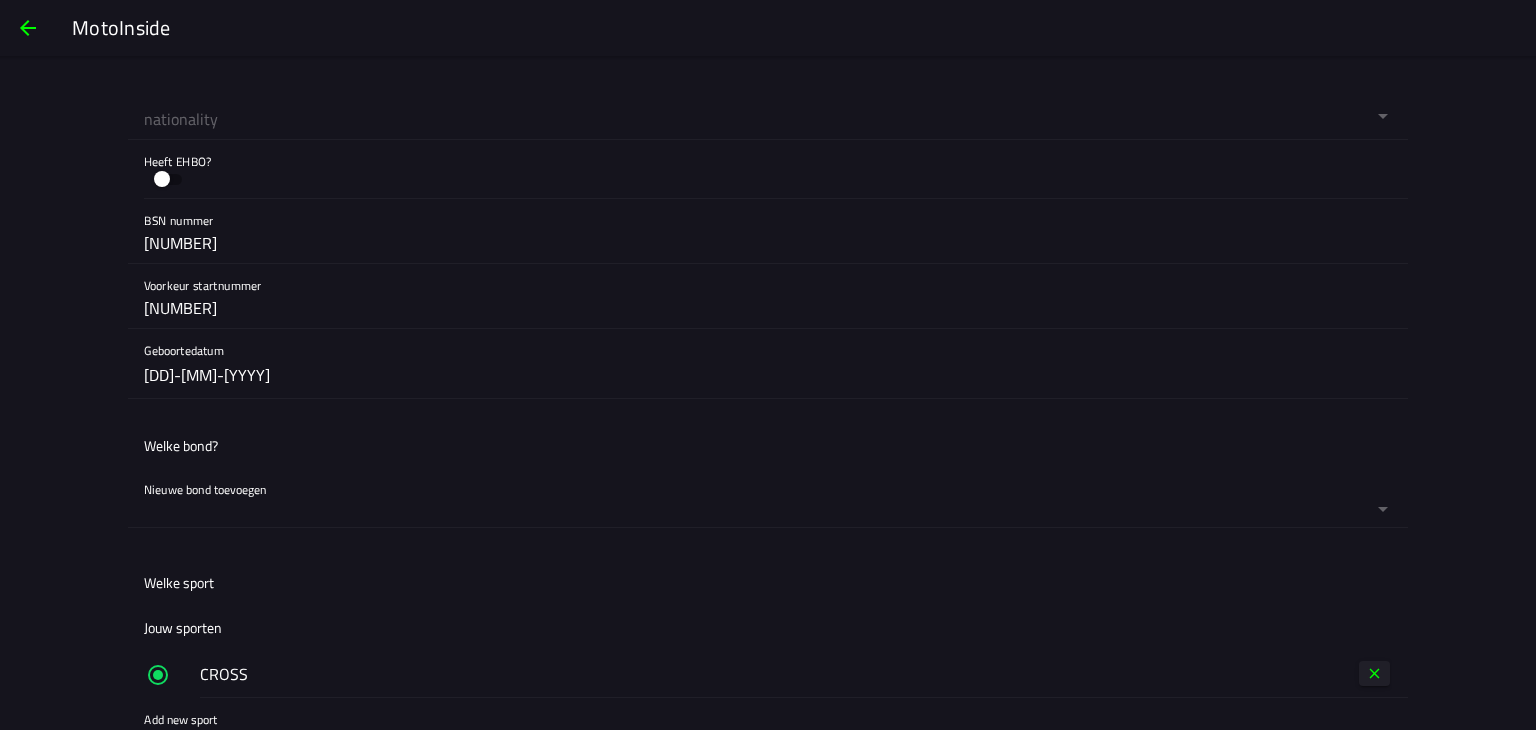 scroll, scrollTop: 30, scrollLeft: 0, axis: vertical 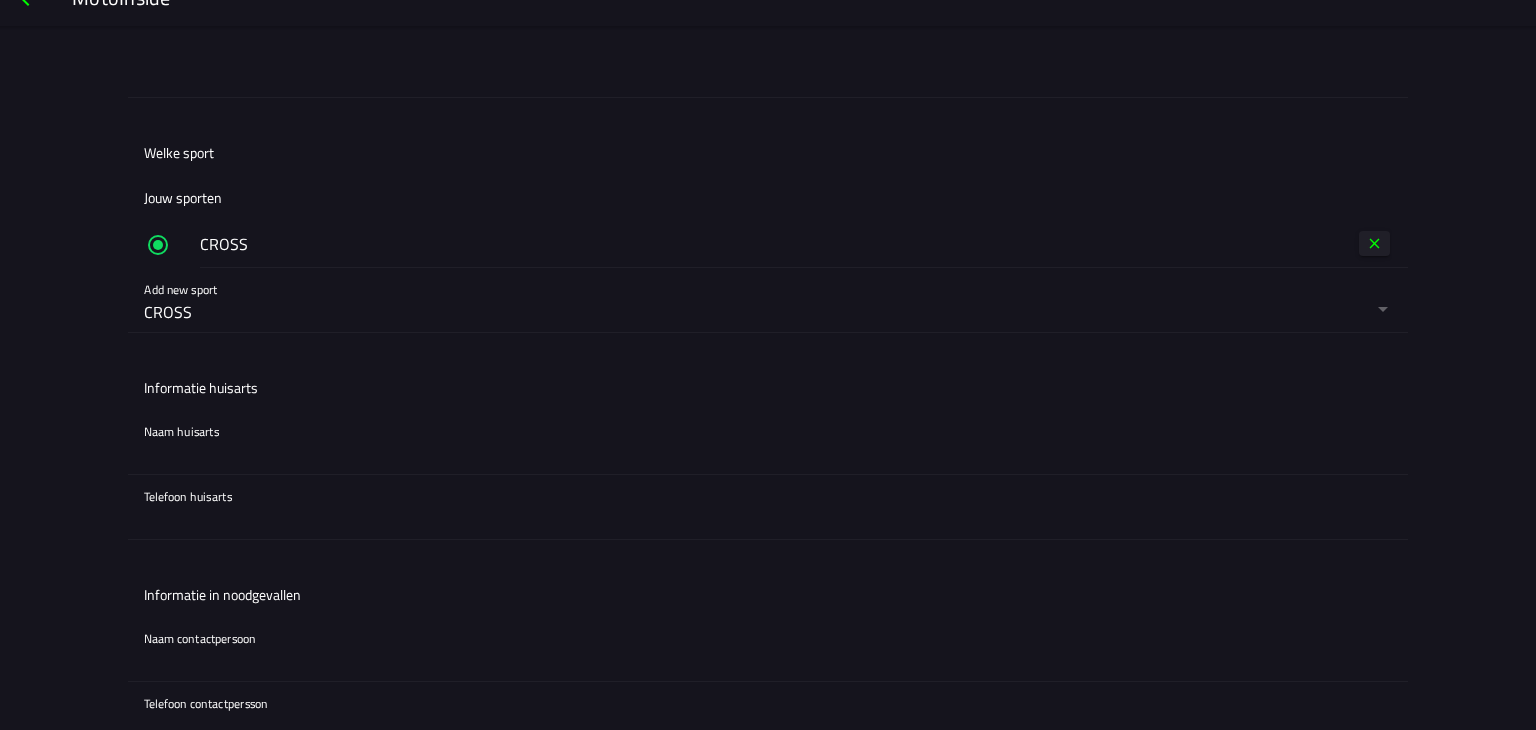 click 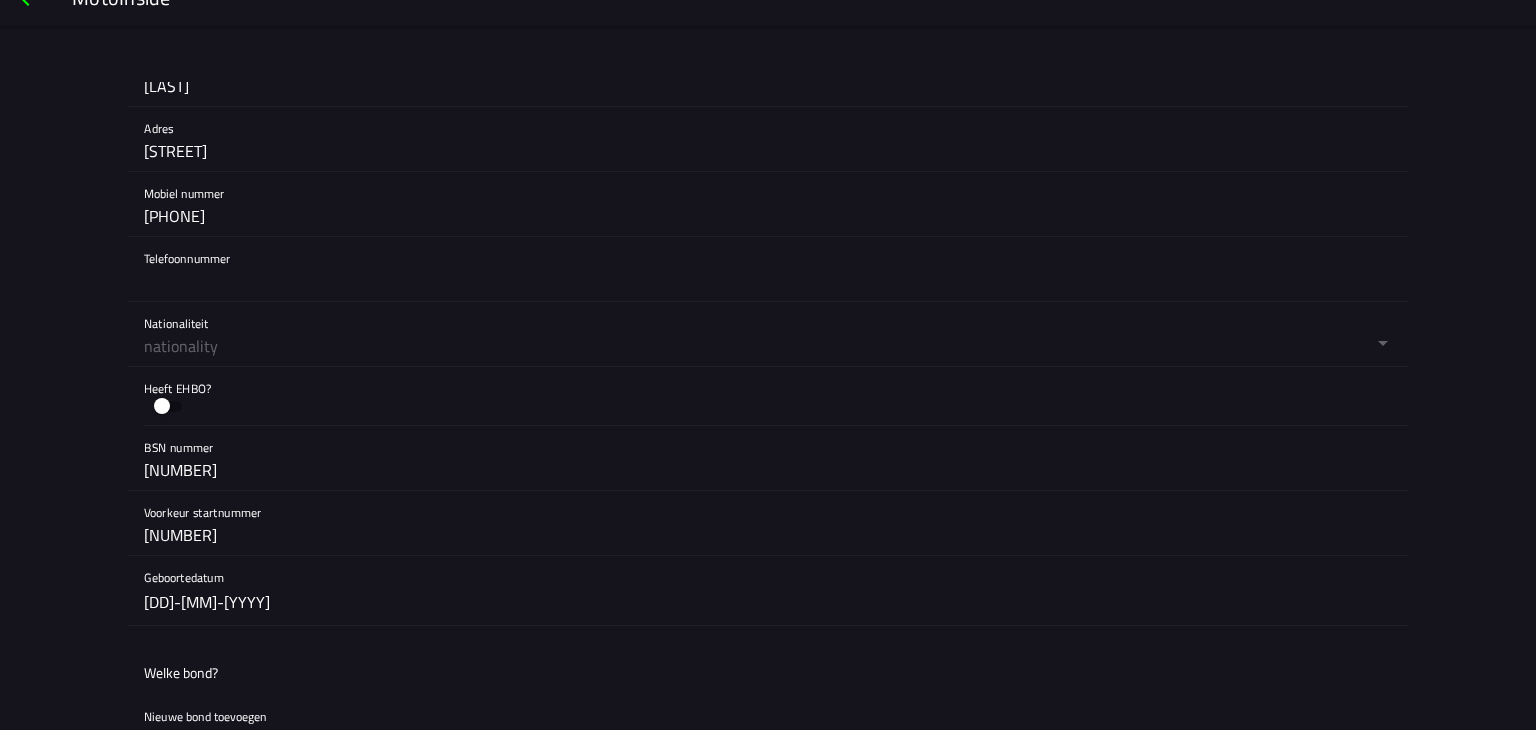 scroll, scrollTop: 500, scrollLeft: 0, axis: vertical 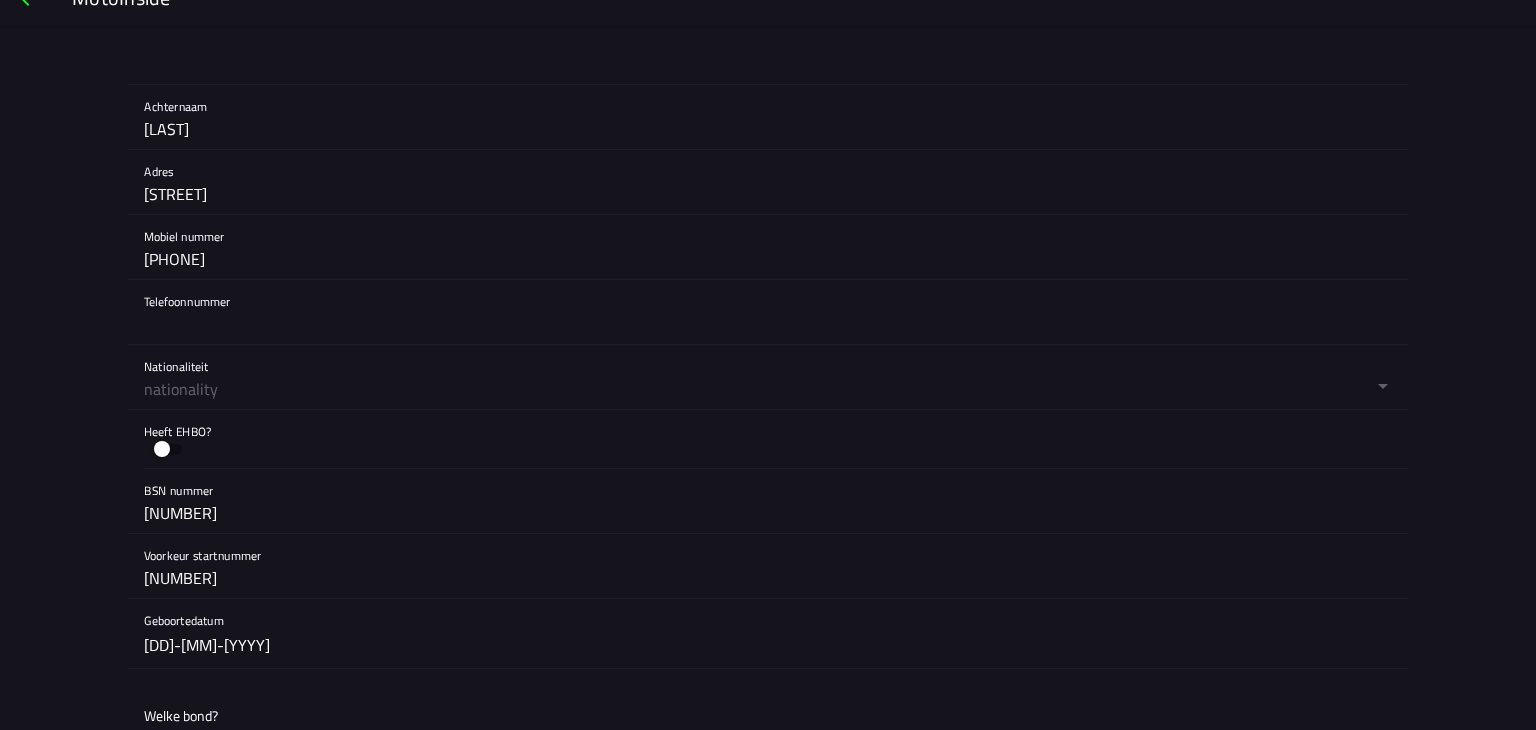 click 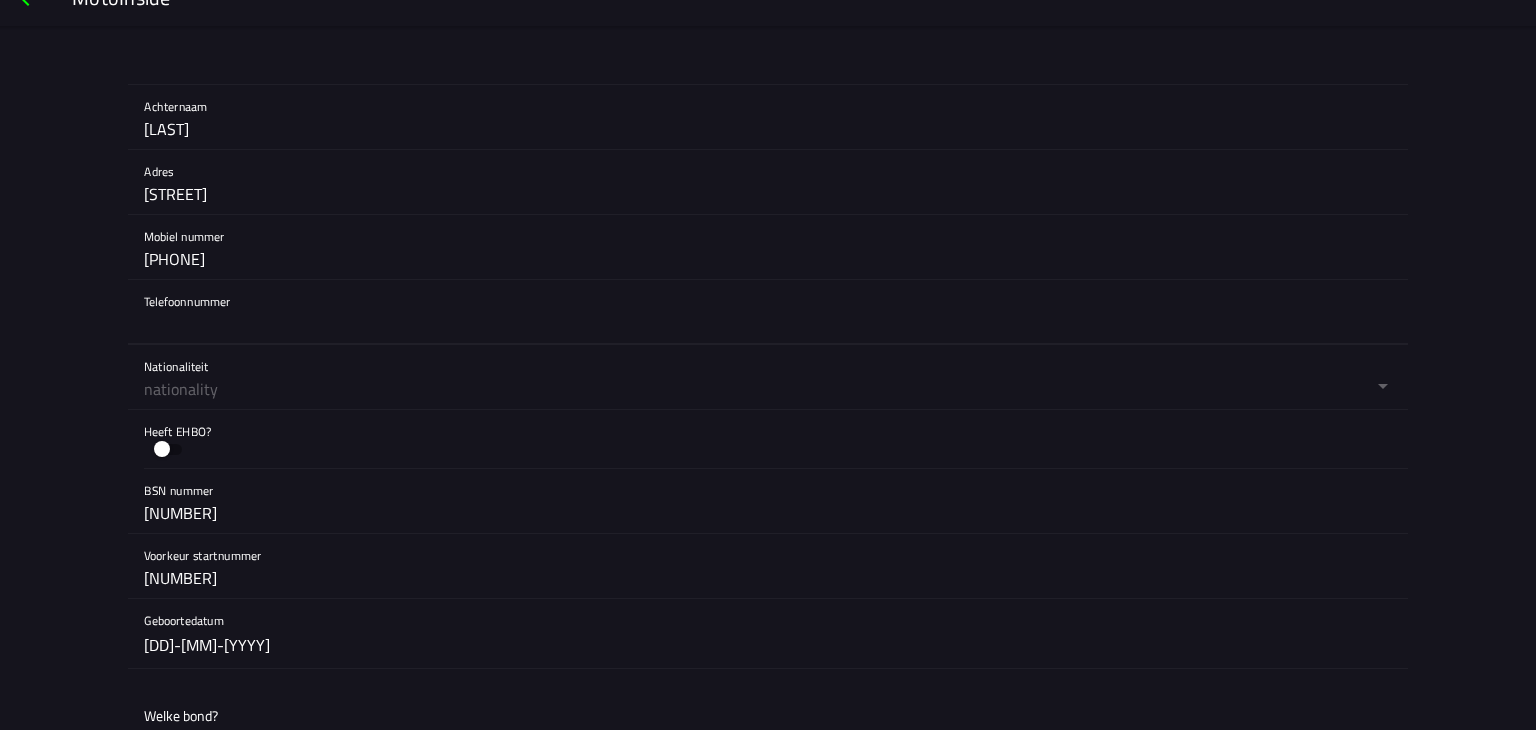 click 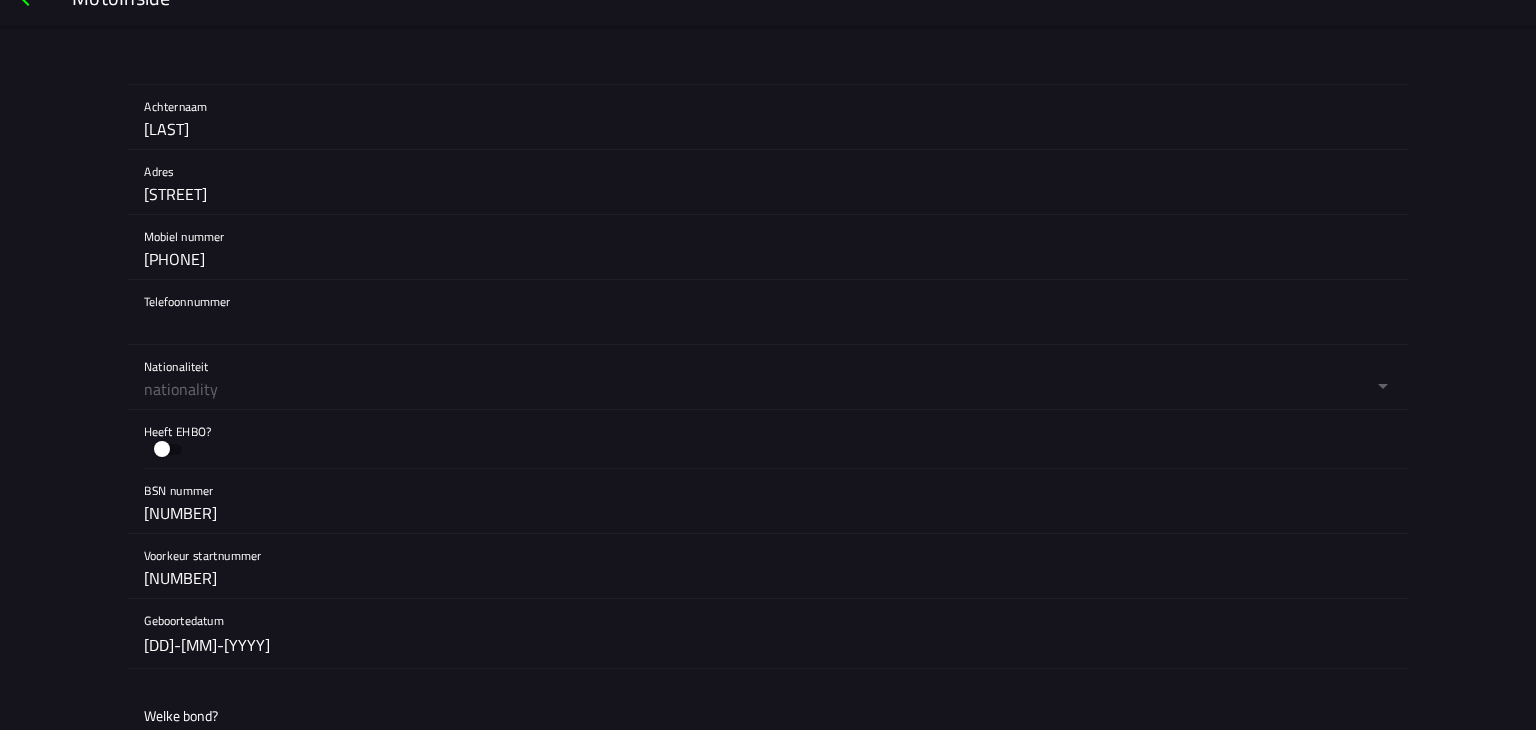 click at bounding box center (768, 365) 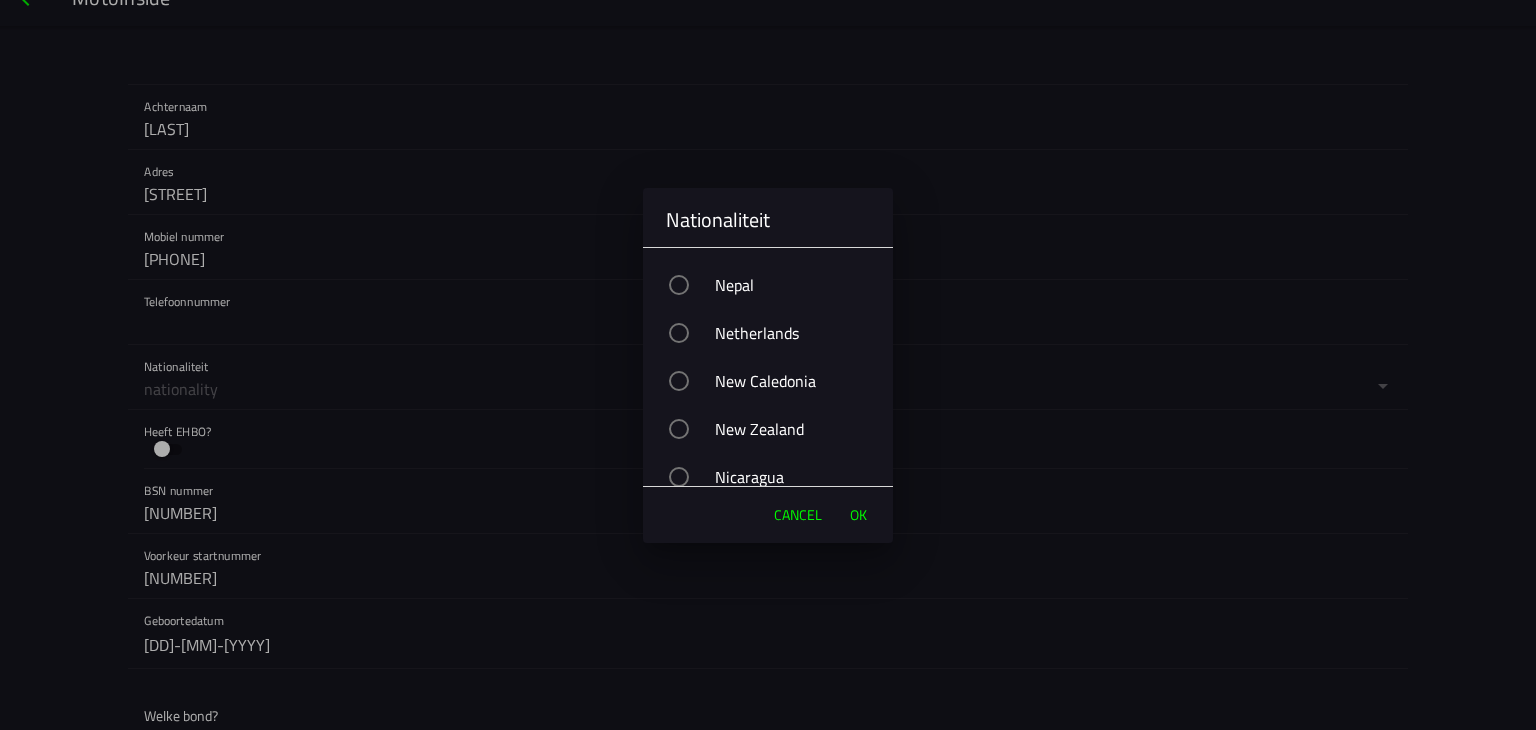 scroll, scrollTop: 7500, scrollLeft: 0, axis: vertical 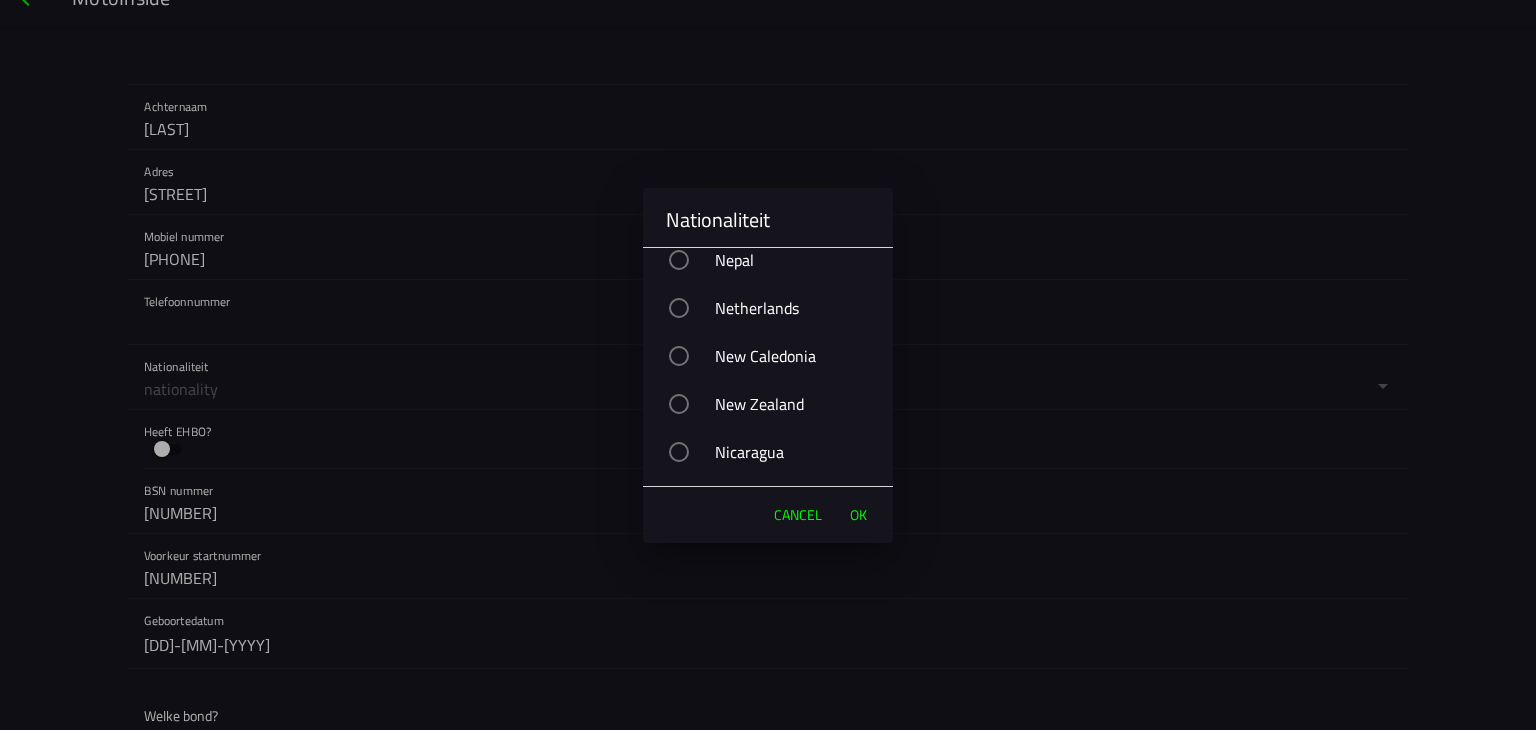 click at bounding box center (679, 308) 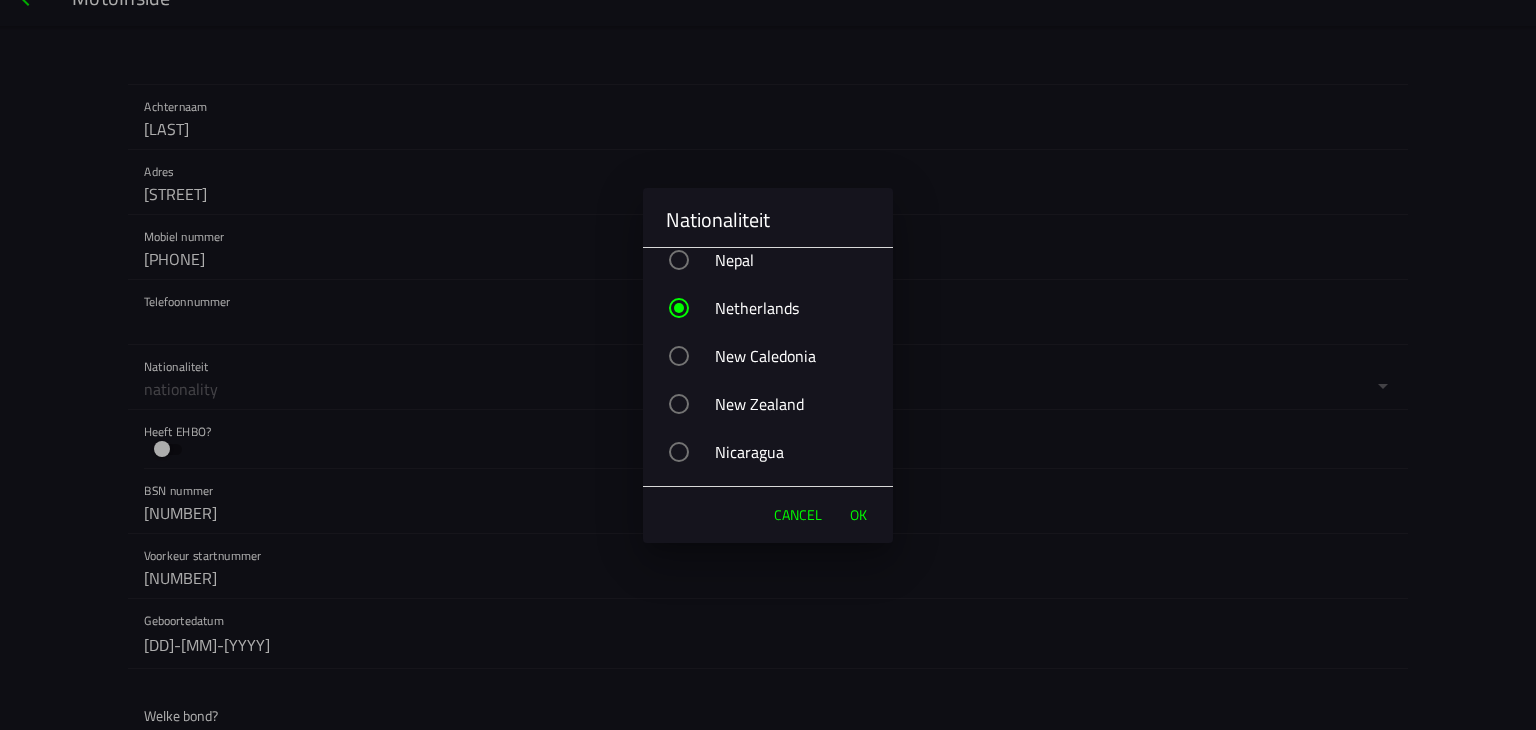 click on "OK" at bounding box center [858, 515] 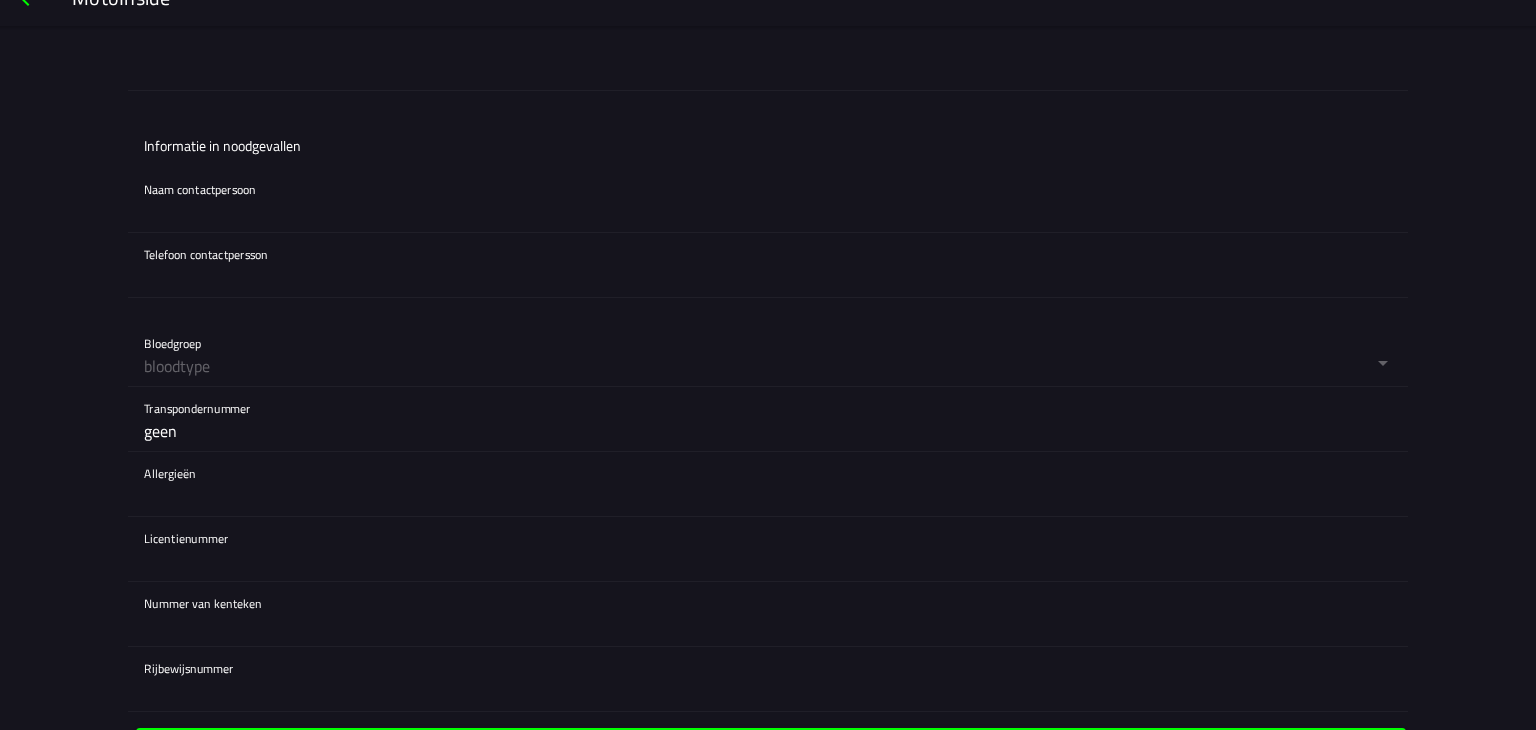 scroll, scrollTop: 1700, scrollLeft: 0, axis: vertical 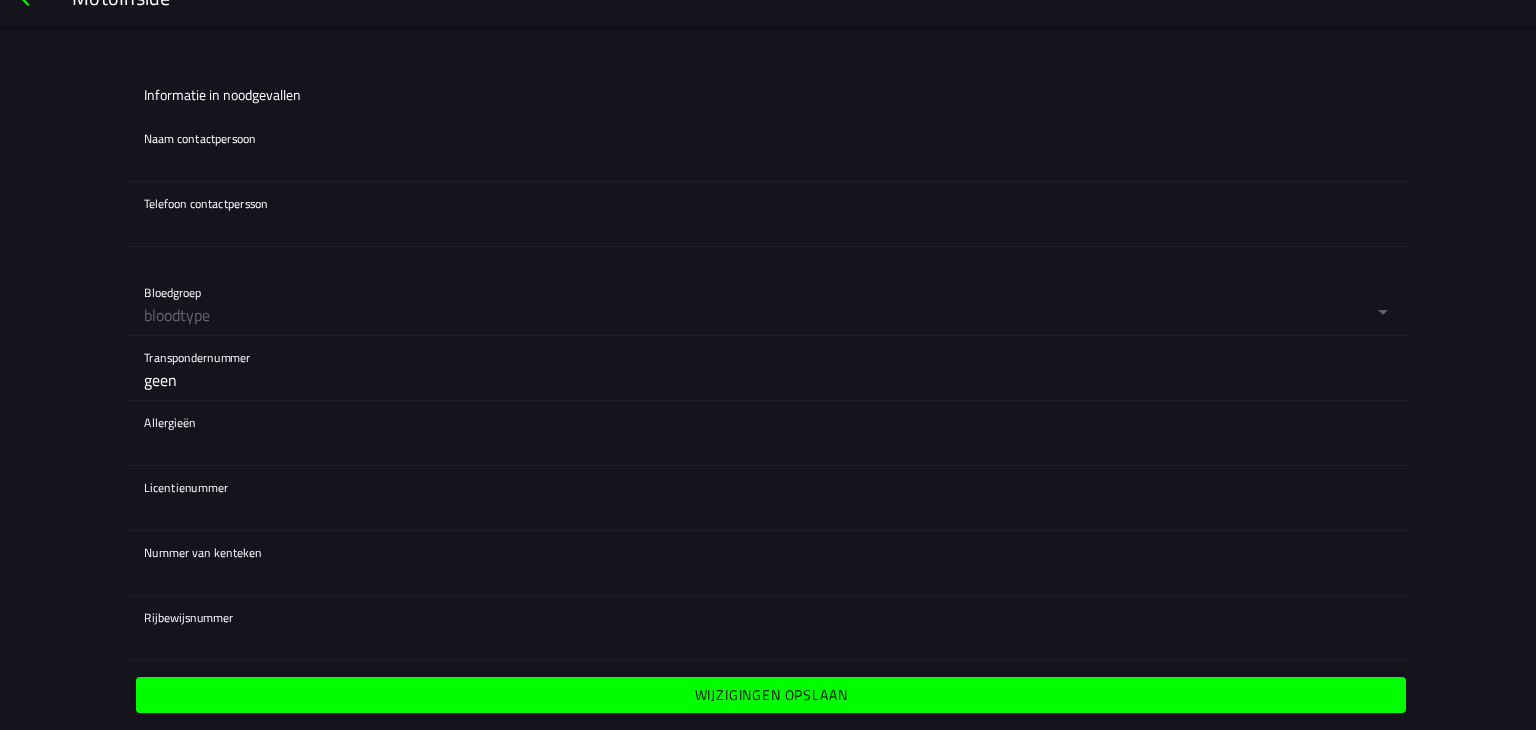 click 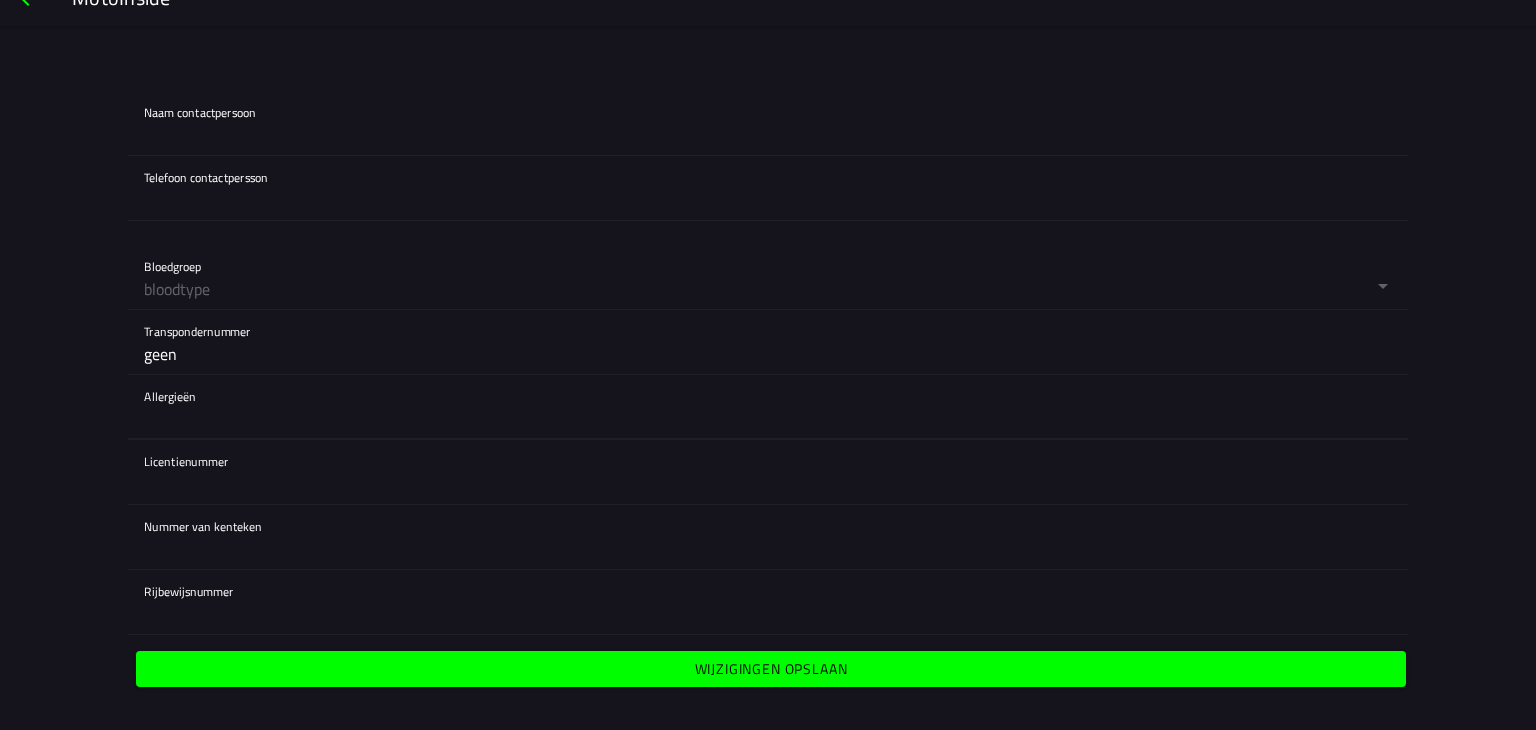 scroll, scrollTop: 1740, scrollLeft: 0, axis: vertical 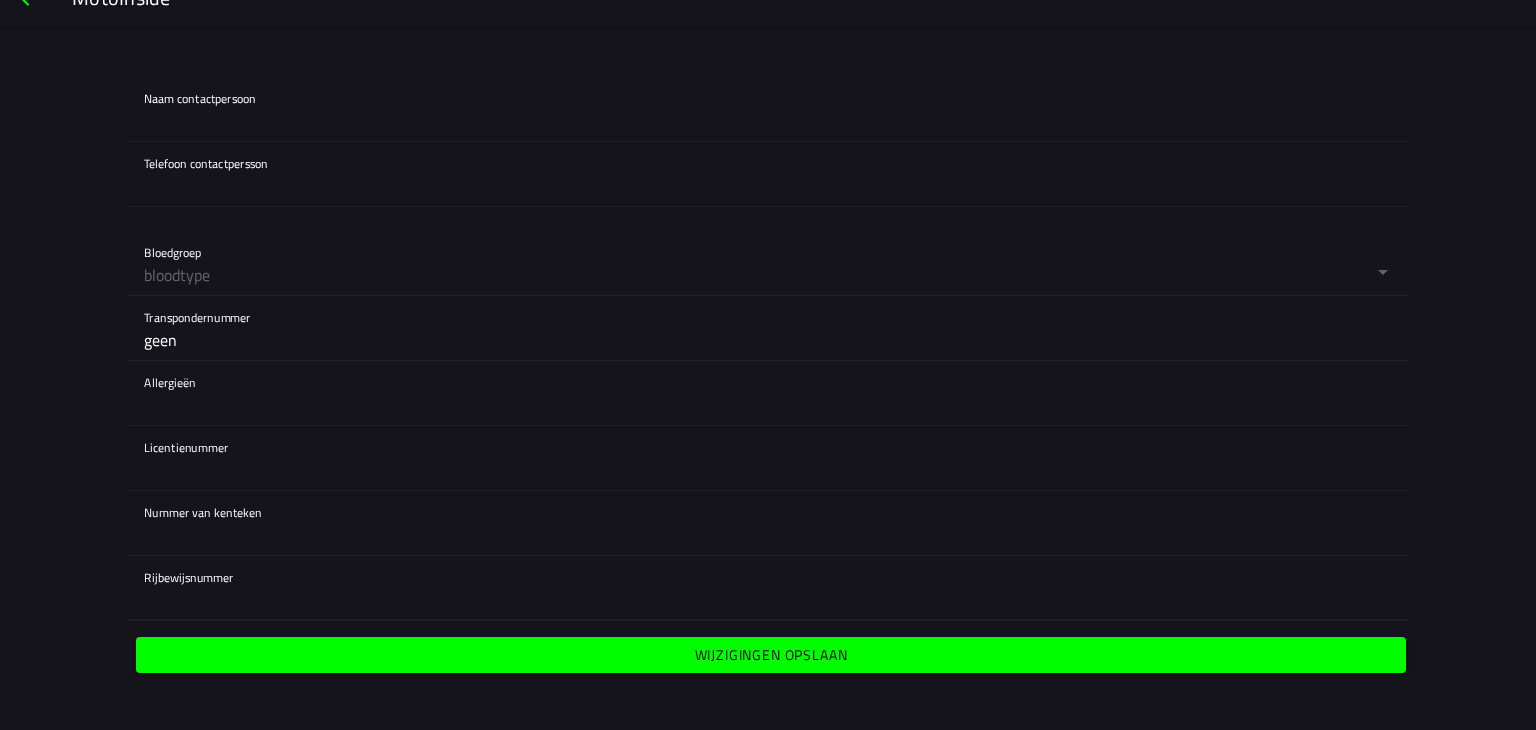 click 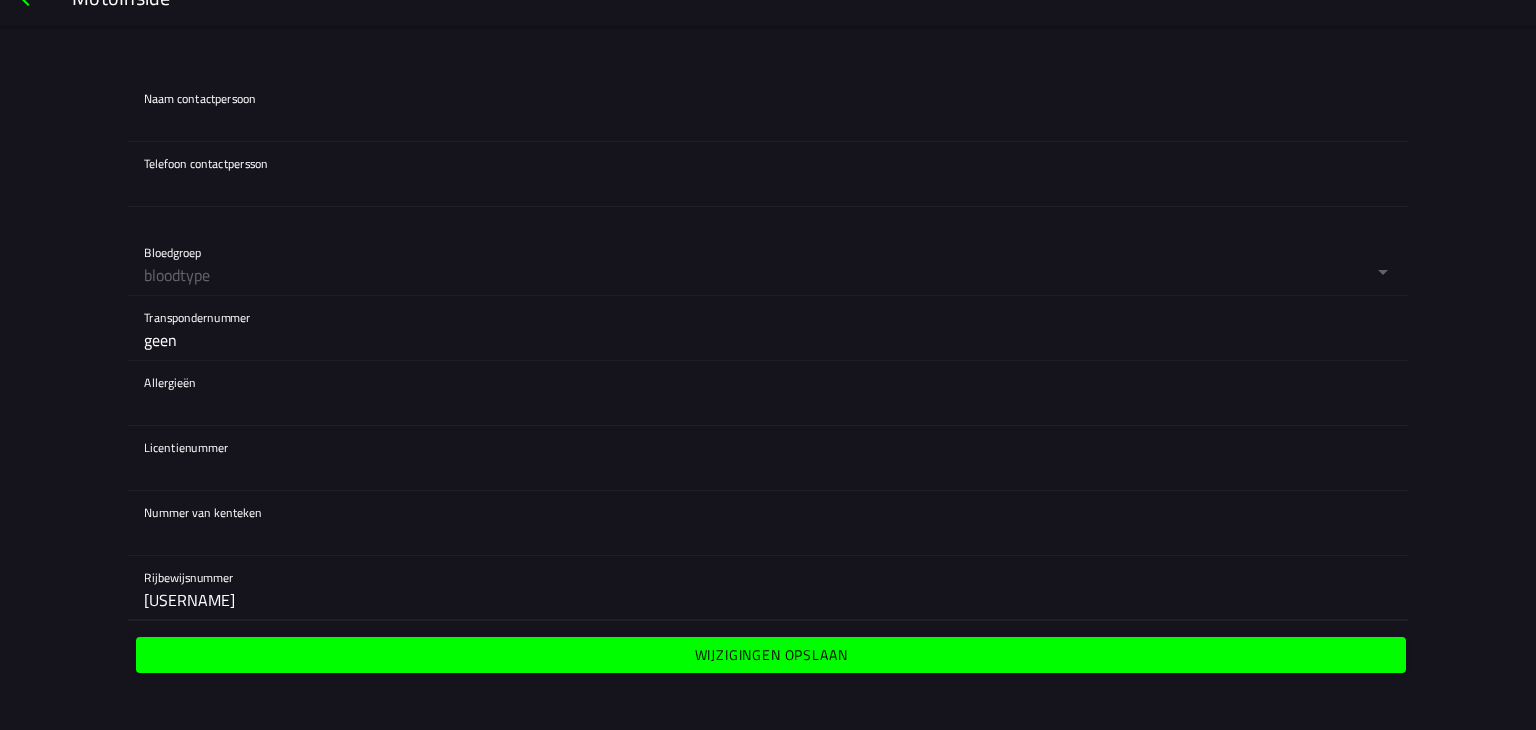 type on "d1nld362439038545wn9ks332v4587" 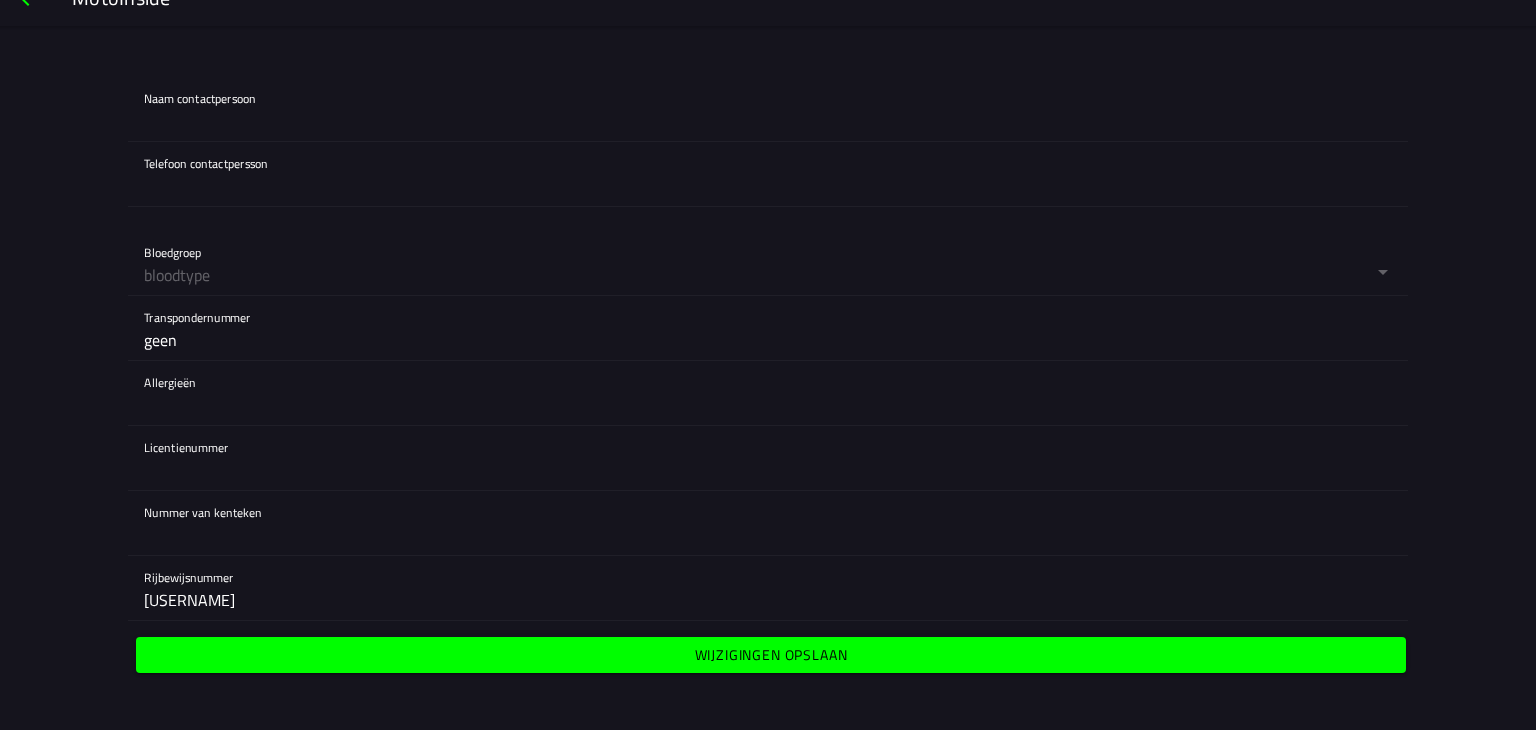 click on "Wijzigingen opslaan" 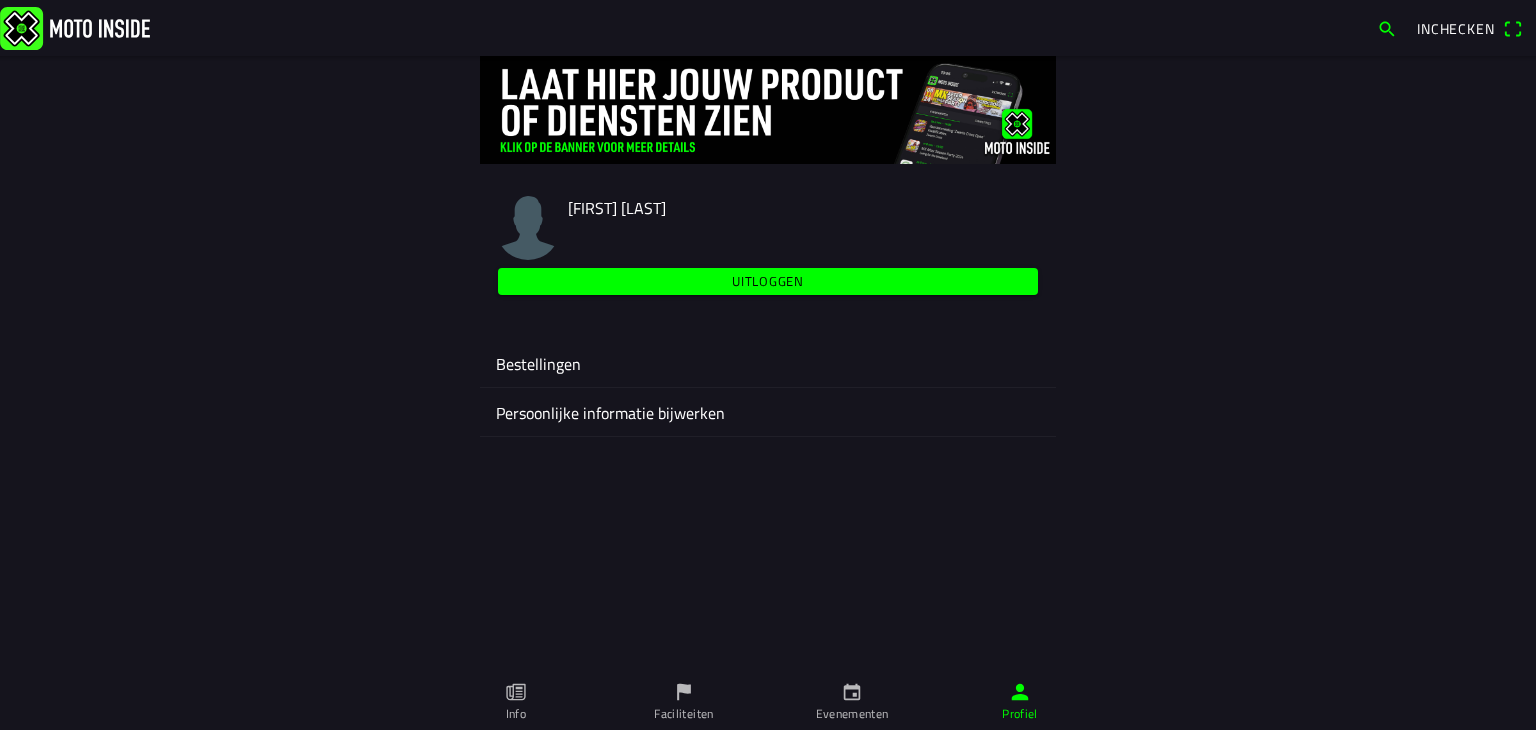 click on "Bestellingen" 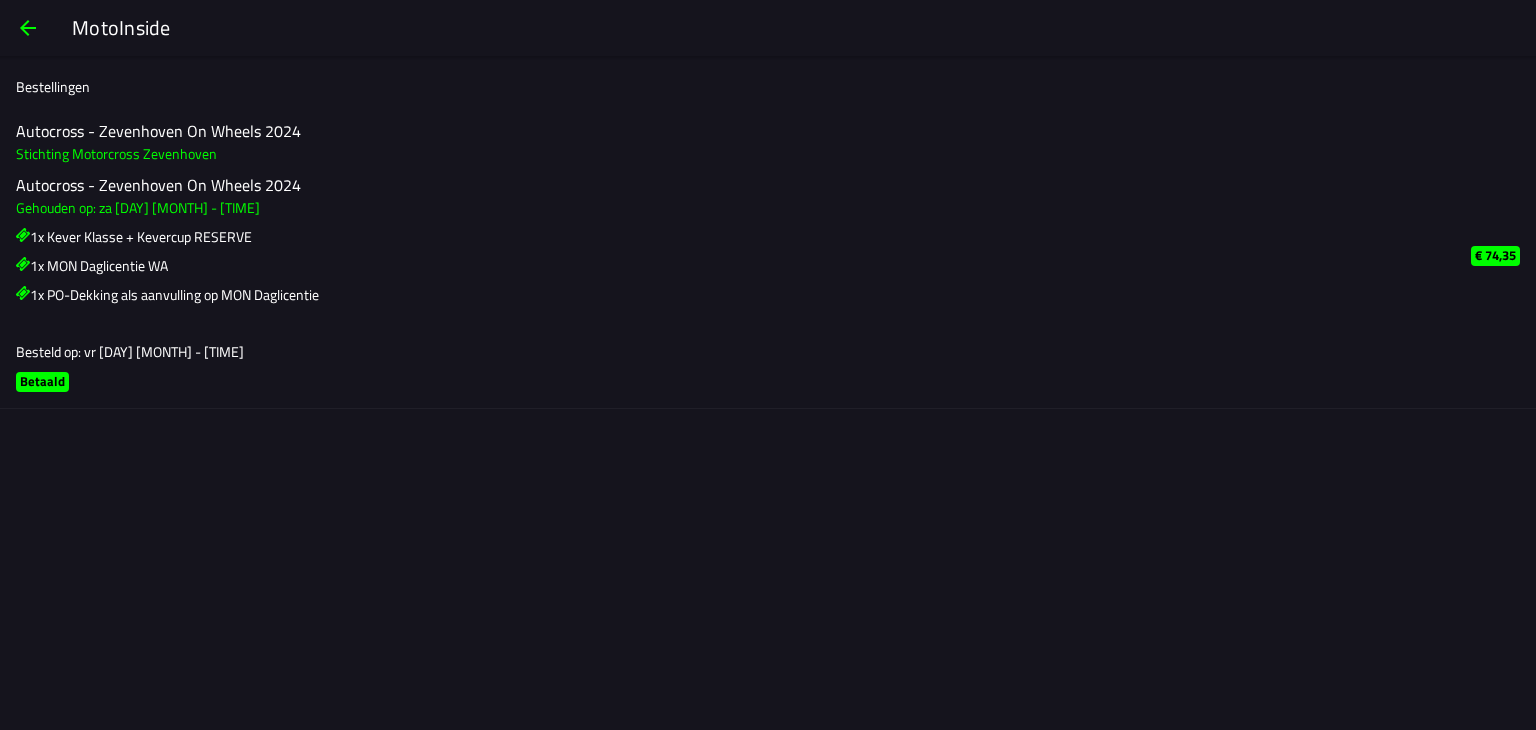 click on "Betaald" 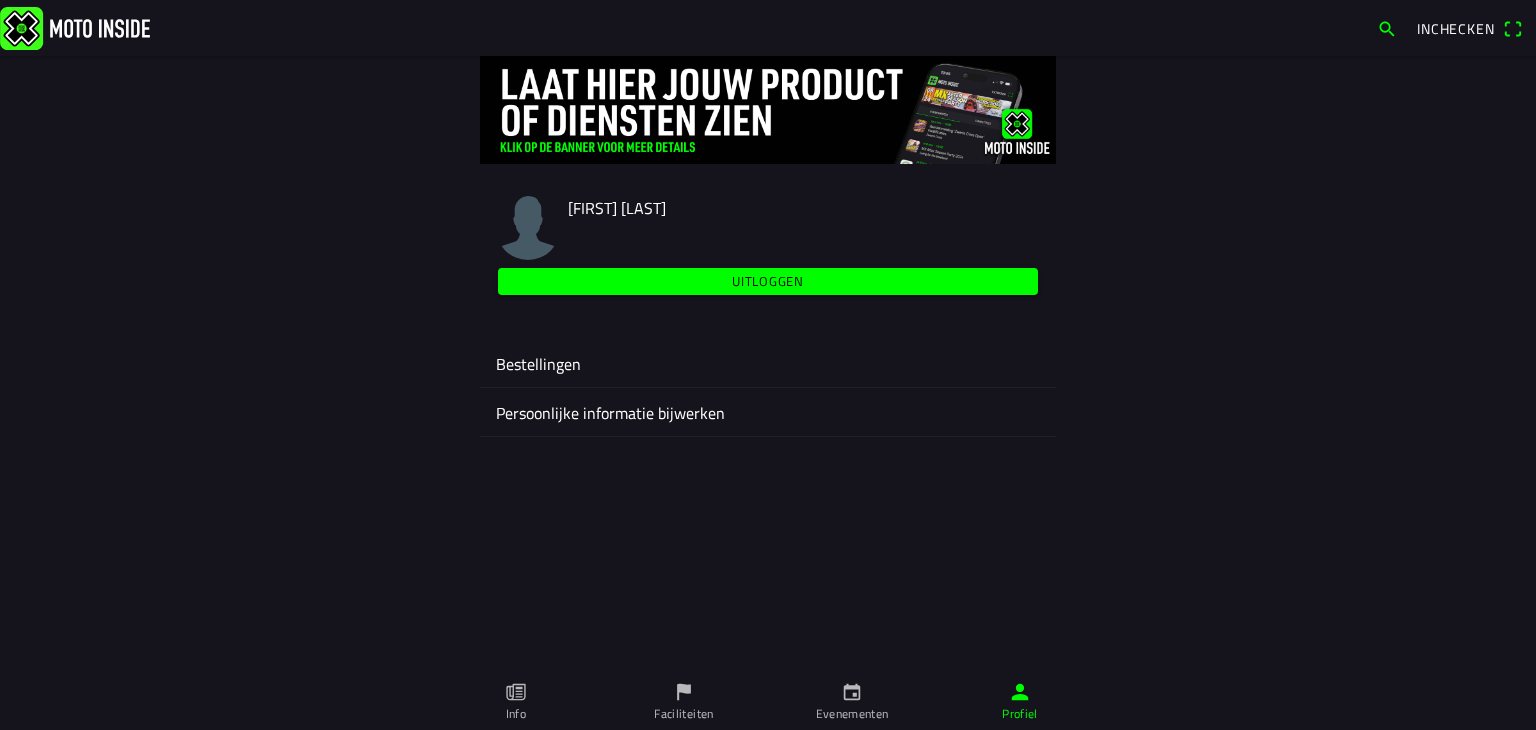 click on "Inchecken" at bounding box center (1456, 28) 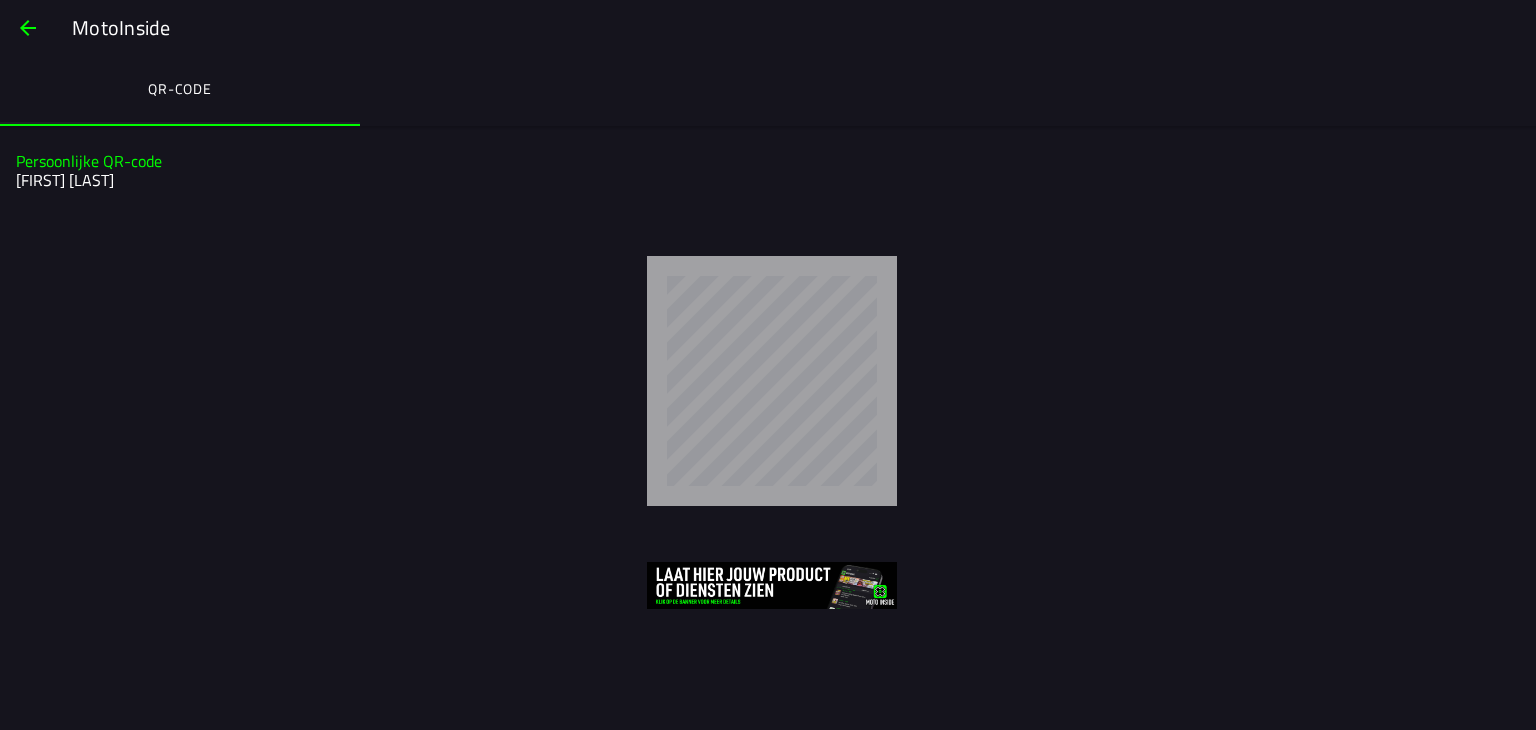 click at bounding box center [28, 28] 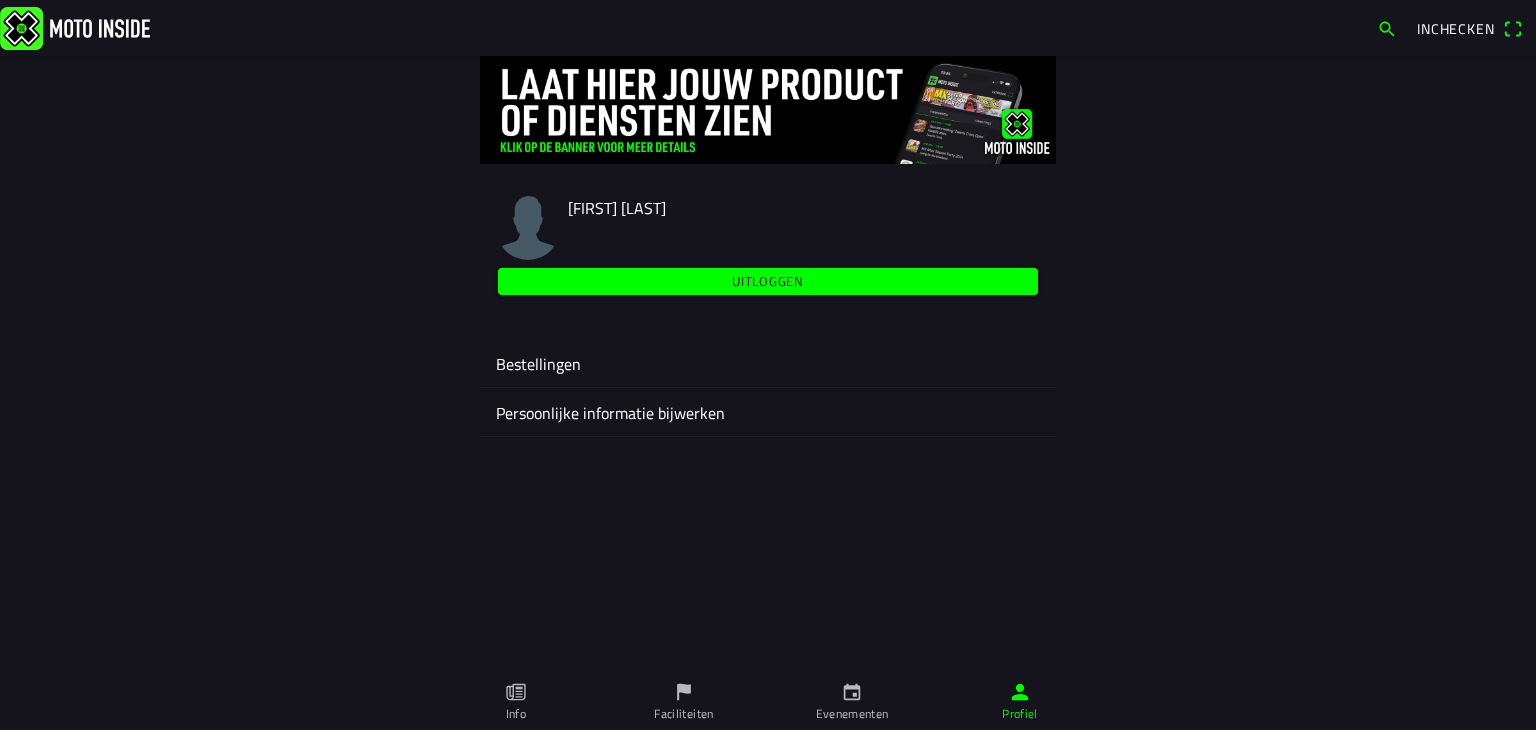 click at bounding box center [75, 27] 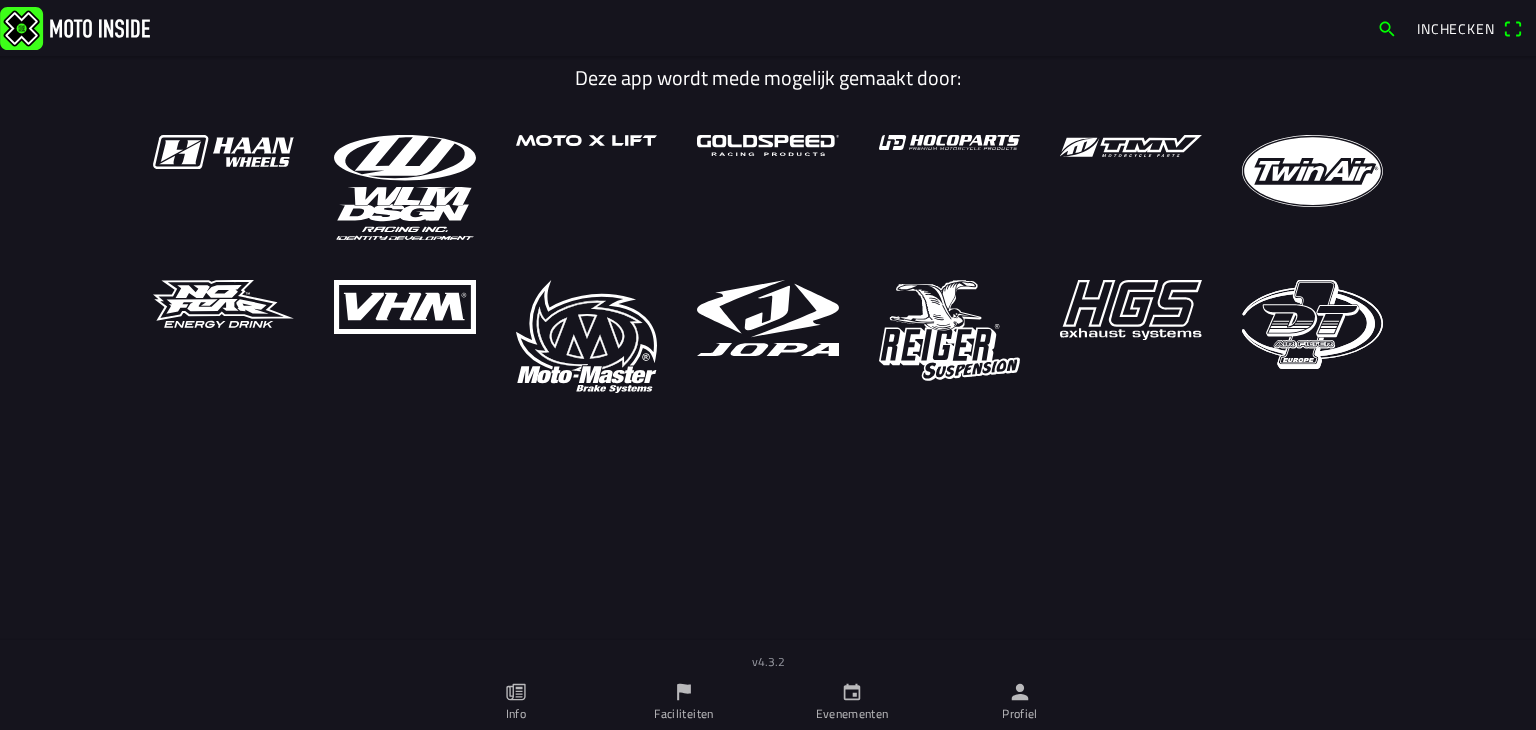 click on "Inchecken" at bounding box center (1469, 29) 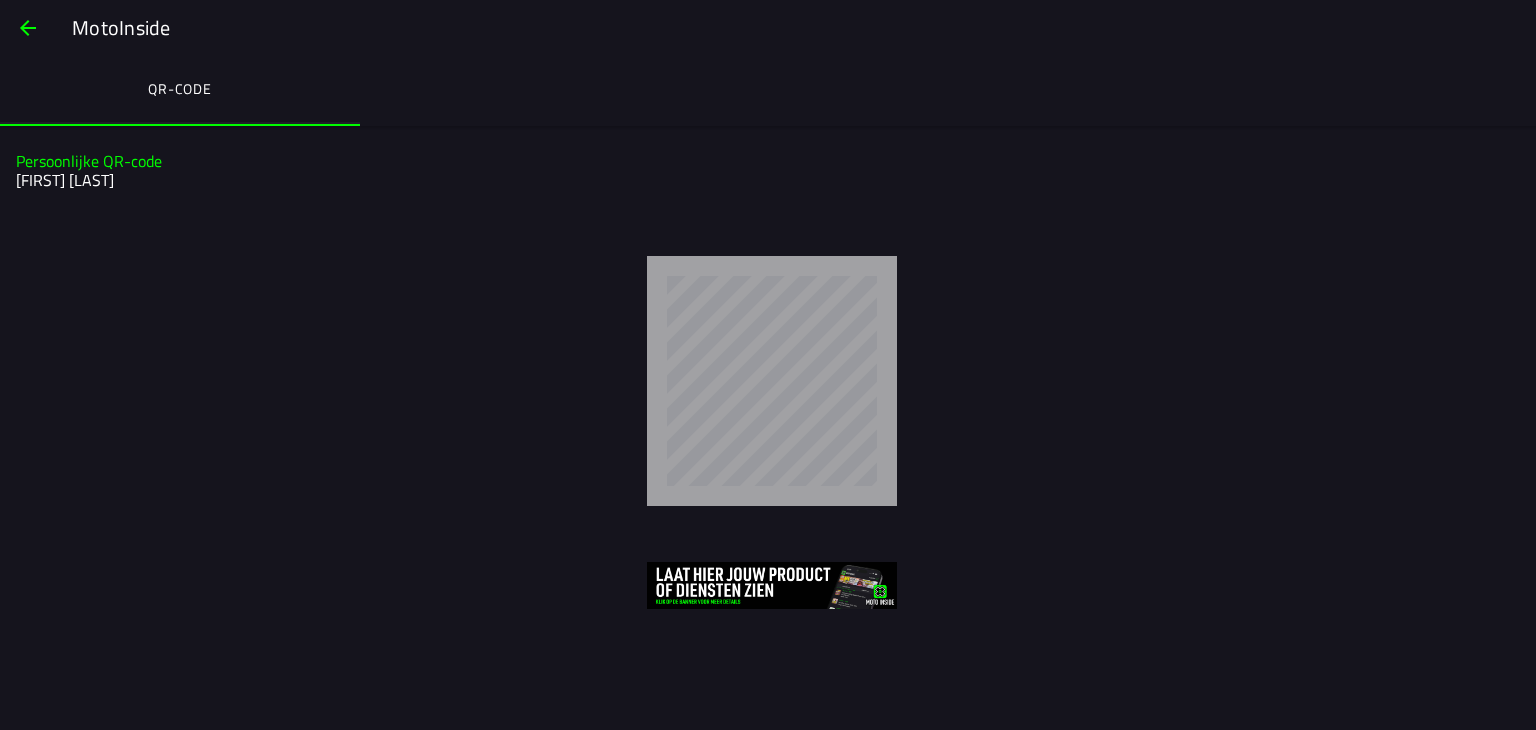 click at bounding box center [28, 28] 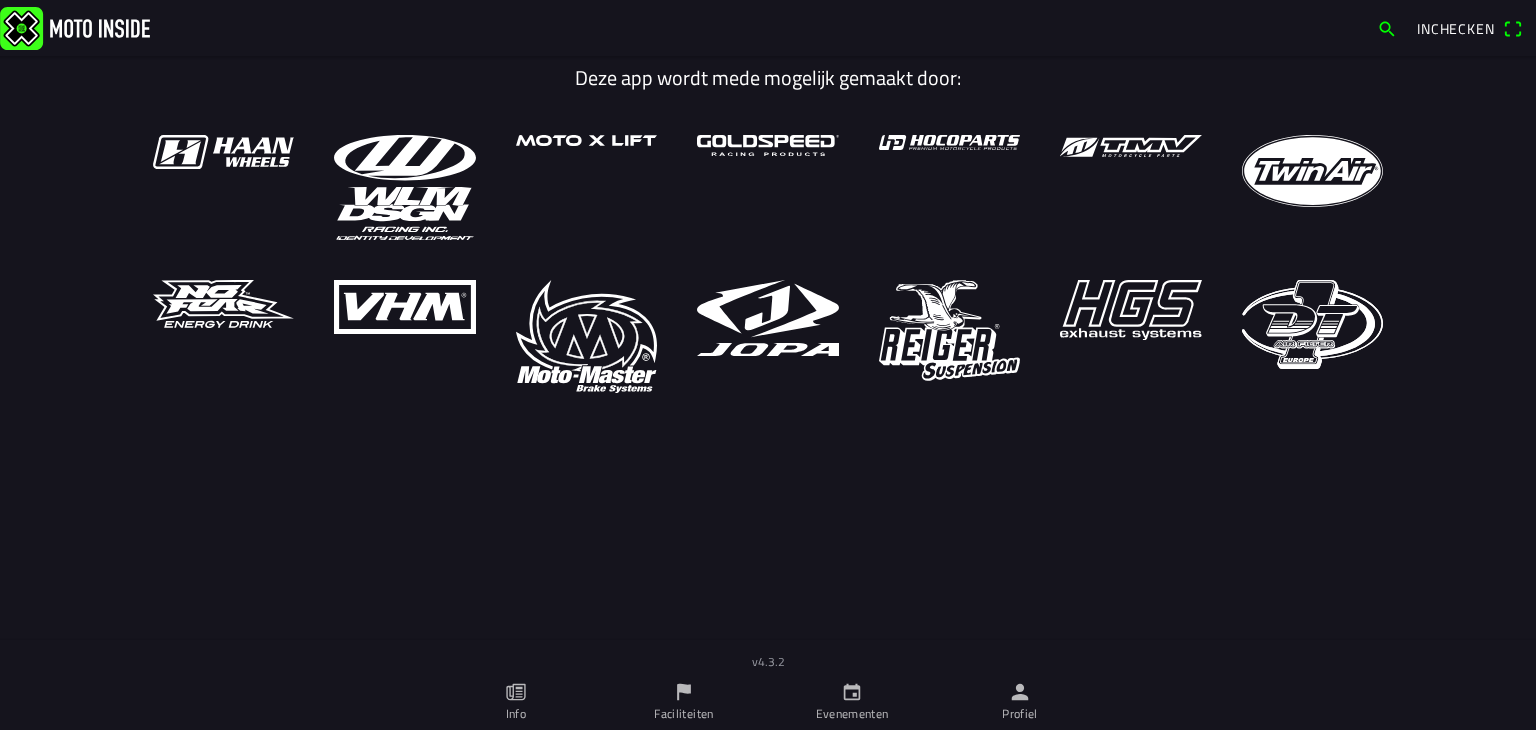 click at bounding box center [1387, 29] 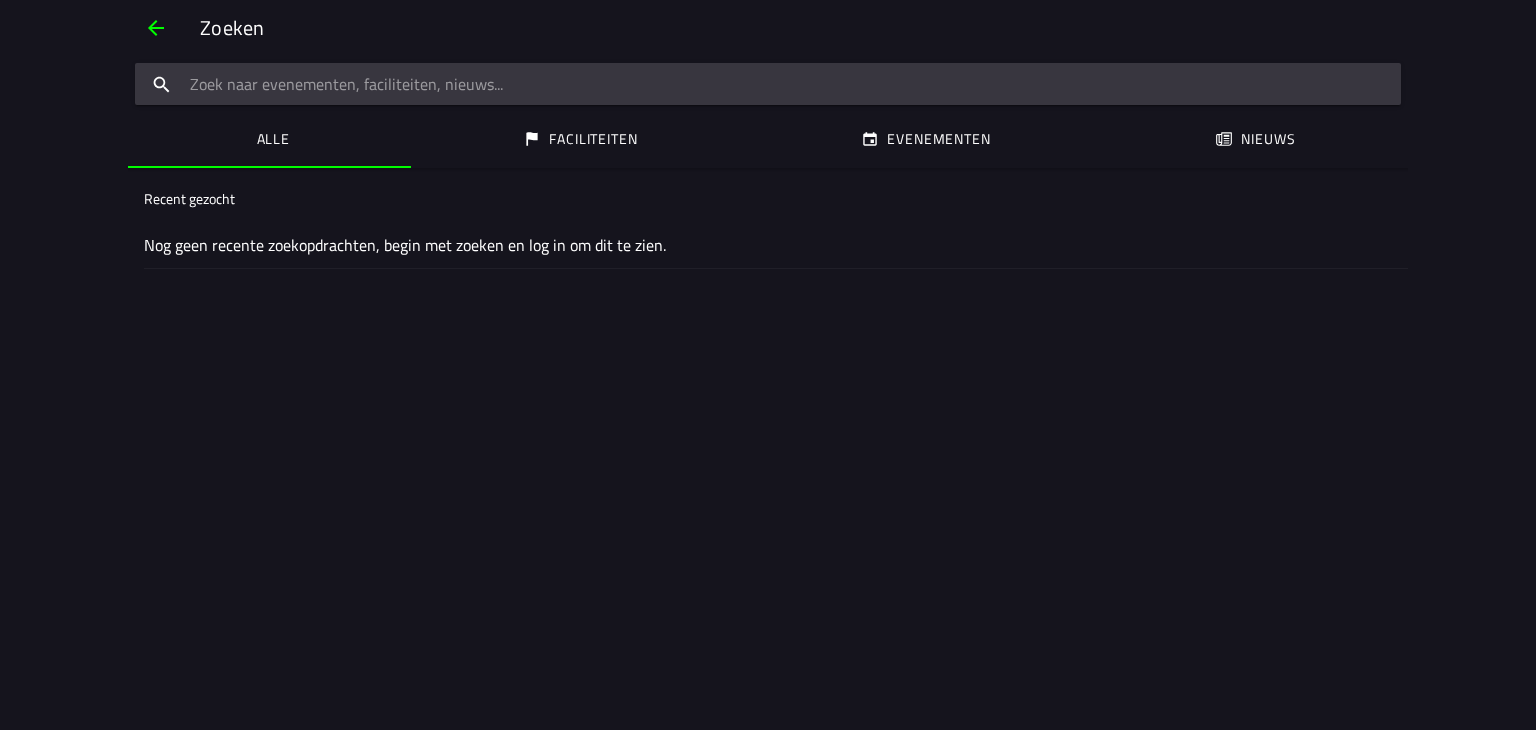 click on "Evenementen" 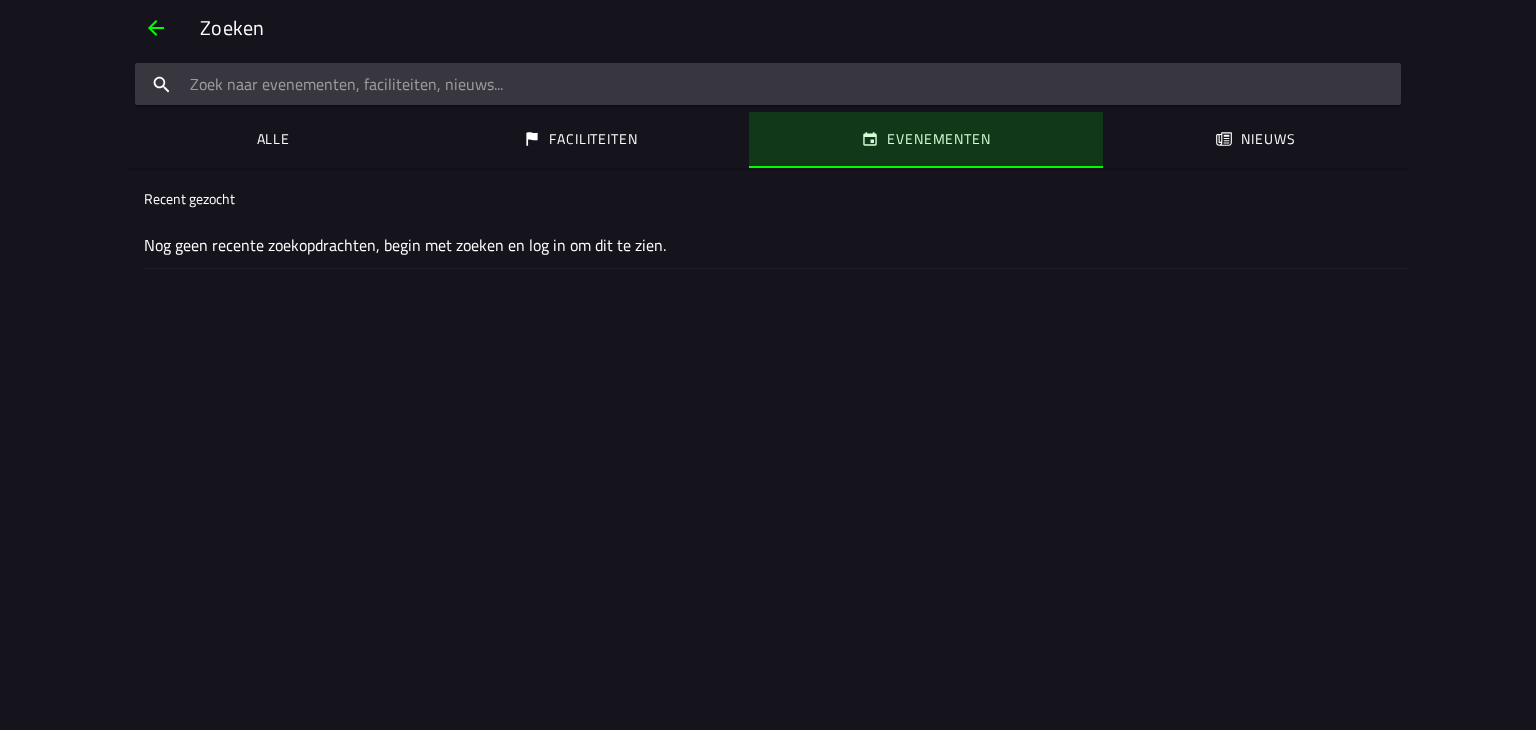 click on "Evenementen" 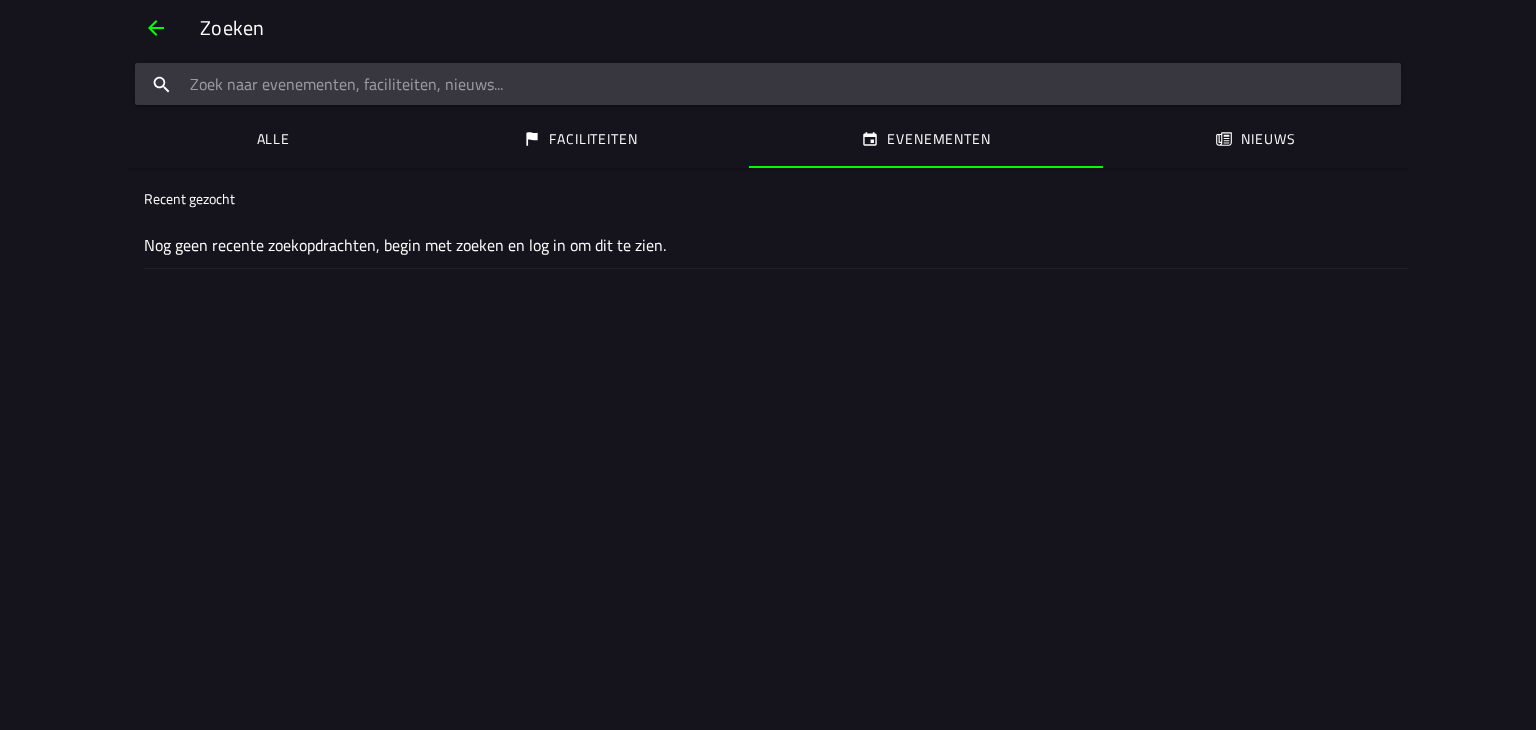 click on "Nog geen recente zoekopdrachten, begin met zoeken en log in om dit te zien." 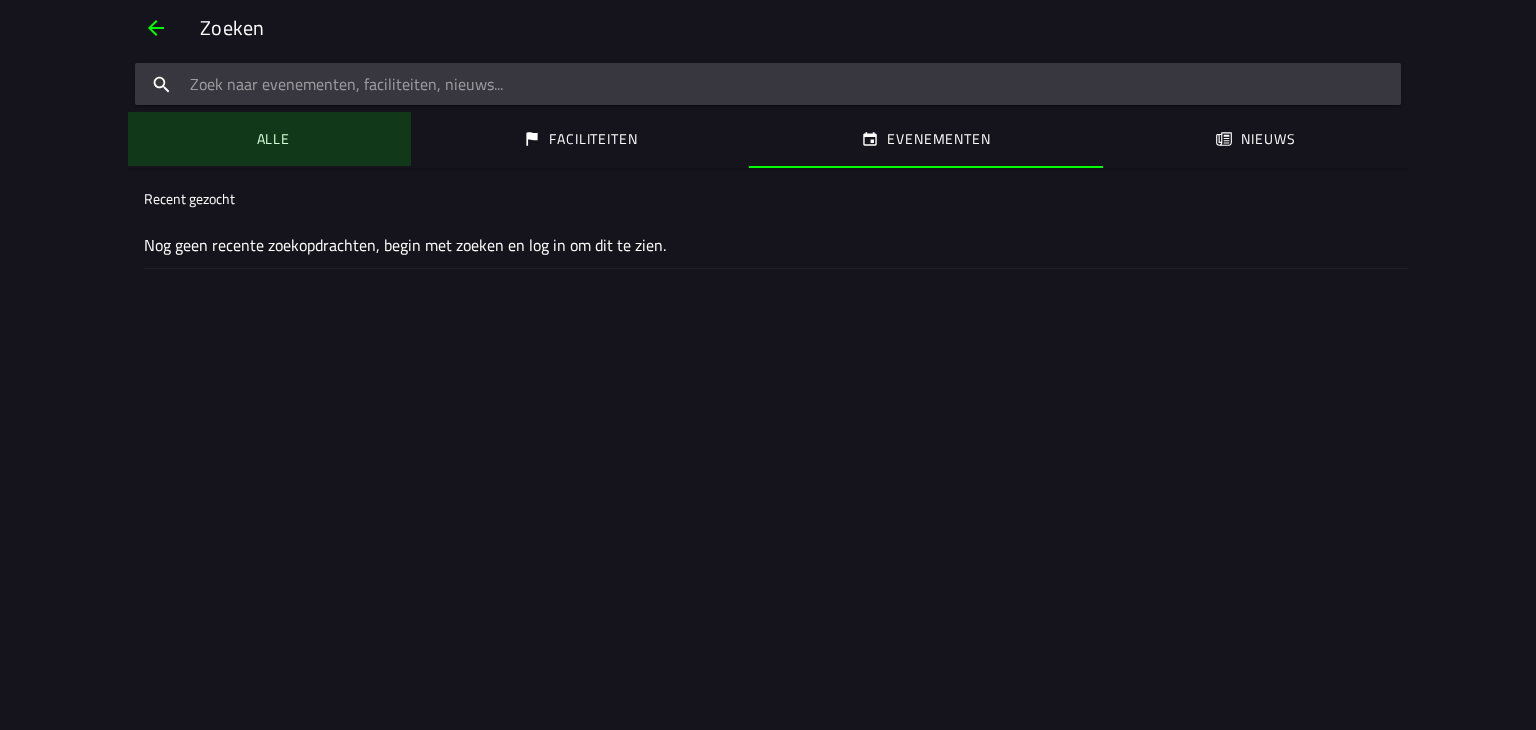 click on "Alle" at bounding box center [273, 139] 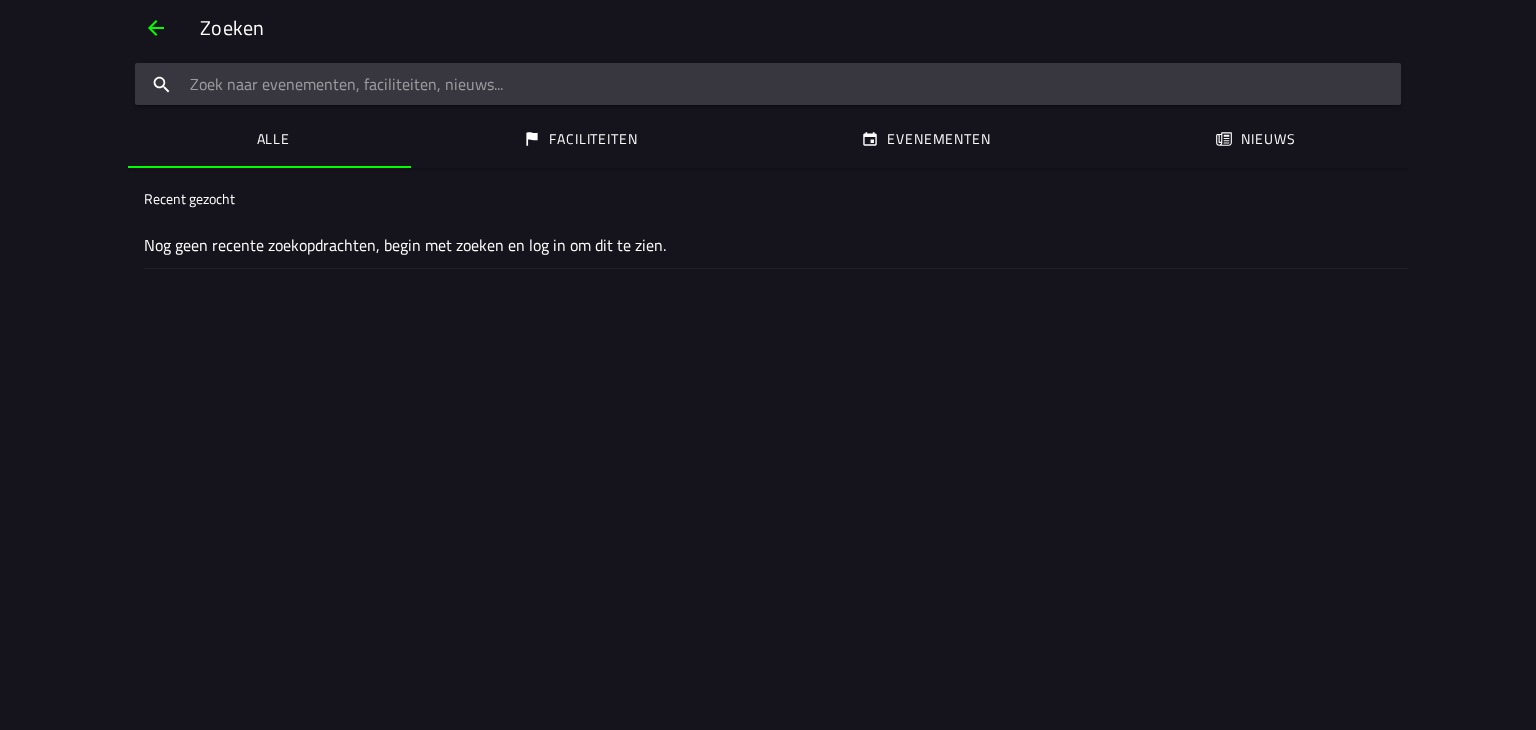 click at bounding box center (156, 28) 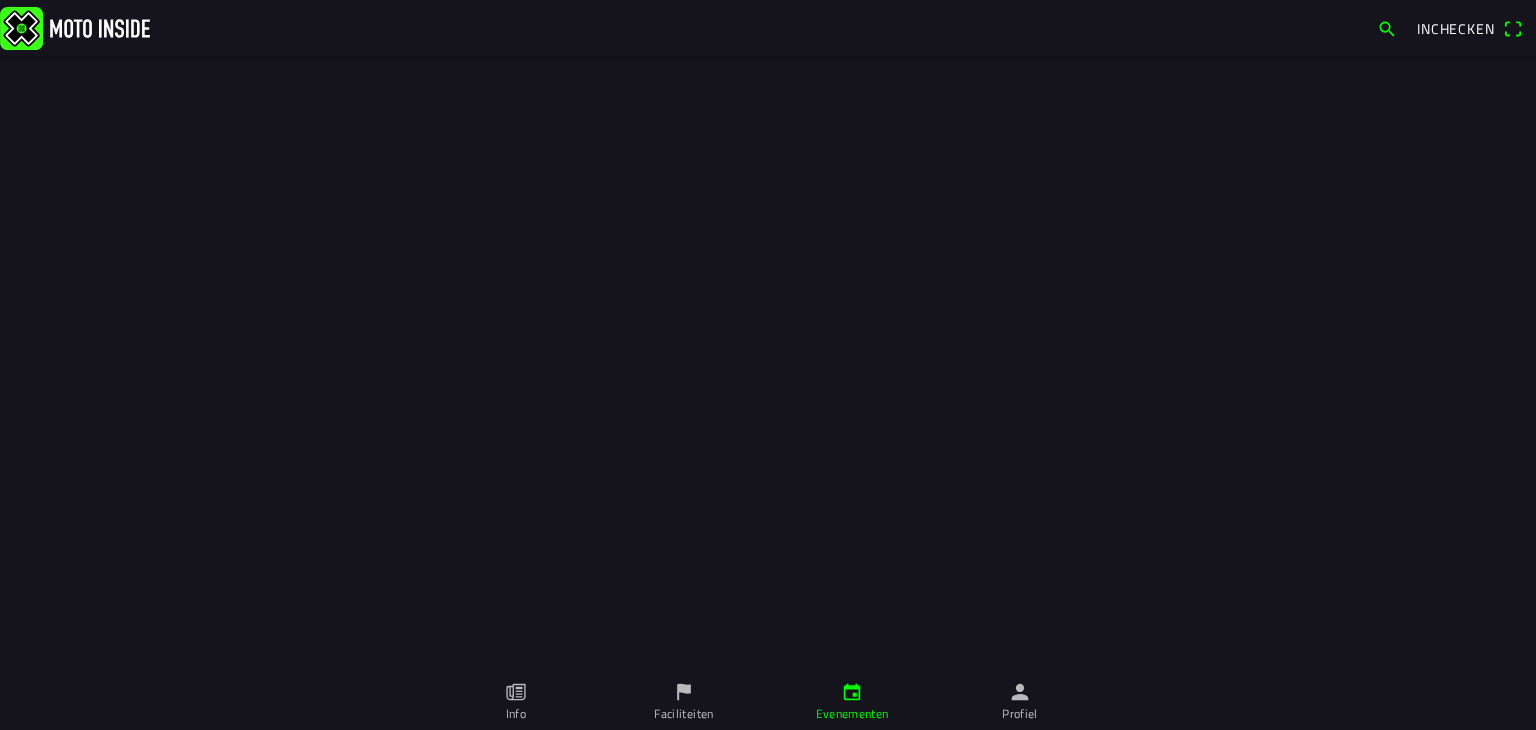 scroll, scrollTop: 0, scrollLeft: 0, axis: both 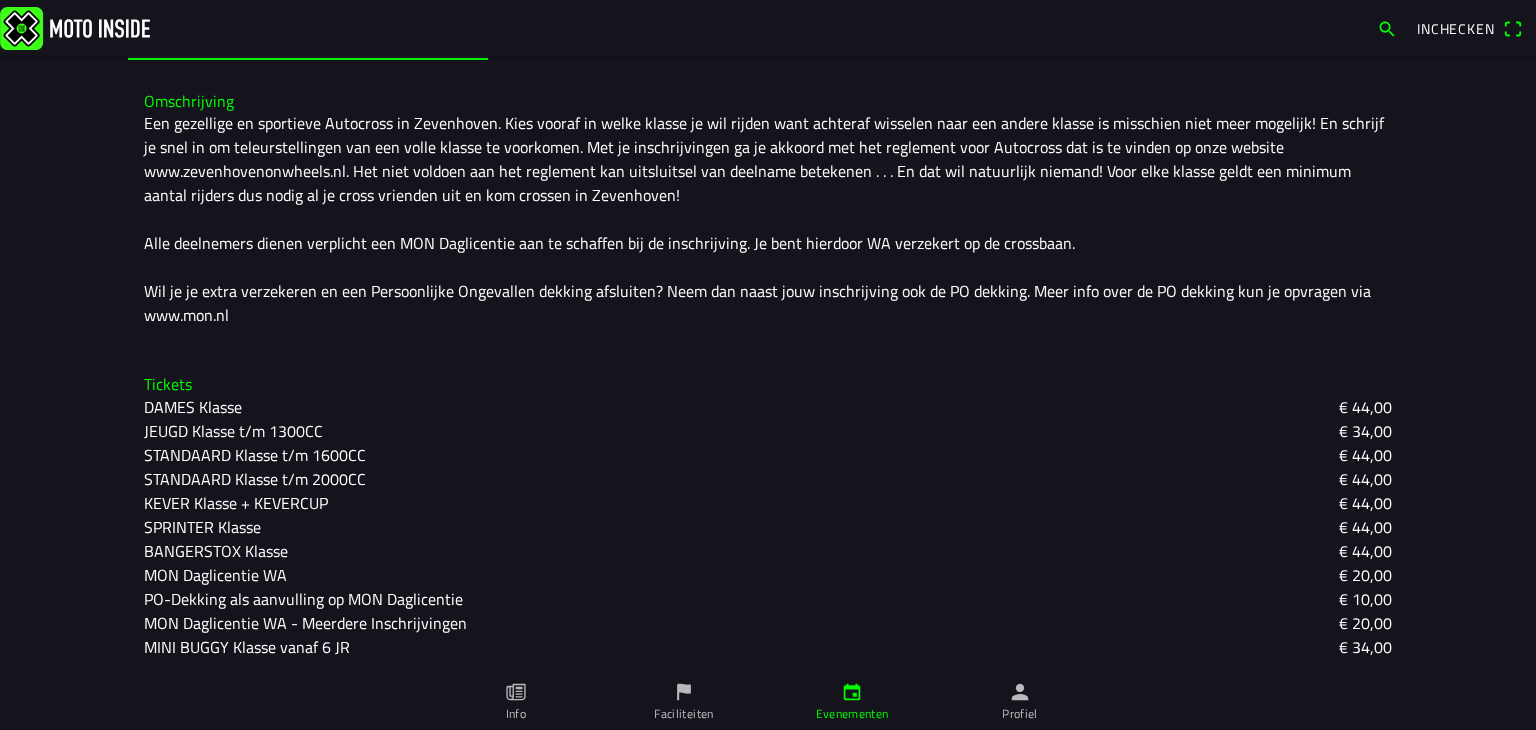 click on "KEVER Klasse + KEVERCUP" at bounding box center (0, 0) 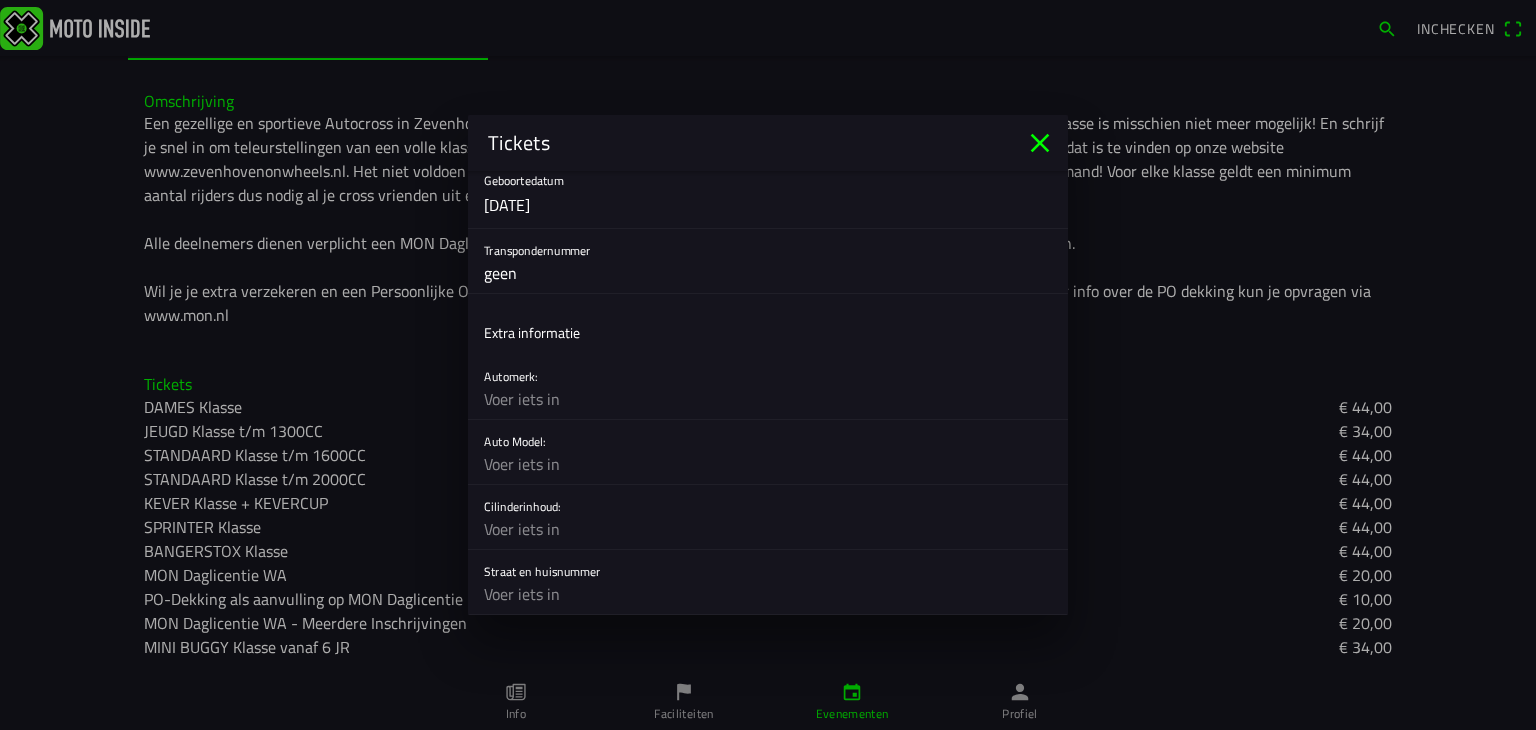 scroll, scrollTop: 600, scrollLeft: 0, axis: vertical 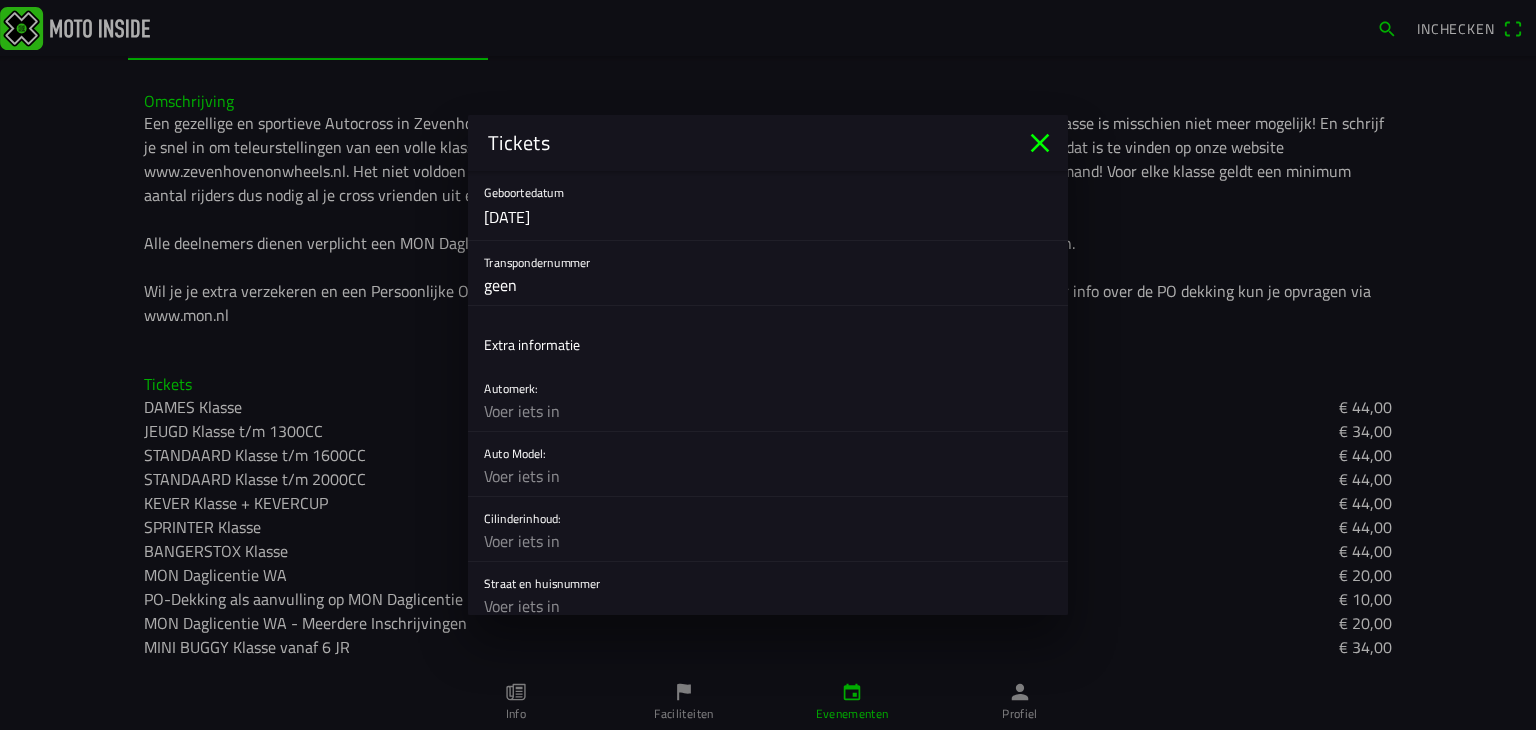 click 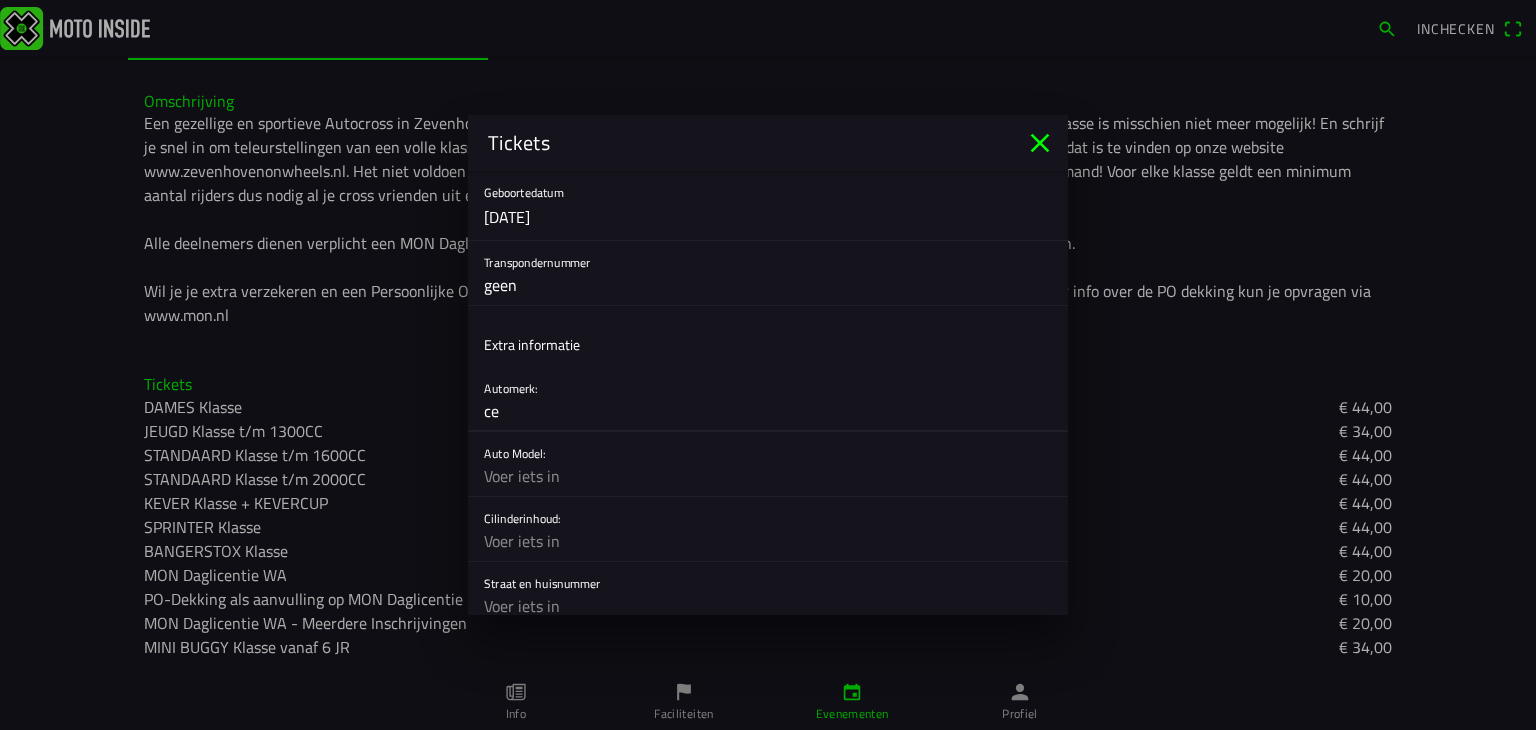 type on "c" 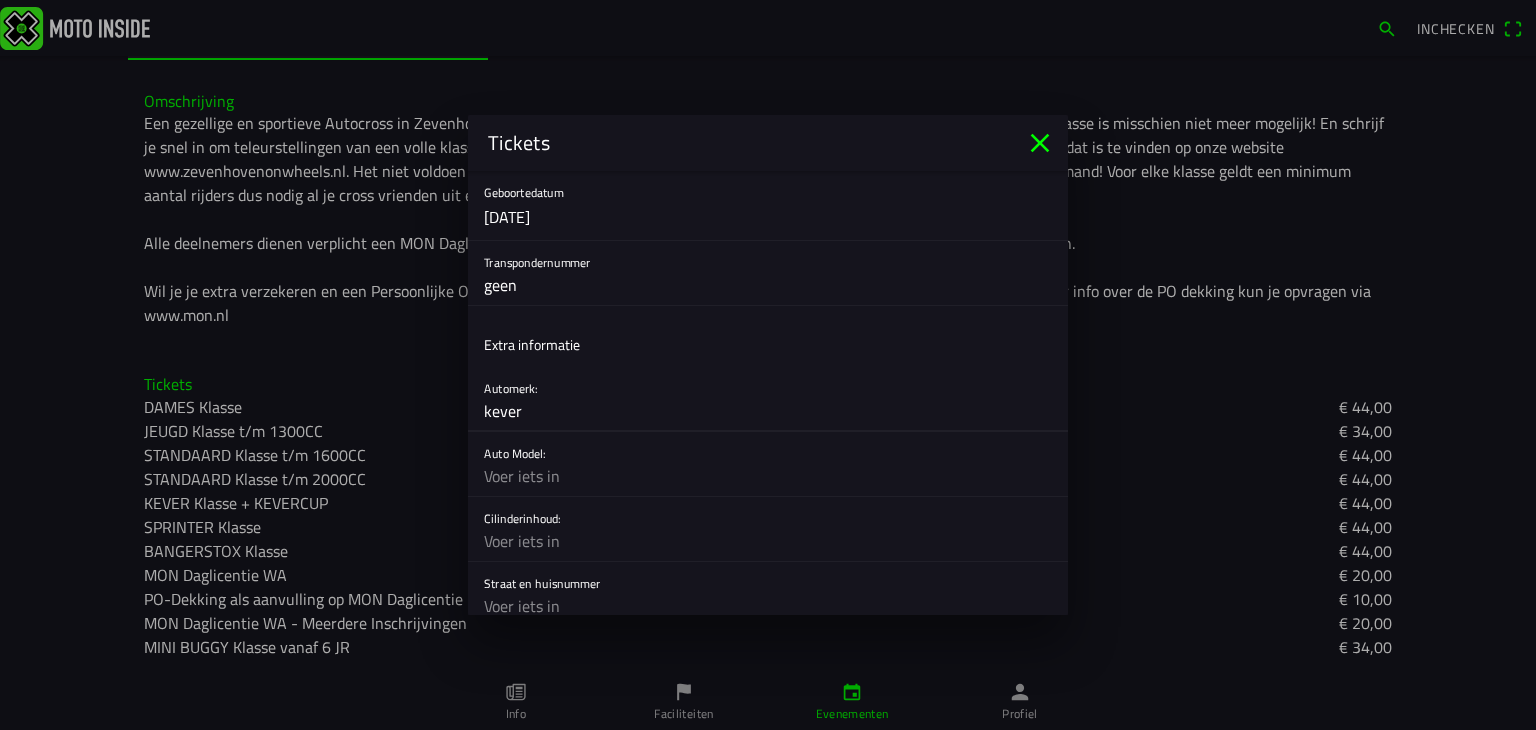 type on "kever" 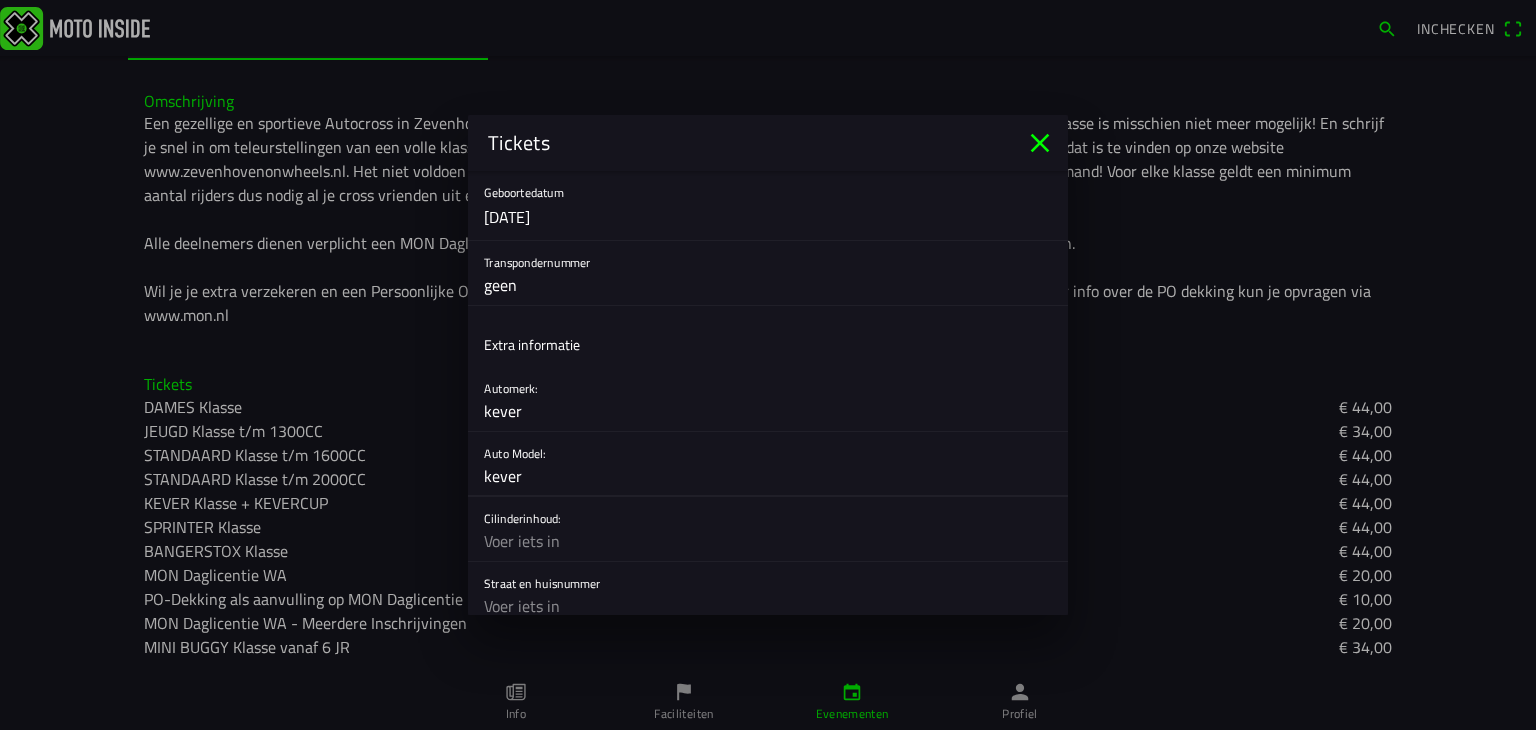 type on "kever" 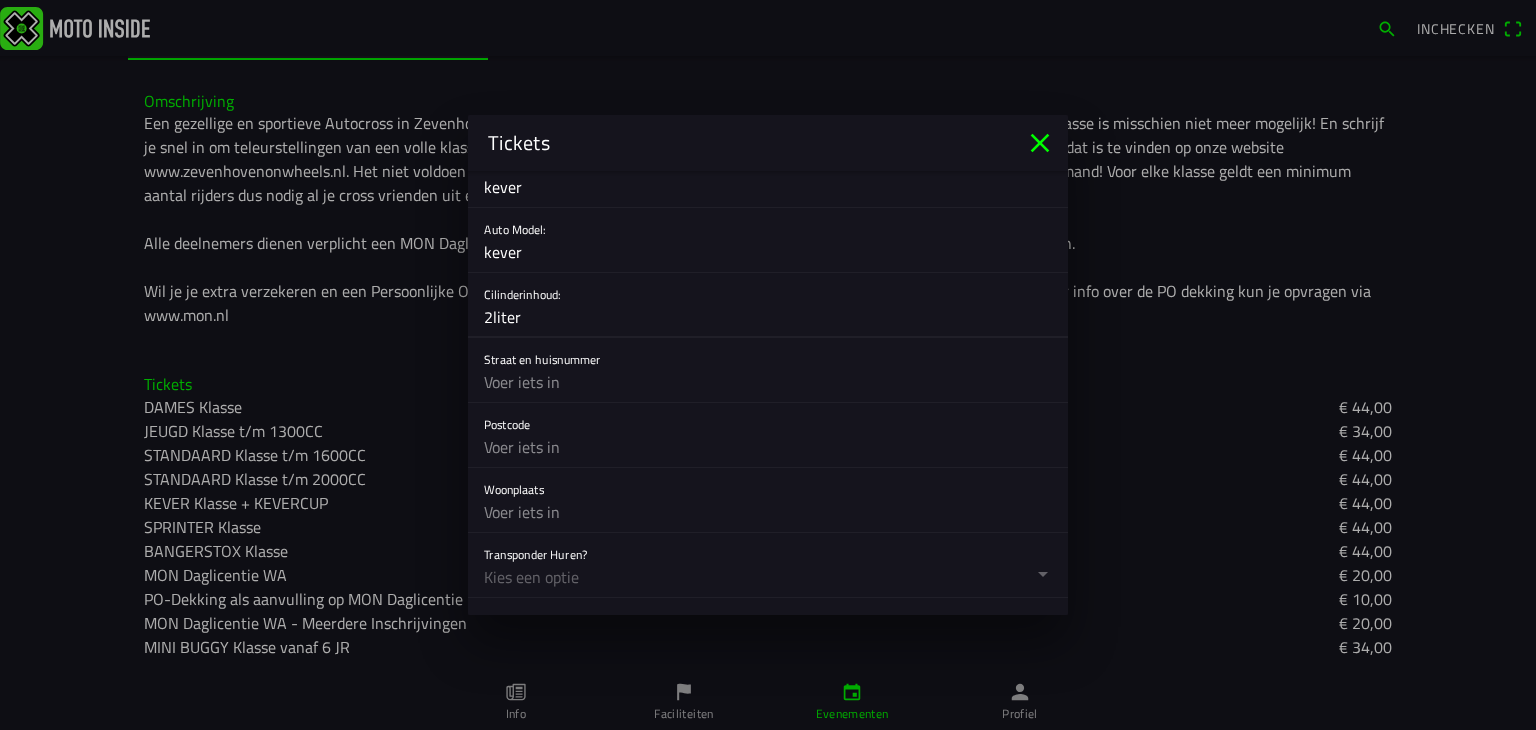 scroll, scrollTop: 900, scrollLeft: 0, axis: vertical 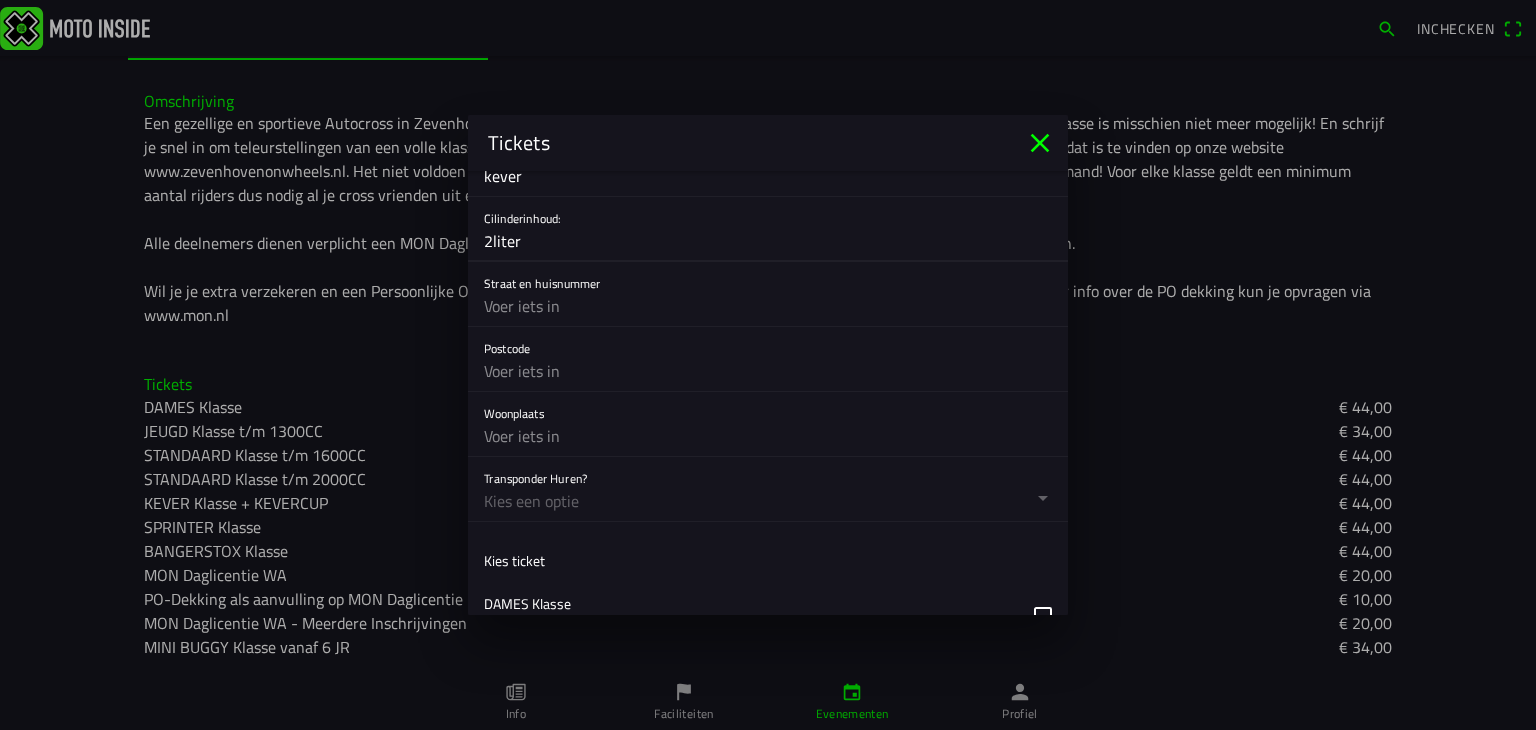 type on "2liter" 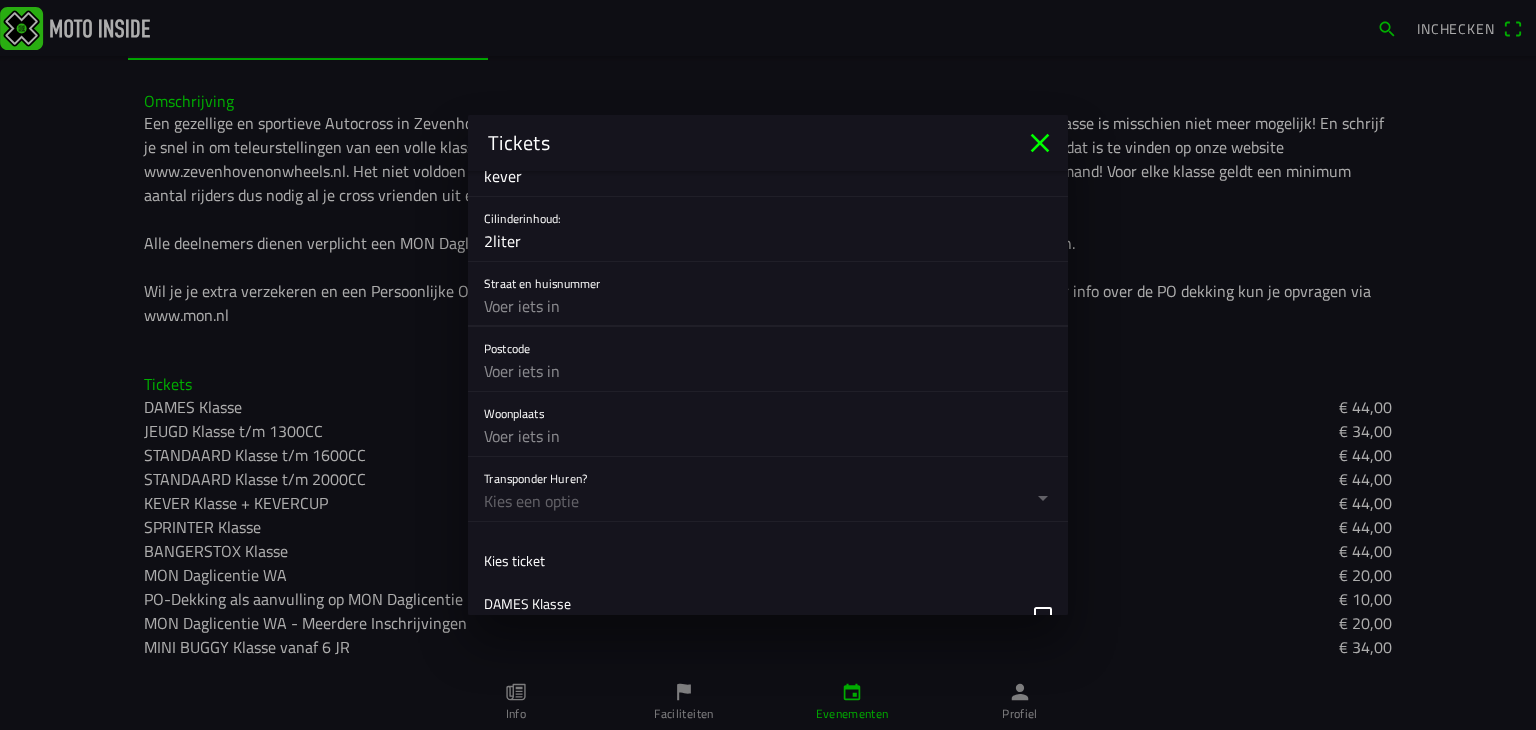 click 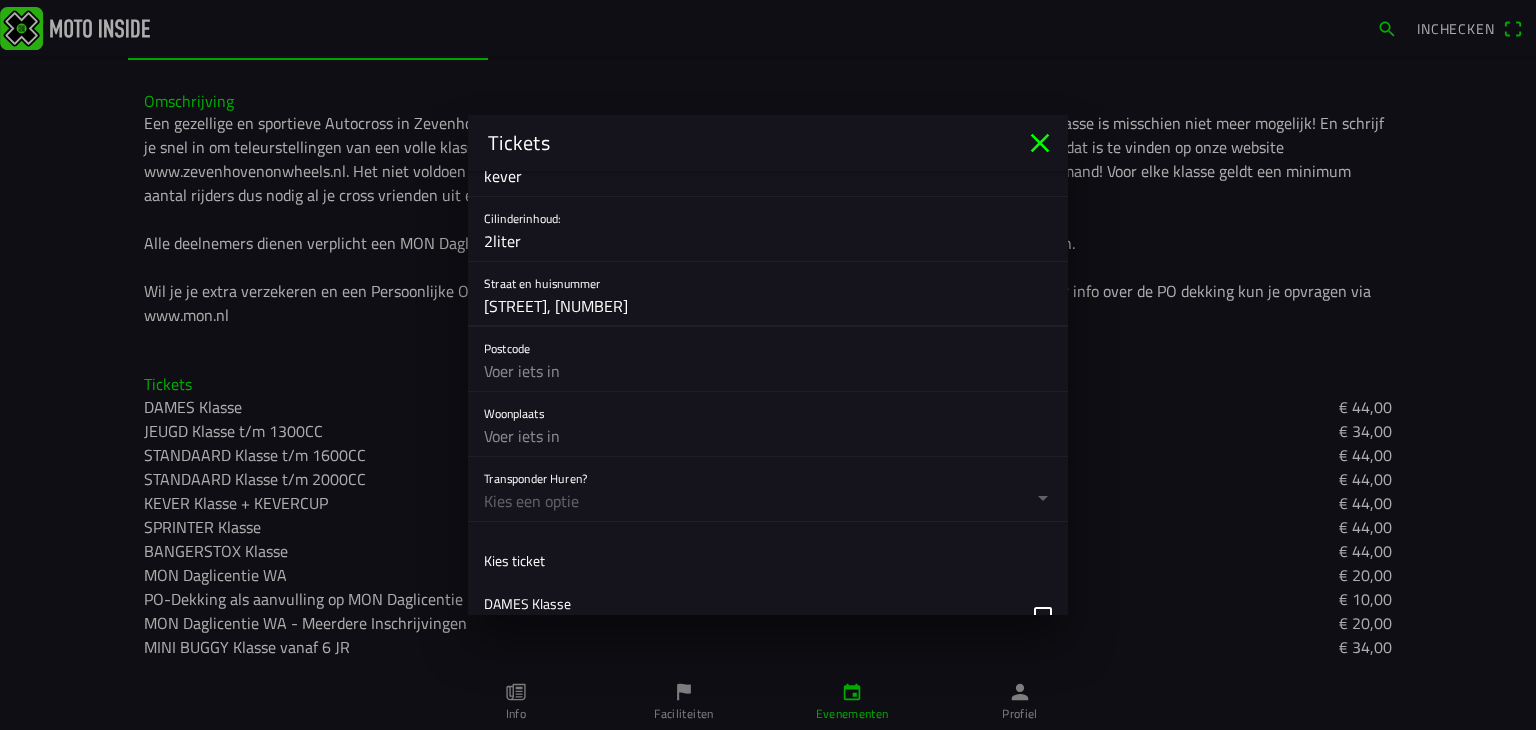 type on "1396 JC" 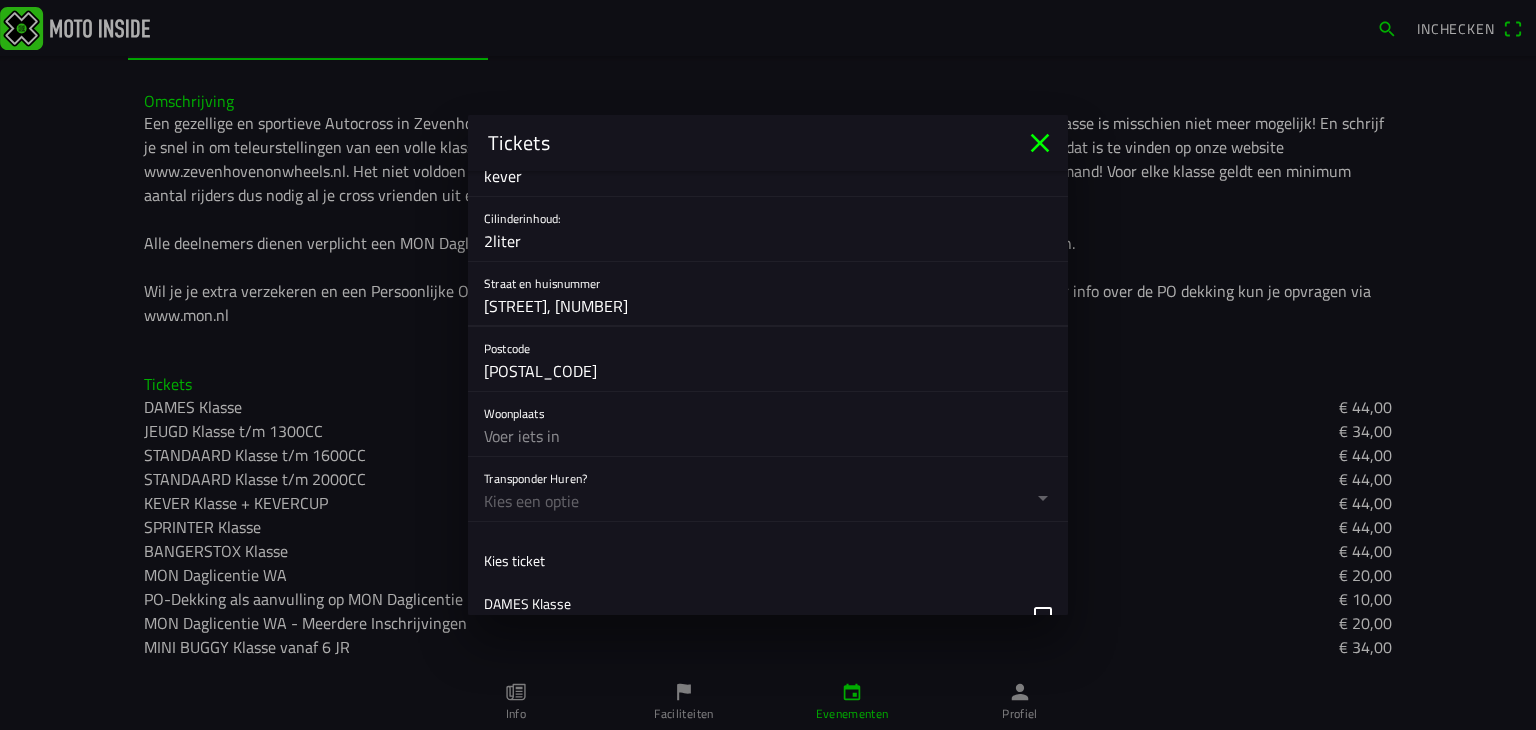 type on "Baambrugge" 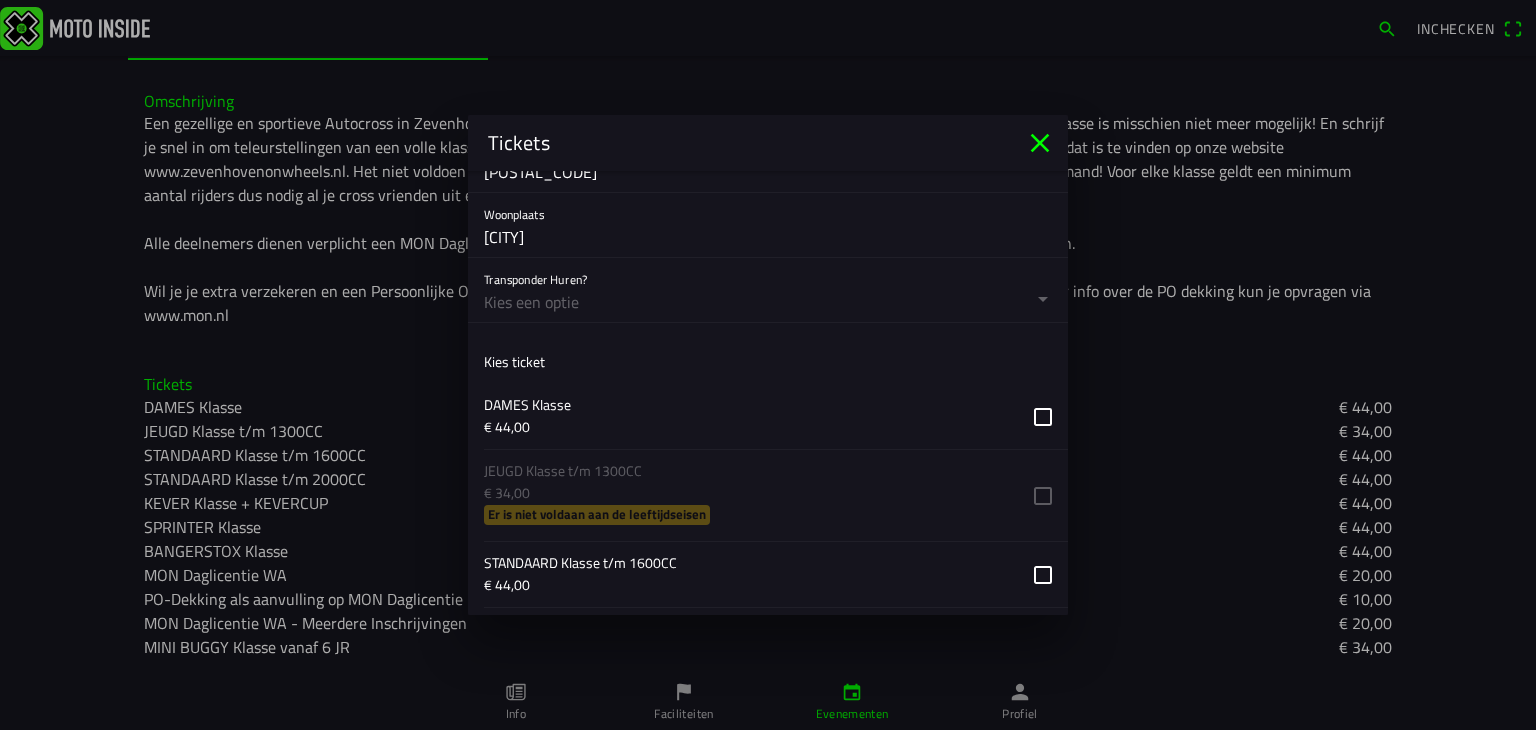 scroll, scrollTop: 1100, scrollLeft: 0, axis: vertical 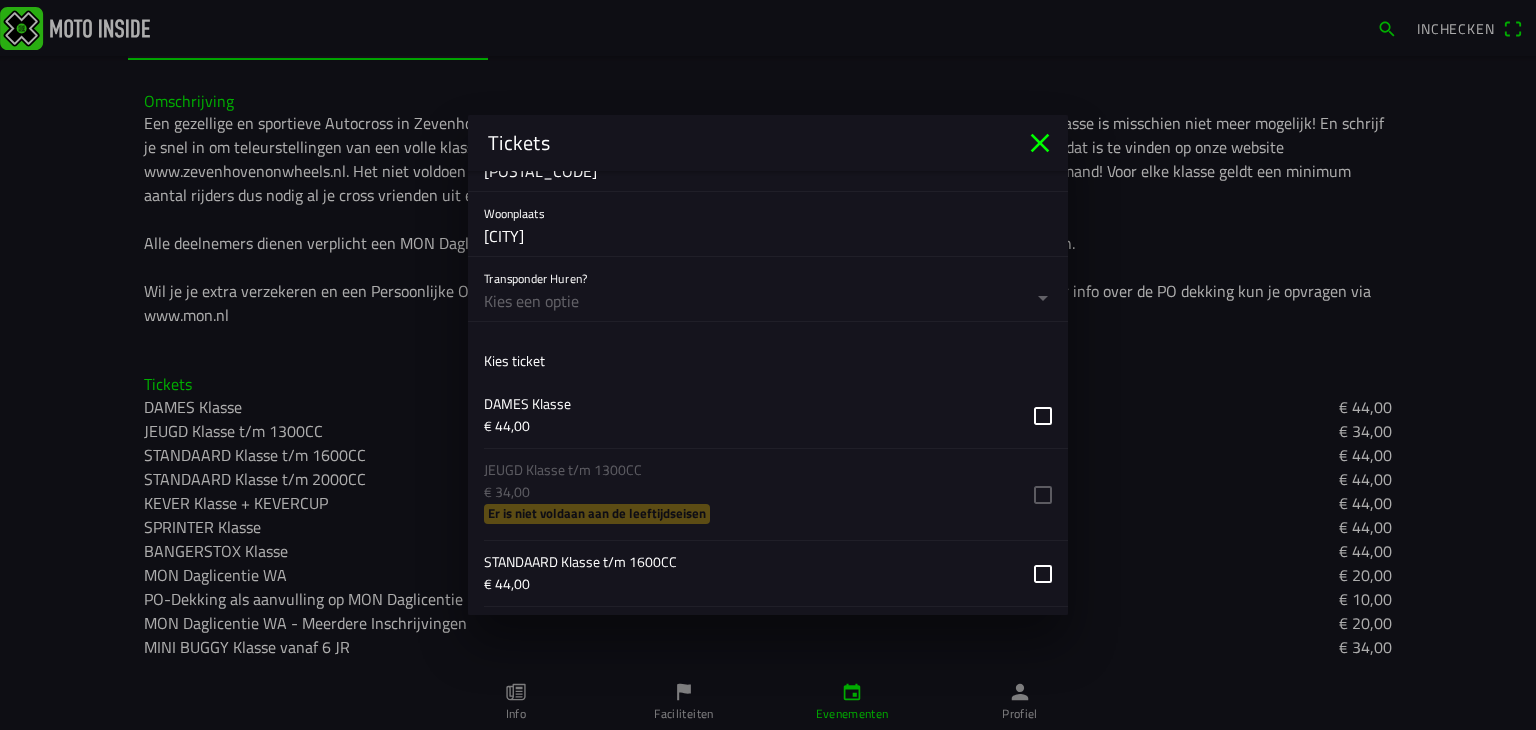 click 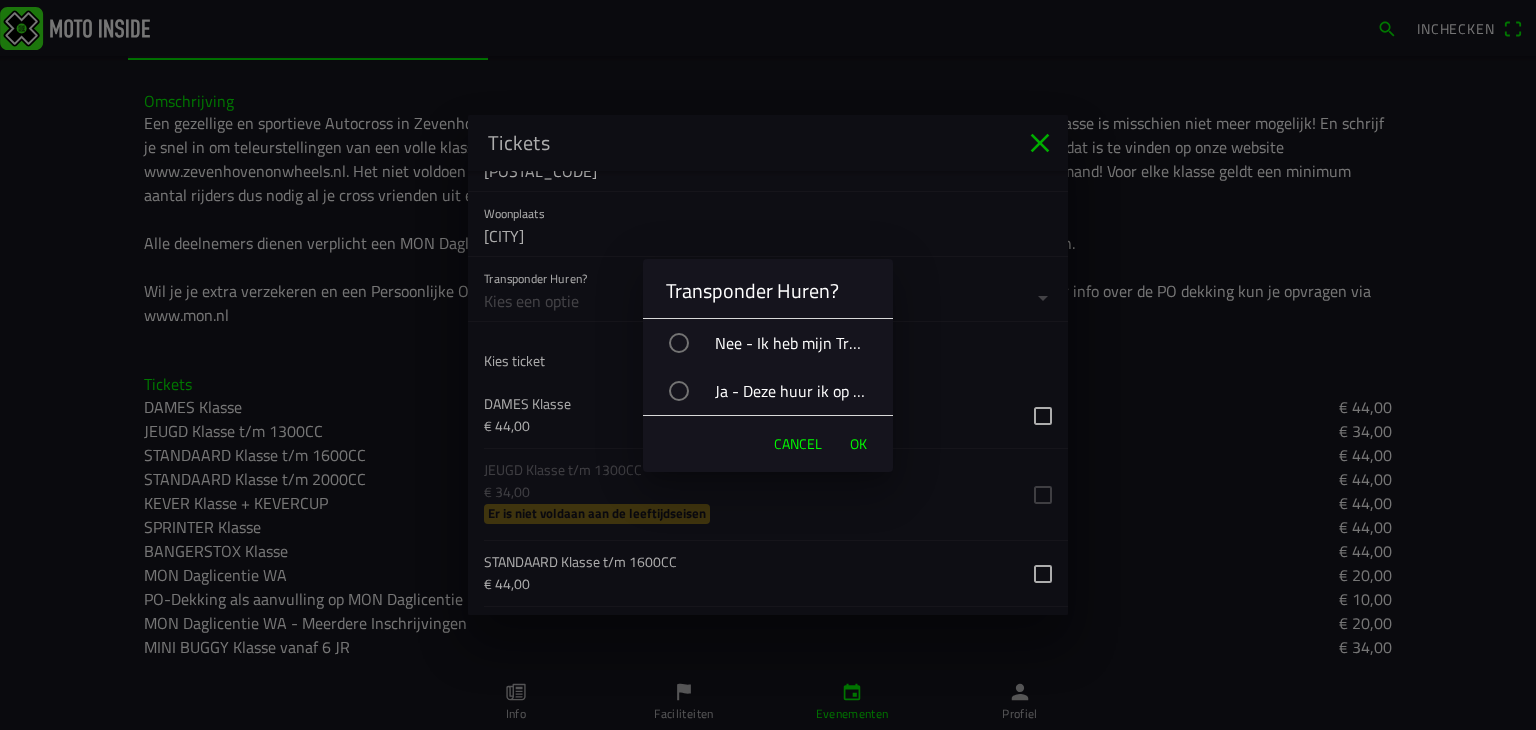 click at bounding box center (679, 391) 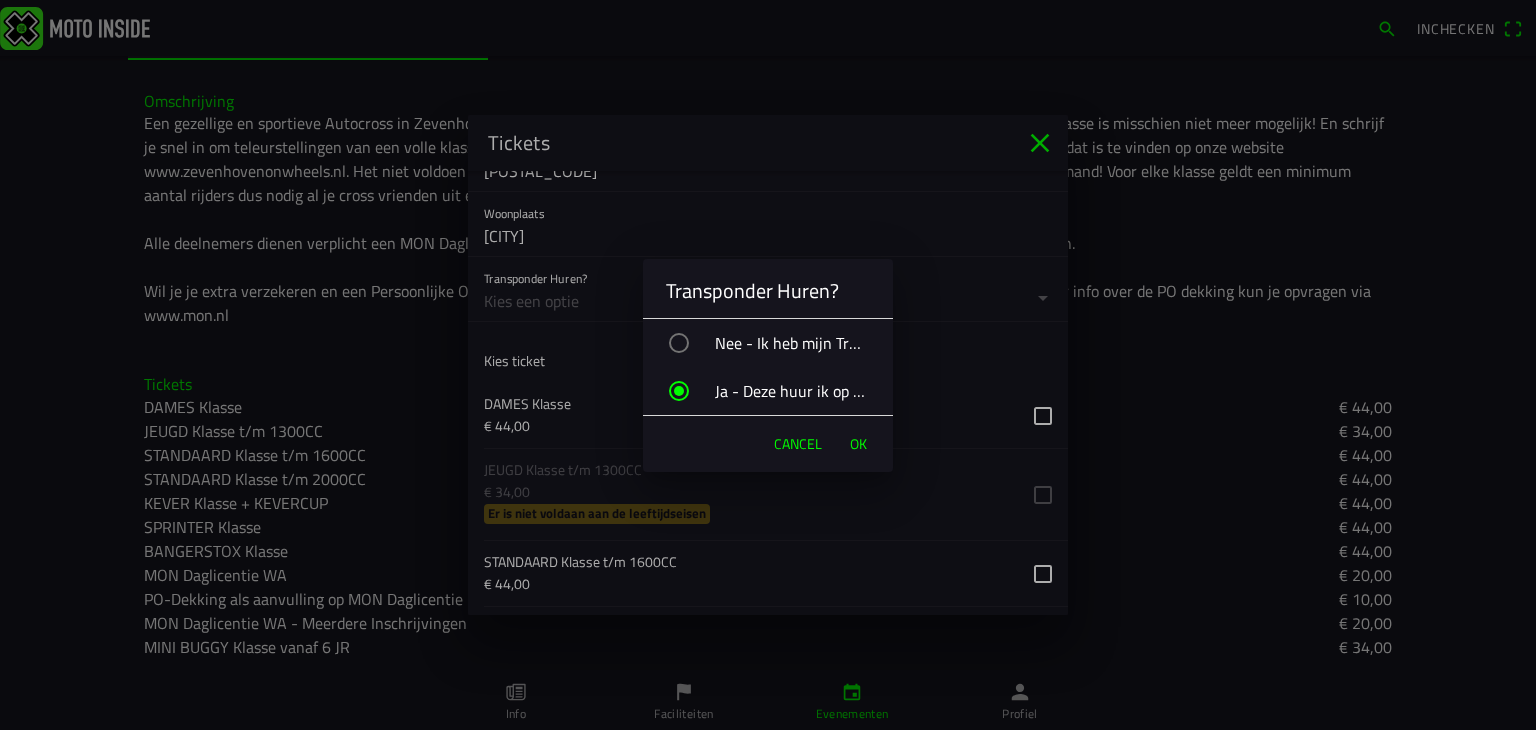 click on "OK" at bounding box center [858, 444] 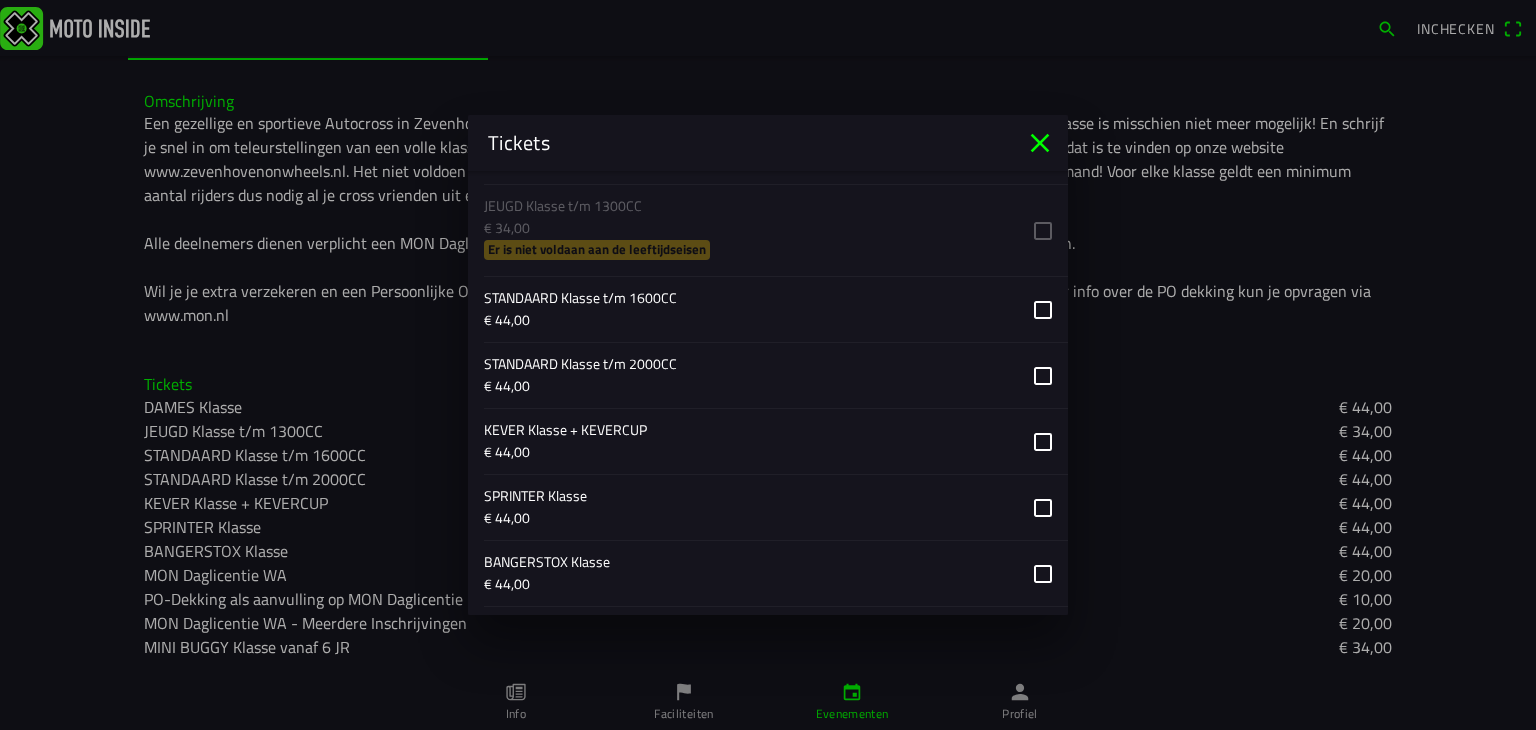 scroll, scrollTop: 1400, scrollLeft: 0, axis: vertical 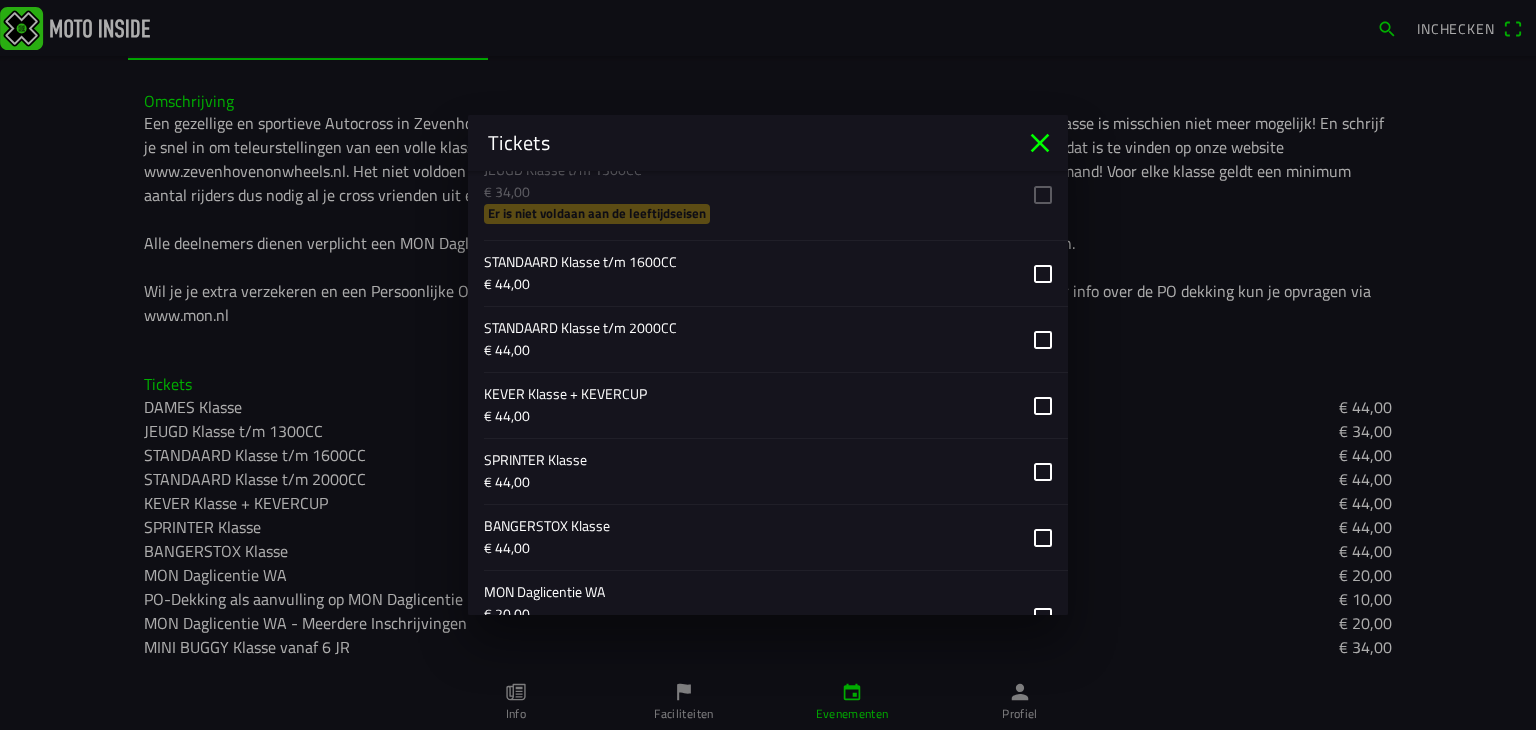 click 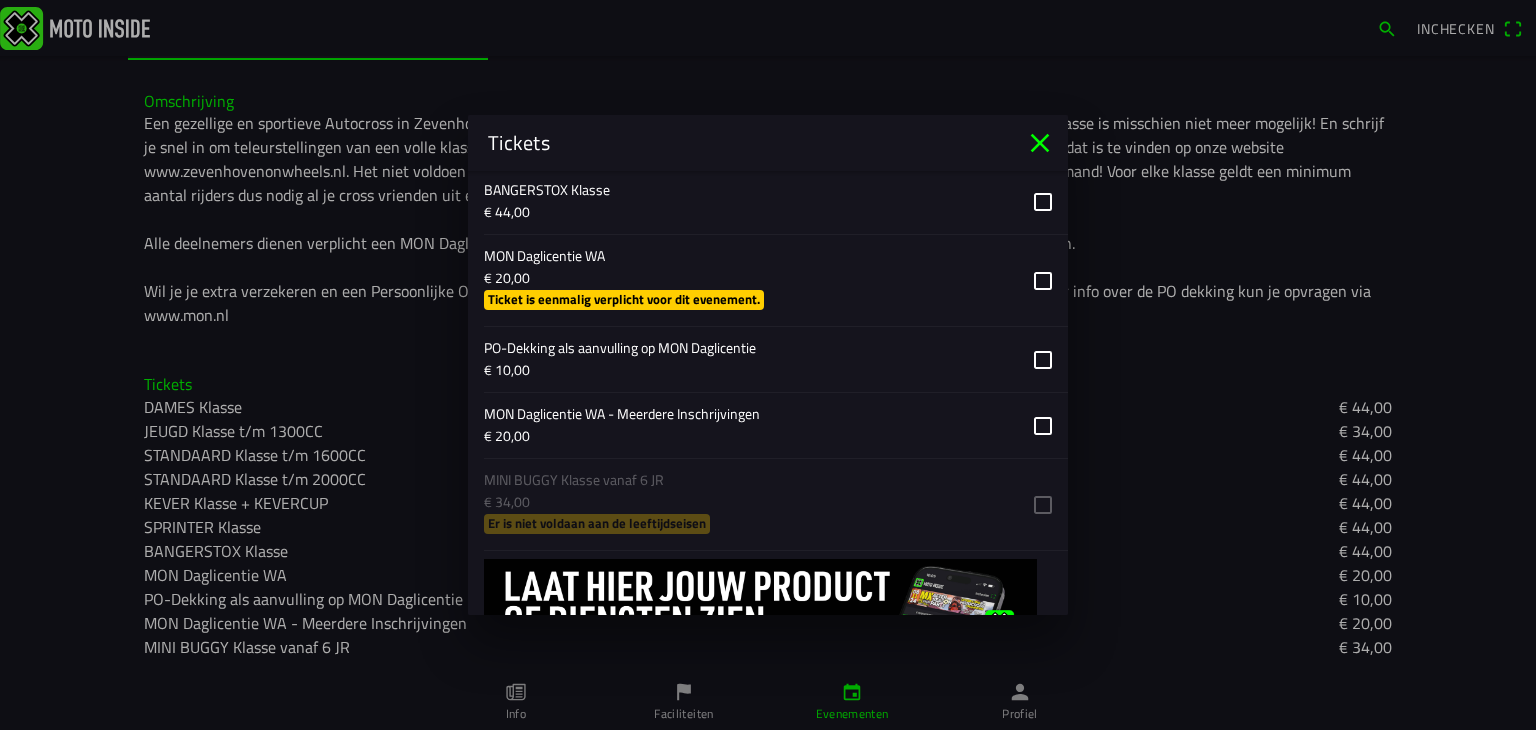 scroll, scrollTop: 1836, scrollLeft: 0, axis: vertical 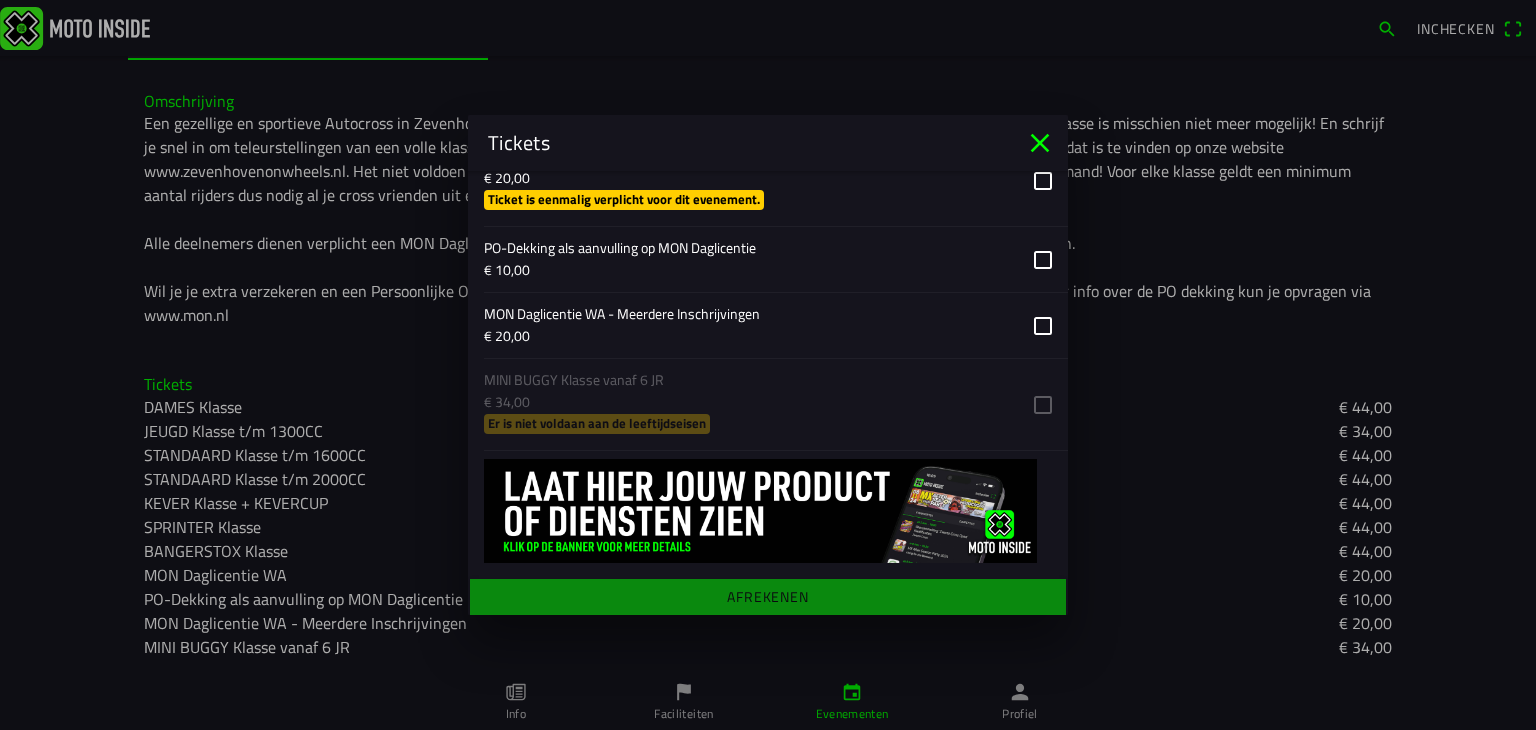click on "Registratieformulier  Geslacht Man Vrouw  Voornaam  Johan  Achternaam  Vonk  E-mail  beekengeyn@hotmail.com  Mobiel nummer  0621233826  Telefoonnummer   Voorkeur startnummer  96  Geboortedatum   Transpondernummer  geen Extra informatie Automerk: kever Auto Model: kever Cilinderinhoud: 2liter Straat en huisnummer Rijksstraatweg, 1 Postcode 1396 JC Woonplaats Baambrugge Transponder Huren? Nee - Ik heb mijn Transpondernummer correct ingevuld Ja - Deze huur ik op de dag van de cross Kies ticket DAMES Klasse € 44,00 JEUGD Klasse t/m 1300CC € 34,00  Er is niet voldaan aan de leeftijdseisen  STANDAARD Klasse t/m 1600CC € 44,00 STANDAARD Klasse t/m 2000CC € 44,00 KEVER Klasse + KEVERCUP € 44,00 SPRINTER Klasse € 44,00 BANGERSTOX Klasse € 44,00 MON Daglicentie WA € 20,00  Ticket is eenmalig verplicht voor dit evenement.  PO-Dekking als aanvulling op MON Daglicentie € 10,00 MON Daglicentie WA - Meerdere Inschrijvingen € 20,00 MINI BUGGY Klasse vanaf 6 JR € 34,00 Afrekenen" 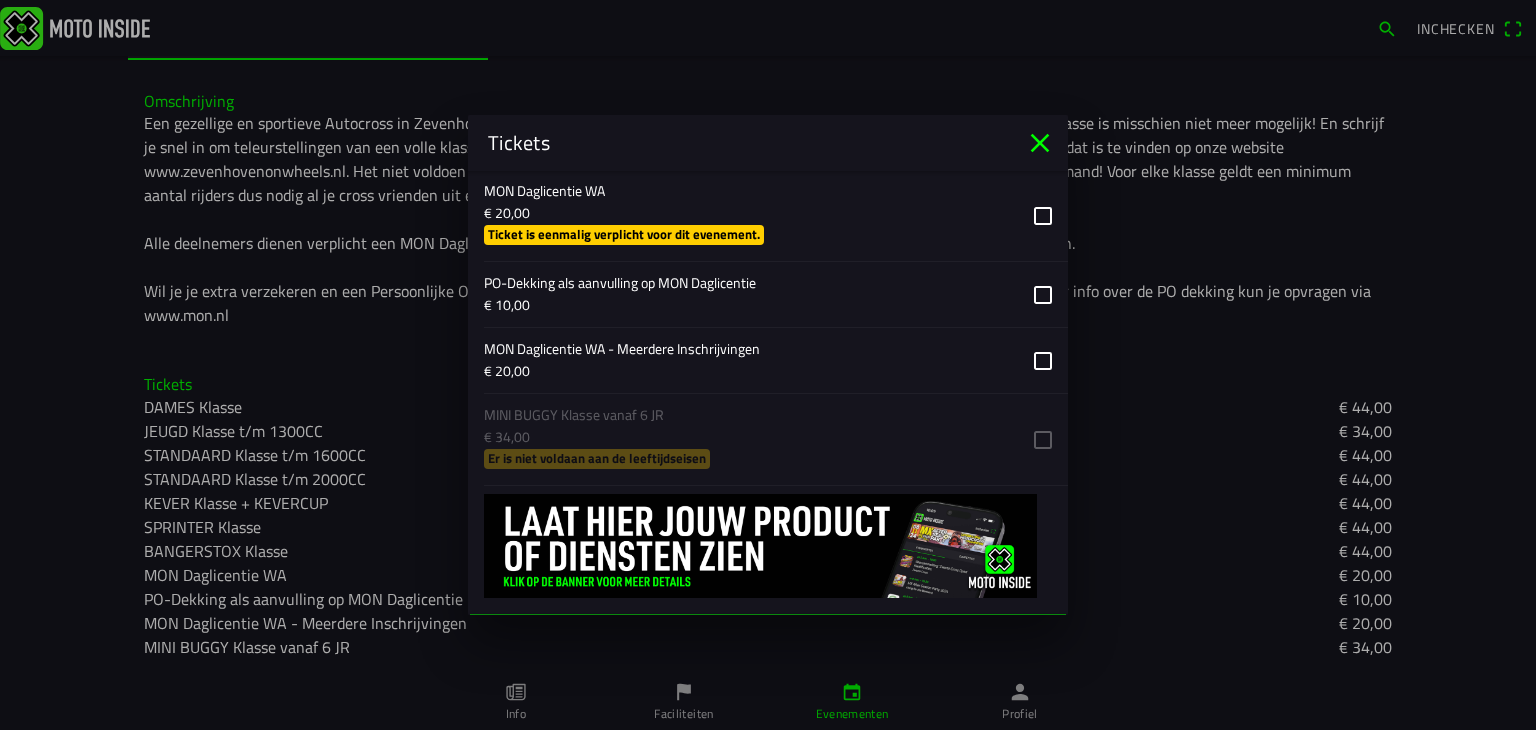 scroll, scrollTop: 1836, scrollLeft: 0, axis: vertical 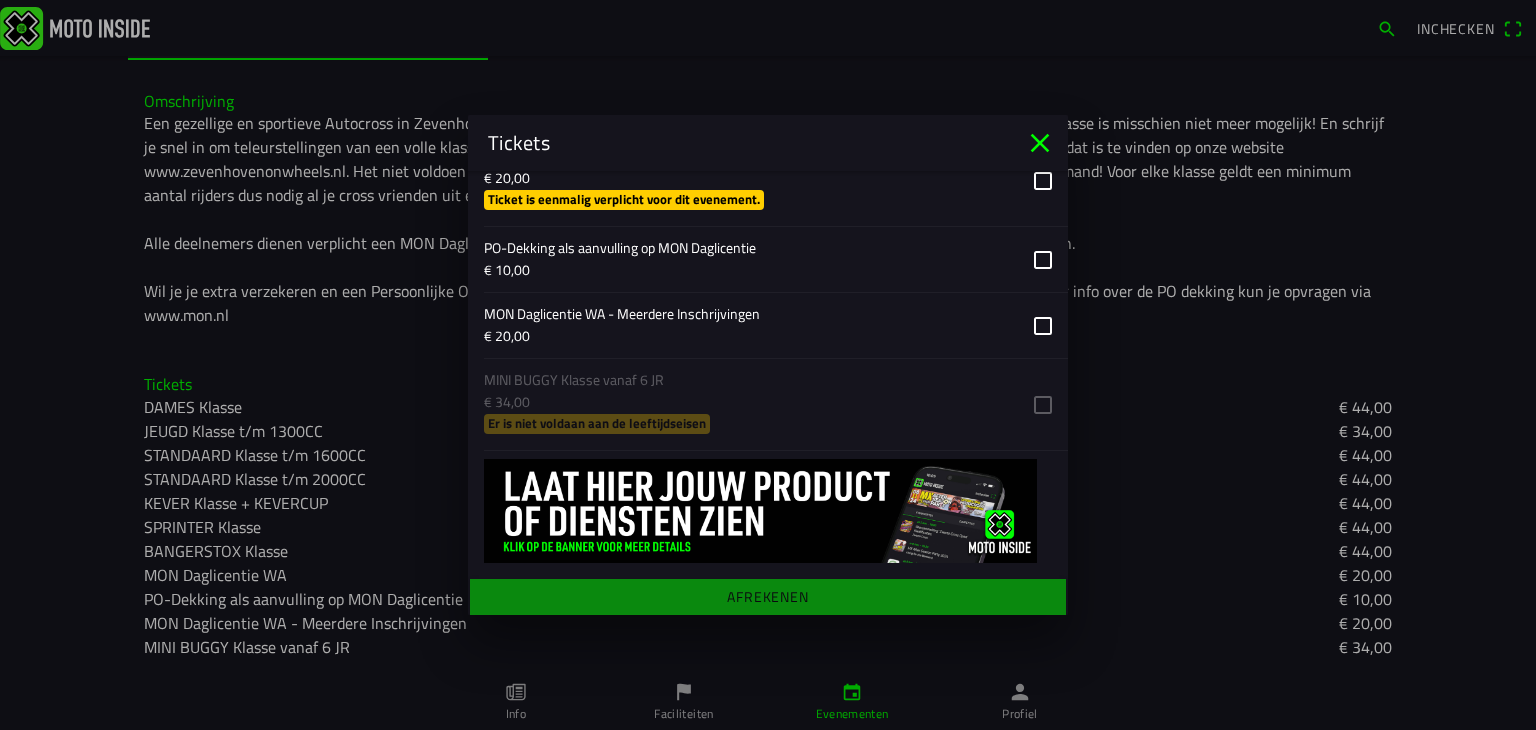 click on "Kies ticket DAMES Klasse € 44,00 JEUGD Klasse t/m 1300CC € 34,00  Er is niet voldaan aan de leeftijdseisen  STANDAARD Klasse t/m 1600CC € 44,00 STANDAARD Klasse t/m 2000CC € 44,00 KEVER Klasse + KEVERCUP € 44,00 SPRINTER Klasse € 44,00 BANGERSTOX Klasse € 44,00 MON Daglicentie WA € 20,00  Ticket is eenmalig verplicht voor dit evenement.  PO-Dekking als aanvulling op MON Daglicentie € 10,00 MON Daglicentie WA - Meerdere Inschrijvingen € 20,00 MINI BUGGY Klasse vanaf 6 JR € 34,00  Er is niet voldaan aan de leeftijdseisen" 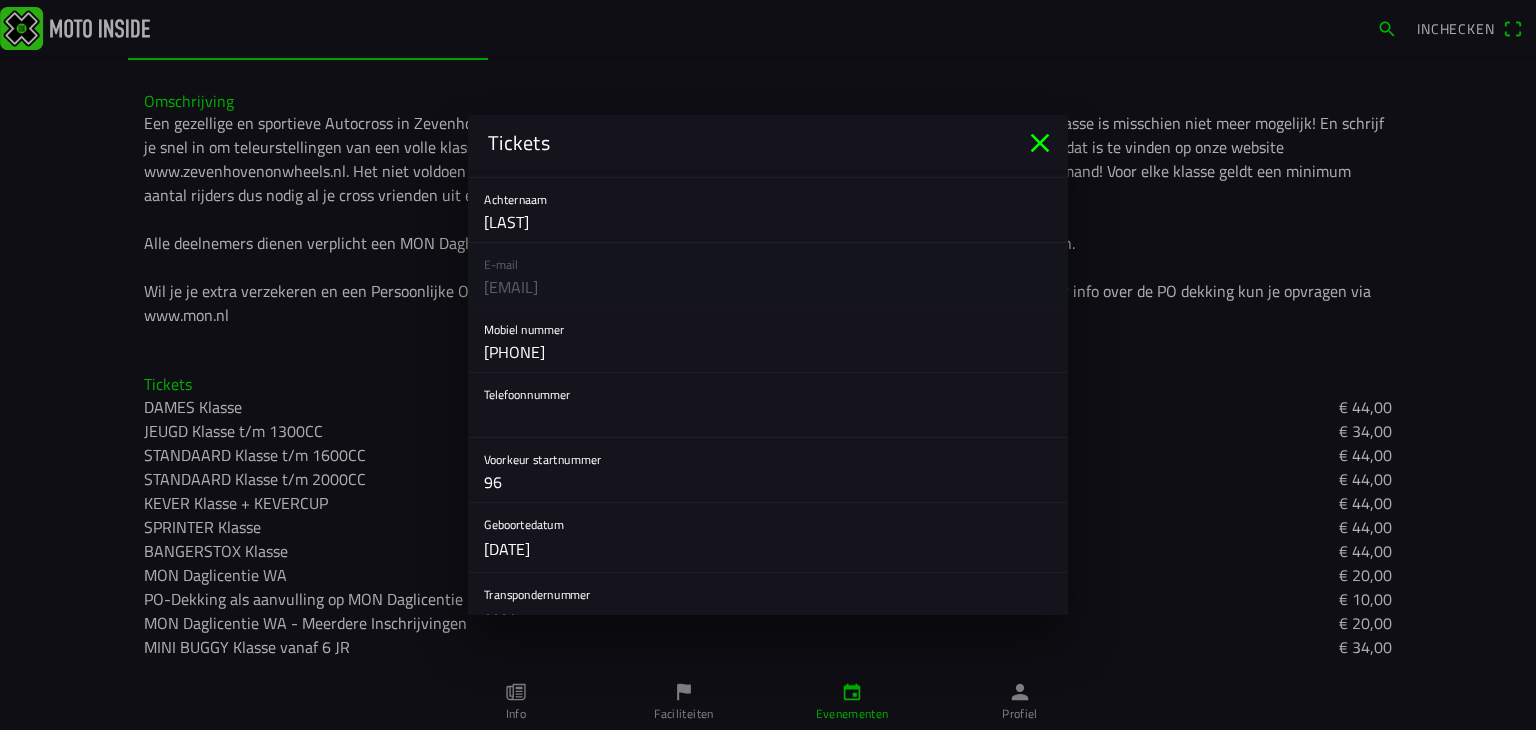 scroll, scrollTop: 336, scrollLeft: 0, axis: vertical 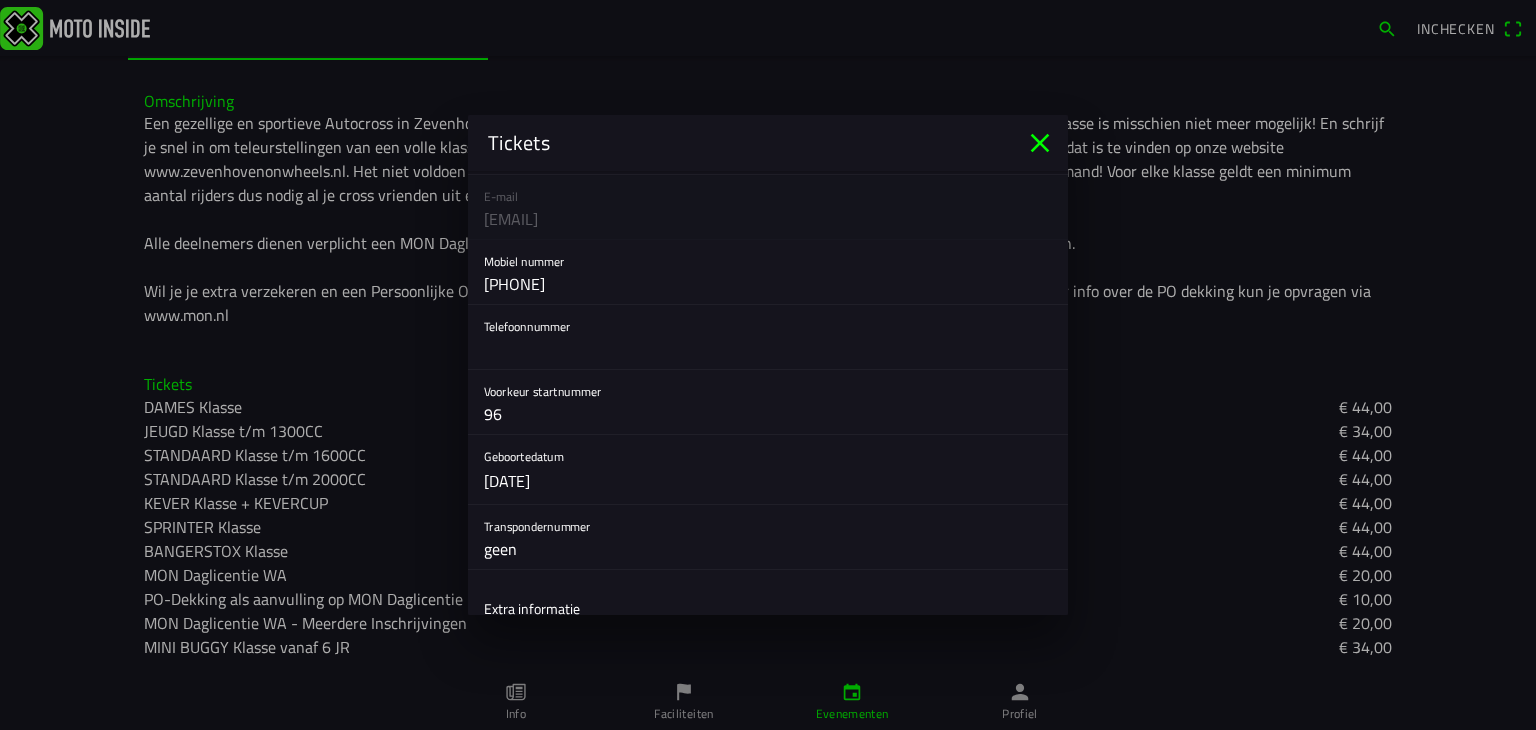 click on "Telefoonnummer" 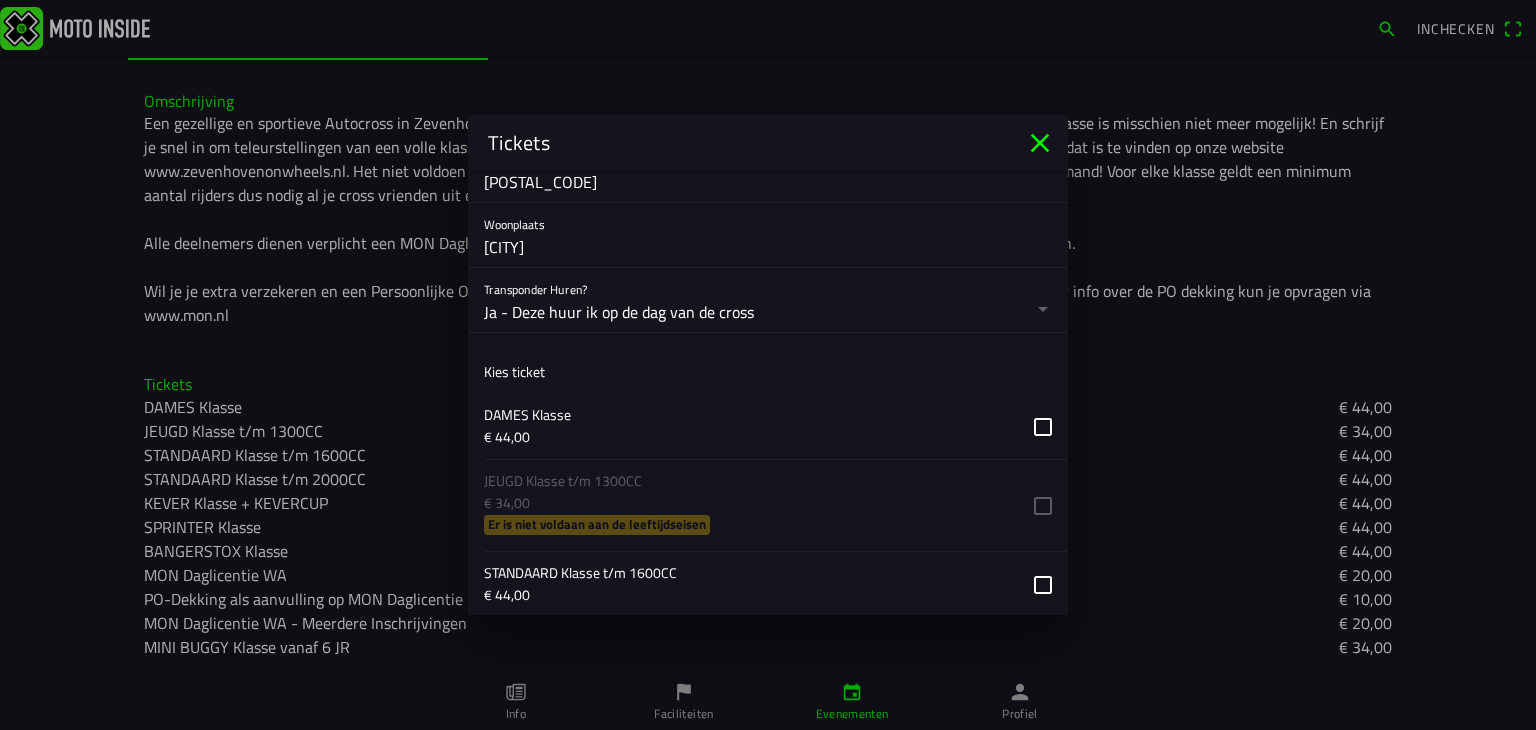 scroll, scrollTop: 1136, scrollLeft: 0, axis: vertical 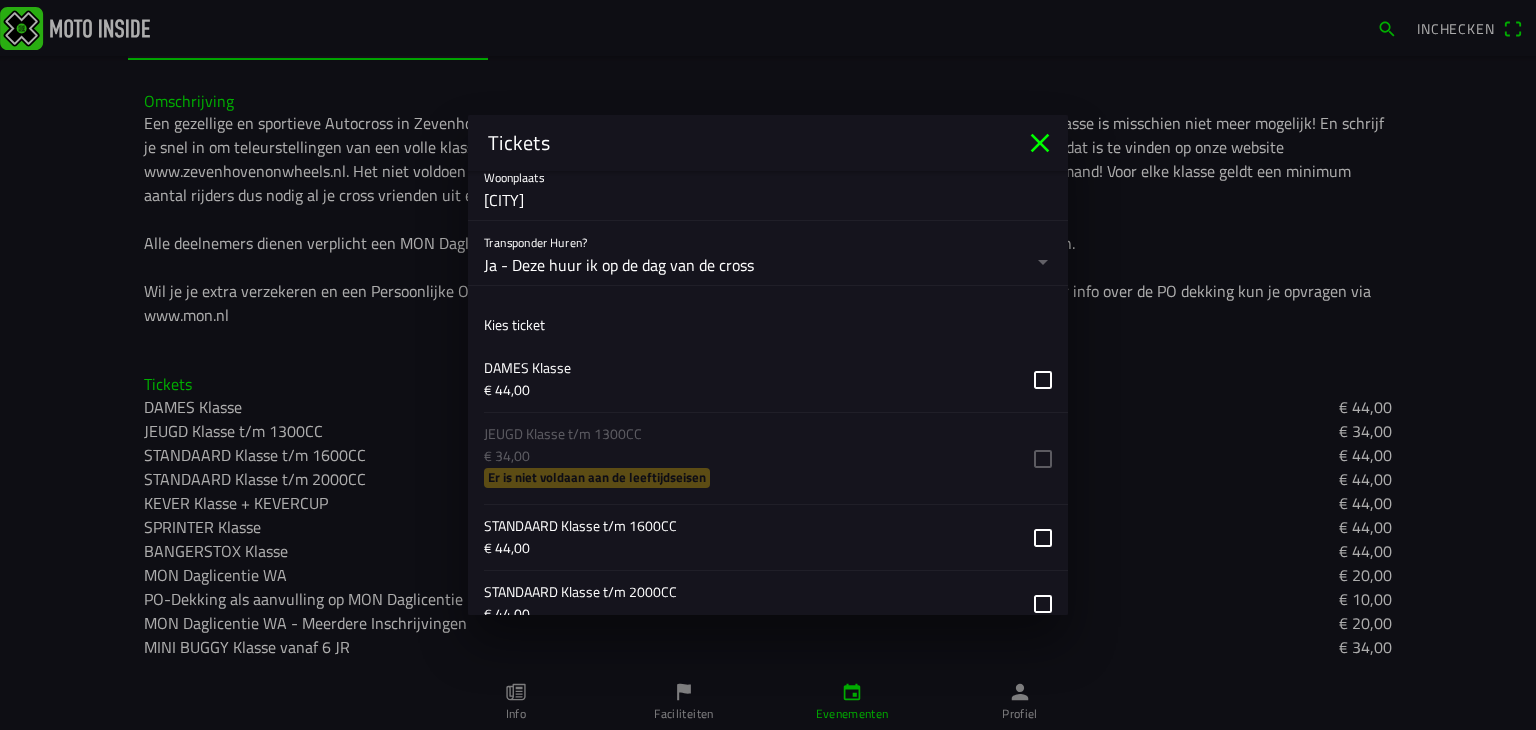click on "Kies ticket DAMES Klasse € 44,00 JEUGD Klasse t/m 1300CC € 34,00  Er is niet voldaan aan de leeftijdseisen  STANDAARD Klasse t/m 1600CC € 44,00 STANDAARD Klasse t/m 2000CC € 44,00 KEVER Klasse + KEVERCUP € 44,00 SPRINTER Klasse € 44,00 BANGERSTOX Klasse € 44,00 MON Daglicentie WA € 20,00  Ticket is eenmalig verplicht voor dit evenement.  PO-Dekking als aanvulling op MON Daglicentie € 10,00 MON Daglicentie WA - Meerdere Inschrijvingen € 20,00 MINI BUGGY Klasse vanaf 6 JR € 34,00  Er is niet voldaan aan de leeftijdseisen" 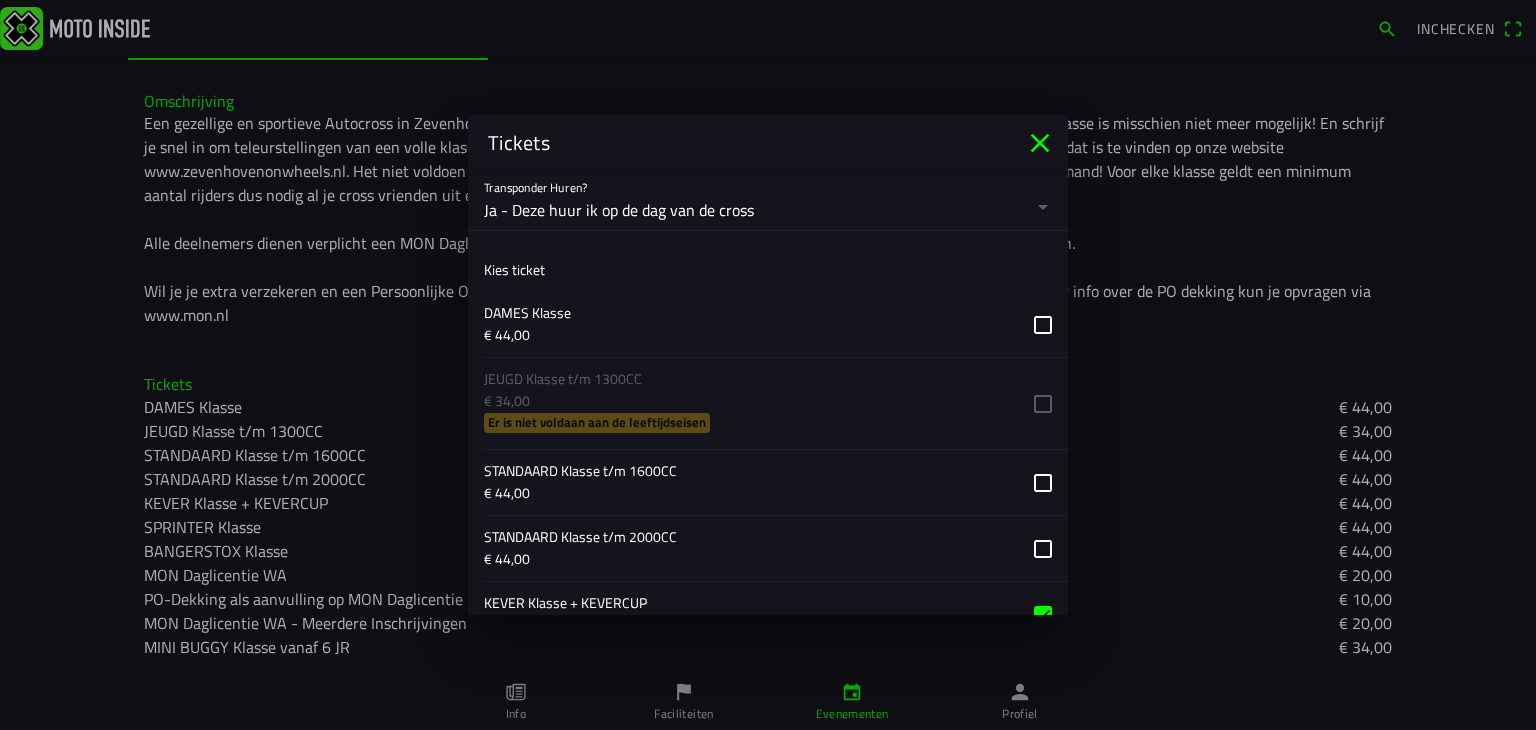 scroll, scrollTop: 1136, scrollLeft: 0, axis: vertical 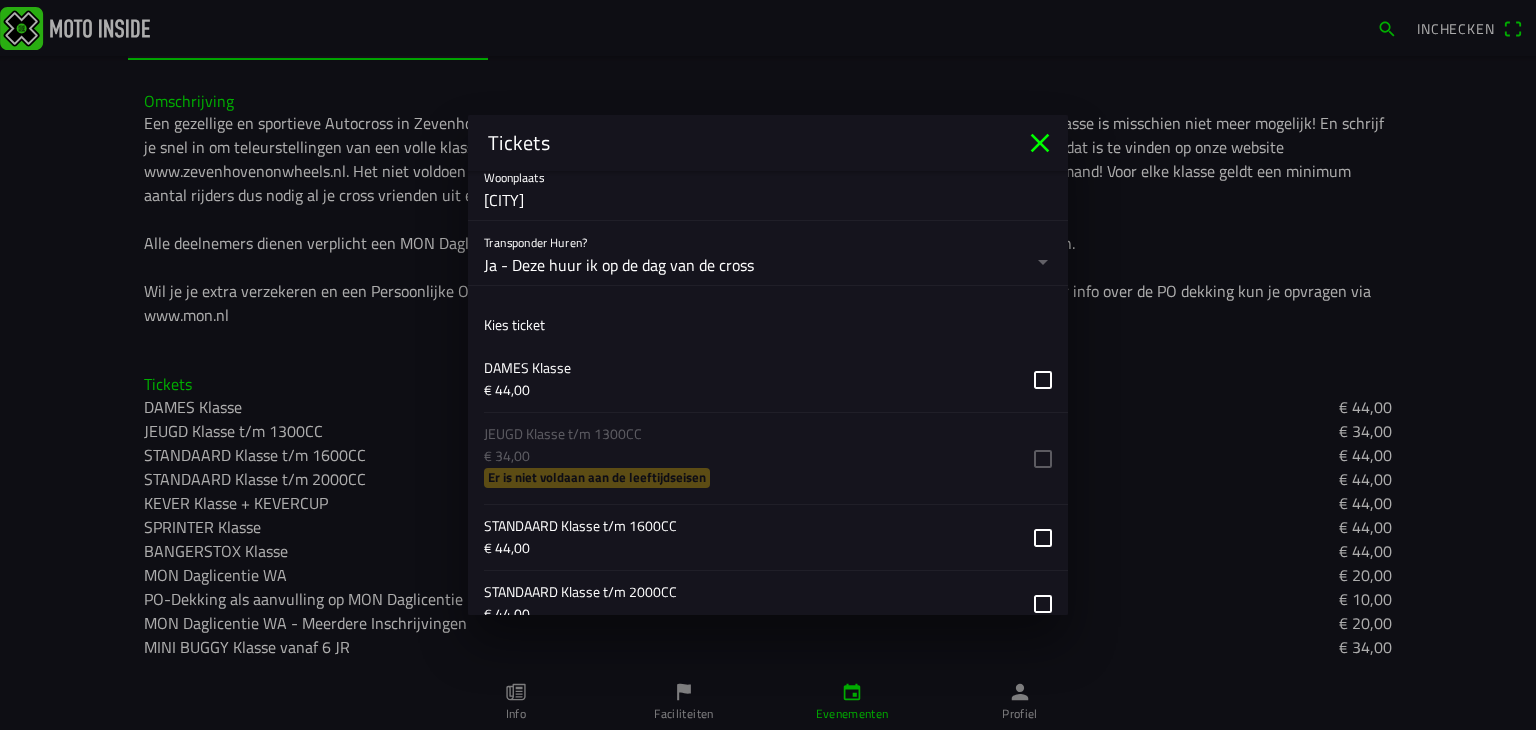 click on "Kies ticket DAMES Klasse € 44,00 JEUGD Klasse t/m 1300CC € 34,00  Er is niet voldaan aan de leeftijdseisen  STANDAARD Klasse t/m 1600CC € 44,00 STANDAARD Klasse t/m 2000CC € 44,00 KEVER Klasse + KEVERCUP € 44,00 SPRINTER Klasse € 44,00 BANGERSTOX Klasse € 44,00 MON Daglicentie WA € 20,00  Ticket is eenmalig verplicht voor dit evenement.  PO-Dekking als aanvulling op MON Daglicentie € 10,00 MON Daglicentie WA - Meerdere Inschrijvingen € 20,00 MINI BUGGY Klasse vanaf 6 JR € 34,00  Er is niet voldaan aan de leeftijdseisen" 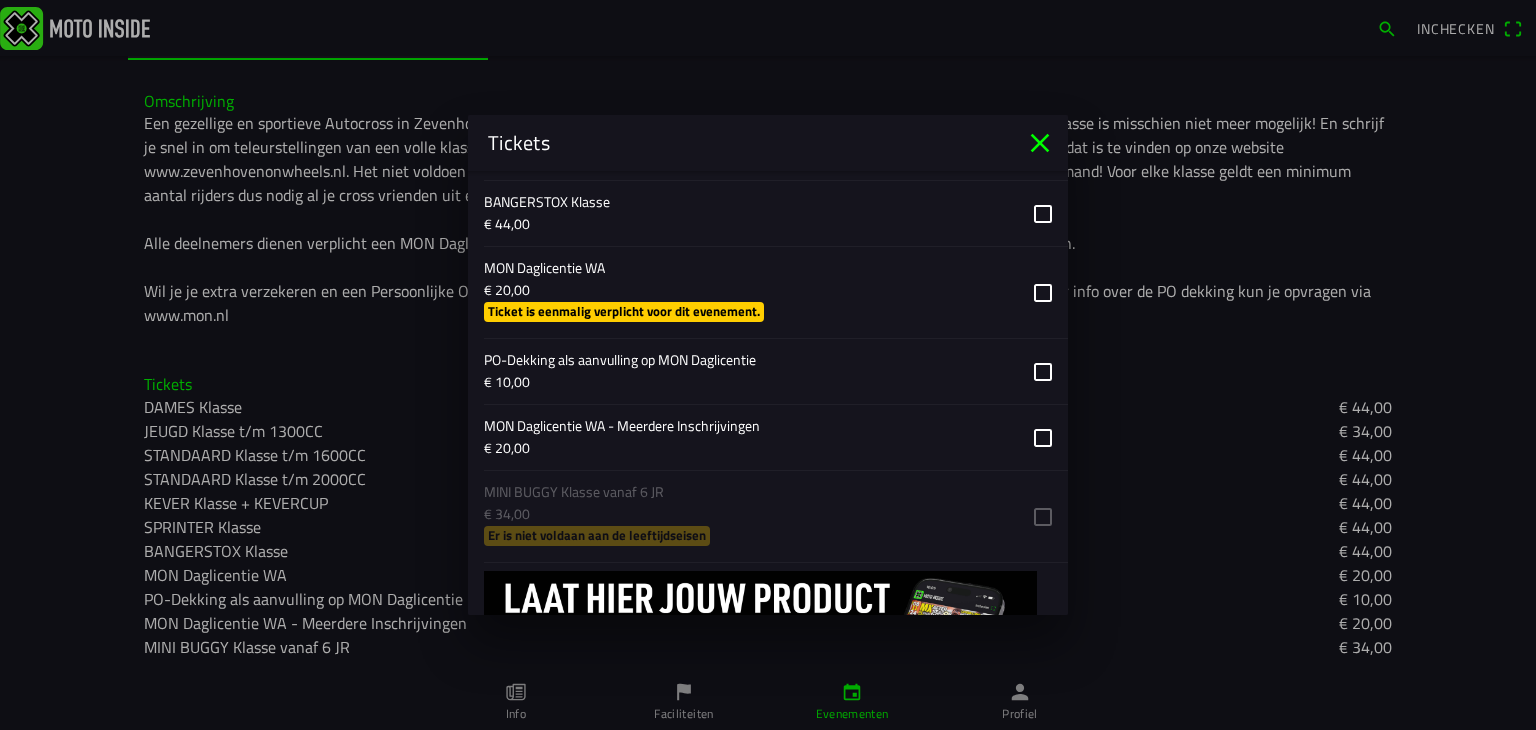 scroll, scrollTop: 1736, scrollLeft: 0, axis: vertical 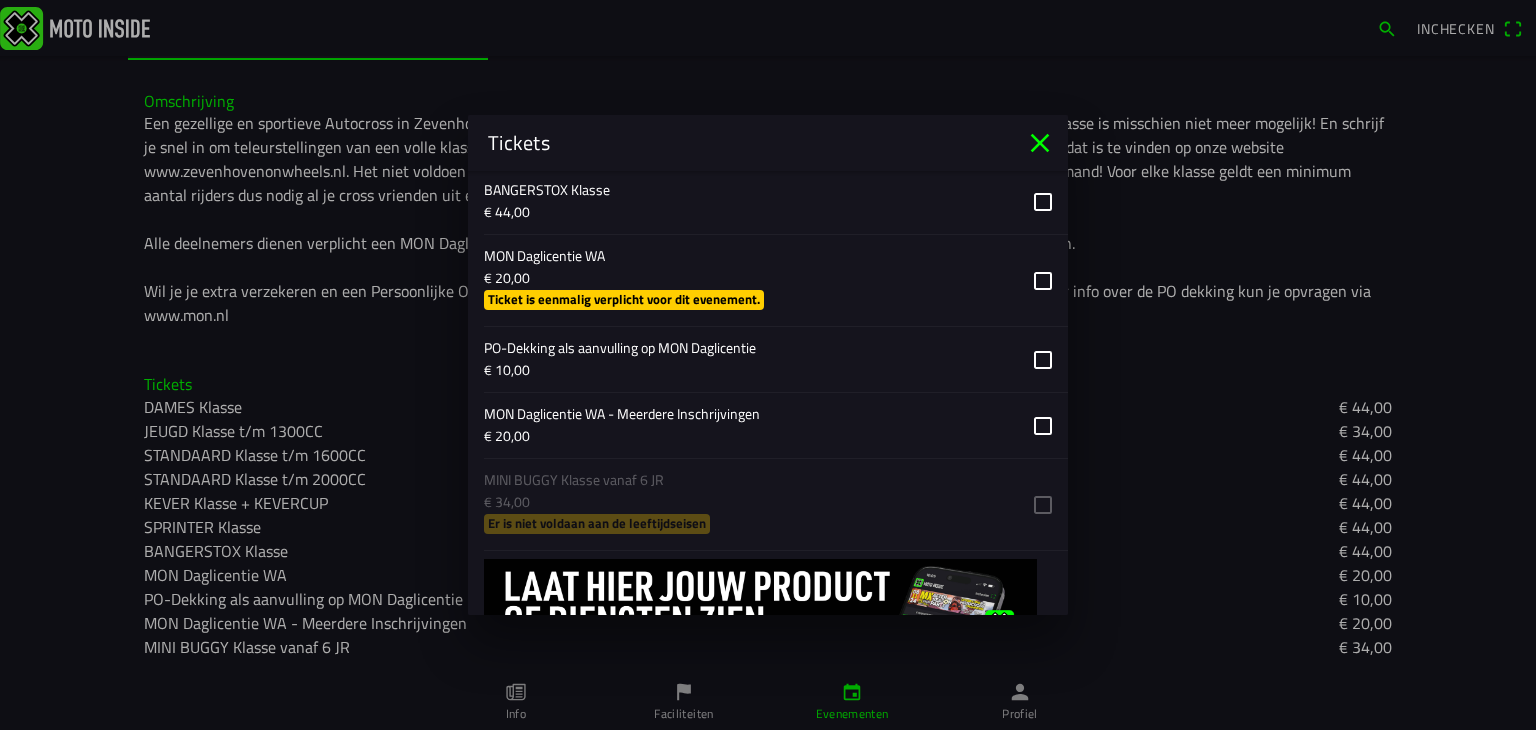 click 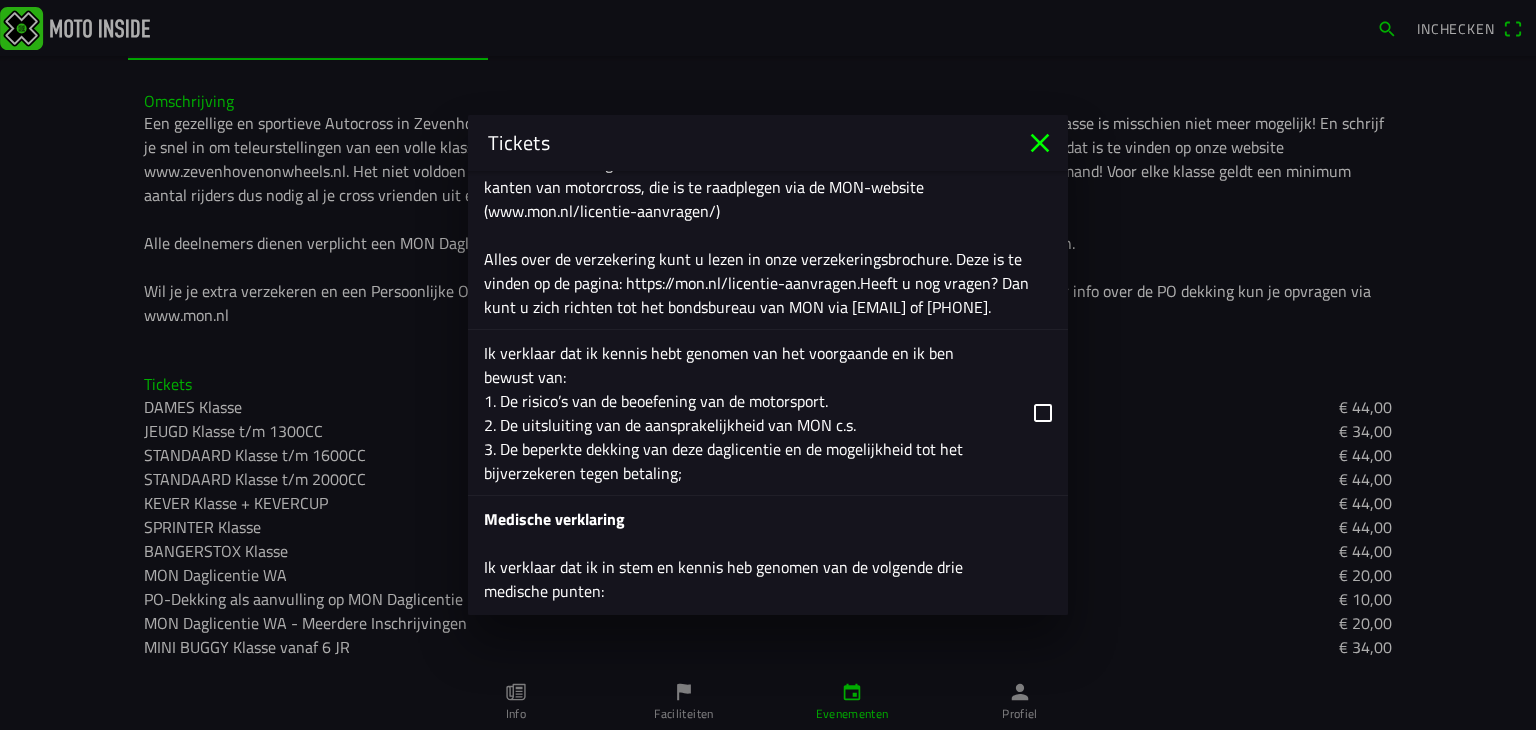 scroll, scrollTop: 3036, scrollLeft: 0, axis: vertical 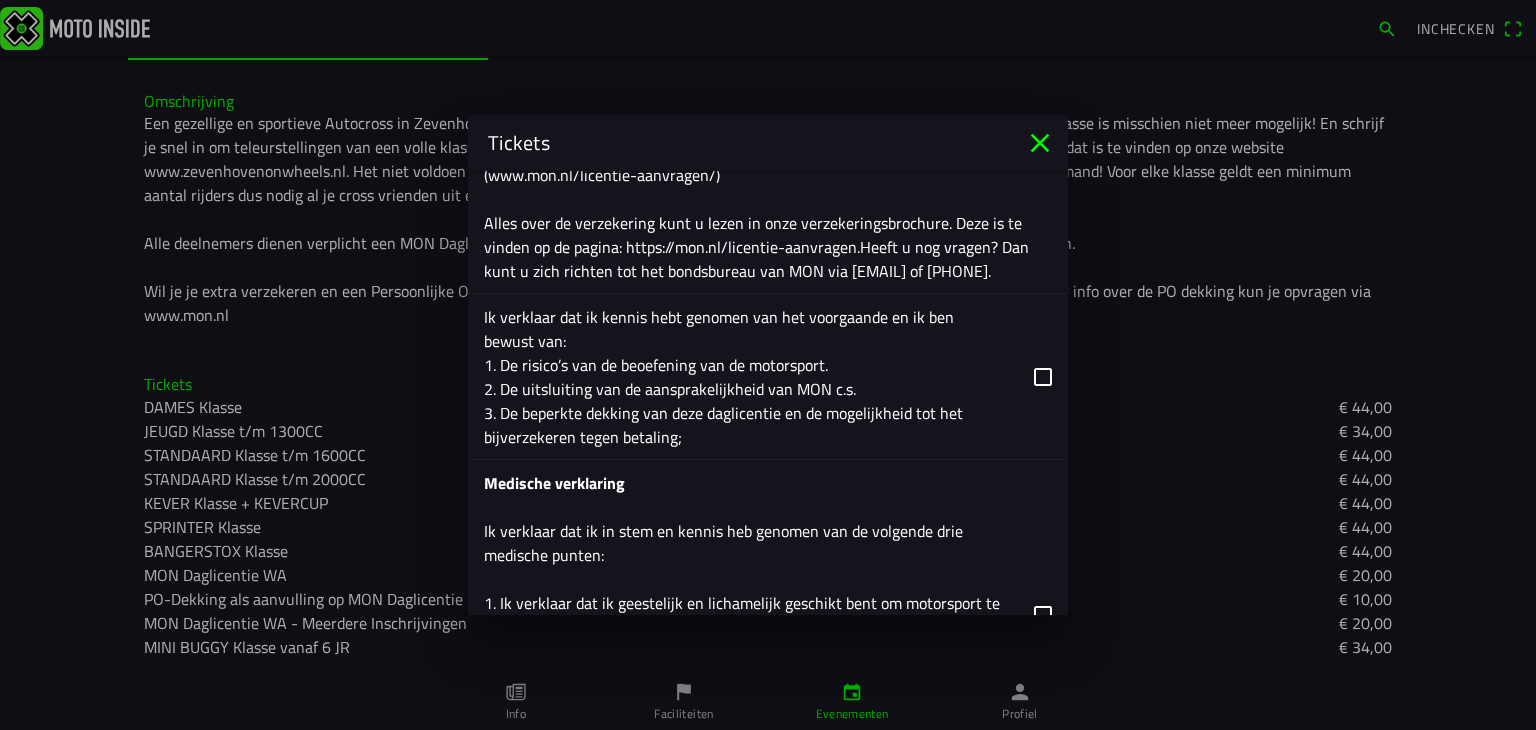 click 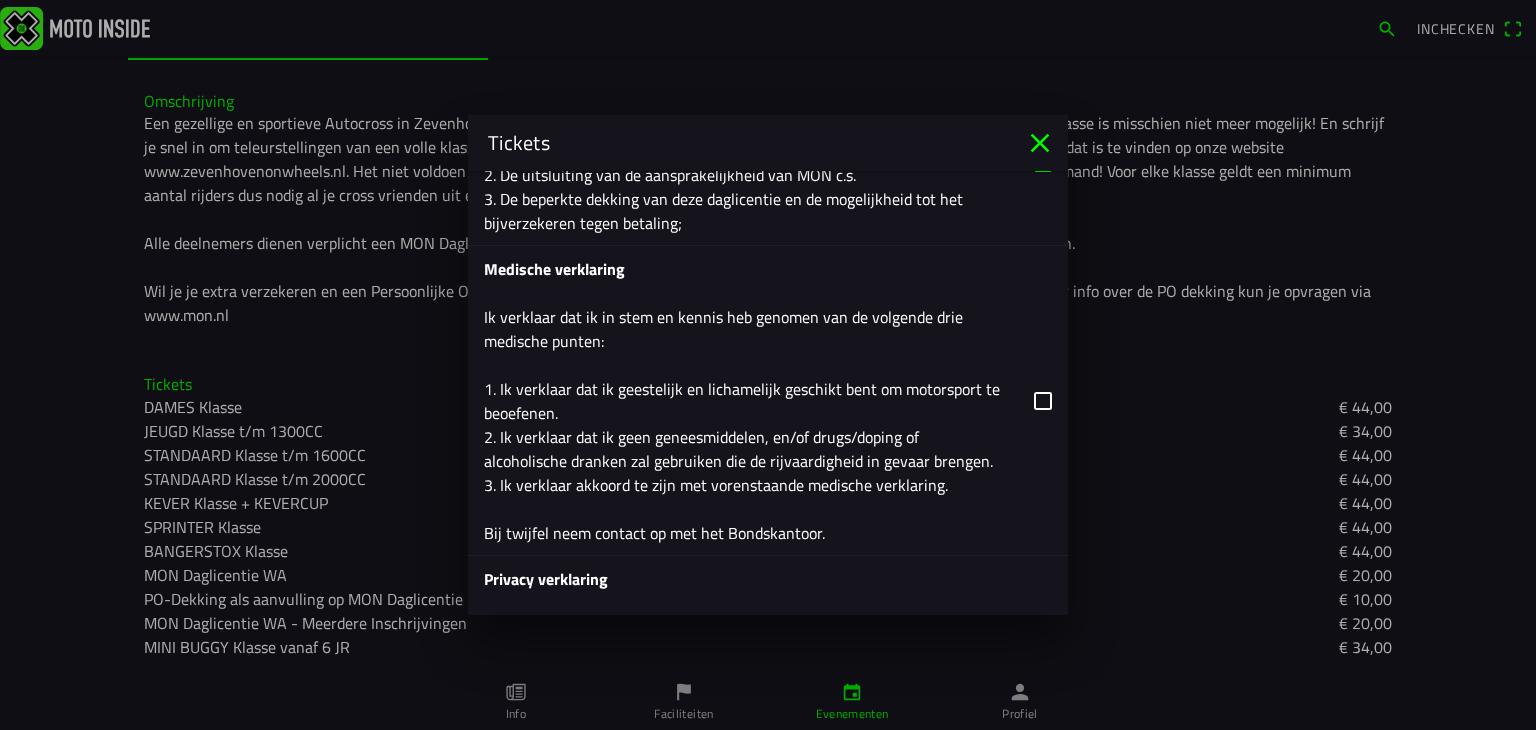 scroll, scrollTop: 3336, scrollLeft: 0, axis: vertical 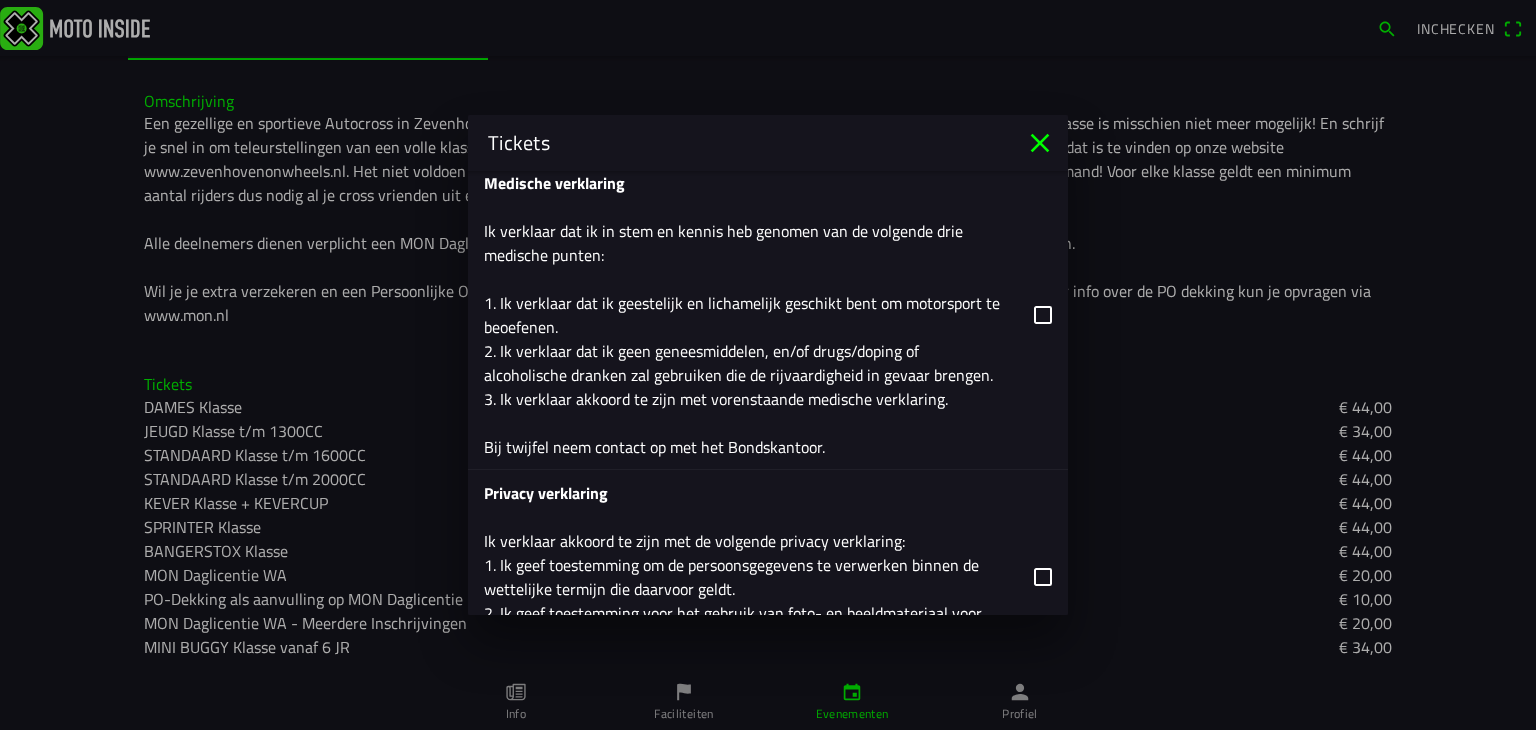click 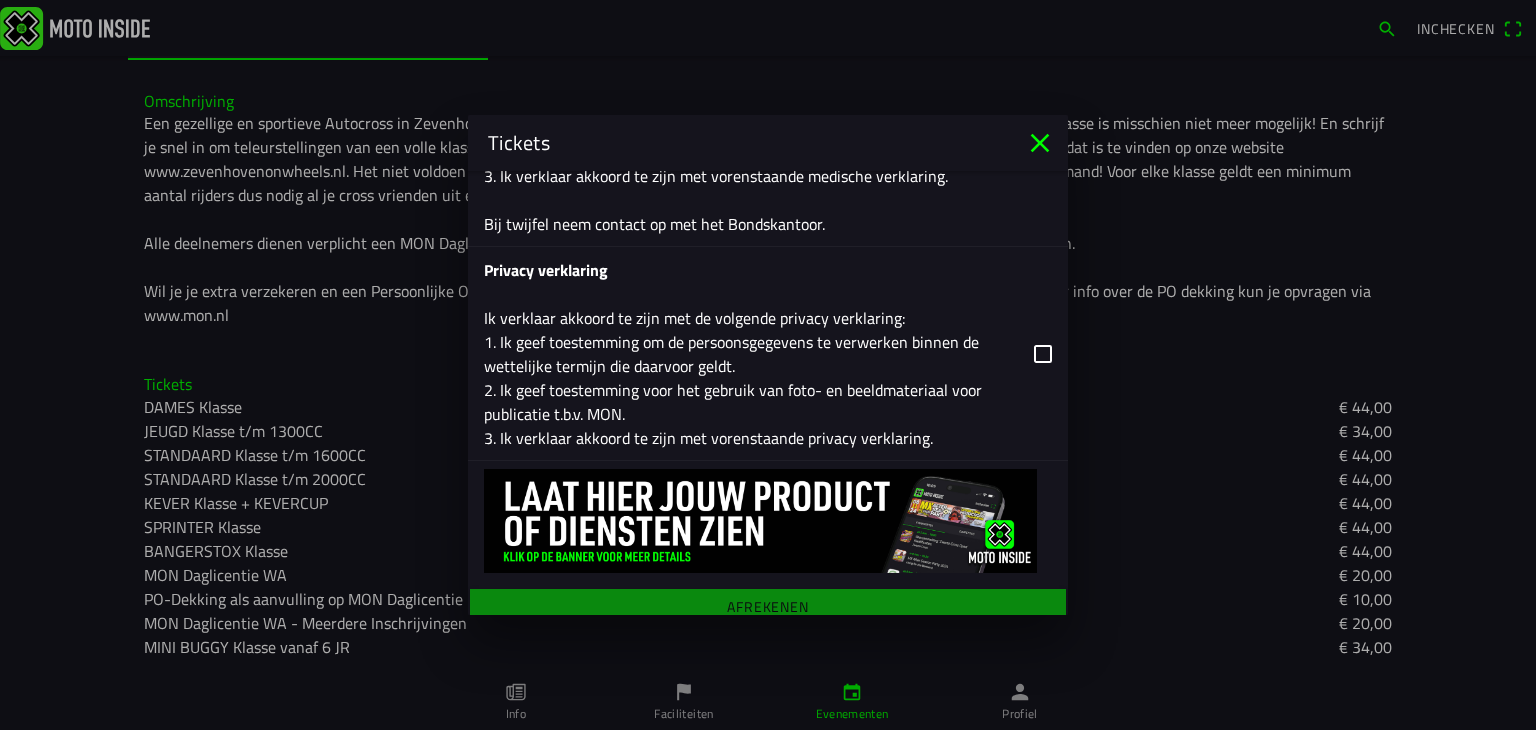 scroll, scrollTop: 3592, scrollLeft: 0, axis: vertical 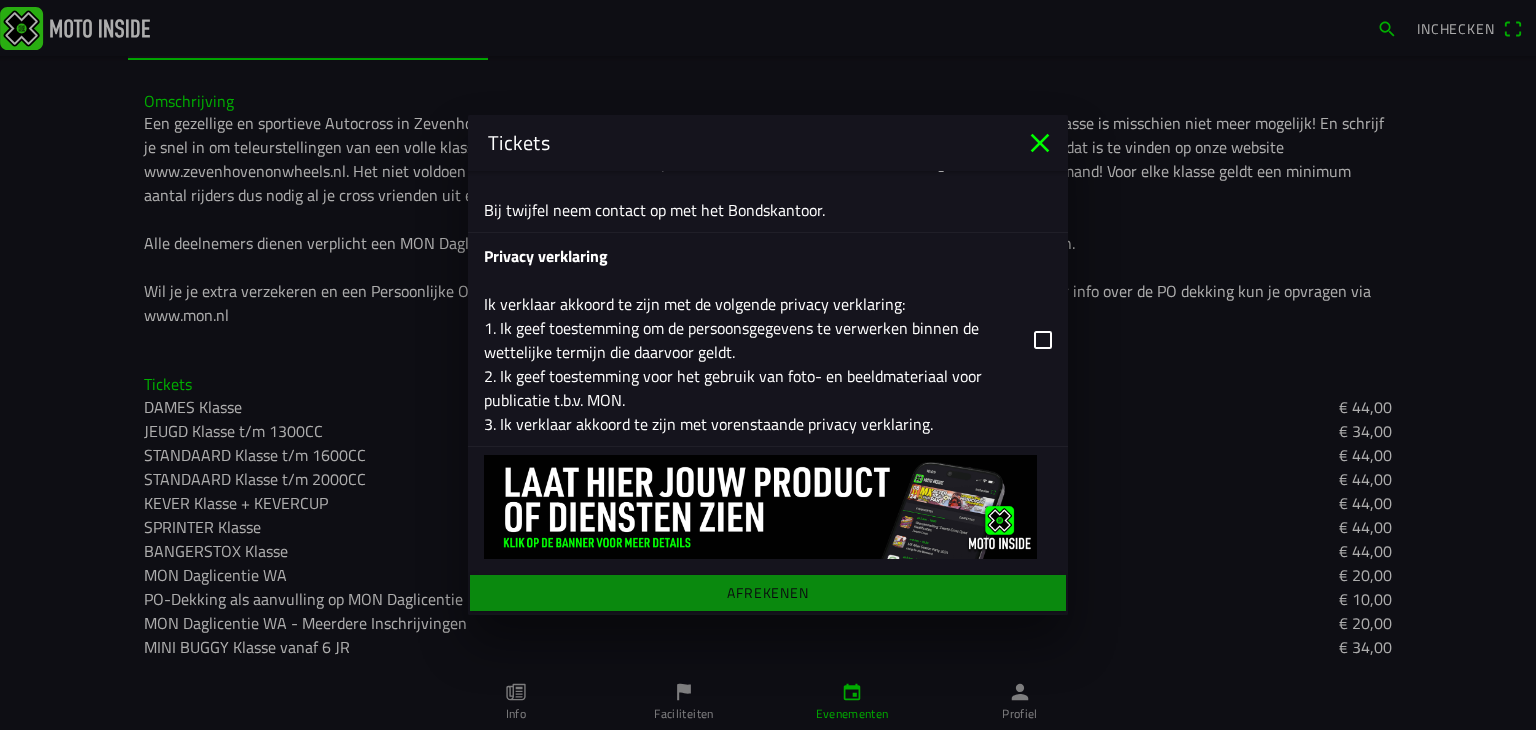 click 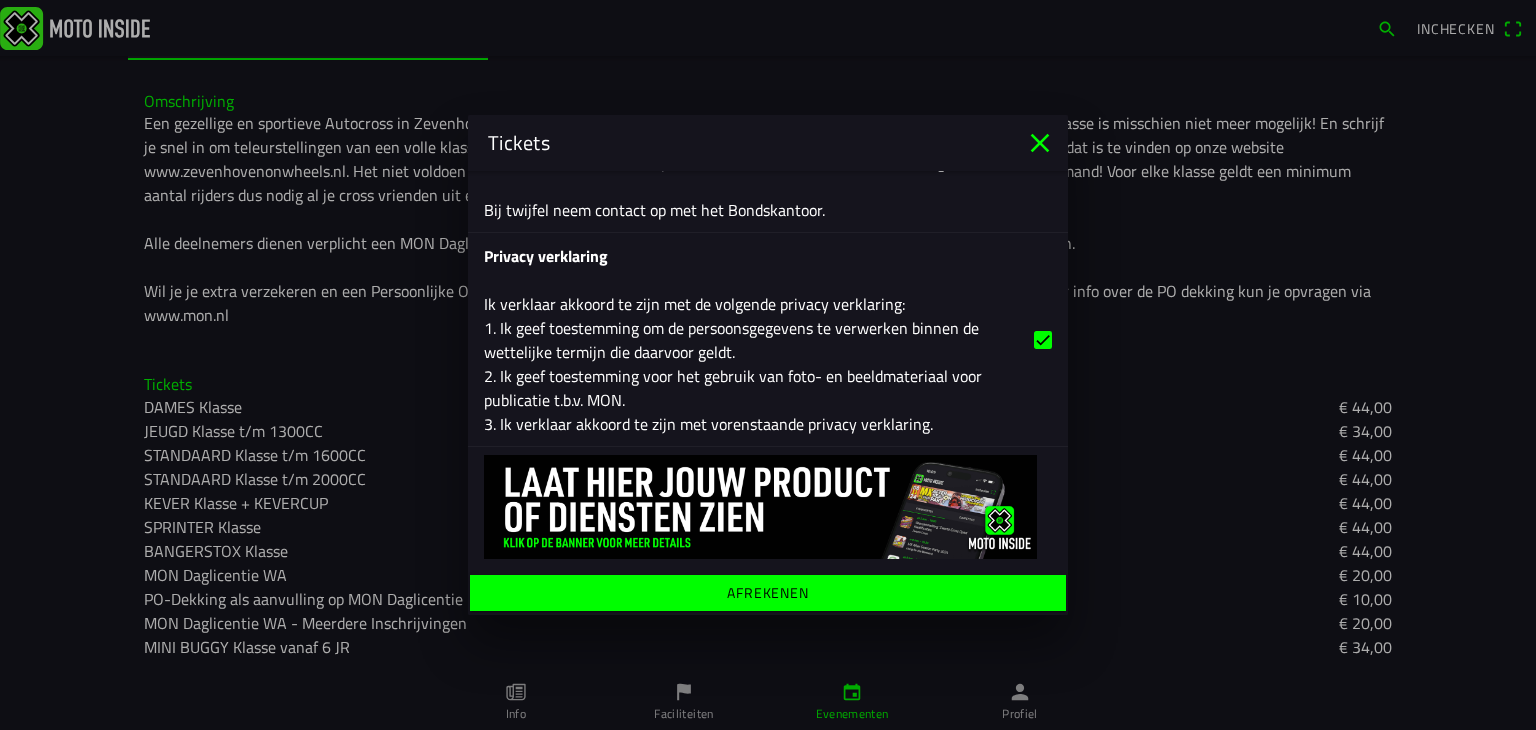 click on "Afrekenen" 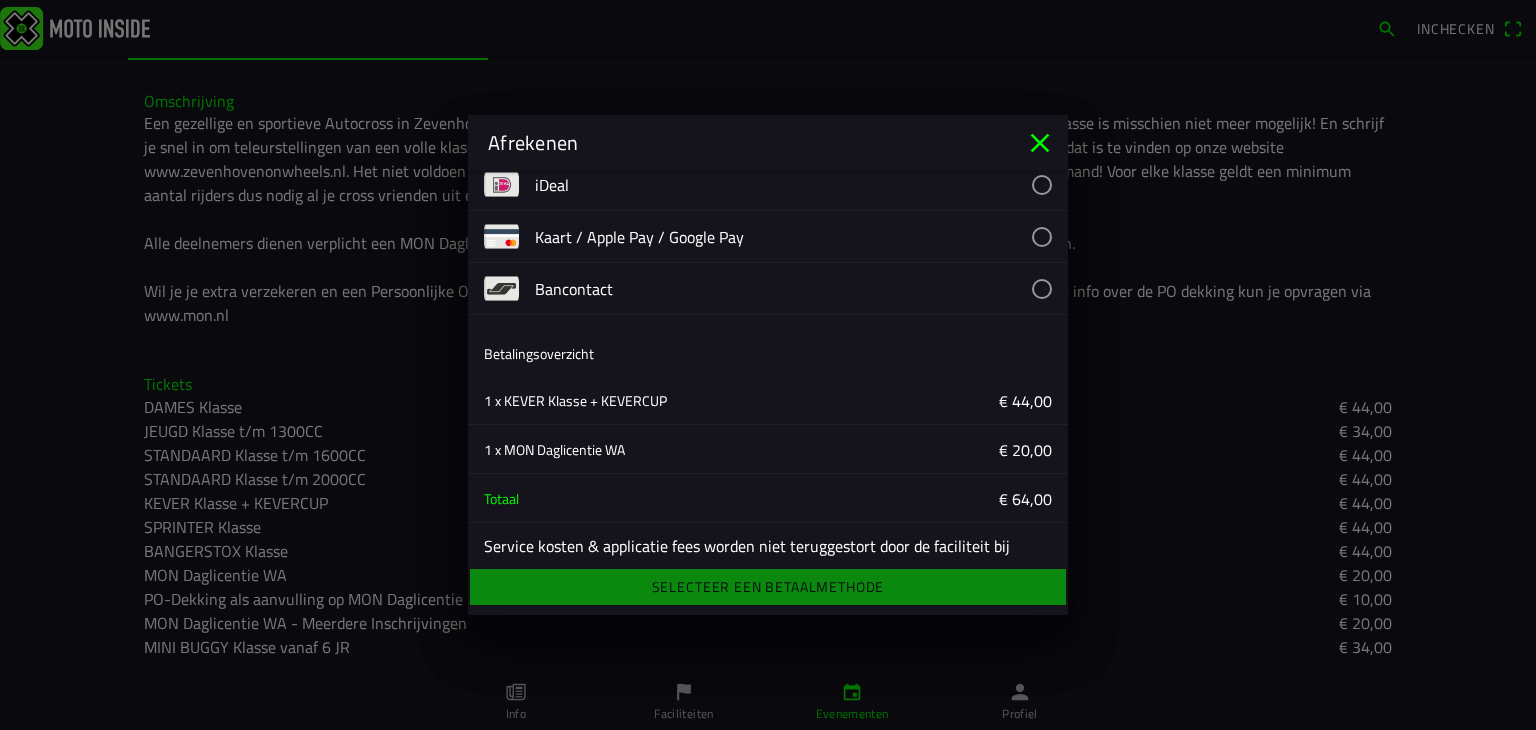 scroll, scrollTop: 105, scrollLeft: 0, axis: vertical 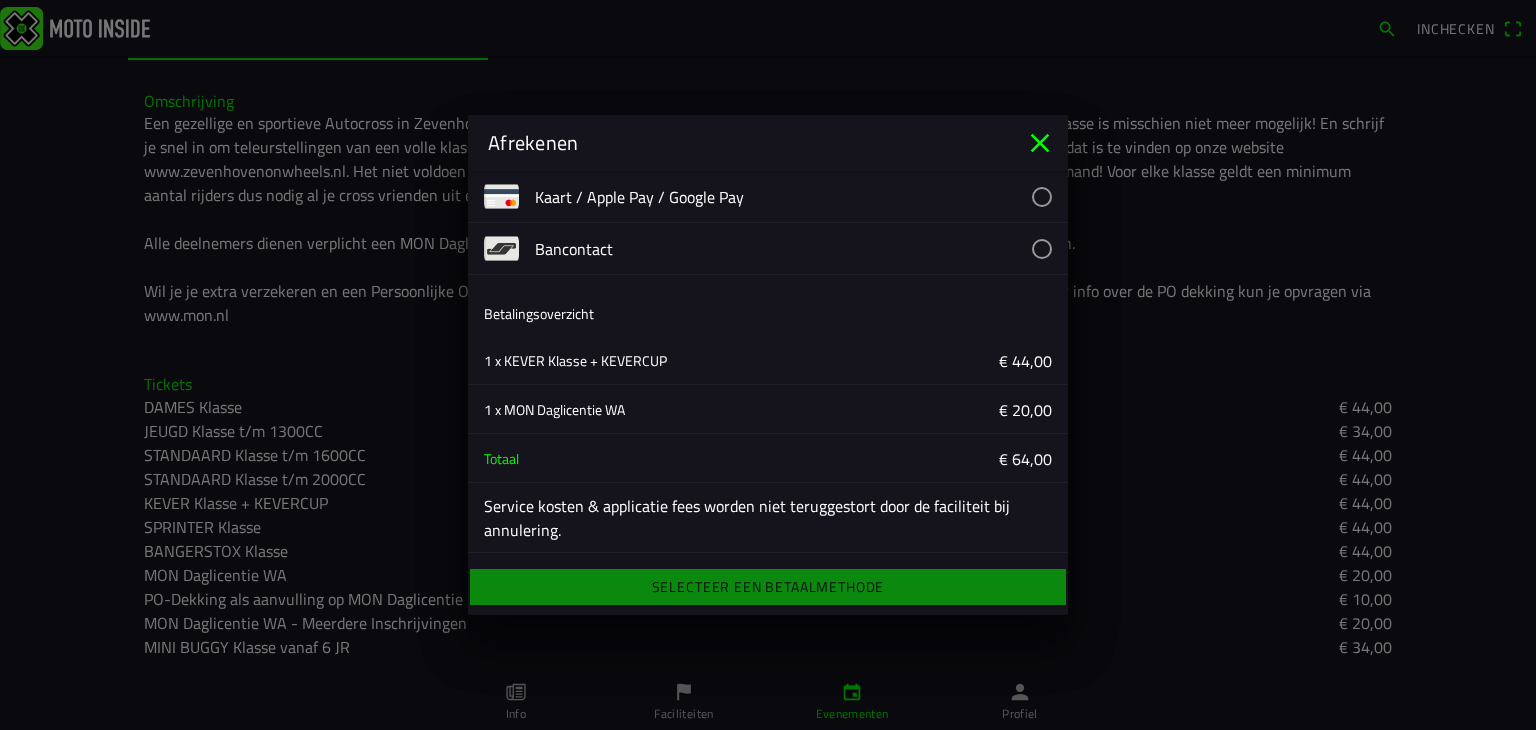 click on "Selecteer een betaalmethode" 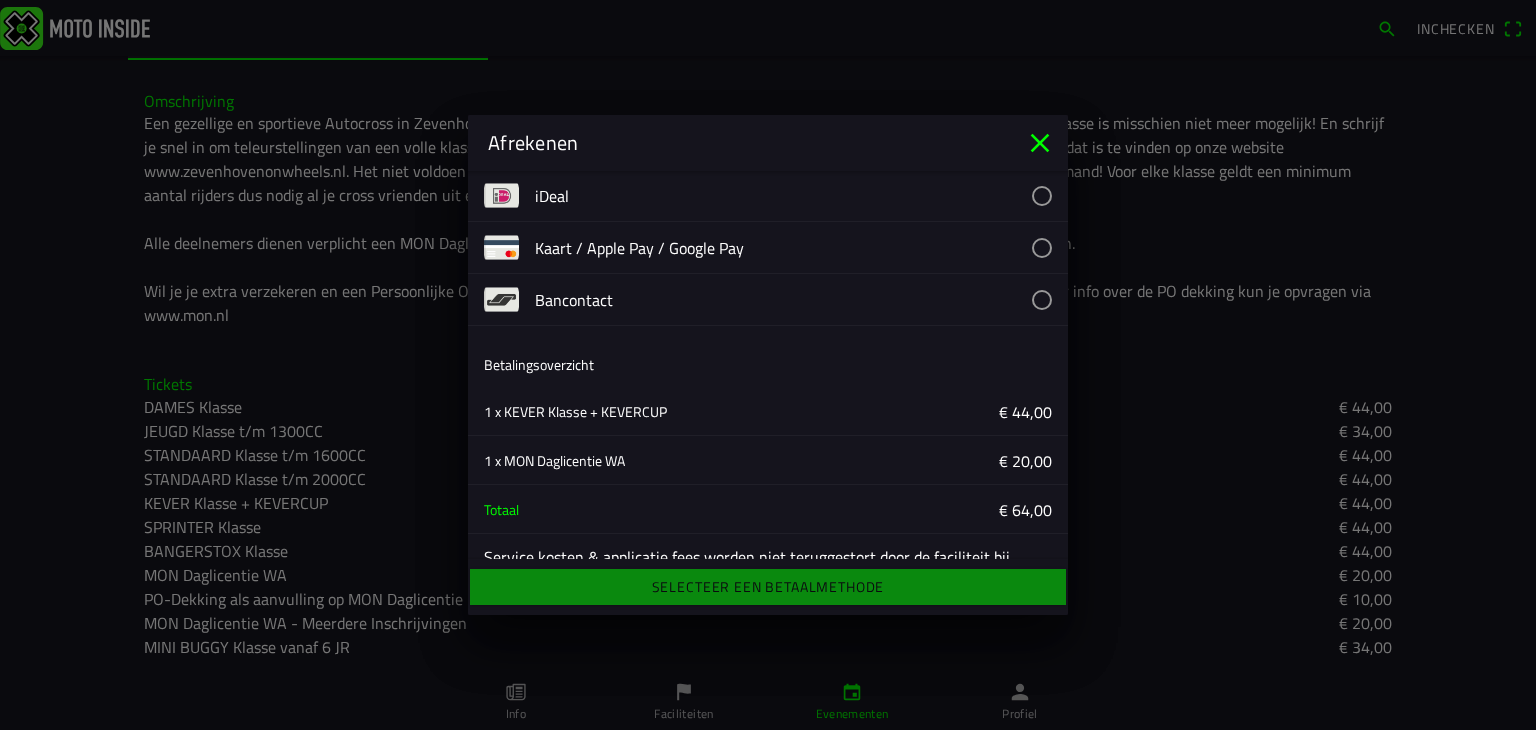 scroll, scrollTop: 5, scrollLeft: 0, axis: vertical 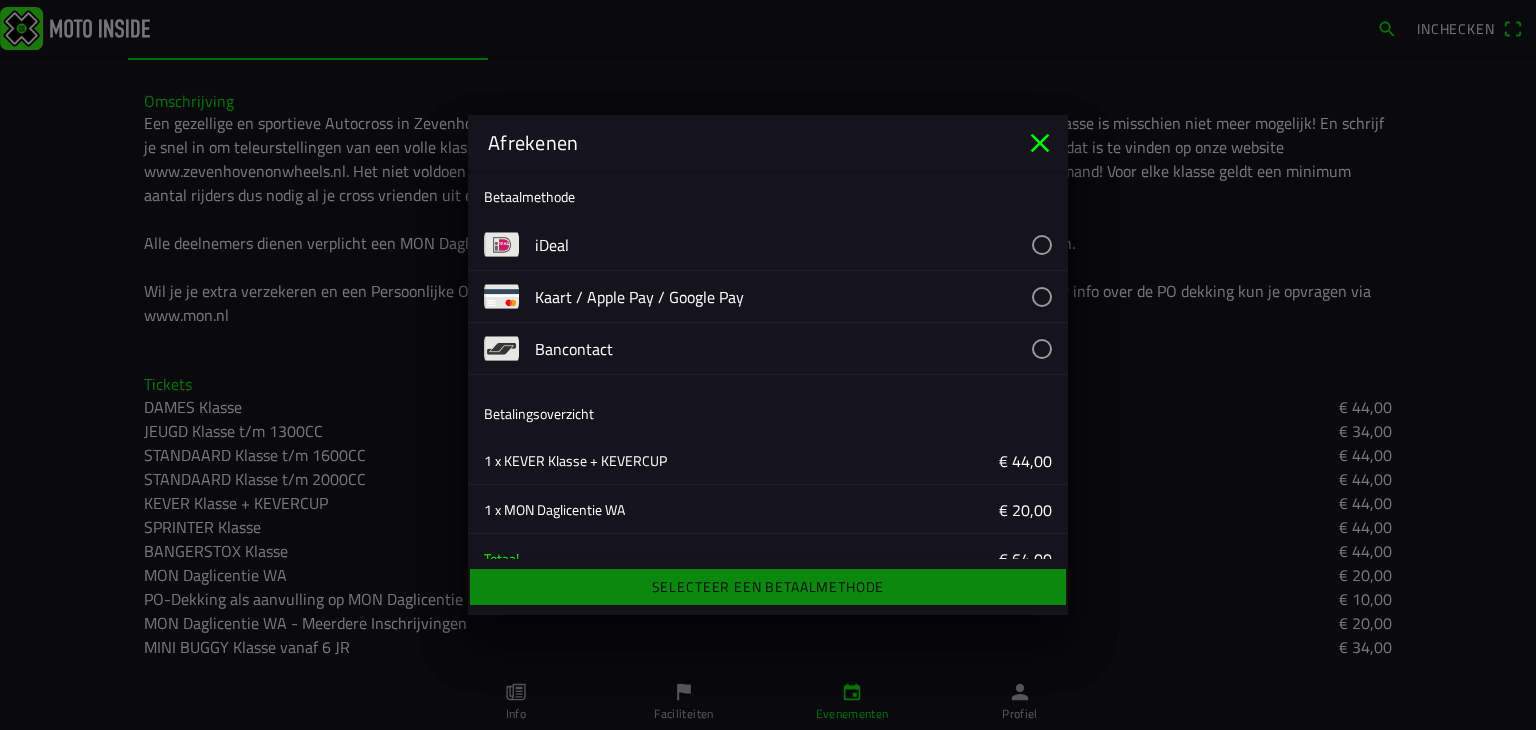 click 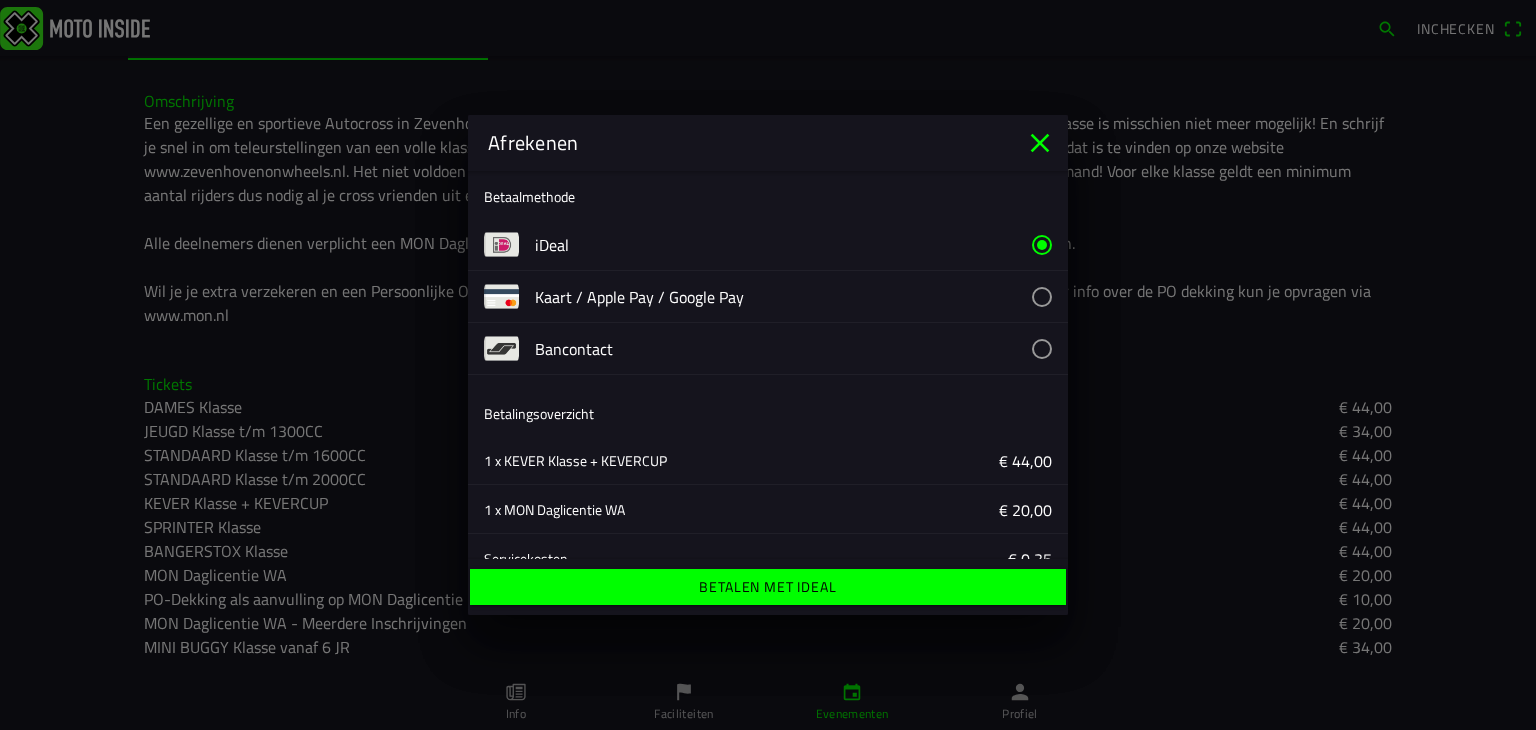 click on "Betalen met iDeal" 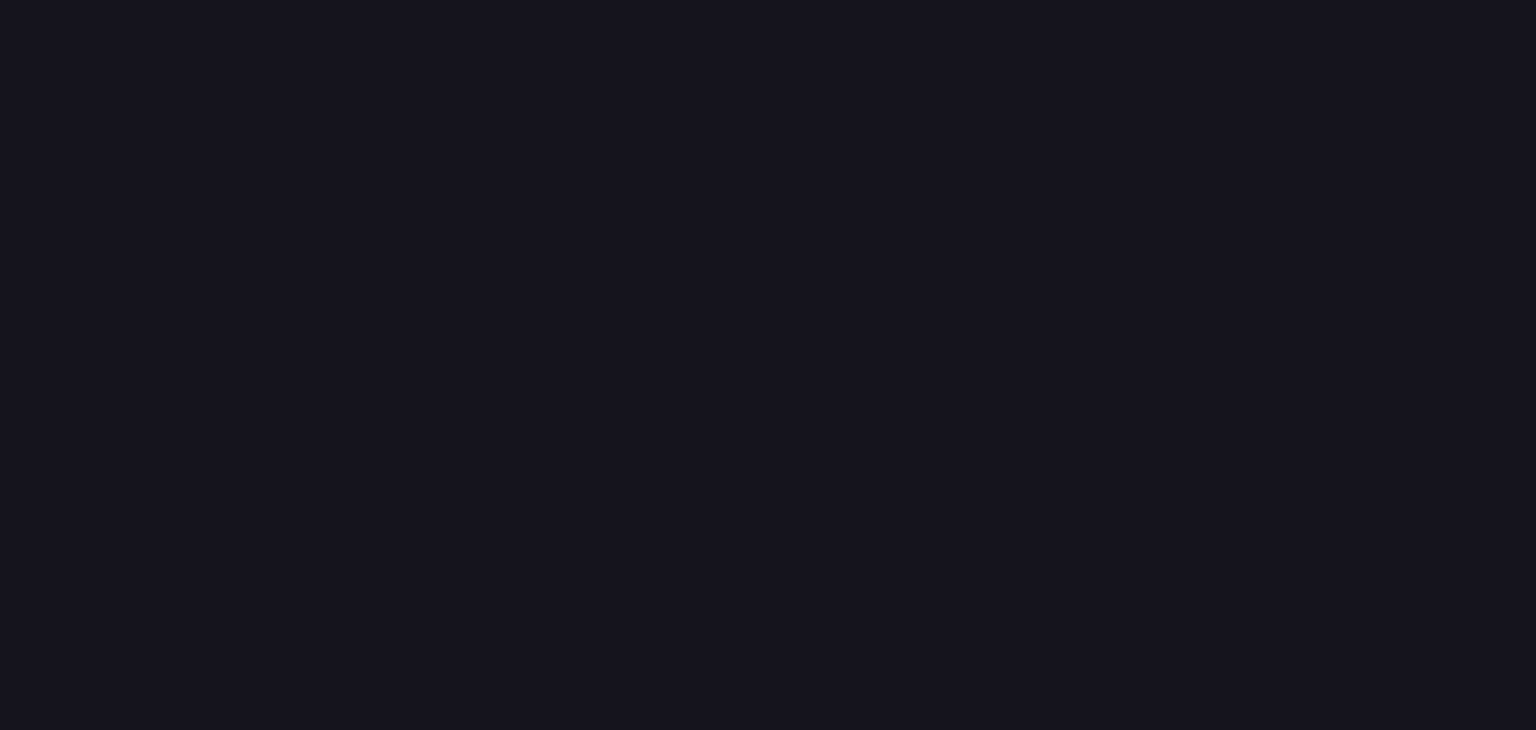 scroll, scrollTop: 0, scrollLeft: 0, axis: both 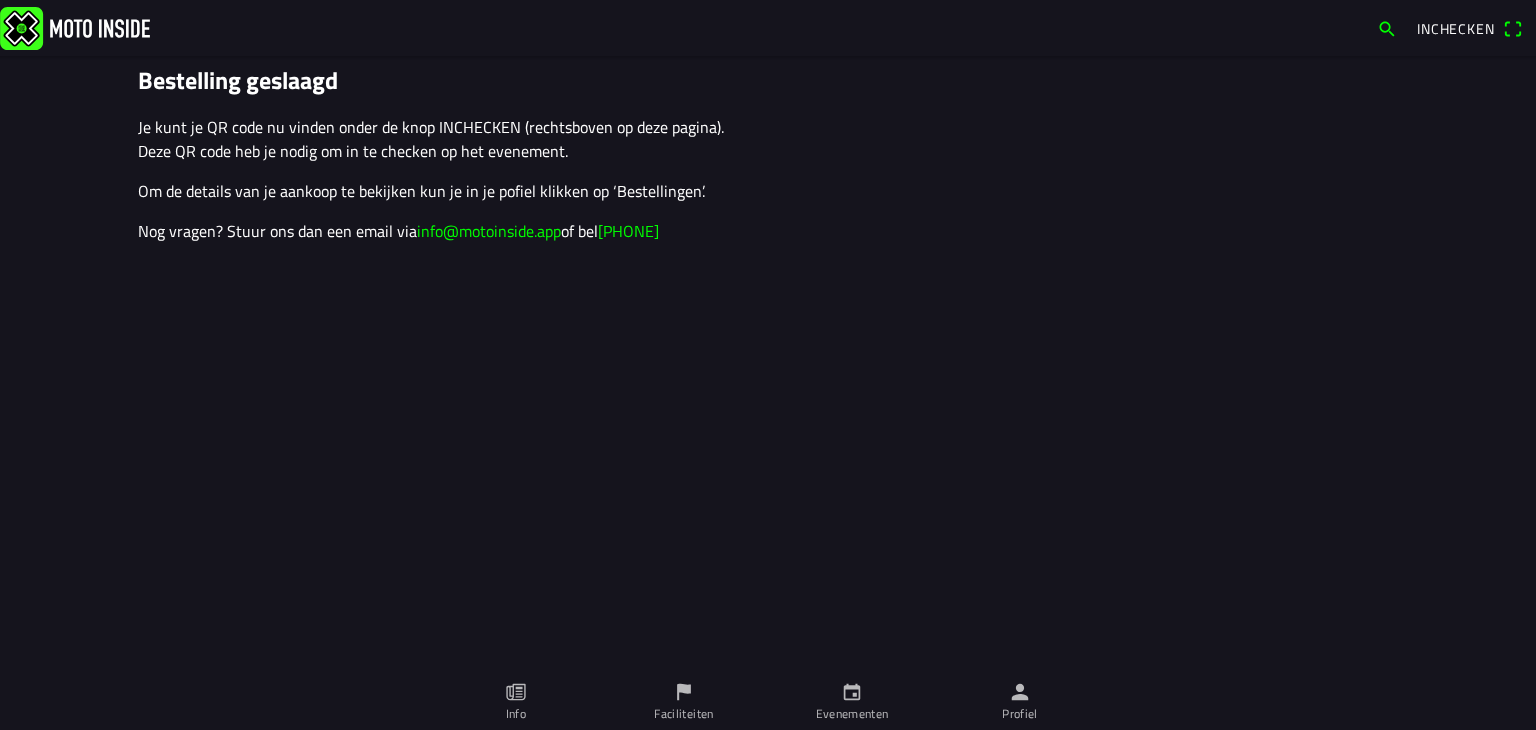 click on "Je kunt je QR code nu vinden onder de knop INCHECKEN (rechtsboven op deze pagina).  Deze QR code heb je nodig om in te checken op het evenement." at bounding box center [768, 139] 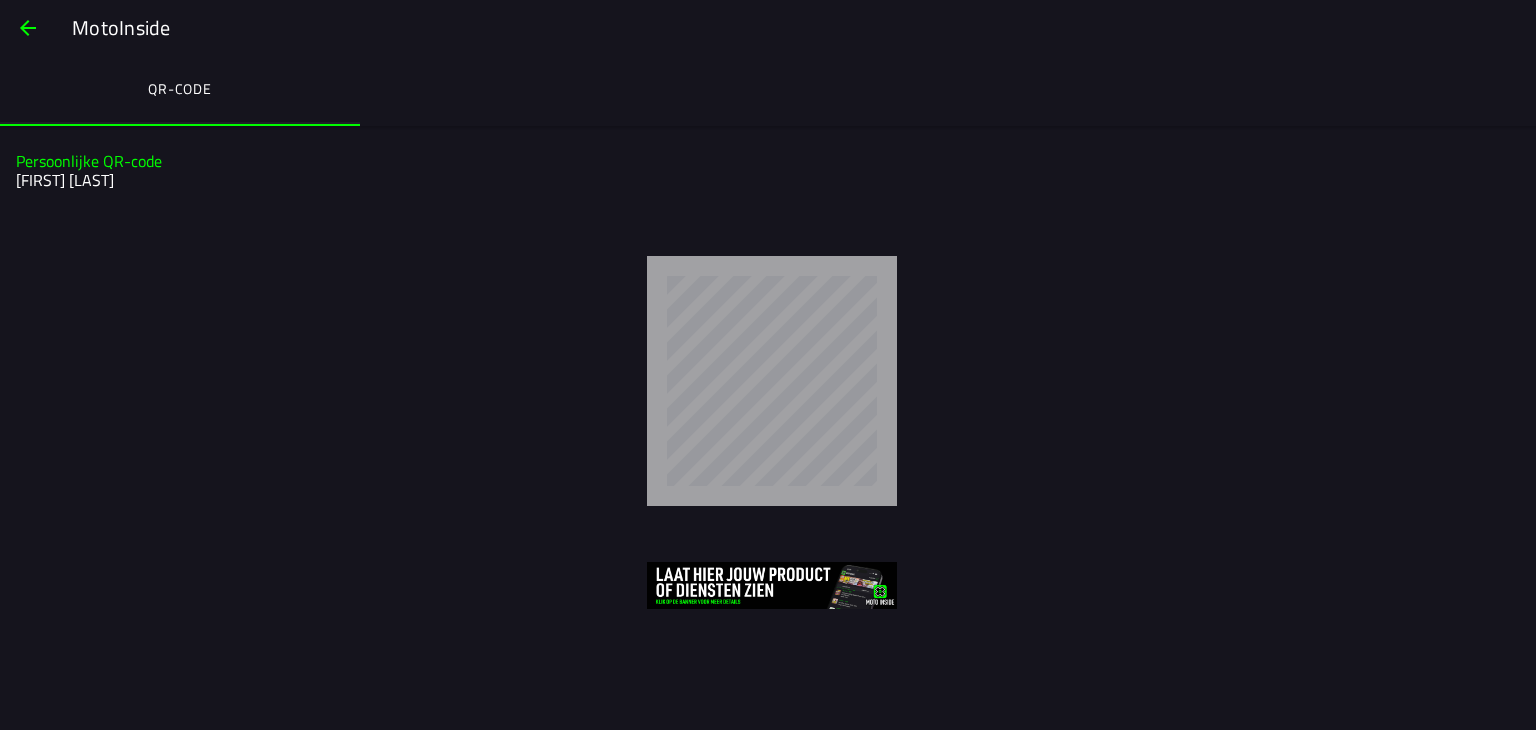 click on "[FIRST] [LAST]" 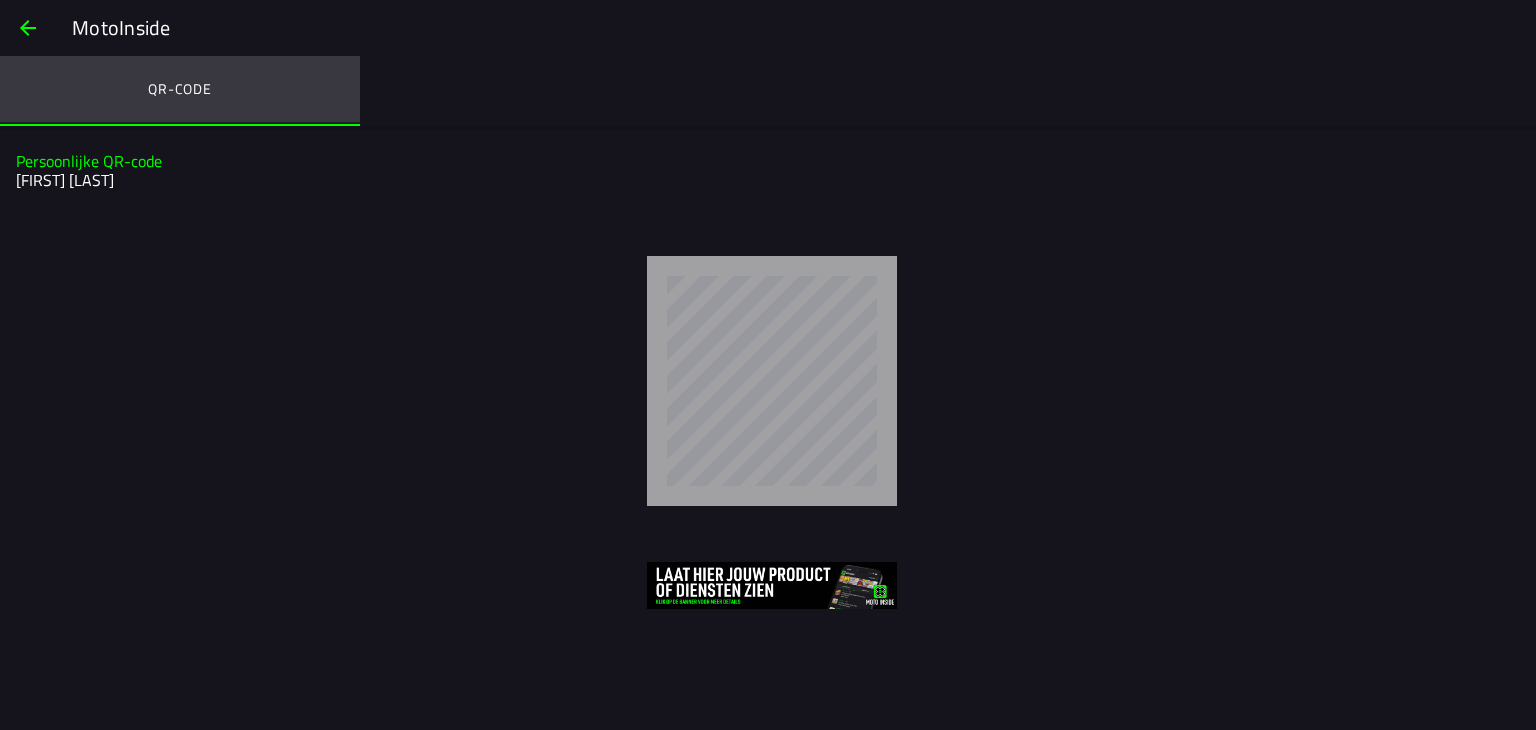 click on "QR-code" 